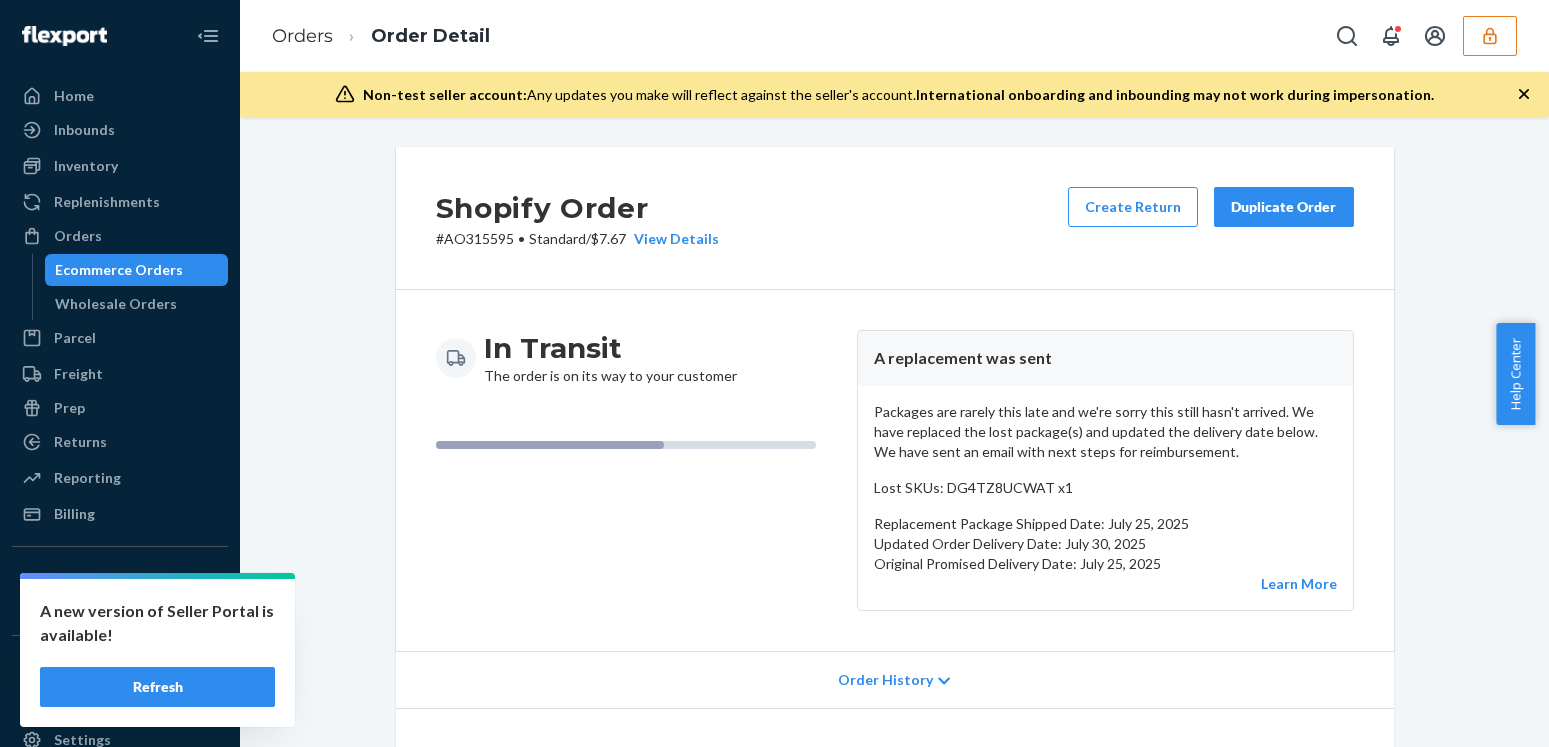 scroll, scrollTop: 0, scrollLeft: 0, axis: both 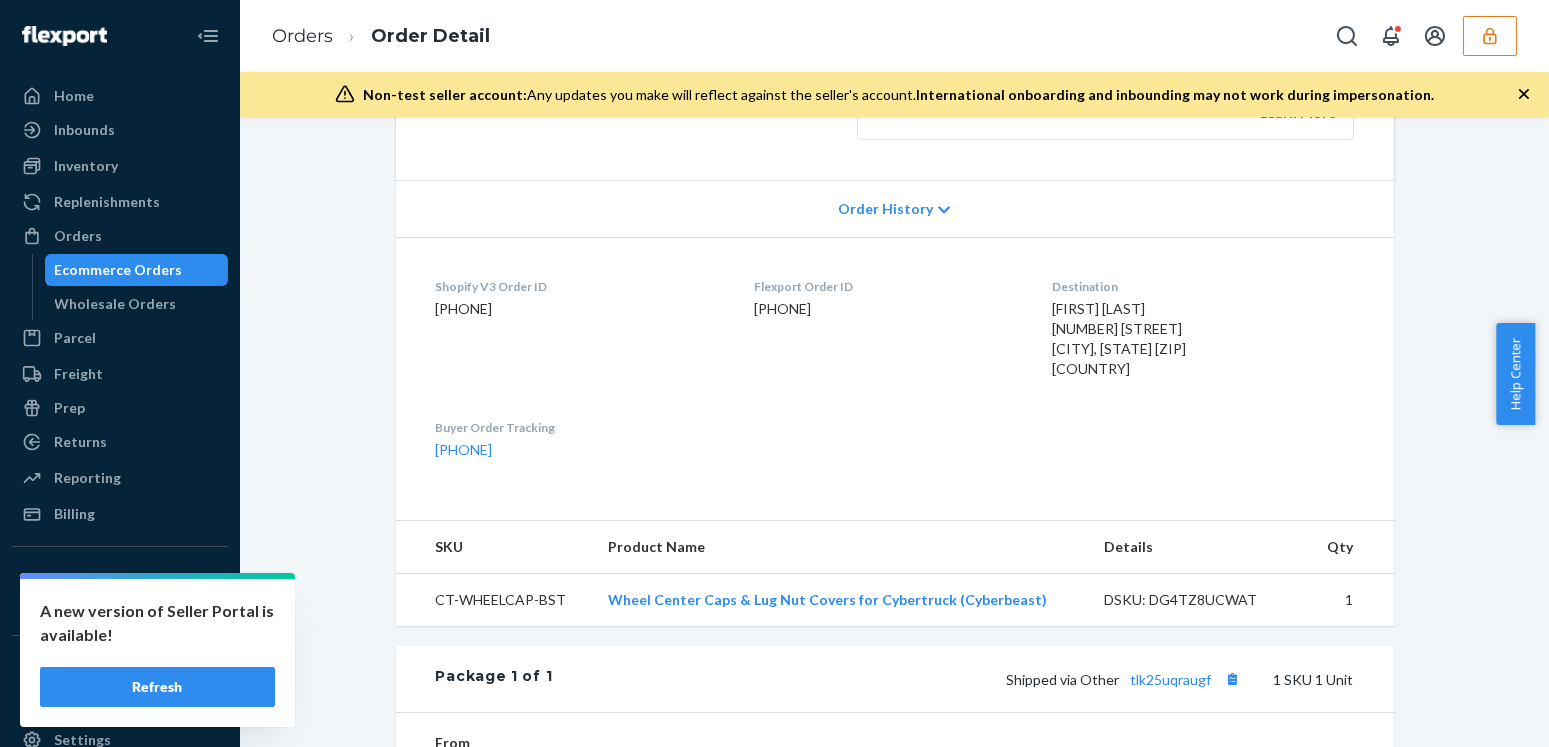 type 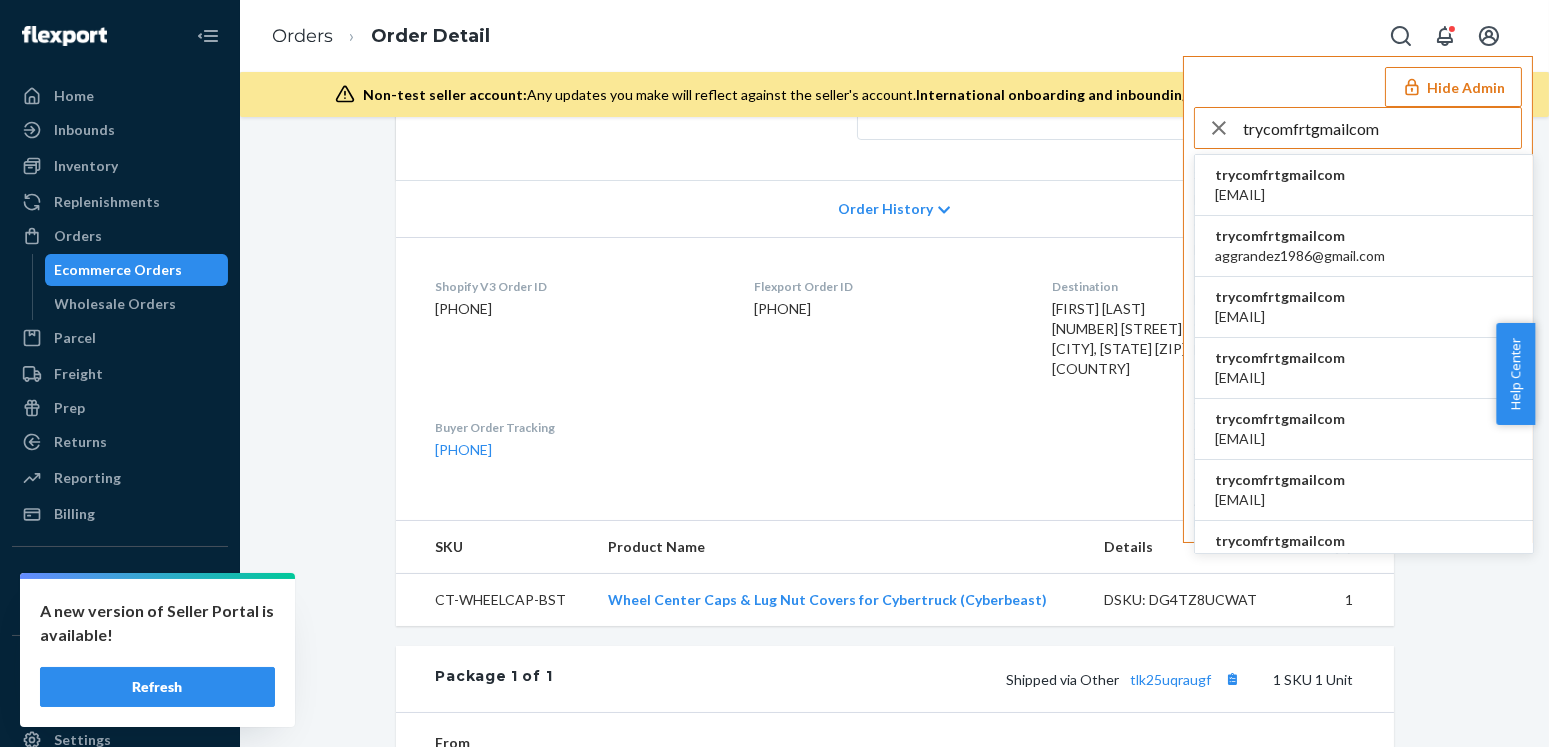 type on "trycomfrtgmailcom" 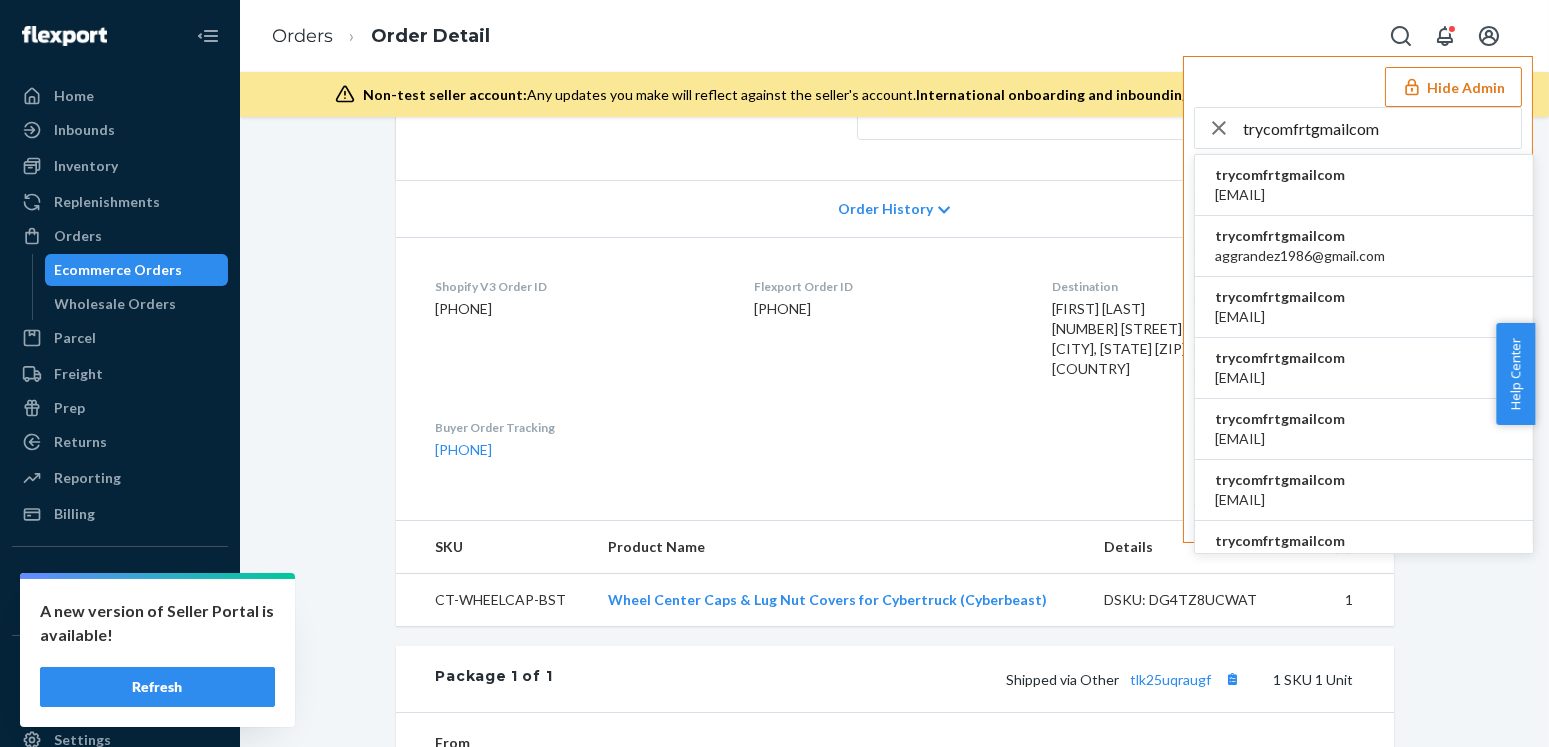click on "accounting@comfrt.com" at bounding box center [1280, 195] 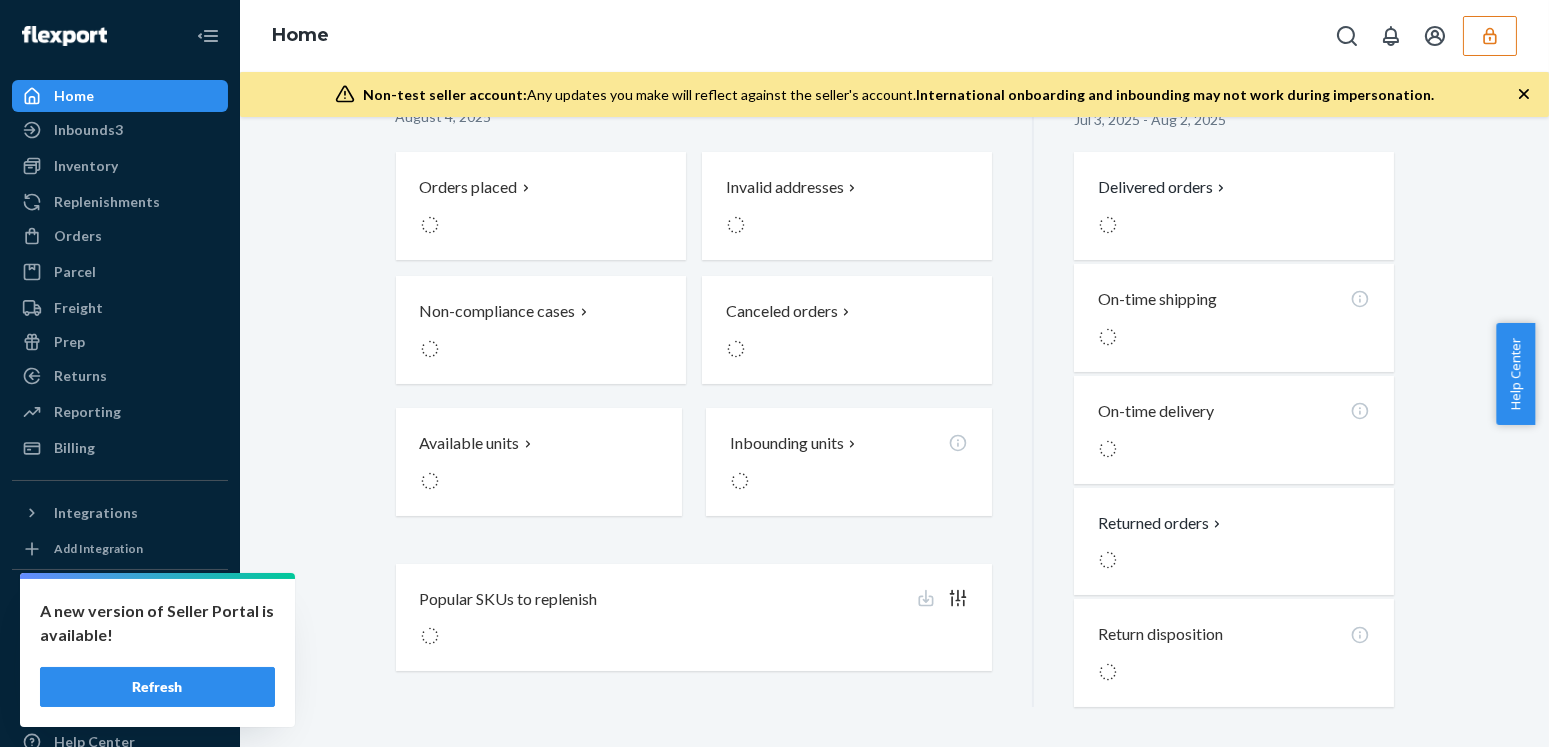 scroll, scrollTop: 0, scrollLeft: 0, axis: both 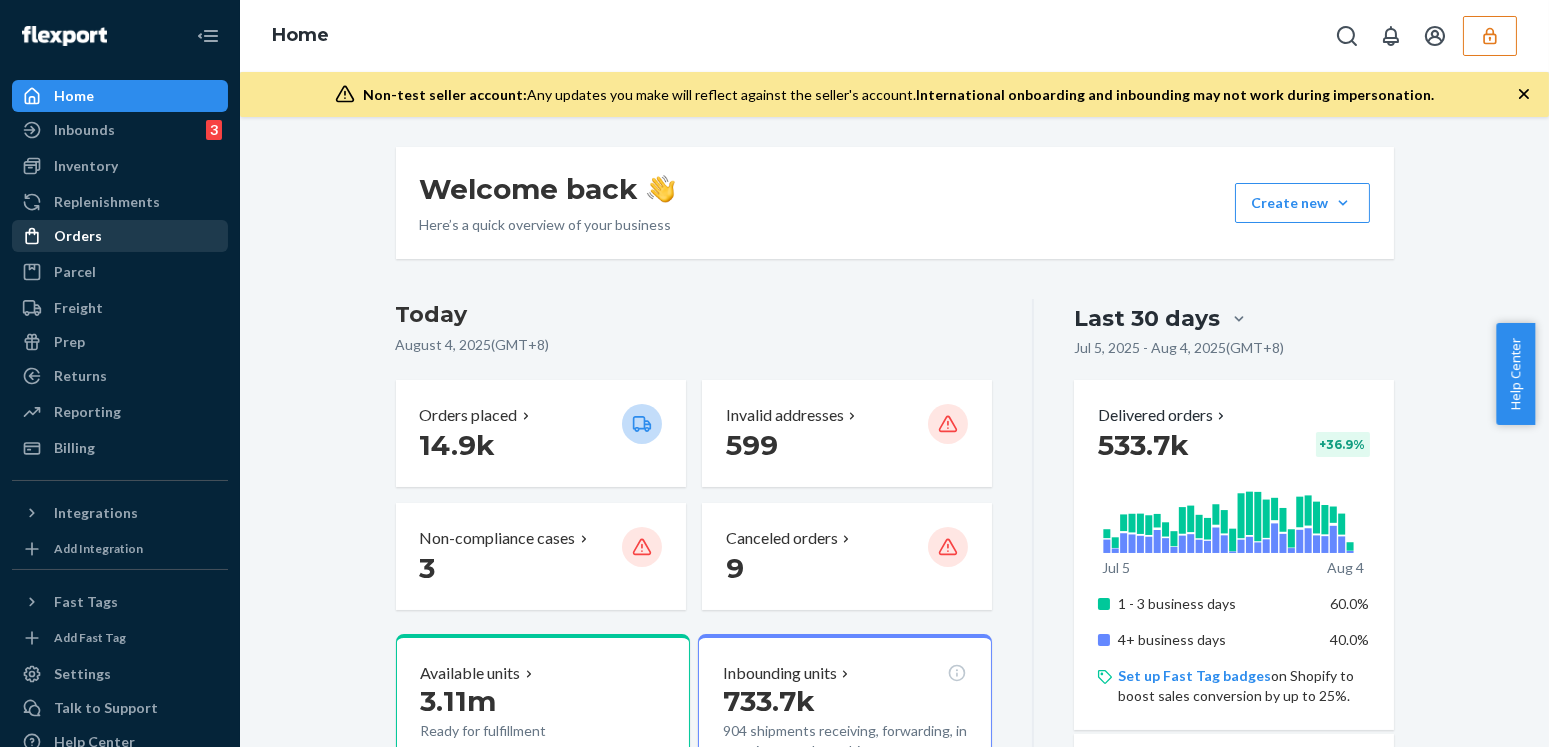 click on "Orders" at bounding box center [120, 236] 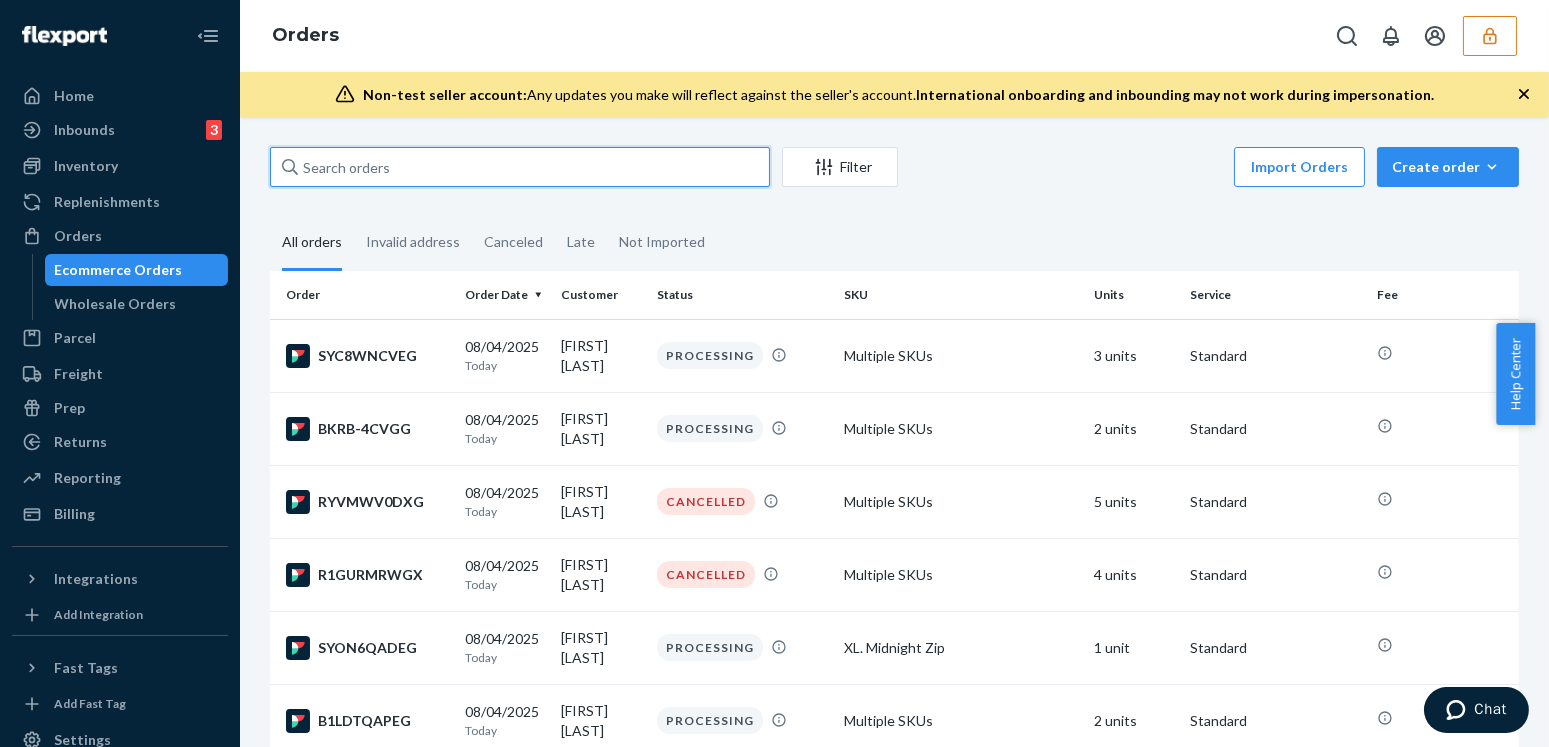 click at bounding box center (520, 167) 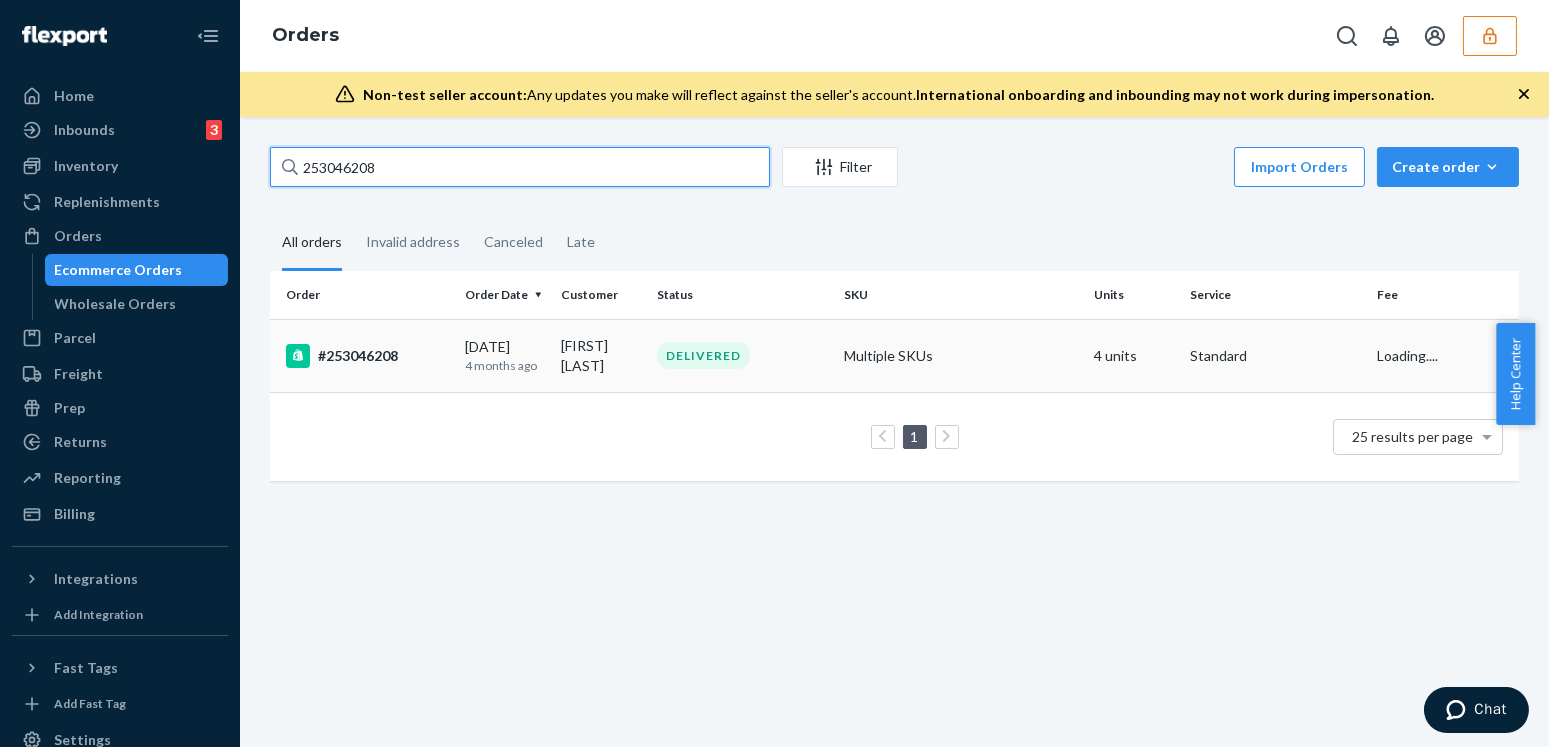 type on "253046208" 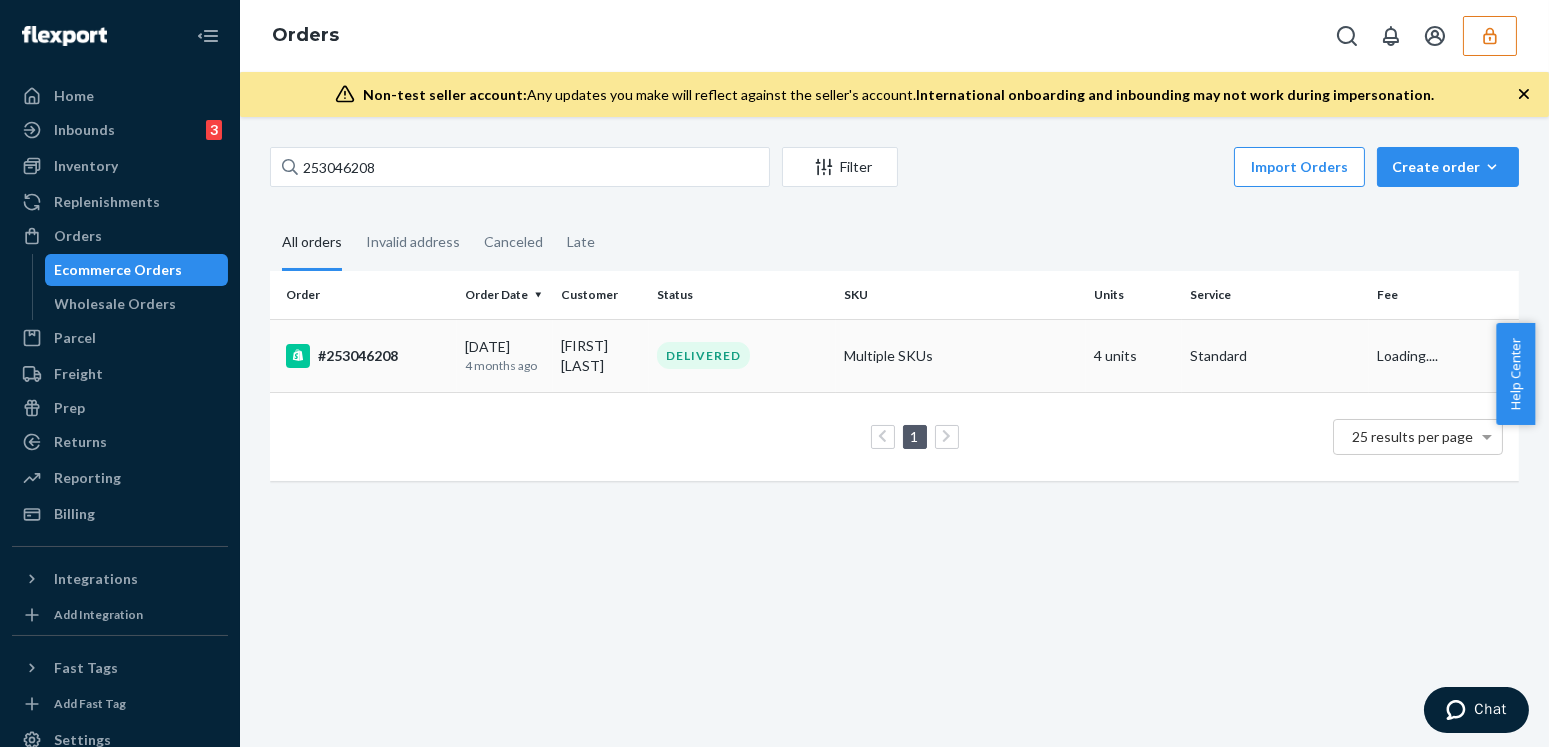 click on "4 months ago" at bounding box center [505, 365] 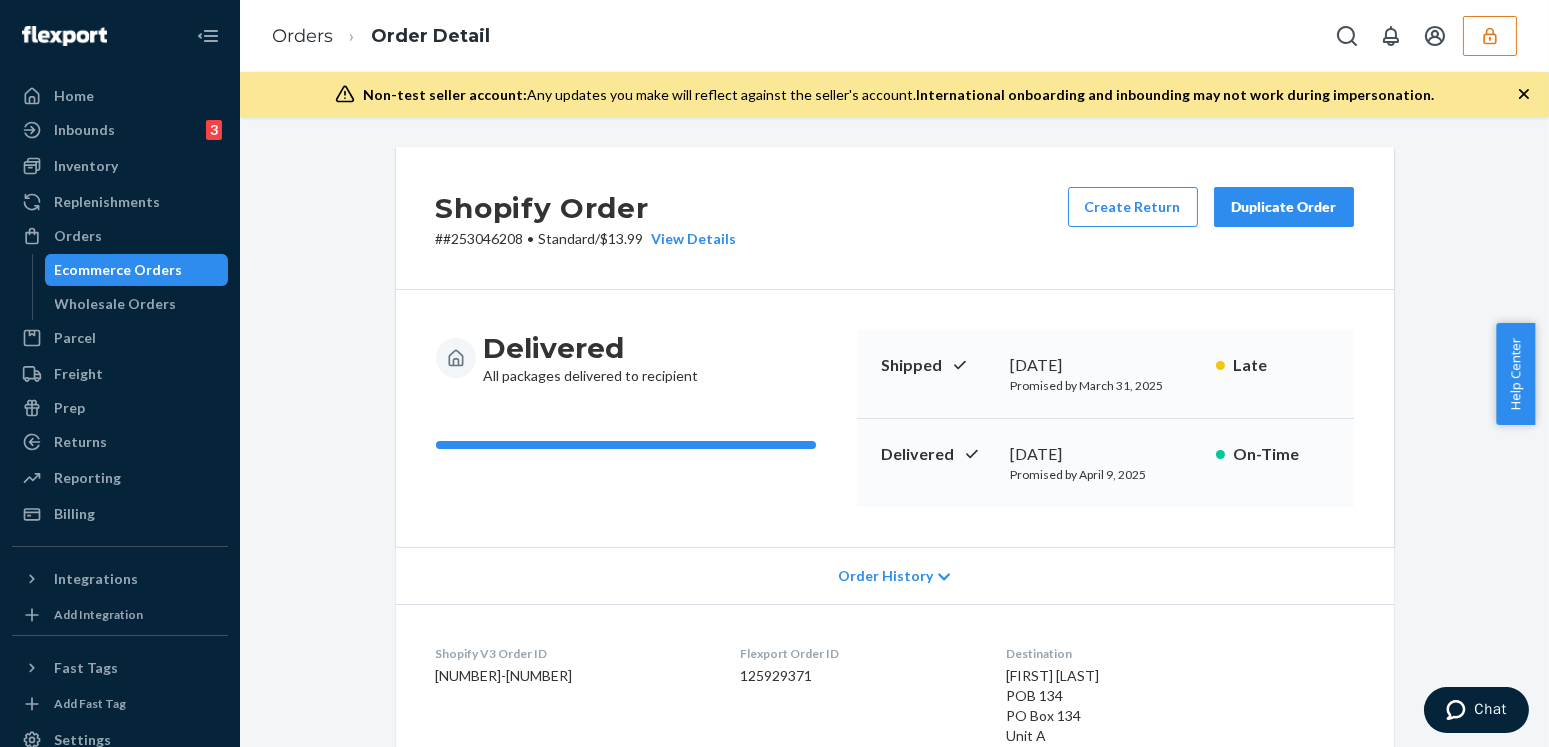 click on "Shopify Order # #253046208 • Standard  /  $13.99 View Details Create Return Duplicate Order Delivered All packages delivered to recipient Shipped April 1, 2025 Promised by March 31, 2025 Late Delivered April 7, 2025 Promised by April 9, 2025 On-Time Order History Shopify V3 Order ID 5727836635180-6827426349100 Flexport Order ID 125929371 Destination [FIRST] [LAST]
POB 134
PO Box 134
Unit A
[CITY], [STATE] [POSTAL_CODE]
US Buyer Order Tracking 125929371 SKU Product Name Details Qty CocoaWaffleTopM Waffle Lounge Long Sleeve Cocoa Medium DSKU: DQ3AW9JL2GW 1 CloudPantsSteelM Cloud Pants (Steel / M) DSKU: D2U345C93PM 1 CloudTeeSteelM Cloud Tee (Steel / M) DSKU: DFSJFTXMXYS 1 CocoaWafflePantsM Waffle Lounge Relaxed Sweatpants Cocoa Medium DSKU: DJCUKPPUG5B 1 Package 1 of 2 Shipped via DHL, Tracked & Delivered by USPS   9261290339708113736859 3   SKUs   3   Units From Comfrt LLC
[CITY], [STATE] [POSTAL_CODE] Shipment ID 76138913 Box Name:  PB319x24 WarehouseId:  EWR1 Processing Shipped 3/31 Delivered 4/7 - 7pm PDT SKU Qty" at bounding box center [894, 1136] 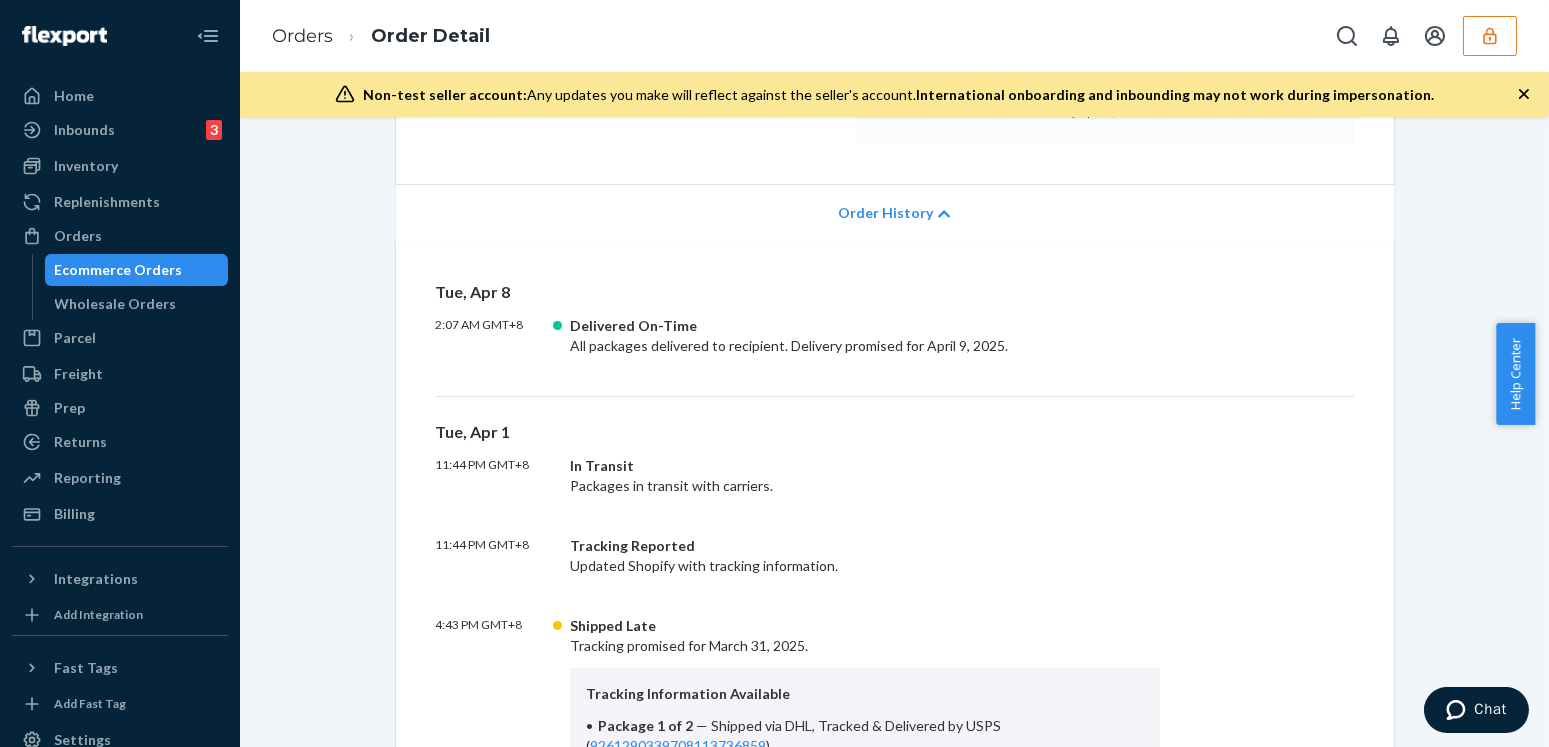 scroll, scrollTop: 727, scrollLeft: 0, axis: vertical 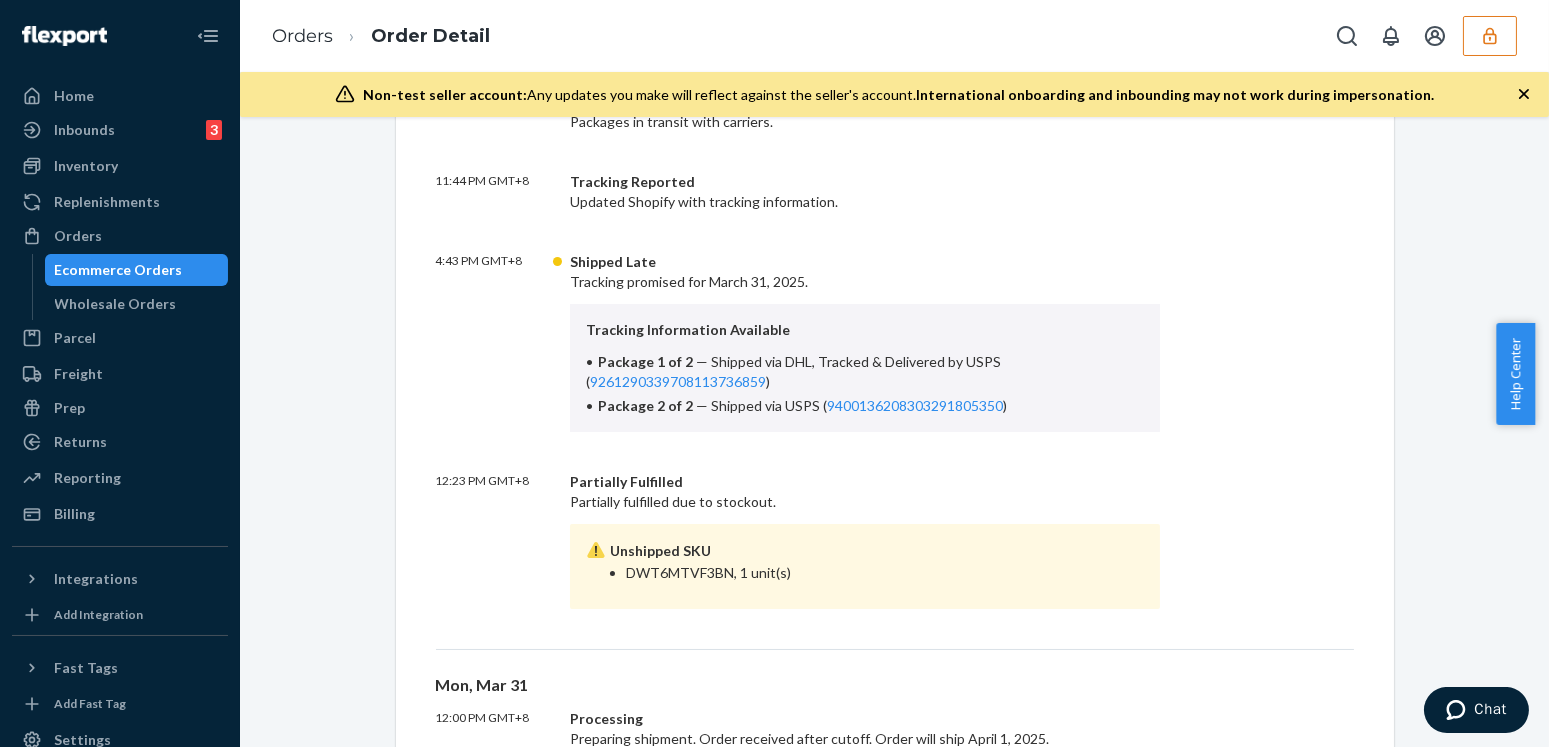 click on "DWT6MTVF3BN, 1   unit(s)" at bounding box center [885, 573] 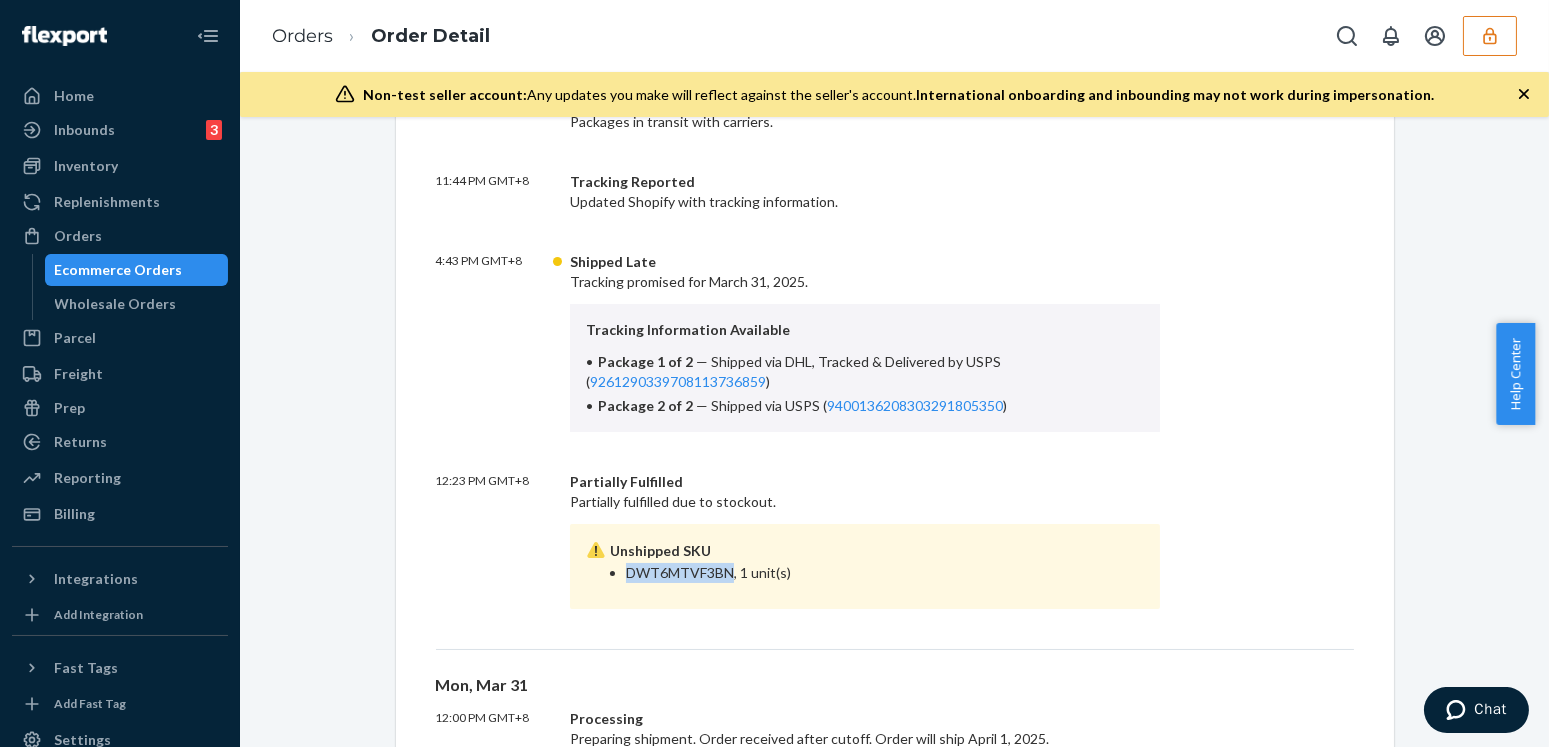 click on "DWT6MTVF3BN, 1   unit(s)" at bounding box center (885, 573) 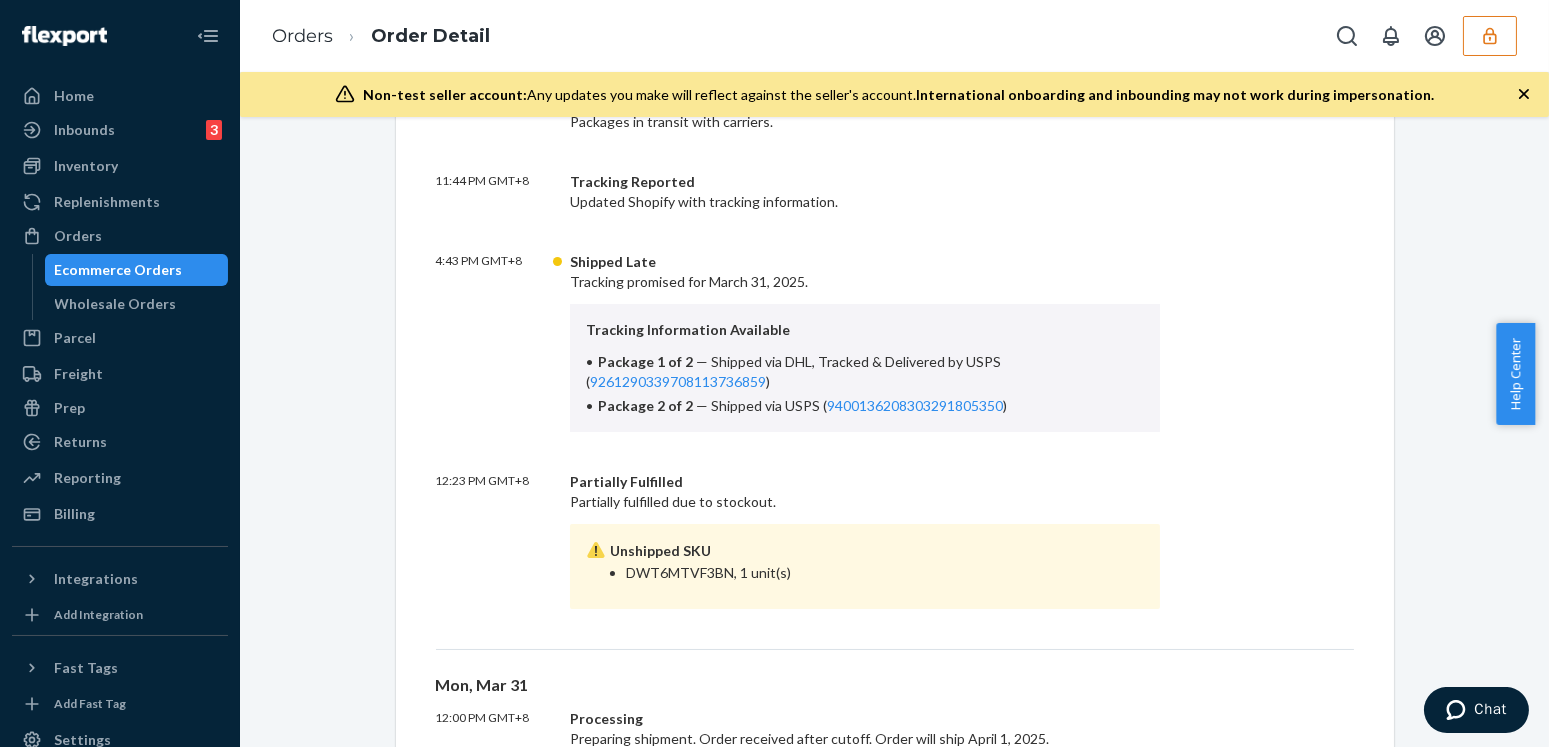 click on "Shopify Order # #253046208 • Standard  /  $13.99 View Details Create Return Duplicate Order Delivered All packages delivered to recipient Shipped April 1, 2025 Promised by March 31, 2025 Late Delivered April 7, 2025 Promised by April 9, 2025 On-Time Order History Tue, Apr 8 2:07 AM GMT+8 Delivered On-Time All packages delivered to recipient. Delivery promised for April 9, 2025. Tue, Apr 1 11:44 PM GMT+8 In Transit Packages in transit with carriers. 11:44 PM GMT+8 Tracking Reported Updated Shopify with tracking information. 4:43 PM GMT+8 Shipped Late Tracking promised for March 31, 2025. Tracking Information Available Package 1 of 2   —   Shipped via DHL, Tracked & Delivered by USPS   ( 9261290339708113736859 ) Package 2 of 2   —   Shipped via USPS   ( 9400136208303291805350 ) 12:23 PM GMT+8 Partially Fulfilled Partially fulfilled due to stockout. Unshipped SKU DWT6MTVF3BN, 1   unit(s) Mon, Mar 31 12:00 PM GMT+8 Processing Preparing shipment. Order received after cutoff. Order will ship April 1, 2025. 1" at bounding box center [894, 1019] 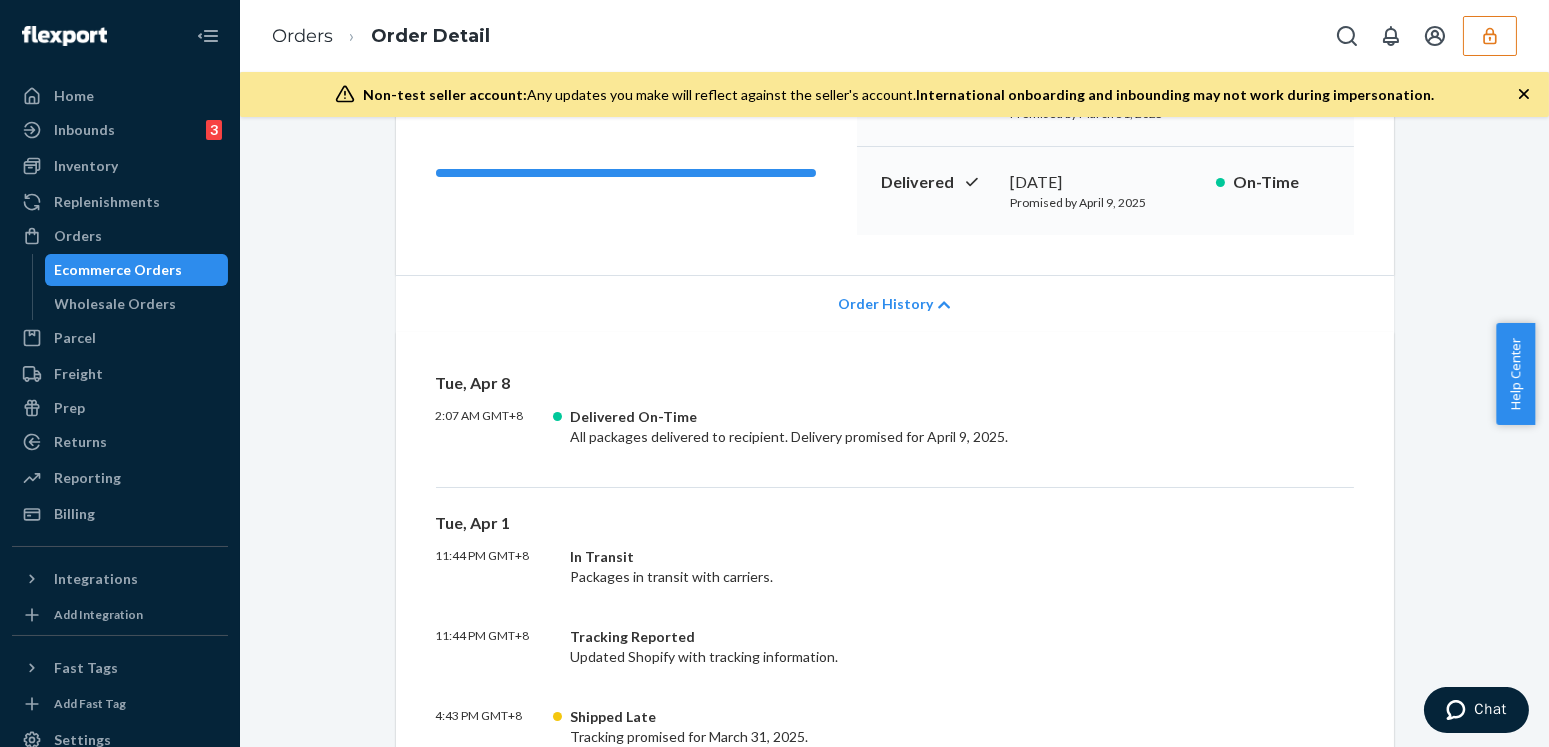 scroll, scrollTop: 545, scrollLeft: 0, axis: vertical 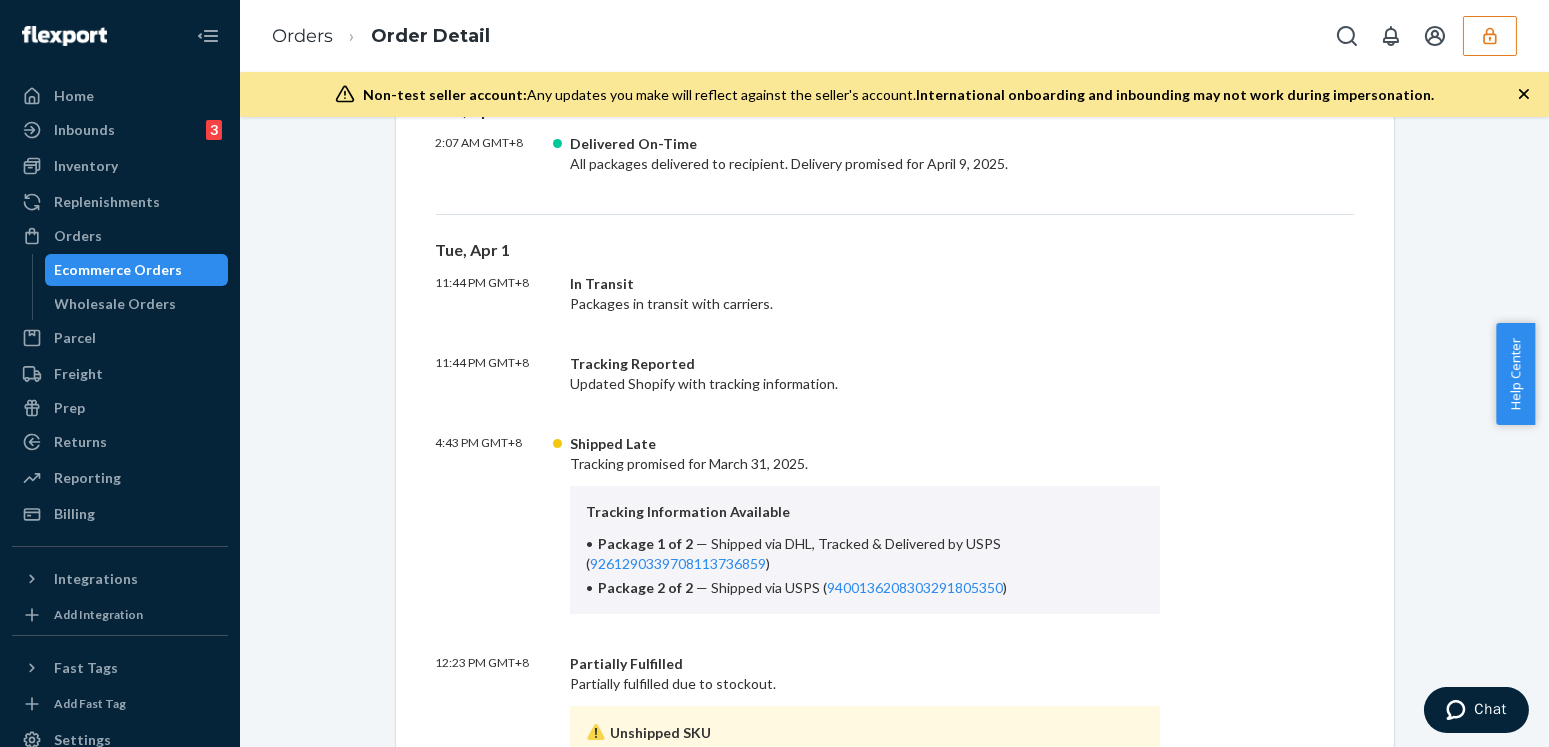 click on "Shopify Order # #253046208 • Standard  /  $13.99 View Details Create Return Duplicate Order Delivered All packages delivered to recipient Shipped April 1, 2025 Promised by March 31, 2025 Late Delivered April 7, 2025 Promised by April 9, 2025 On-Time Order History Tue, Apr 8 2:07 AM GMT+8 Delivered On-Time All packages delivered to recipient. Delivery promised for April 9, 2025. Tue, Apr 1 11:44 PM GMT+8 In Transit Packages in transit with carriers. 11:44 PM GMT+8 Tracking Reported Updated Shopify with tracking information. 4:43 PM GMT+8 Shipped Late Tracking promised for March 31, 2025. Tracking Information Available Package 1 of 2   —   Shipped via DHL, Tracked & Delivered by USPS   ( 9261290339708113736859 ) Package 2 of 2   —   Shipped via USPS   ( 9400136208303291805350 ) 12:23 PM GMT+8 Partially Fulfilled Partially fulfilled due to stockout. Unshipped SKU DWT6MTVF3BN, 1   unit(s) Mon, Mar 31 12:00 PM GMT+8 Processing Preparing shipment. Order received after cutoff. Order will ship April 1, 2025. 1" at bounding box center (894, 1201) 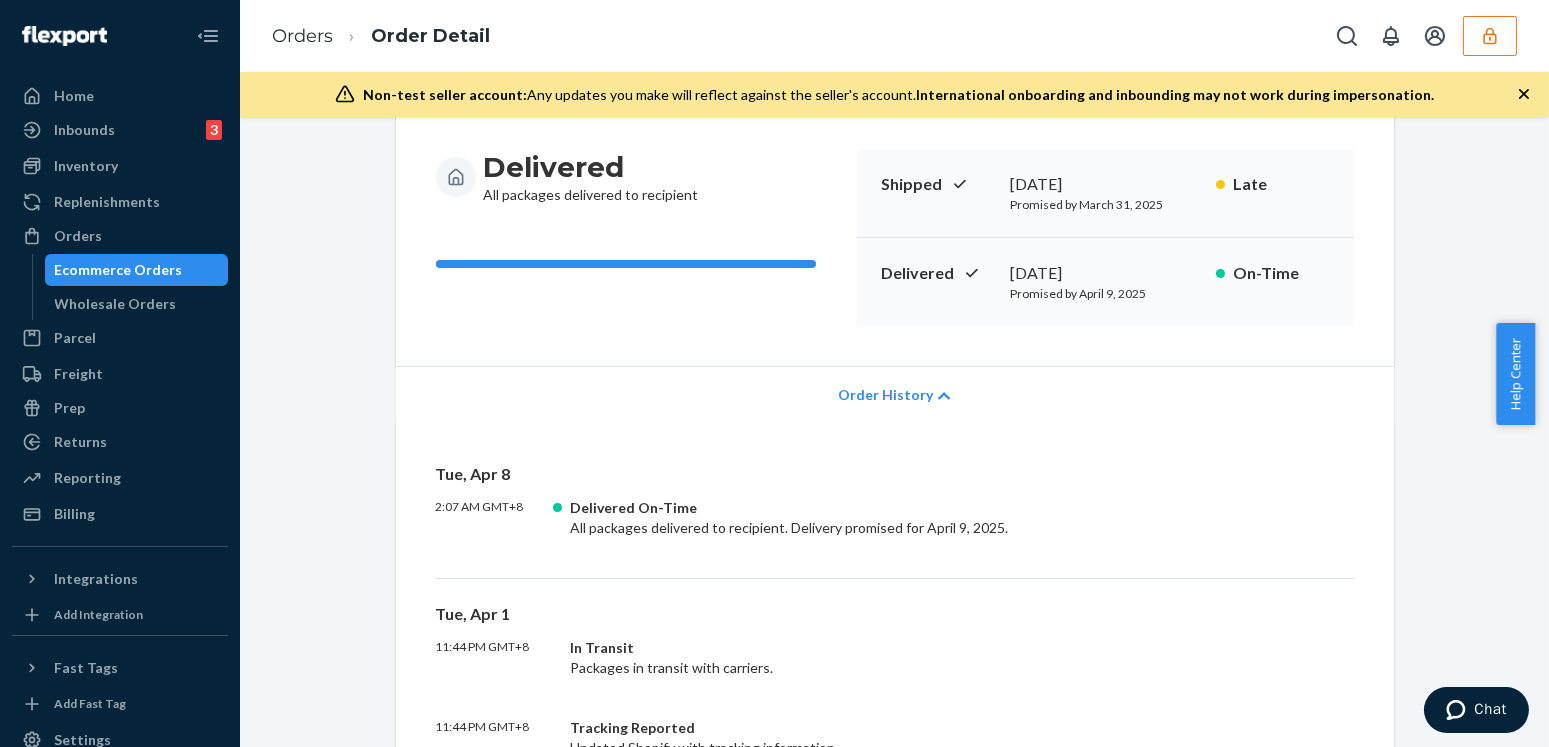 scroll, scrollTop: 0, scrollLeft: 0, axis: both 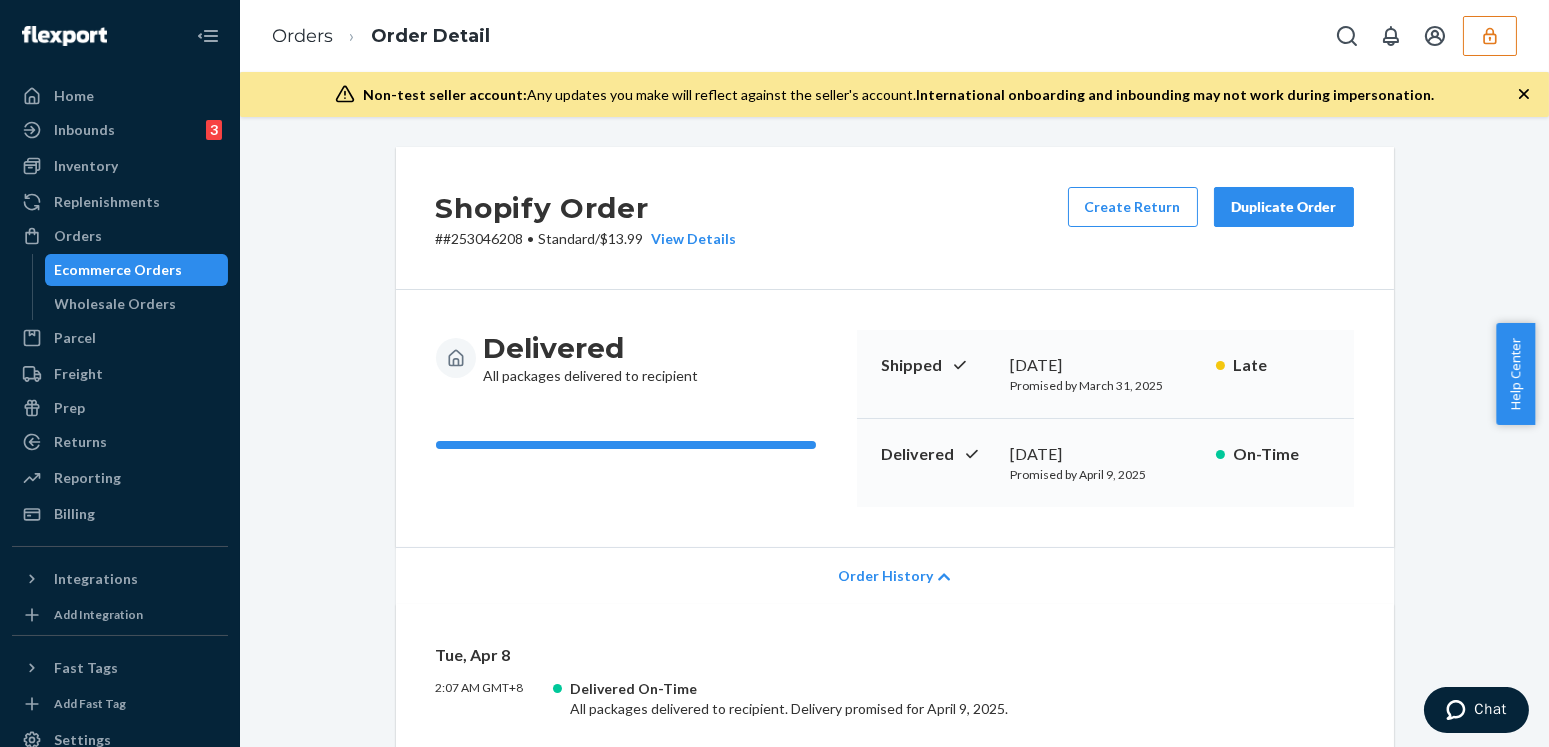 click 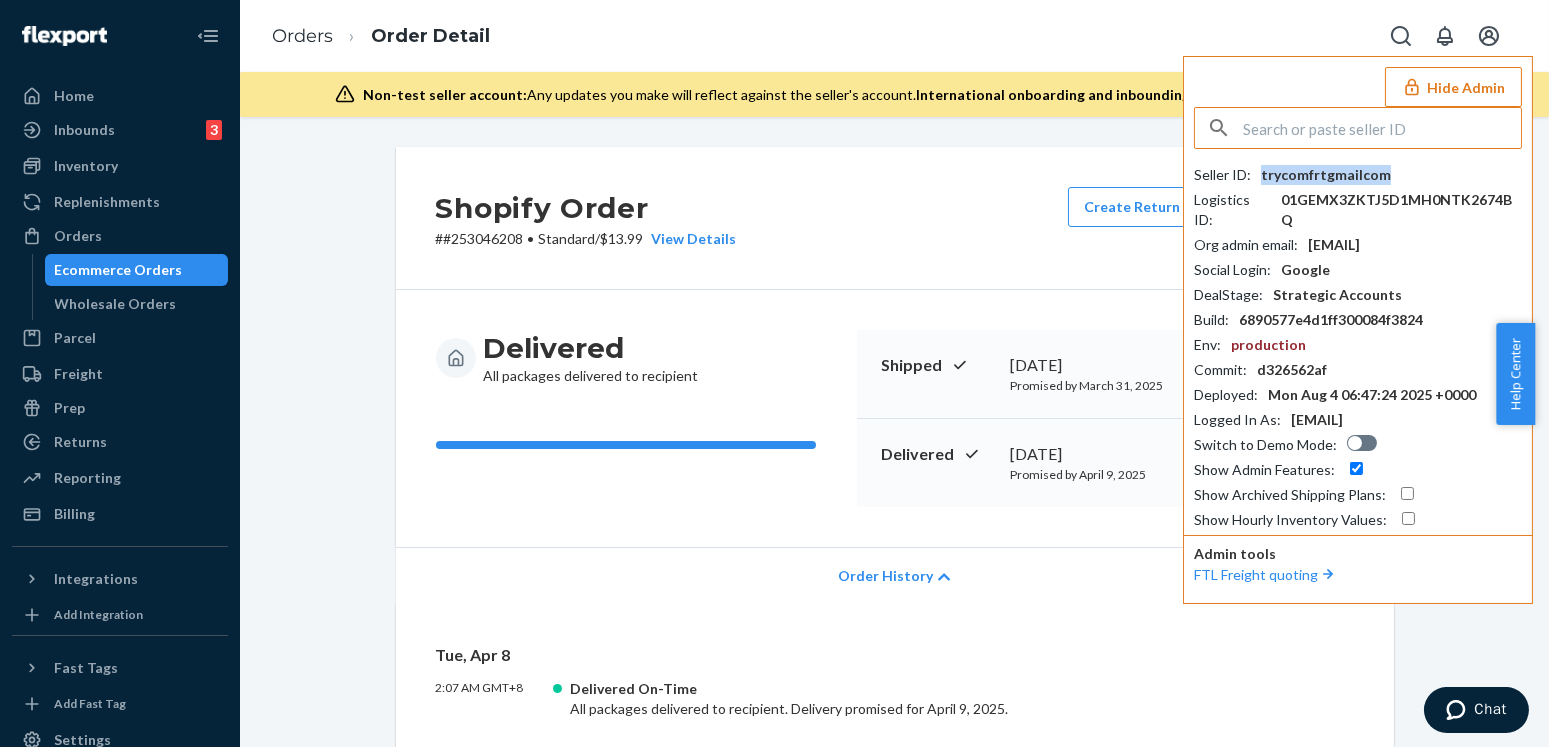 click on "trycomfrtgmailcom" at bounding box center [1326, 175] 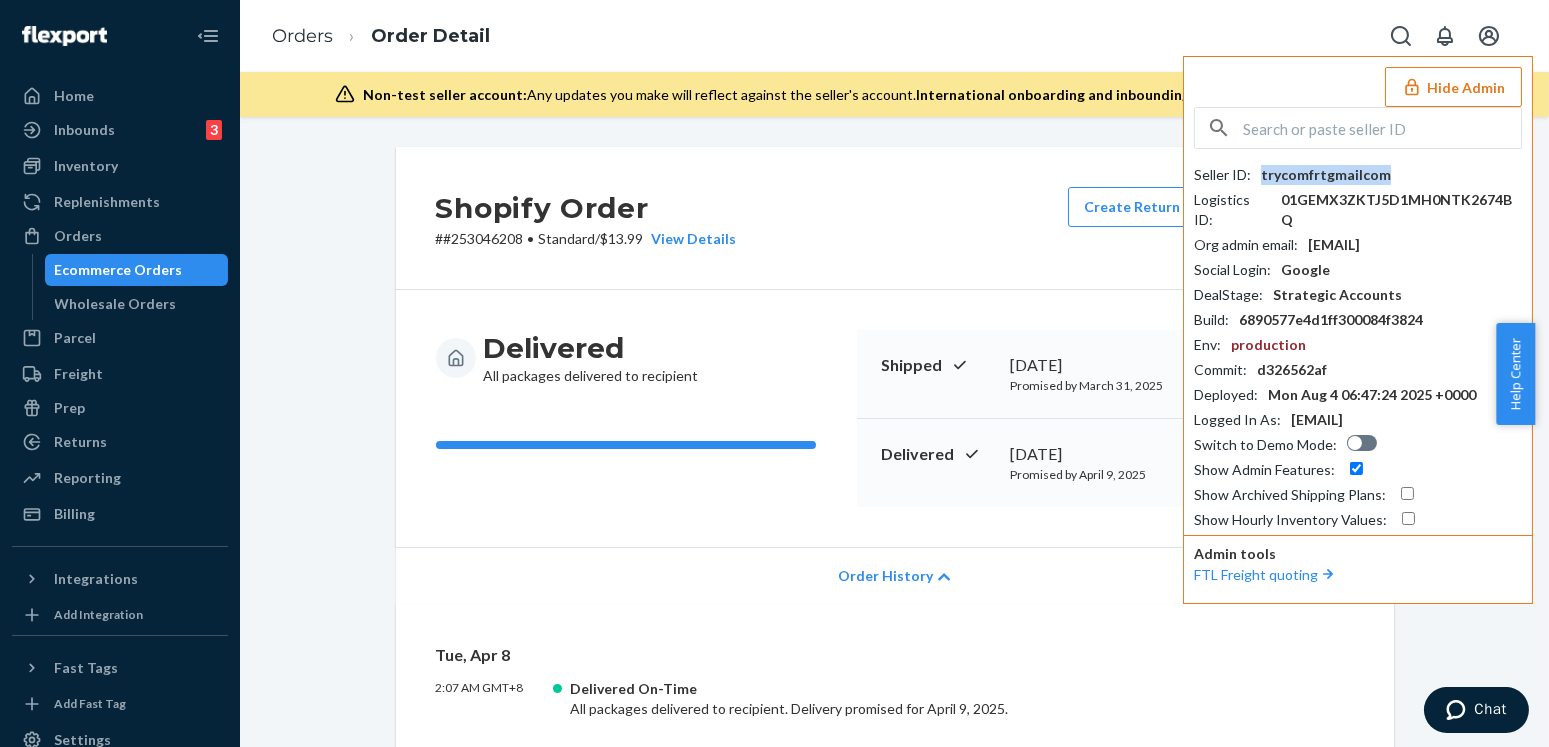 click on "trycomfrtgmailcom" at bounding box center [1326, 175] 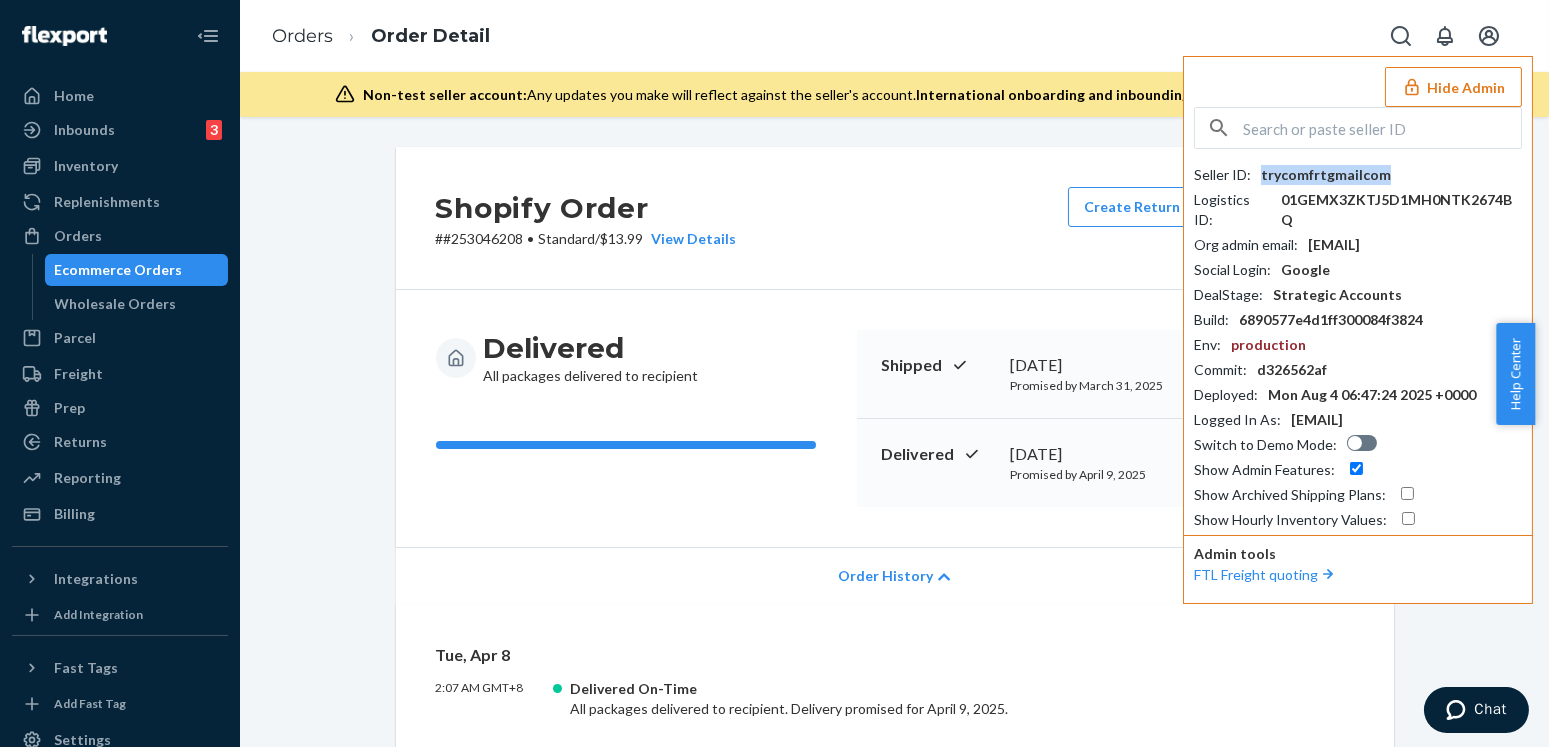 click on "trycomfrtgmailcom" at bounding box center [1326, 175] 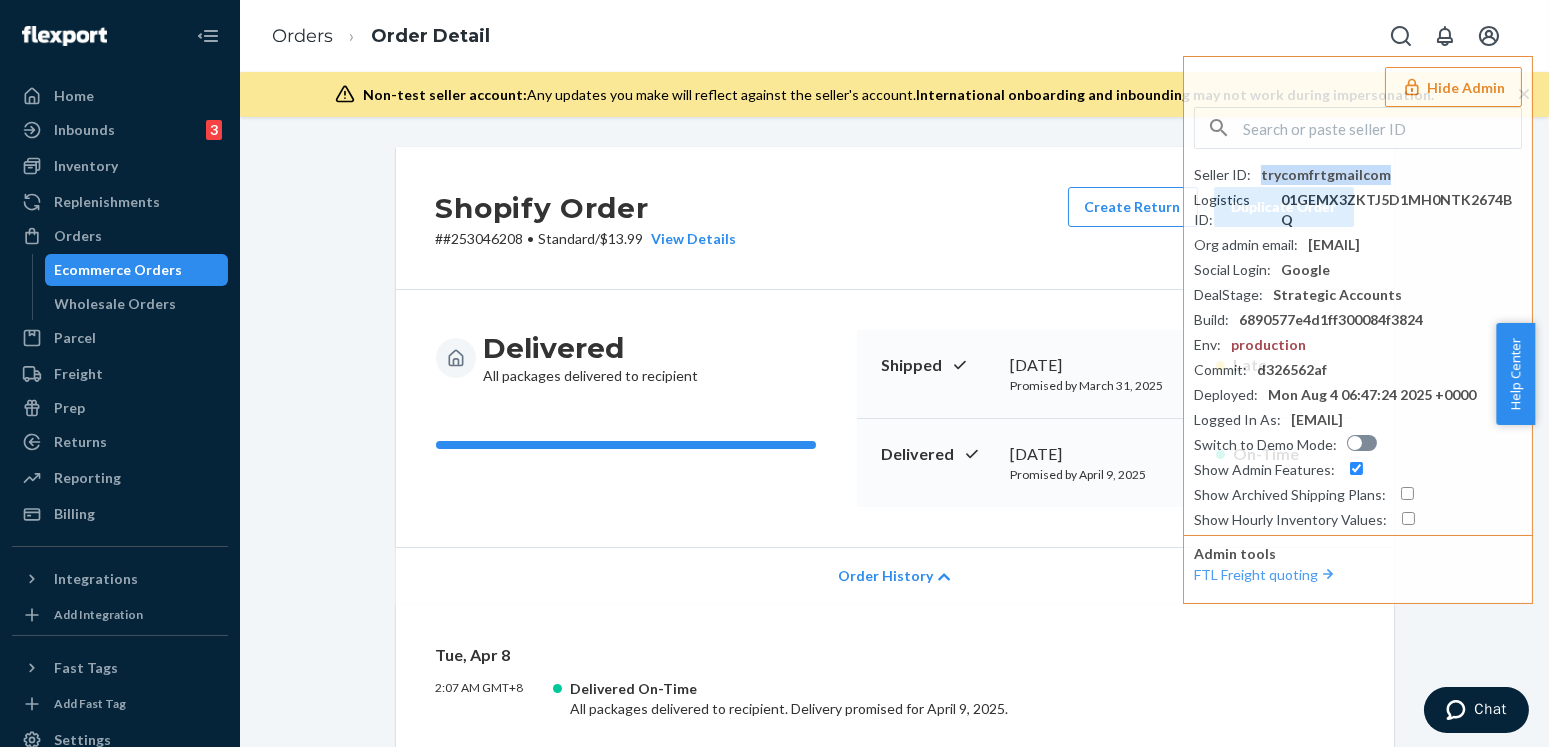 click on "Hide Admin" at bounding box center [1453, 87] 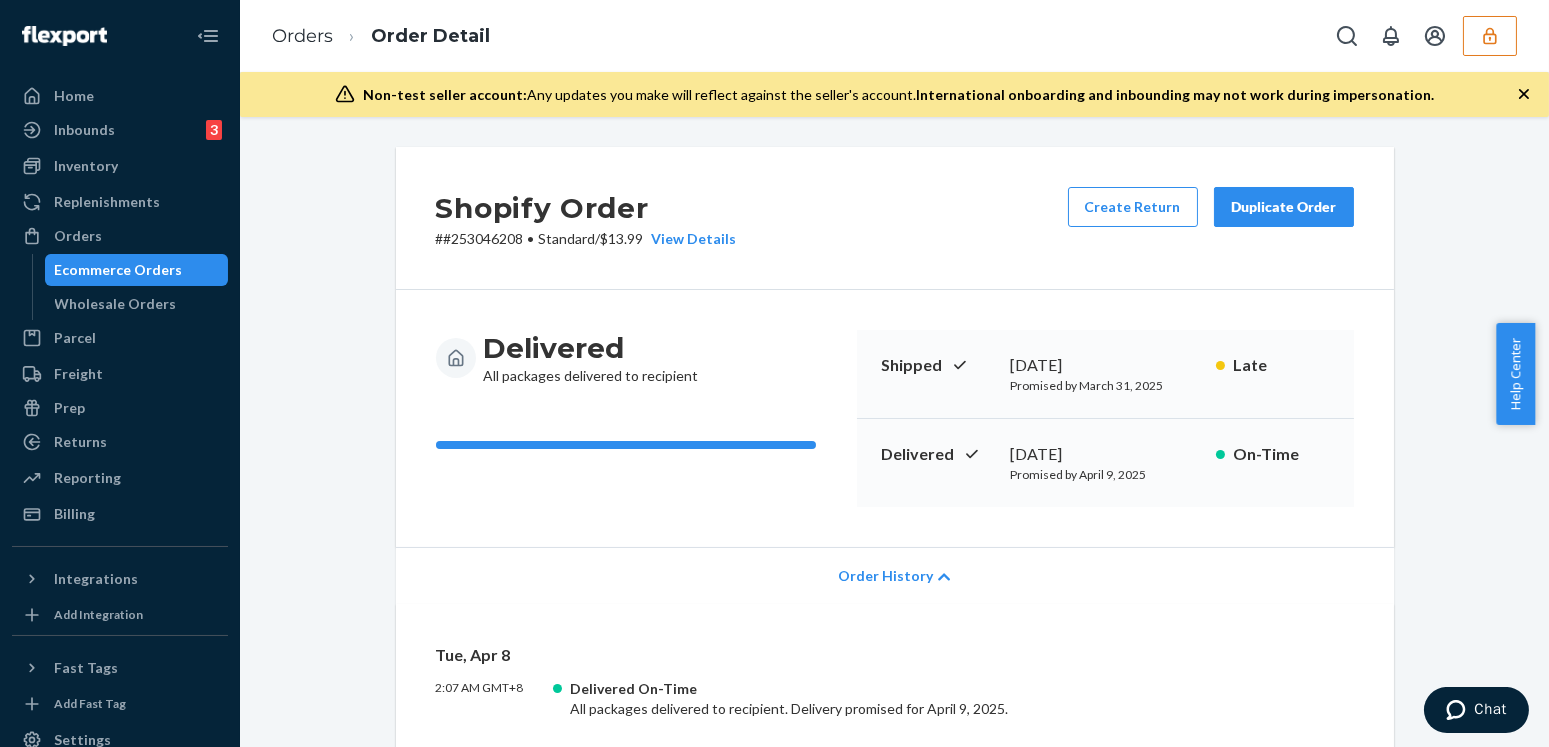 type 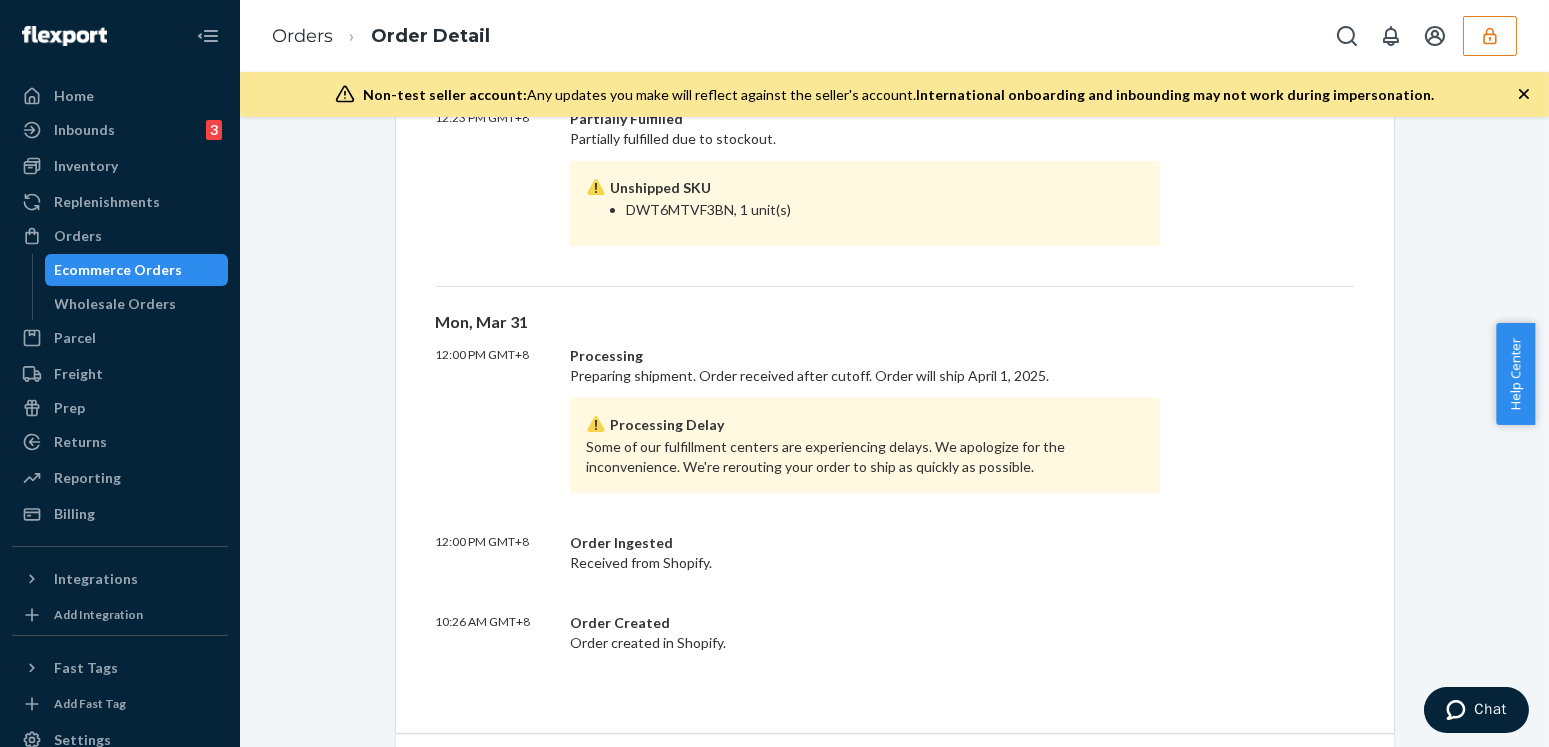 scroll, scrollTop: 1454, scrollLeft: 0, axis: vertical 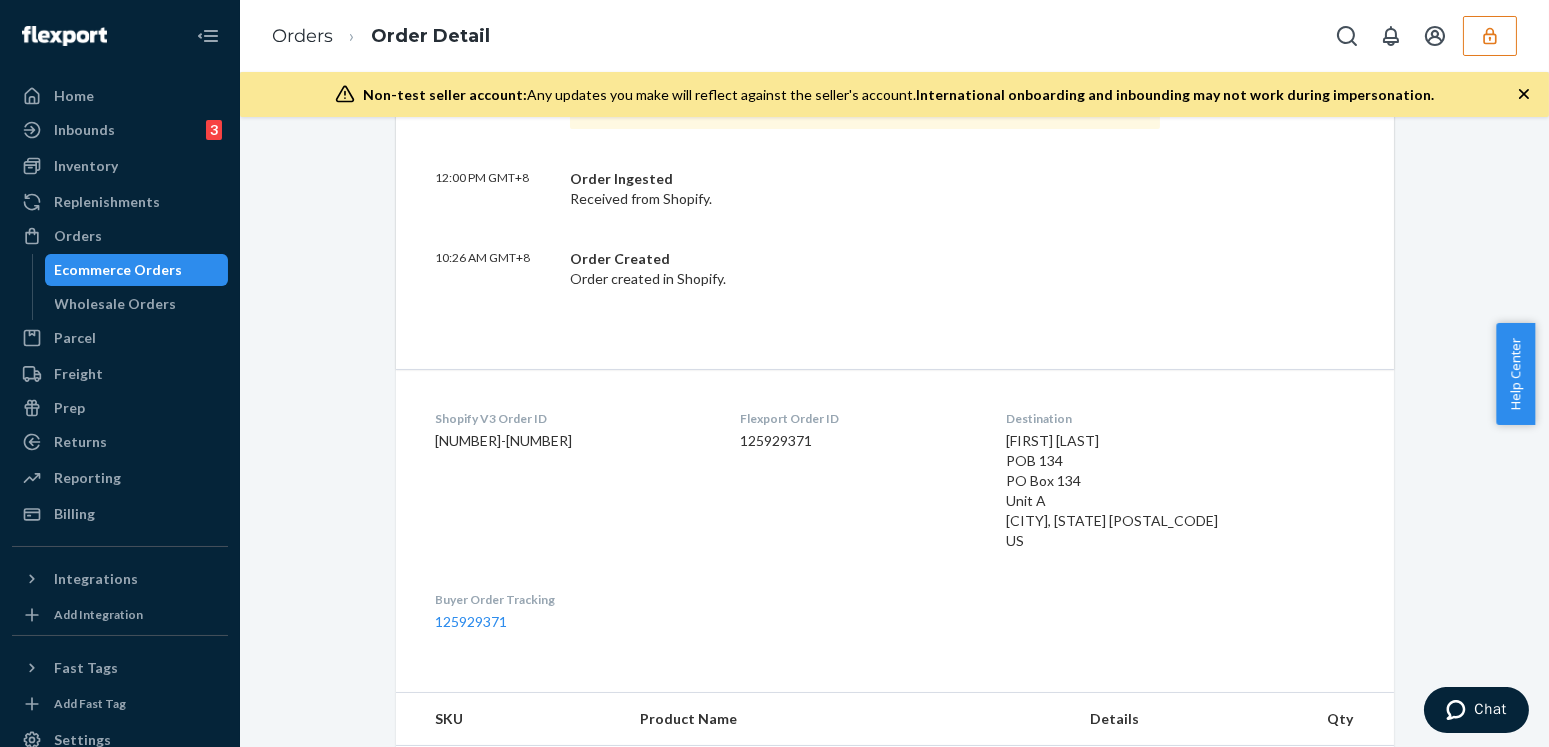 click on "5727836635180-6827426349100" at bounding box center (572, 441) 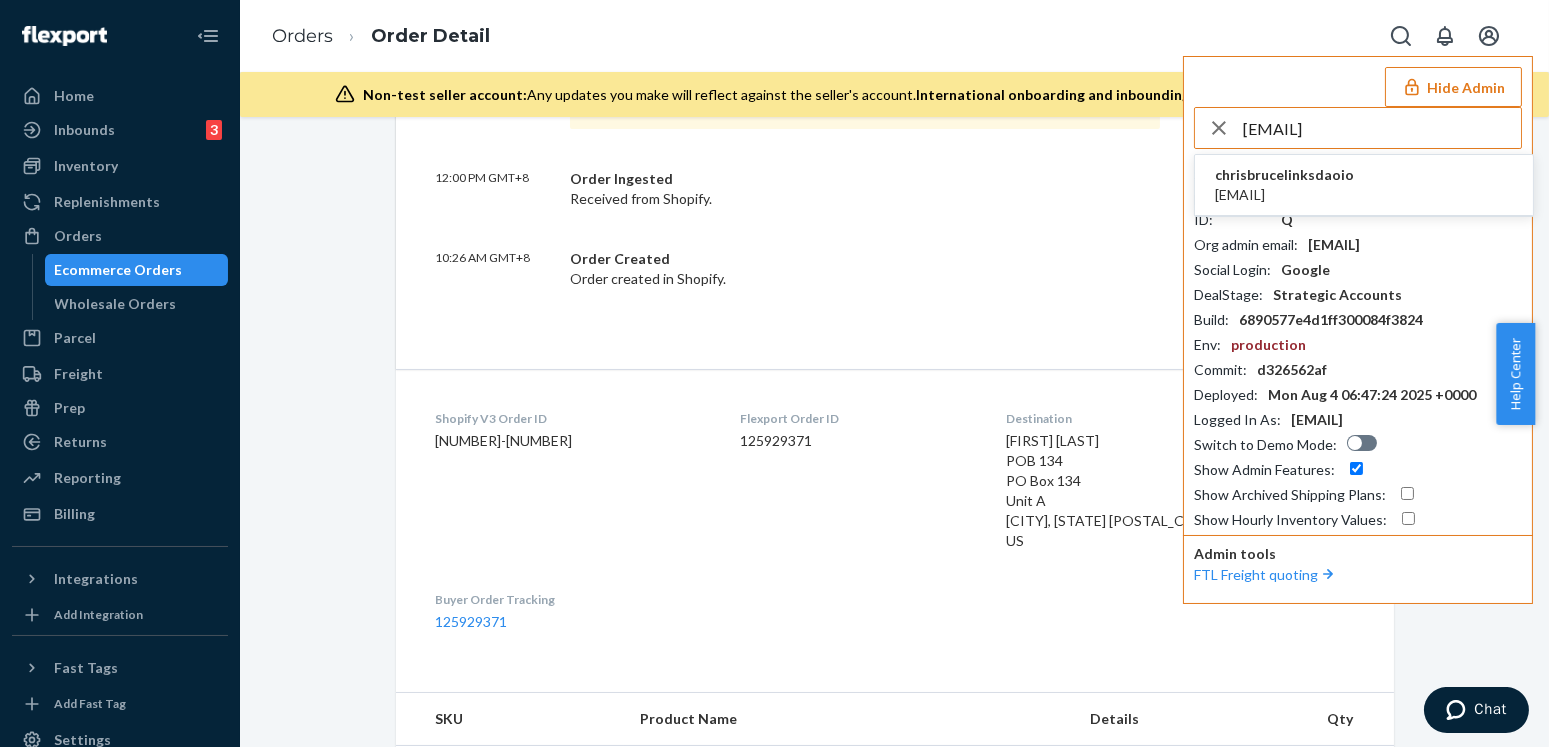 type on "chris.bruce@linksdao.io" 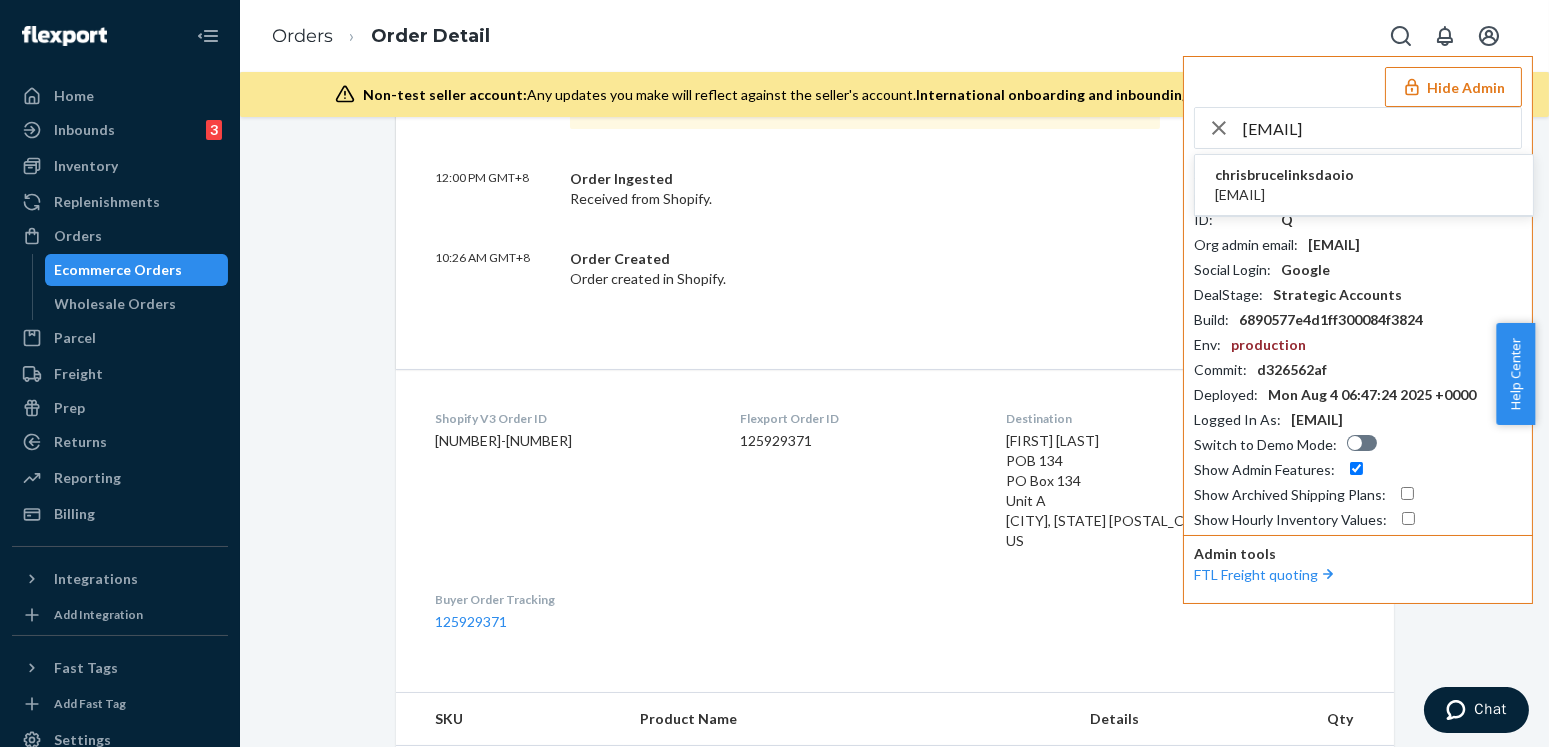 click on "chris.bruce@linksdao.io" at bounding box center [1284, 195] 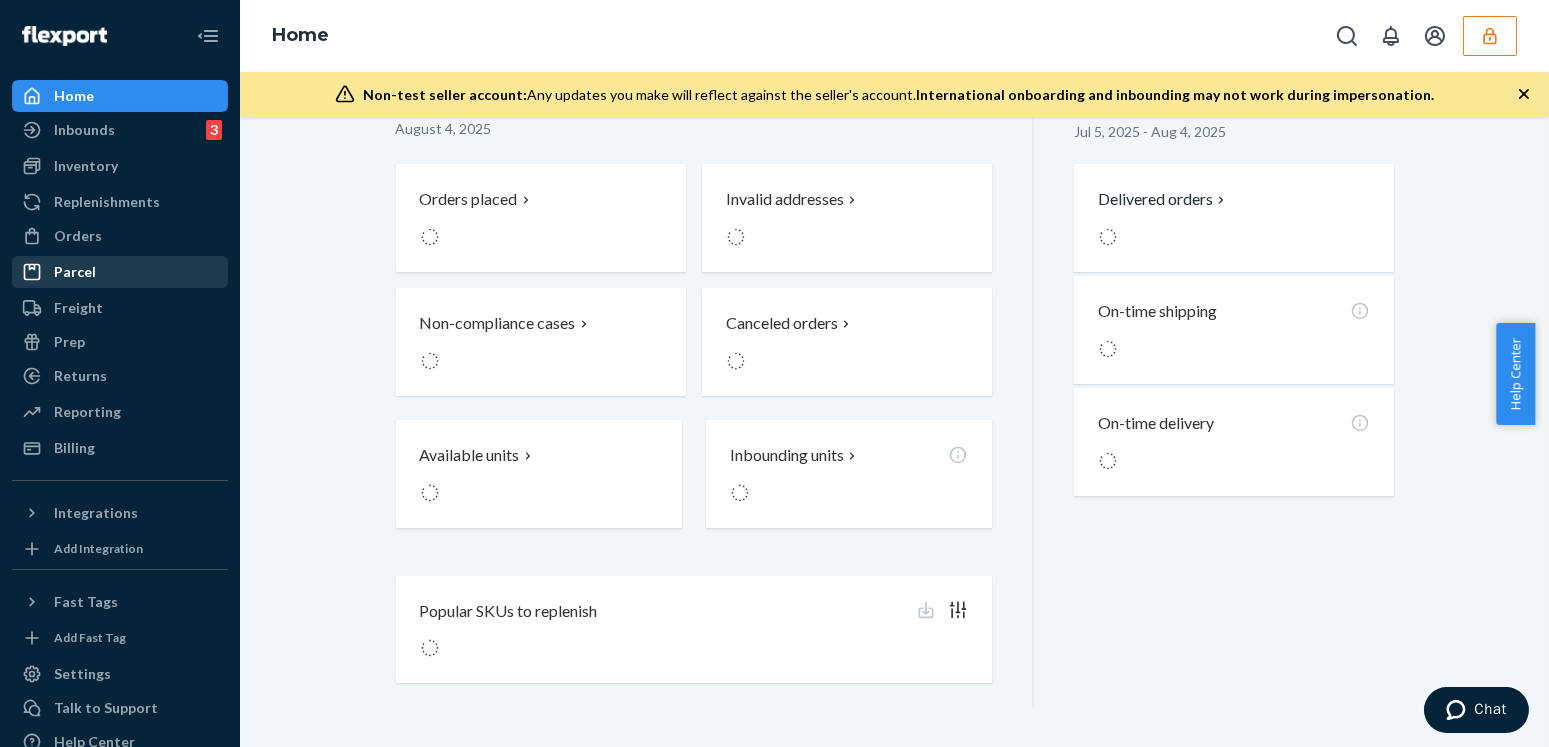 scroll, scrollTop: 0, scrollLeft: 0, axis: both 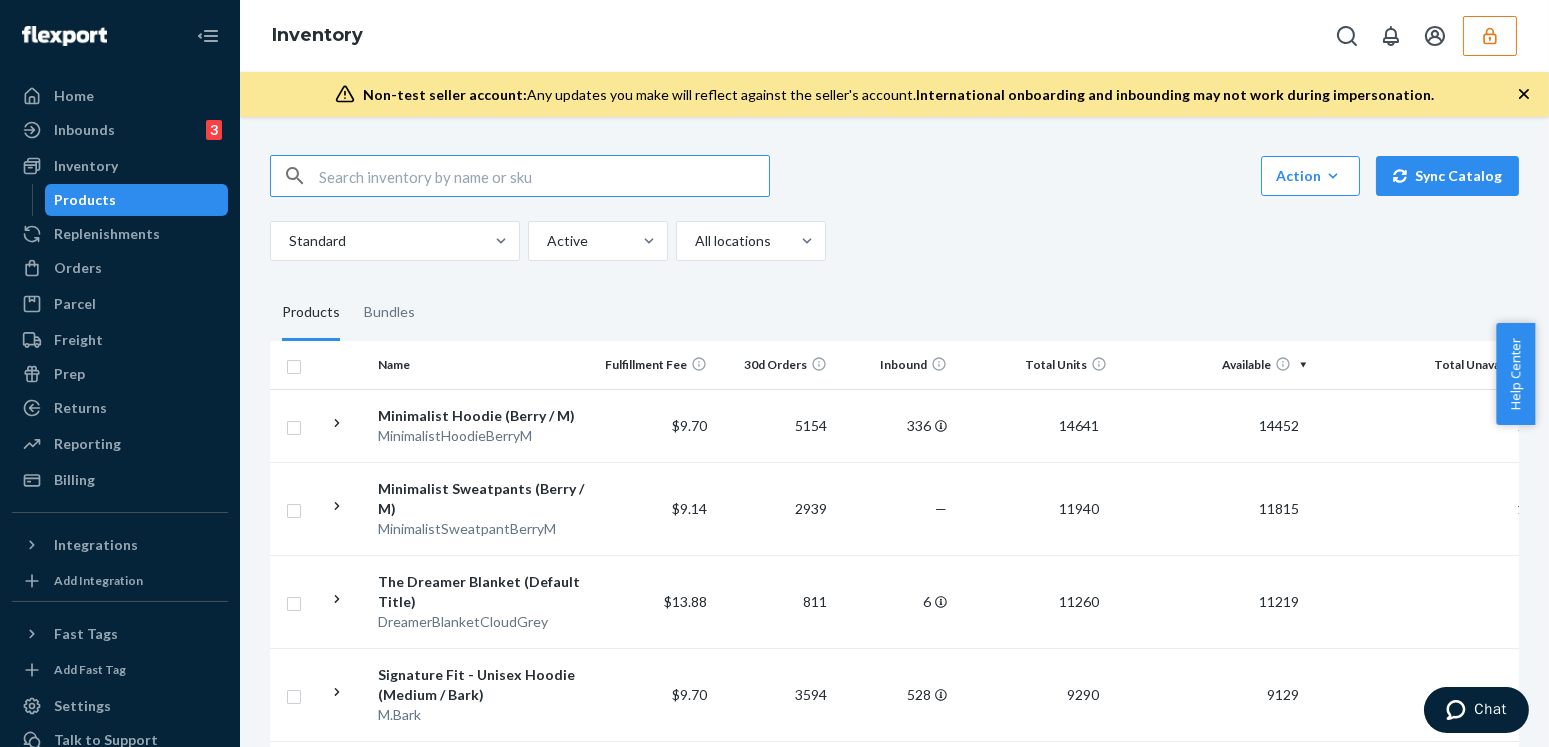 click at bounding box center (544, 176) 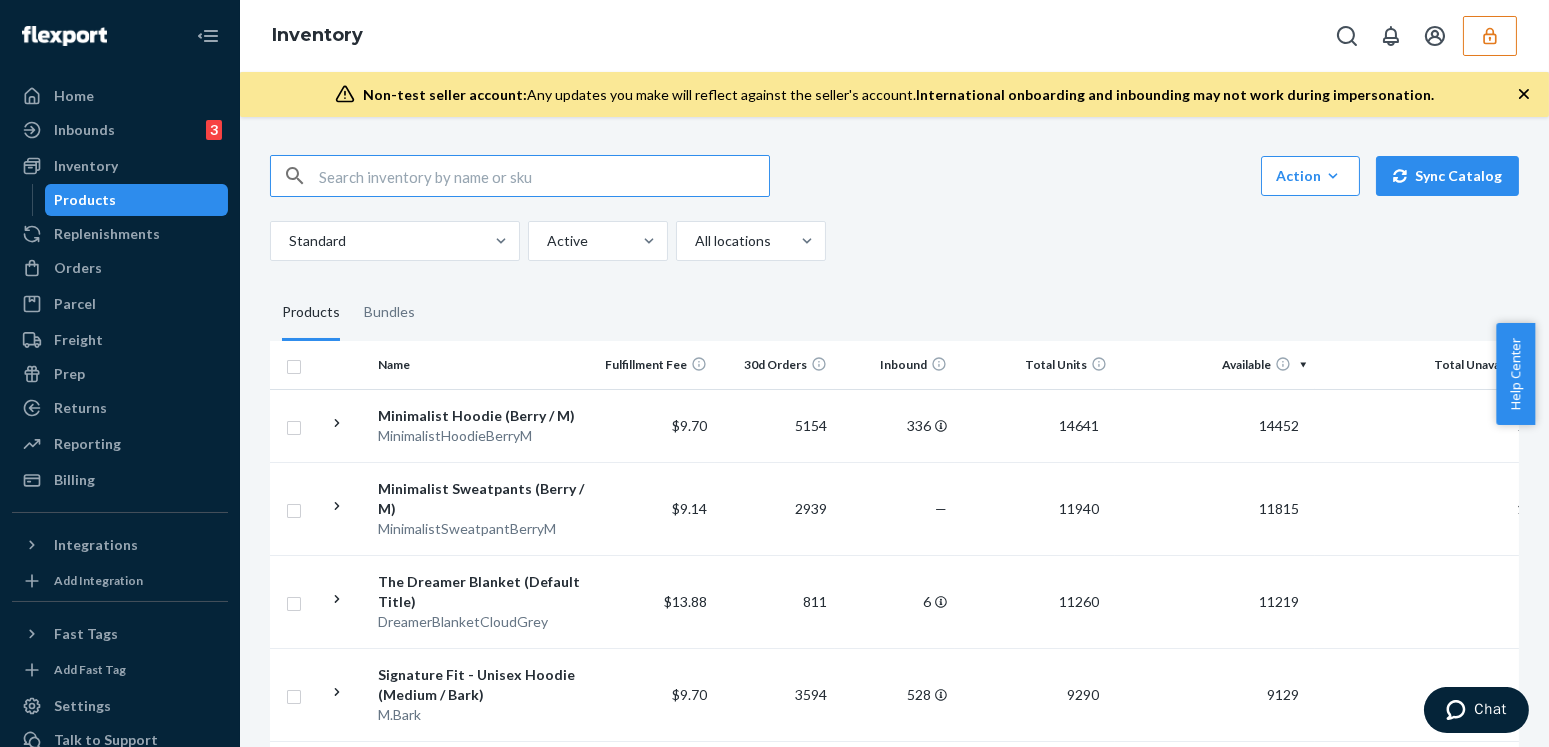 paste on "DWT6MTVF3BN" 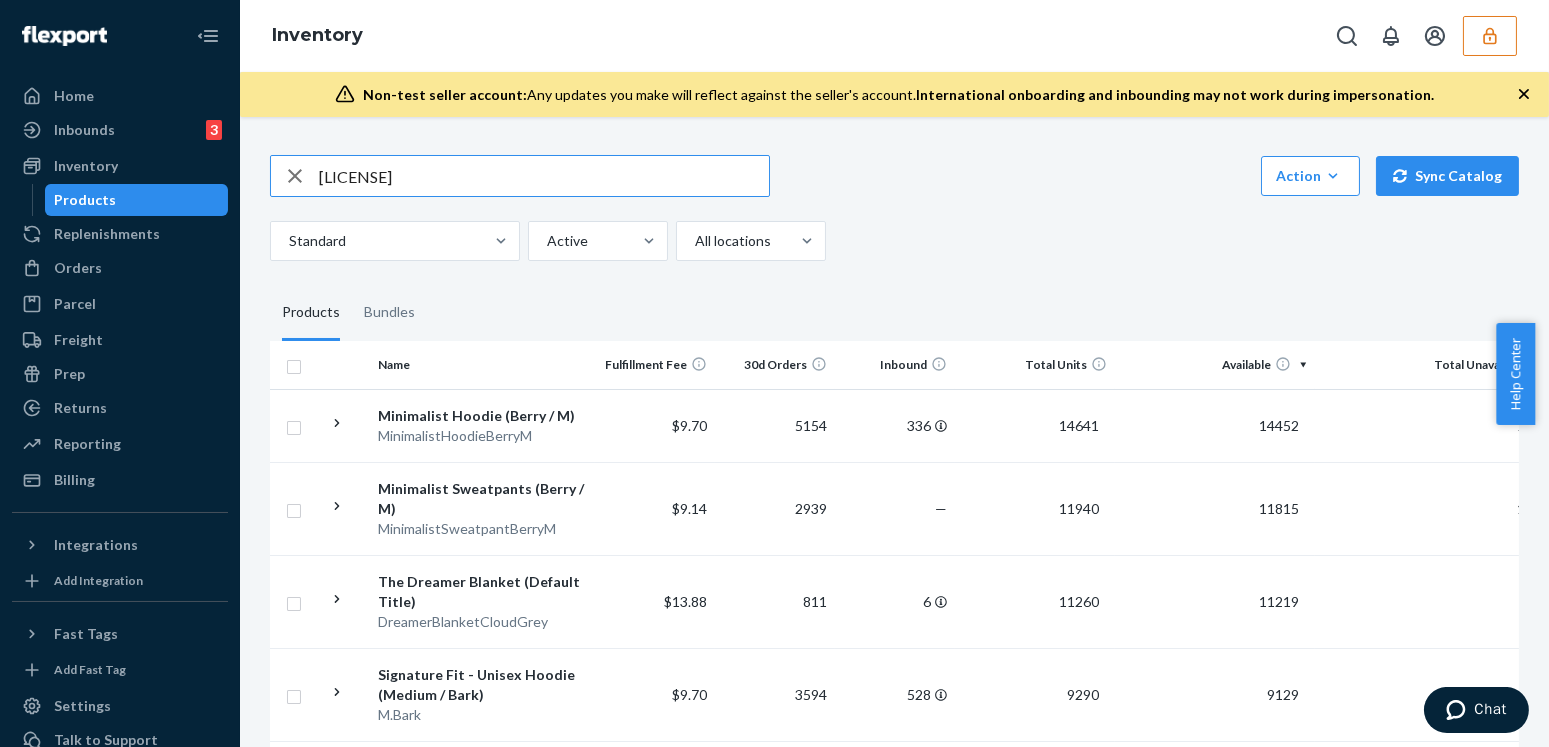 type on "DWT6MTVF3BN" 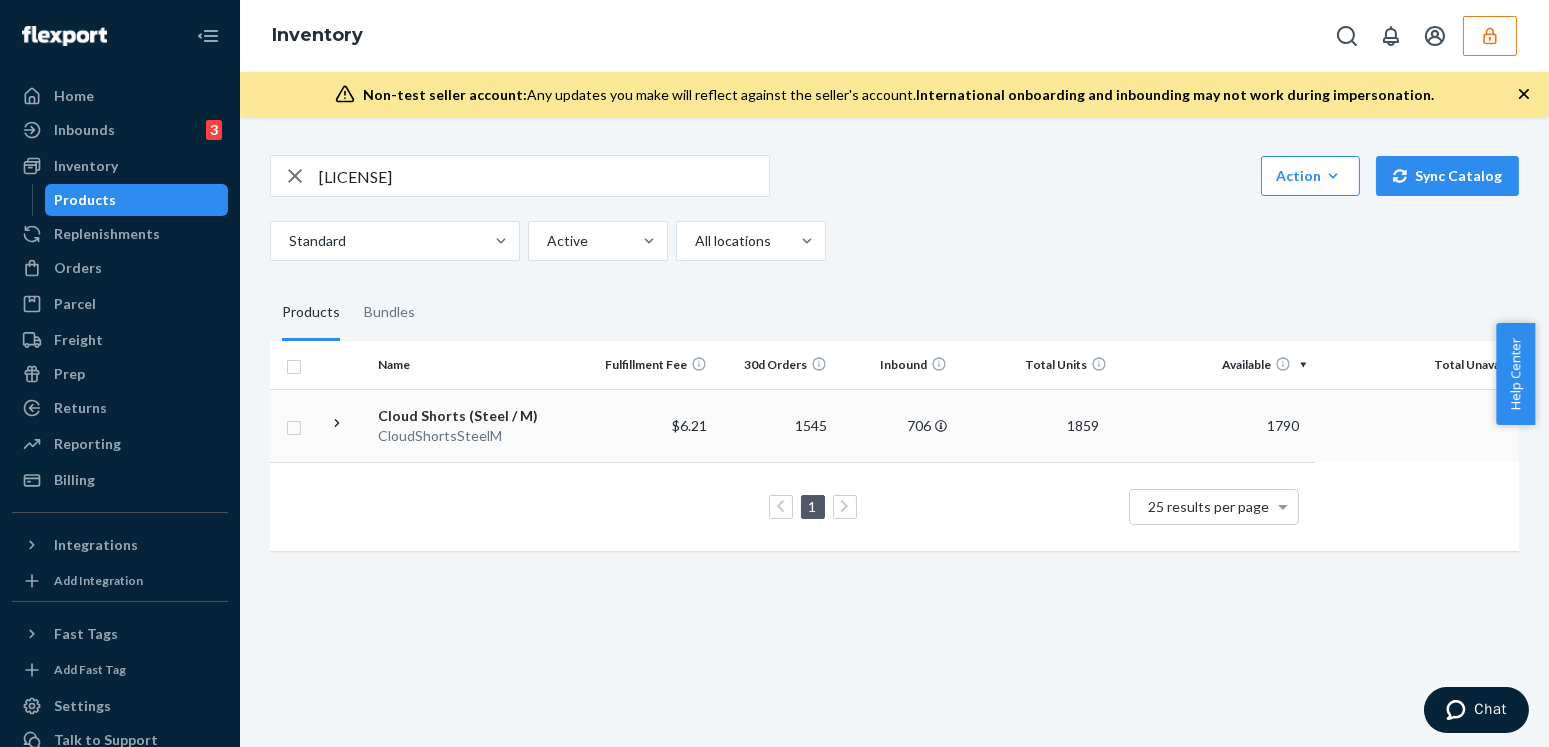 click on "Cloud Shorts (Steel / M) CloudShortsSteelM" at bounding box center (482, 425) 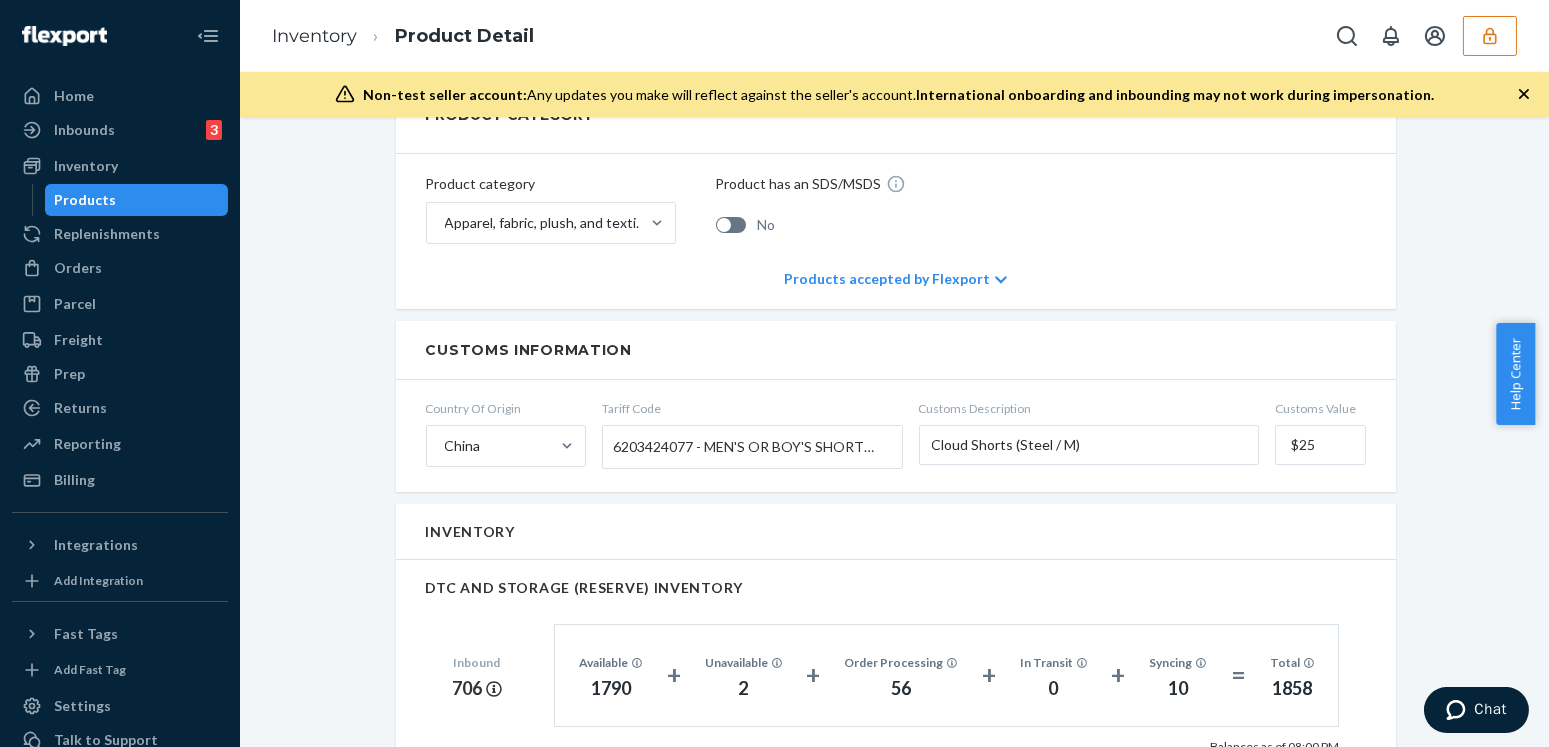 scroll, scrollTop: 1090, scrollLeft: 0, axis: vertical 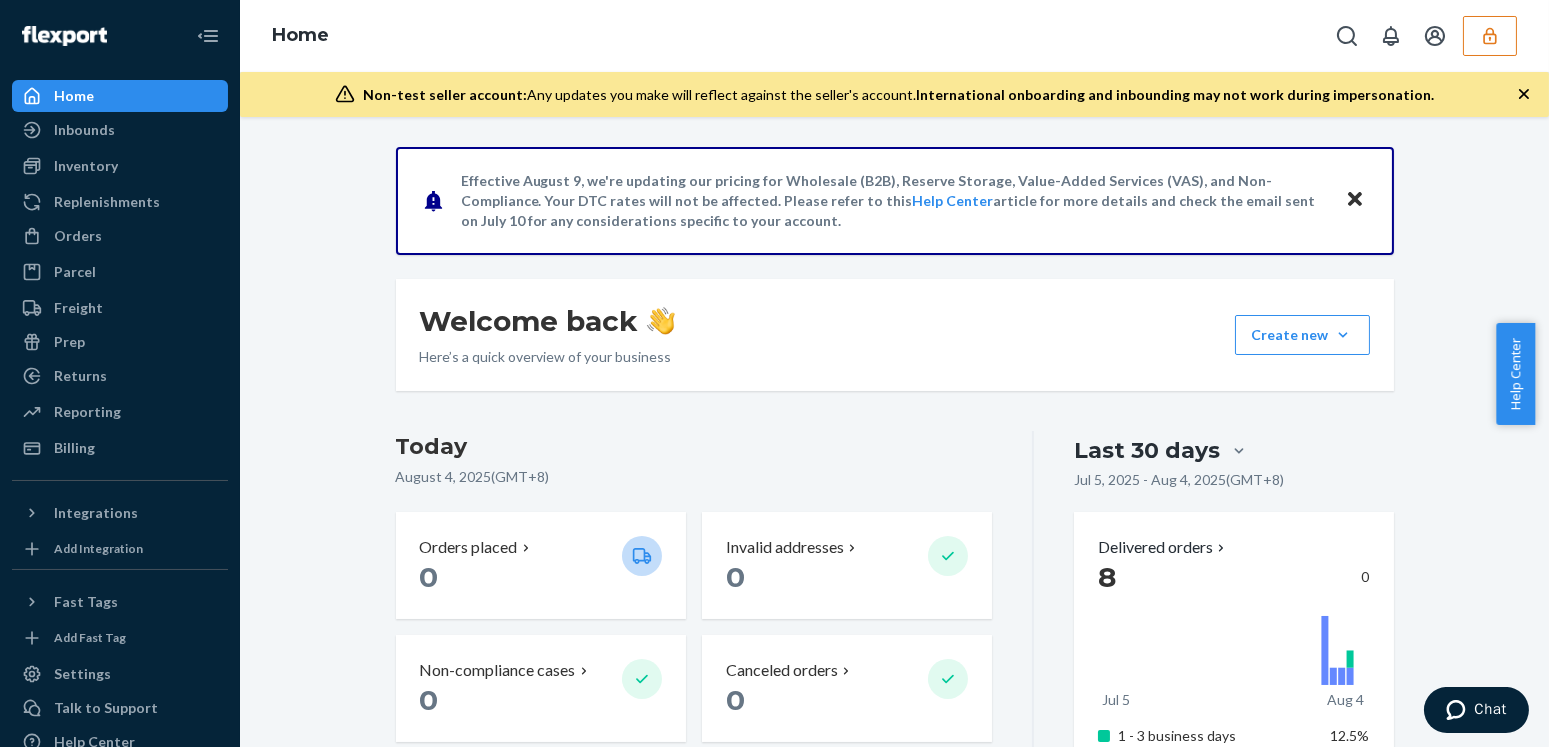 click on "Effective August 9, we're updating our pricing for Wholesale (B2B), Reserve Storage, Value-Added Services (VAS), and Non-Compliance. Your DTC rates will not be affected. Please refer to this  Help Center  article for more details and check the email sent on July 10 for any considerations specific to your account. Welcome back  Here’s a quick overview of your business Create new Create new inbound Create new order Create new product Today August 4, 2025  ( GMT+8 ) Orders placed   0   Invalid addresses   0   Non-compliance cases   0   Canceled orders   0   Available units 11 Ready for fulfillment Inbounding units 0 No shipments receiving, forwarding, in transit, or ready to ship Popular SKUs to replenish Avoid missing out on sales by inbounding these SKUs SKU Days of inventory left Regions Fishbird Rope Hat - Navy (Default Title) 26  sold ·  0  available 0 0 of 5 Spey Bay Inaugural Member Rope Hat - White (Default Title) 11  sold ·  1  available 3 1 of 5 Fishbird Rope Hat - Black (Default Title) 11 0 0 10 0" at bounding box center [894, 978] 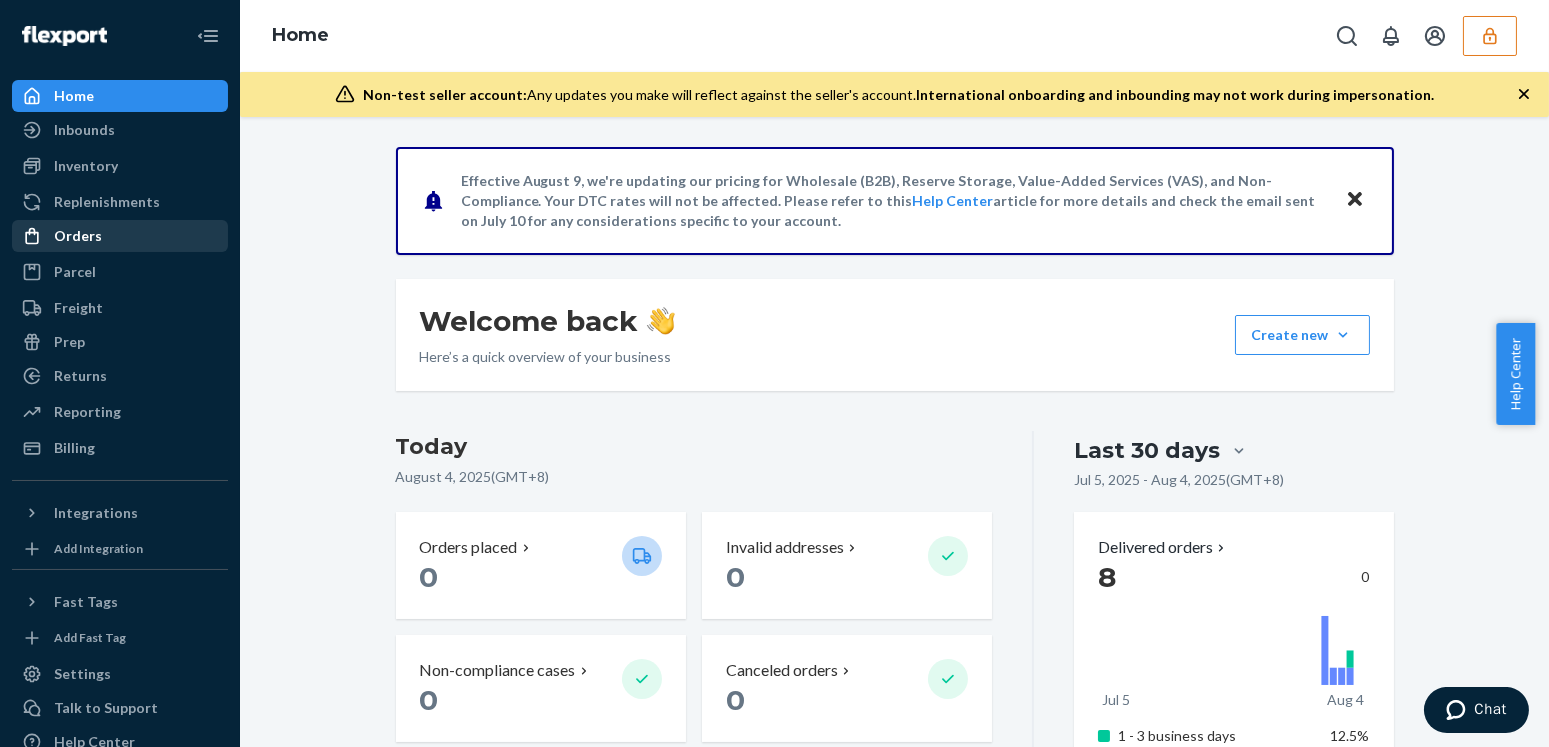 click 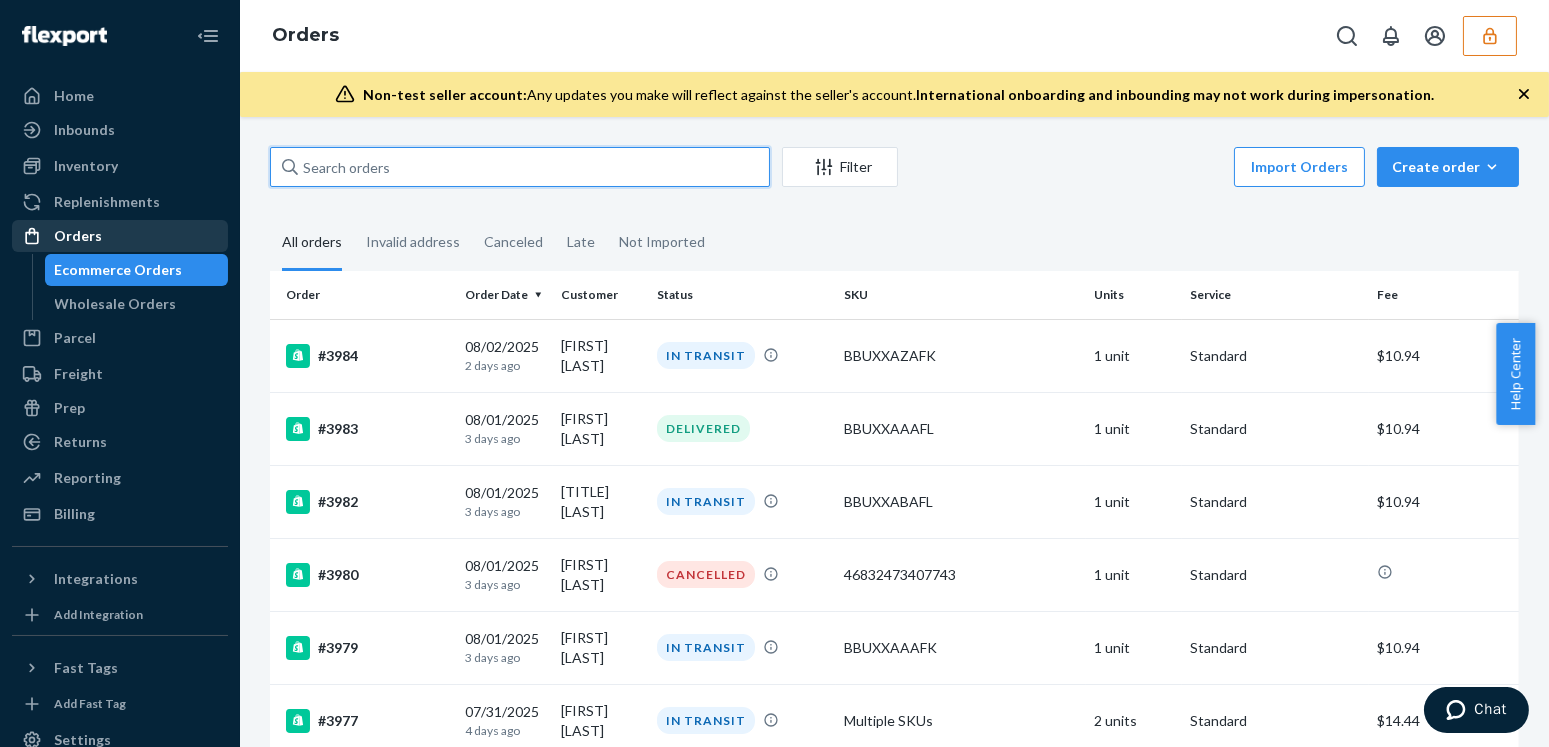 click at bounding box center [520, 167] 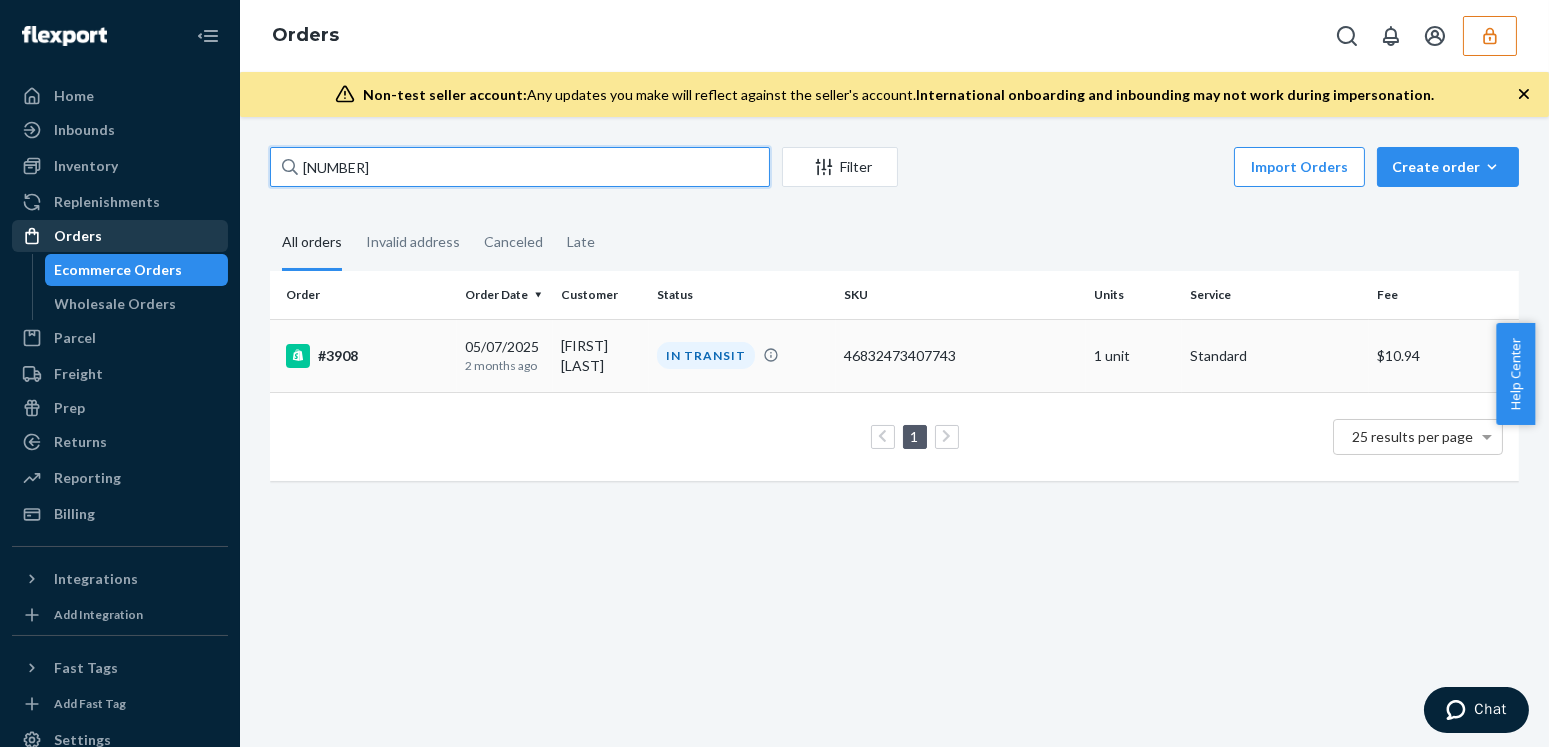 type on "133395433" 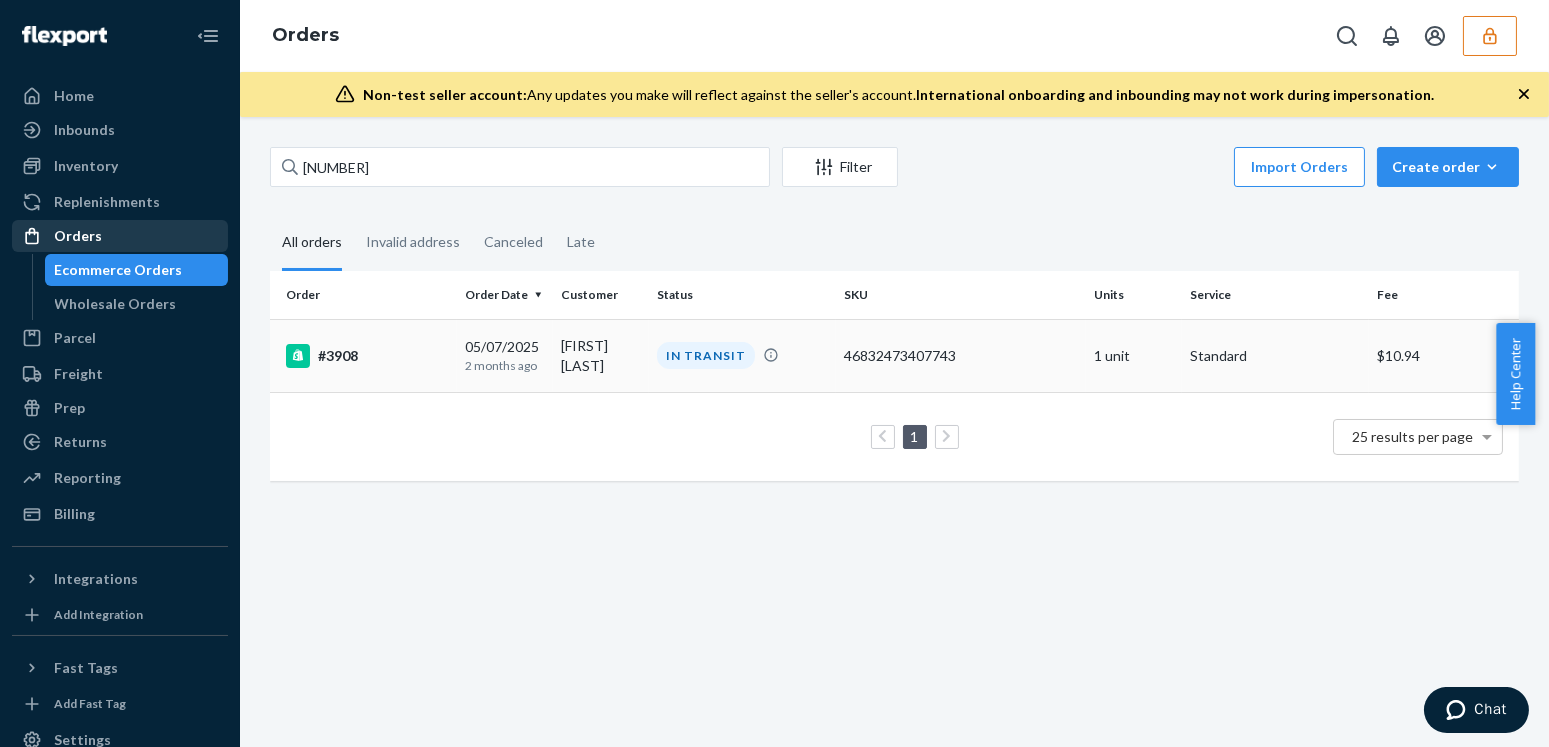 click on "#3908" at bounding box center (363, 355) 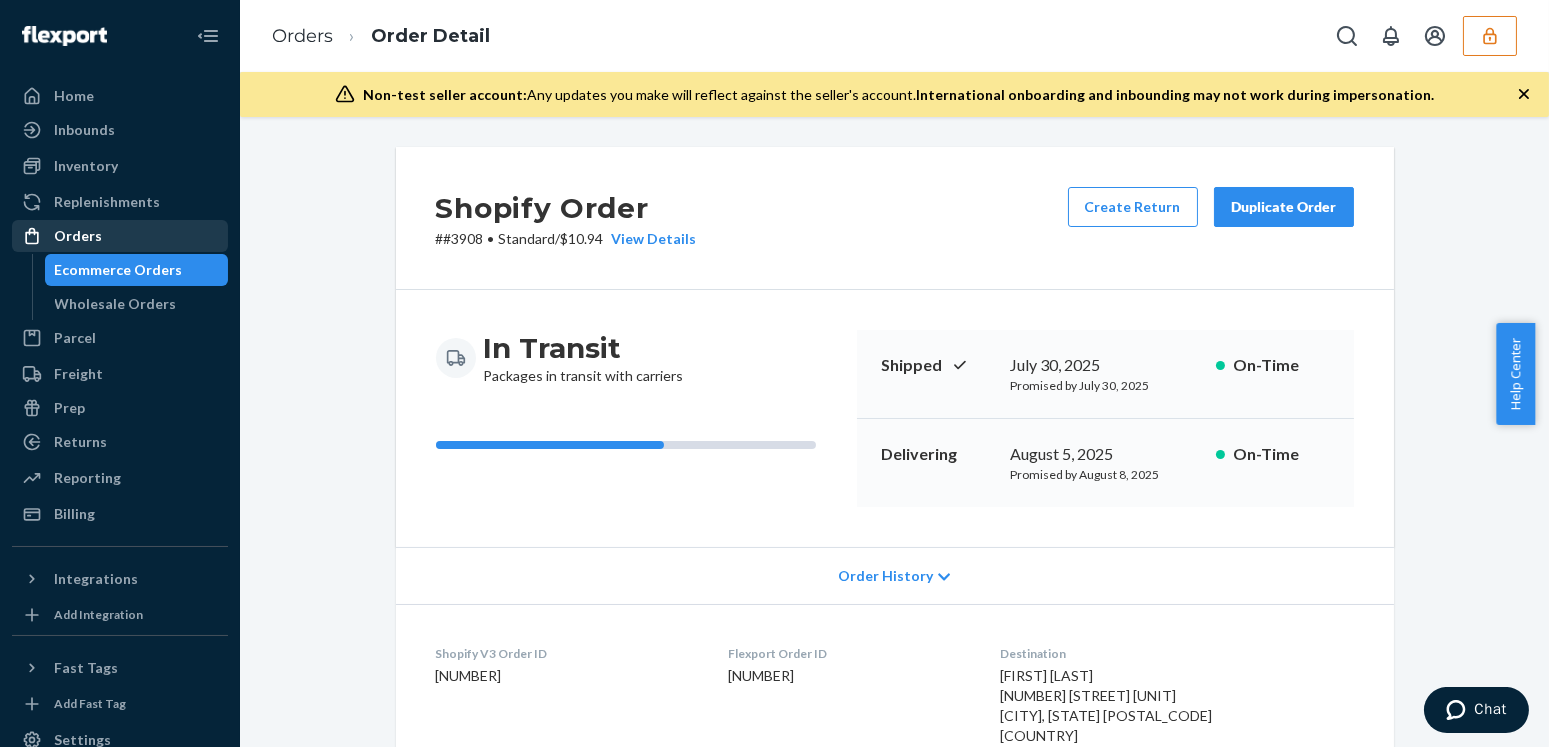 click on "Shopify Order # #3908 • Standard  /  $10.94 View Details Create Return Duplicate Order In Transit Packages in transit with carriers Shipped July 30, 2025 Promised by July 30, 2025 On-Time Delivering August 5, 2025 Promised by August 8, 2025 On-Time Order History Shopify V3 Order ID 6136318918911-7268910989567 Flexport Order ID 133395433 Destination Joaquin Ayuso de Paul
555 Fulton St Unit 101
San Francisco, CA 94102-4279
US Buyer Order Tracking 133395433 SKU Product Name Details Qty 46832473407743 Spey Bay Inaugural Member Rope Hat - Navy (Default Title) DSKU: DJ7N4XGDLWD 1 Package 1 of 1 Shipped via Other   b7ddf293mluz 1   SKU   1   Unit From LinksDAO
San Bernardino, CA 92408 Shipment ID 83311170 Box Name:  BX0612x8x5 WarehouseId:  LAX1 Processing Shipped 7/31 Delivered Package History SKU Product Name Details Qty 46832473407743 Spey Bay Inaugural Member Rope Hat - Navy (Default Title) DSKU: DJ7N4XGDLWD 1" at bounding box center (894, 803) 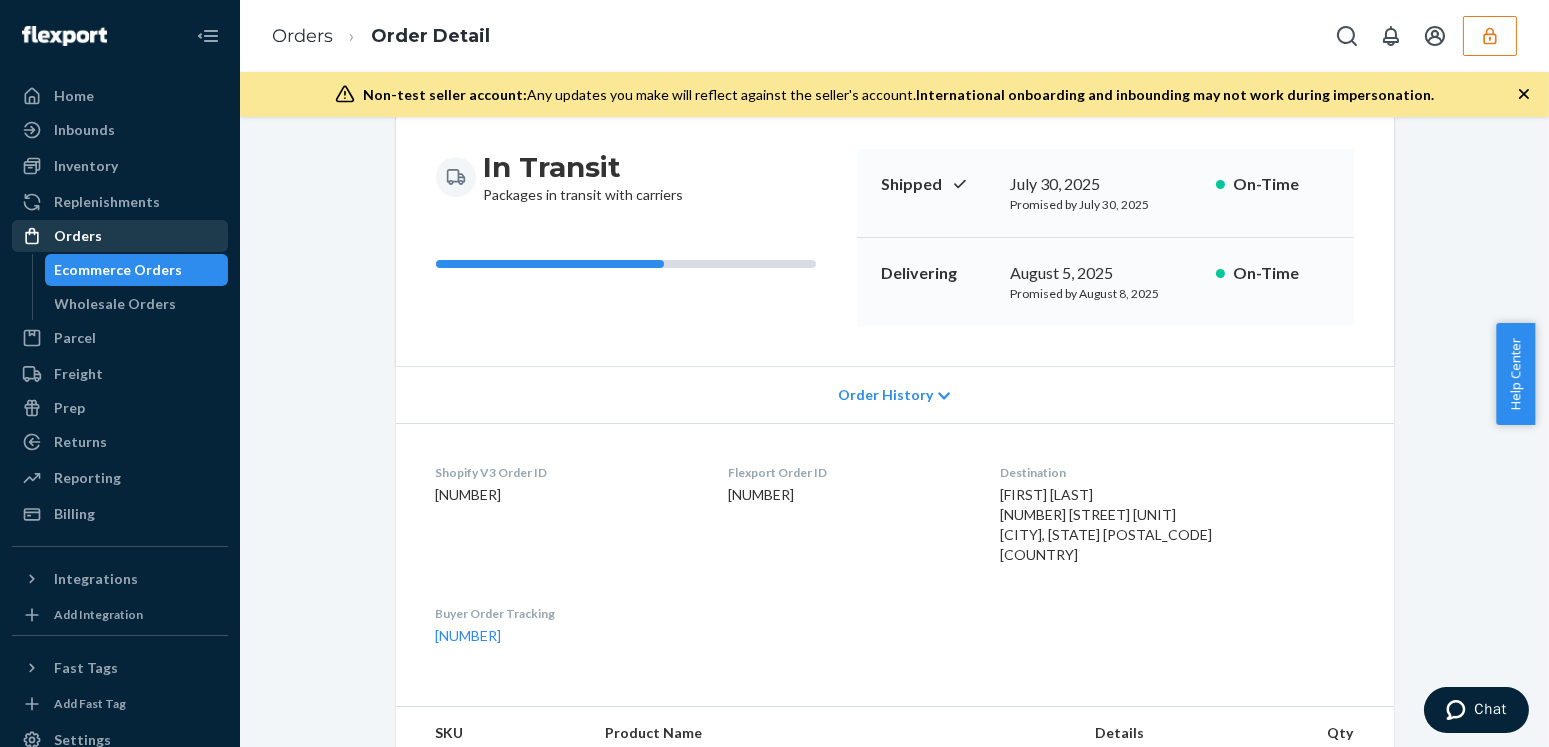 scroll, scrollTop: 0, scrollLeft: 0, axis: both 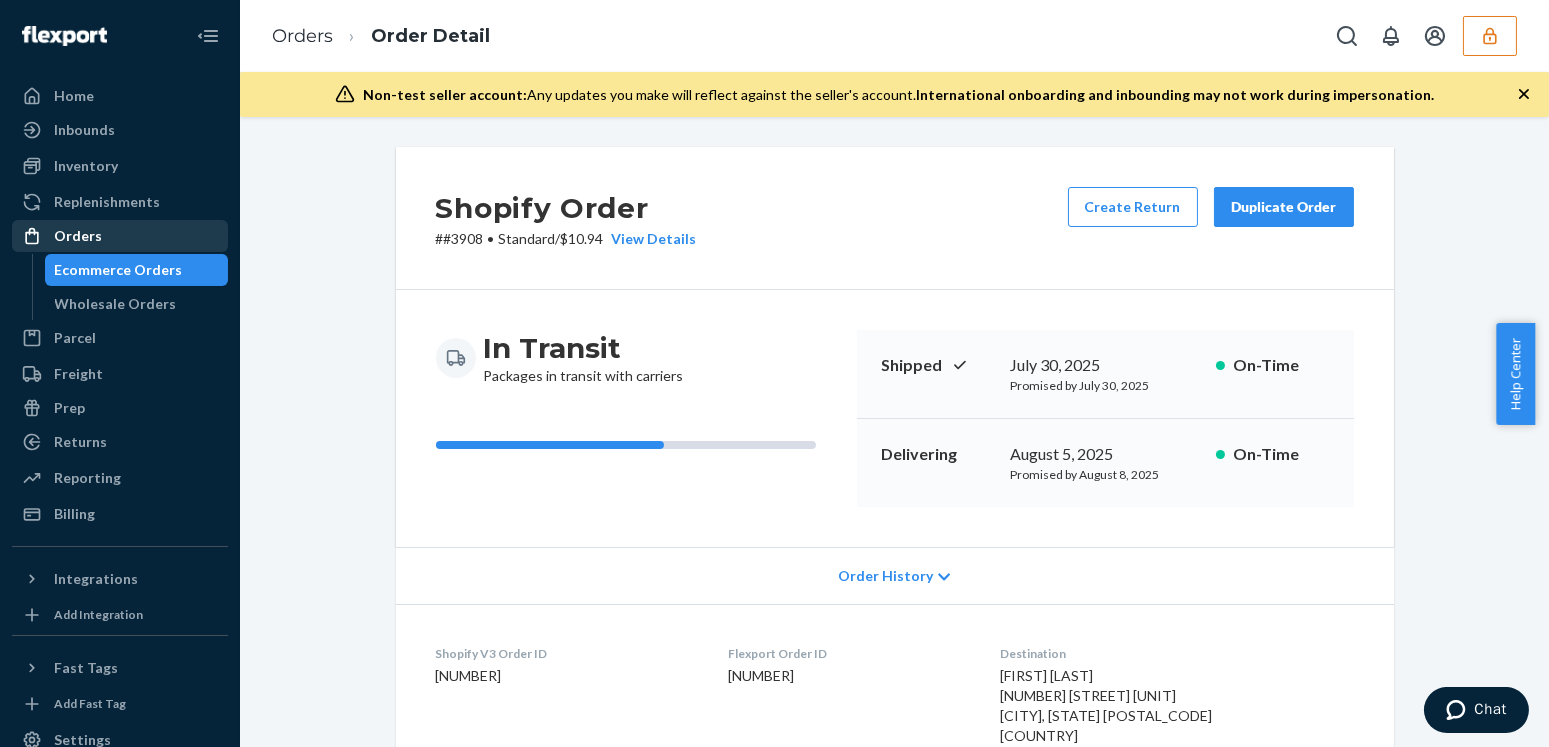 click on "Shopify Order # #3908 • Standard  /  $10.94 View Details Create Return Duplicate Order In Transit Packages in transit with carriers Shipped July 30, 2025 Promised by July 30, 2025 On-Time Delivering August 5, 2025 Promised by August 8, 2025 On-Time Order History Shopify V3 Order ID 6136318918911-7268910989567 Flexport Order ID 133395433 Destination Joaquin Ayuso de Paul
555 Fulton St Unit 101
San Francisco, CA 94102-4279
US Buyer Order Tracking 133395433 SKU Product Name Details Qty 46832473407743 Spey Bay Inaugural Member Rope Hat - Navy (Default Title) DSKU: DJ7N4XGDLWD 1 Package 1 of 1 Shipped via Other   b7ddf293mluz 1   SKU   1   Unit From LinksDAO
San Bernardino, CA 92408 Shipment ID 83311170 Box Name:  BX0612x8x5 WarehouseId:  LAX1 Processing Shipped 7/31 Delivered Package History SKU Product Name Details Qty 46832473407743 Spey Bay Inaugural Member Rope Hat - Navy (Default Title) DSKU: DJ7N4XGDLWD 1" at bounding box center [894, 803] 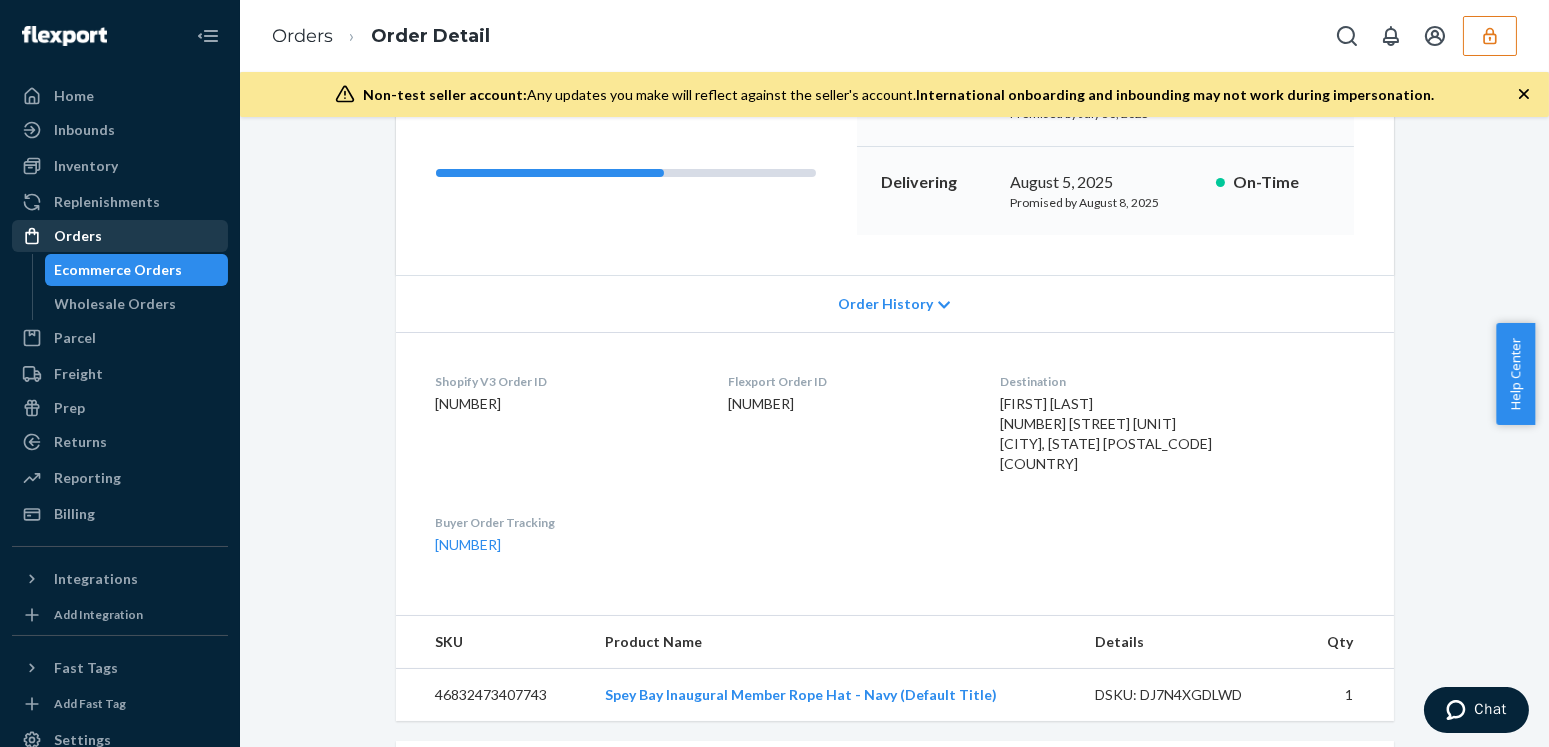 scroll, scrollTop: 545, scrollLeft: 0, axis: vertical 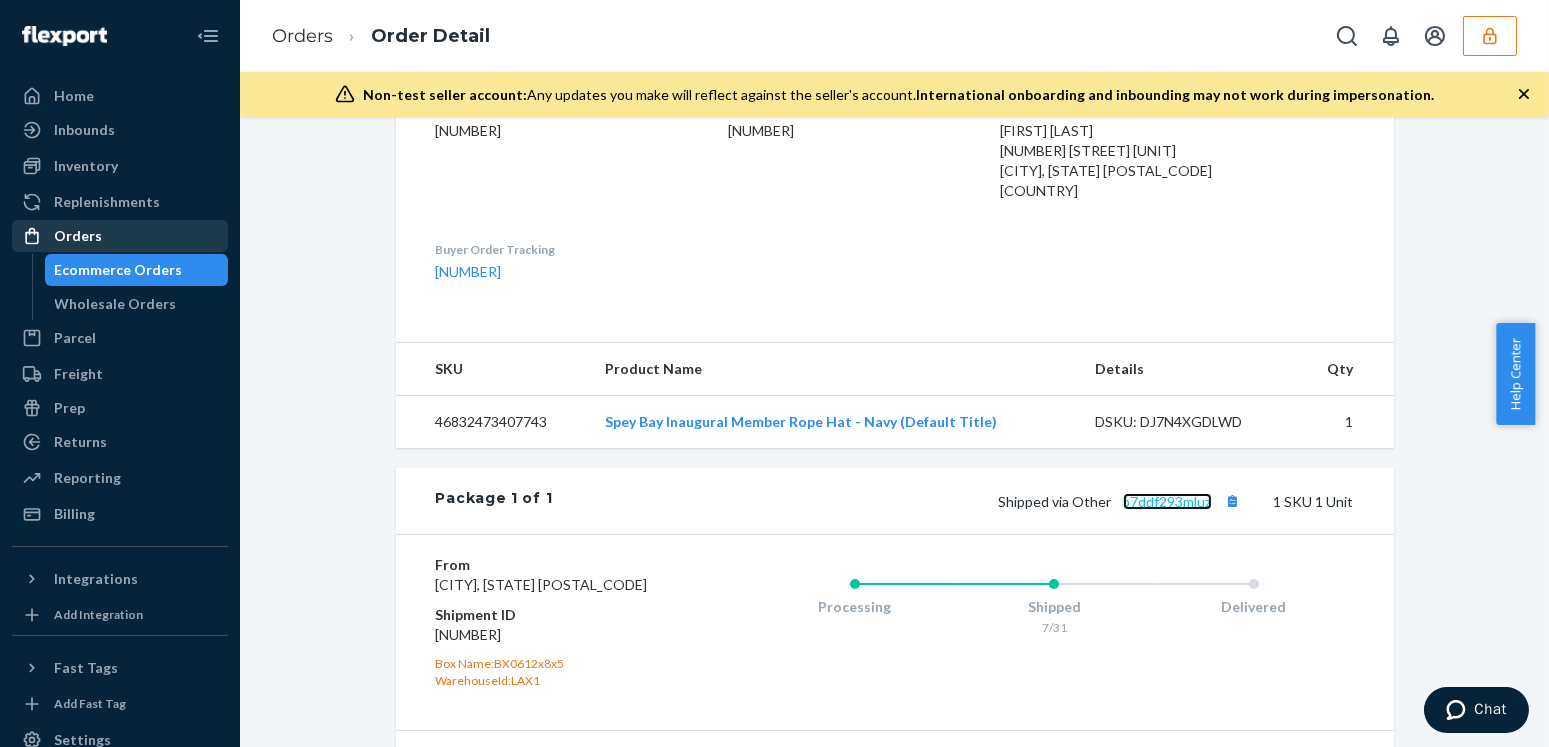 click on "b7ddf293mluz" at bounding box center [1167, 501] 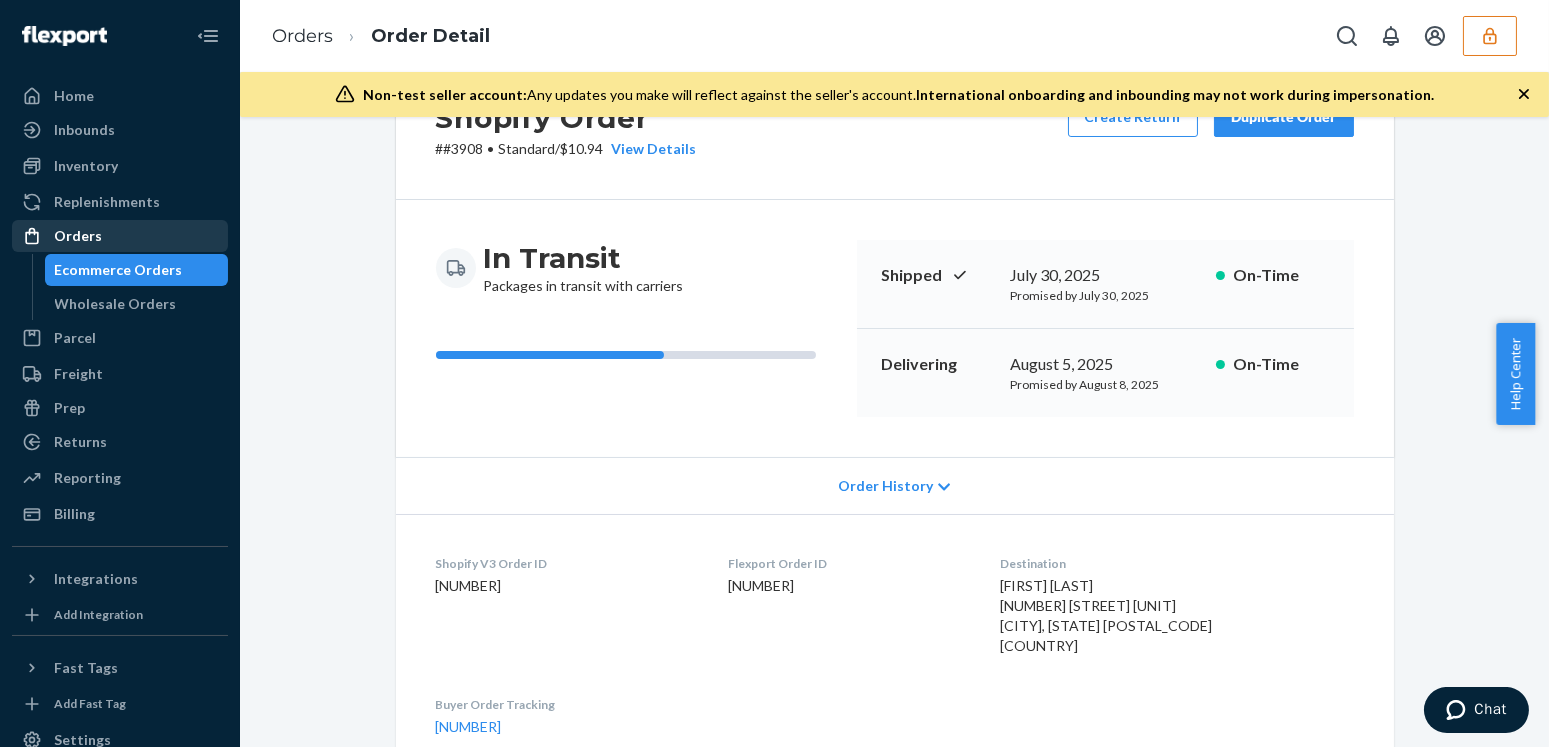 scroll, scrollTop: 0, scrollLeft: 0, axis: both 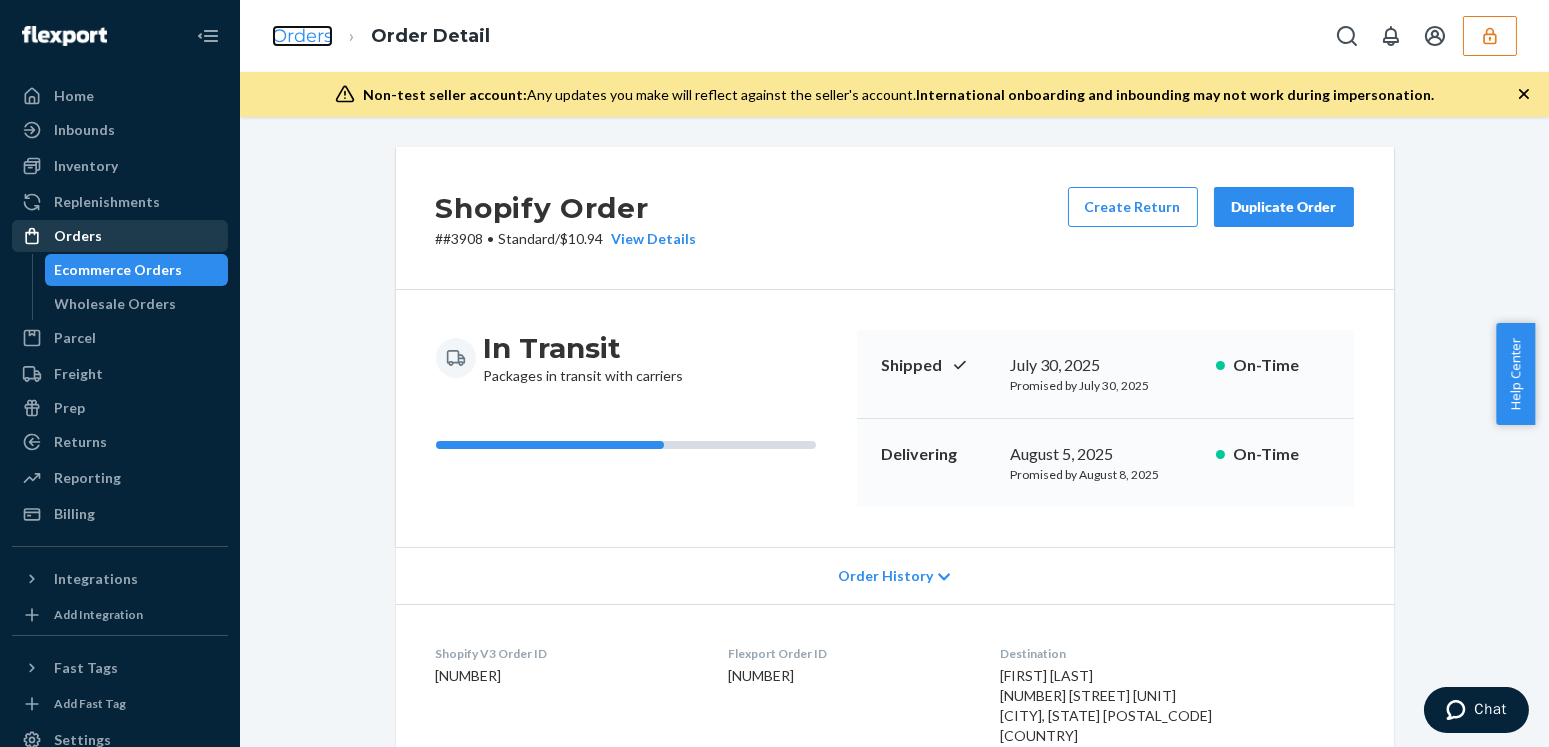 click on "Orders" at bounding box center [302, 36] 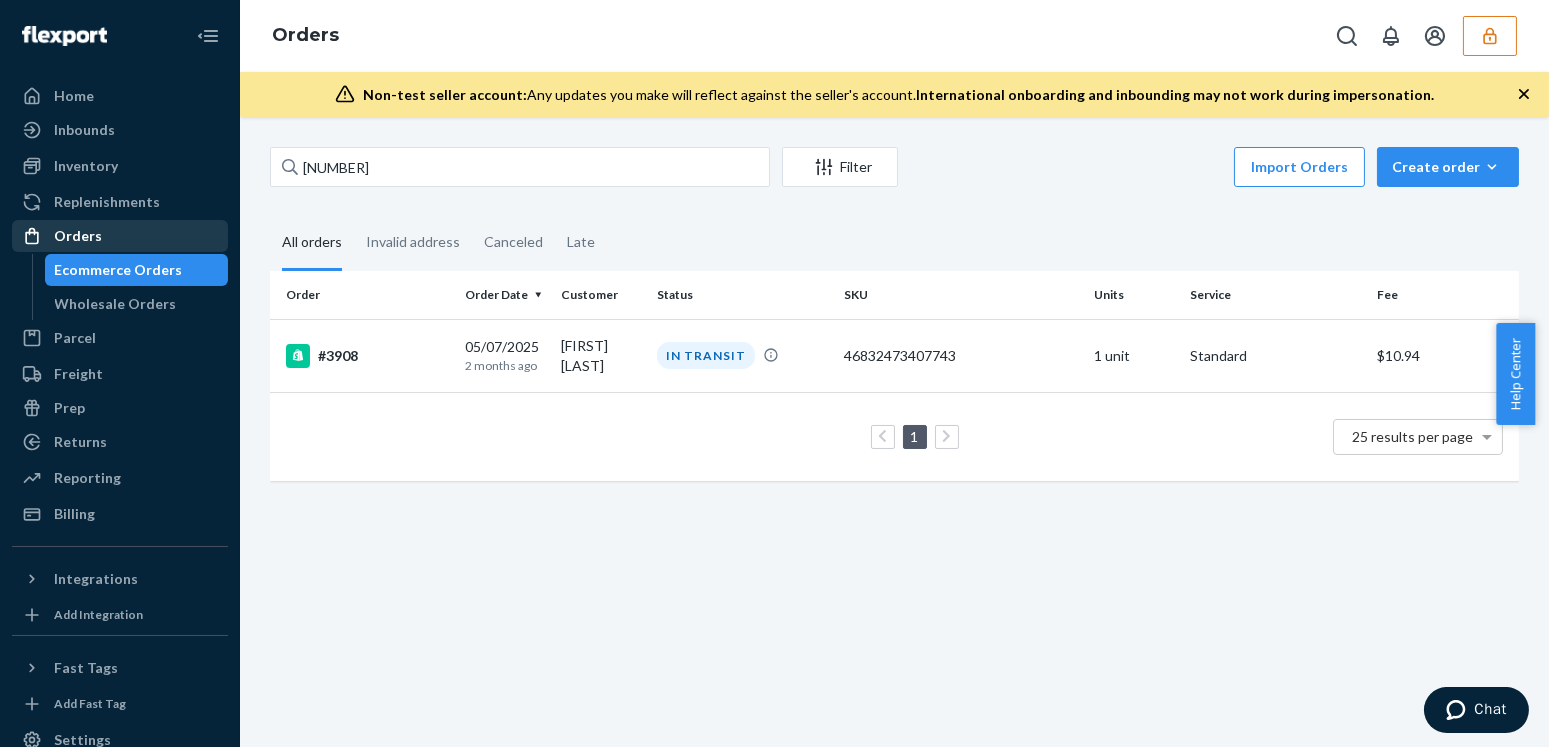 click on "133395433 Filter Import Orders Create order Ecommerce order Removal order" at bounding box center (894, 169) 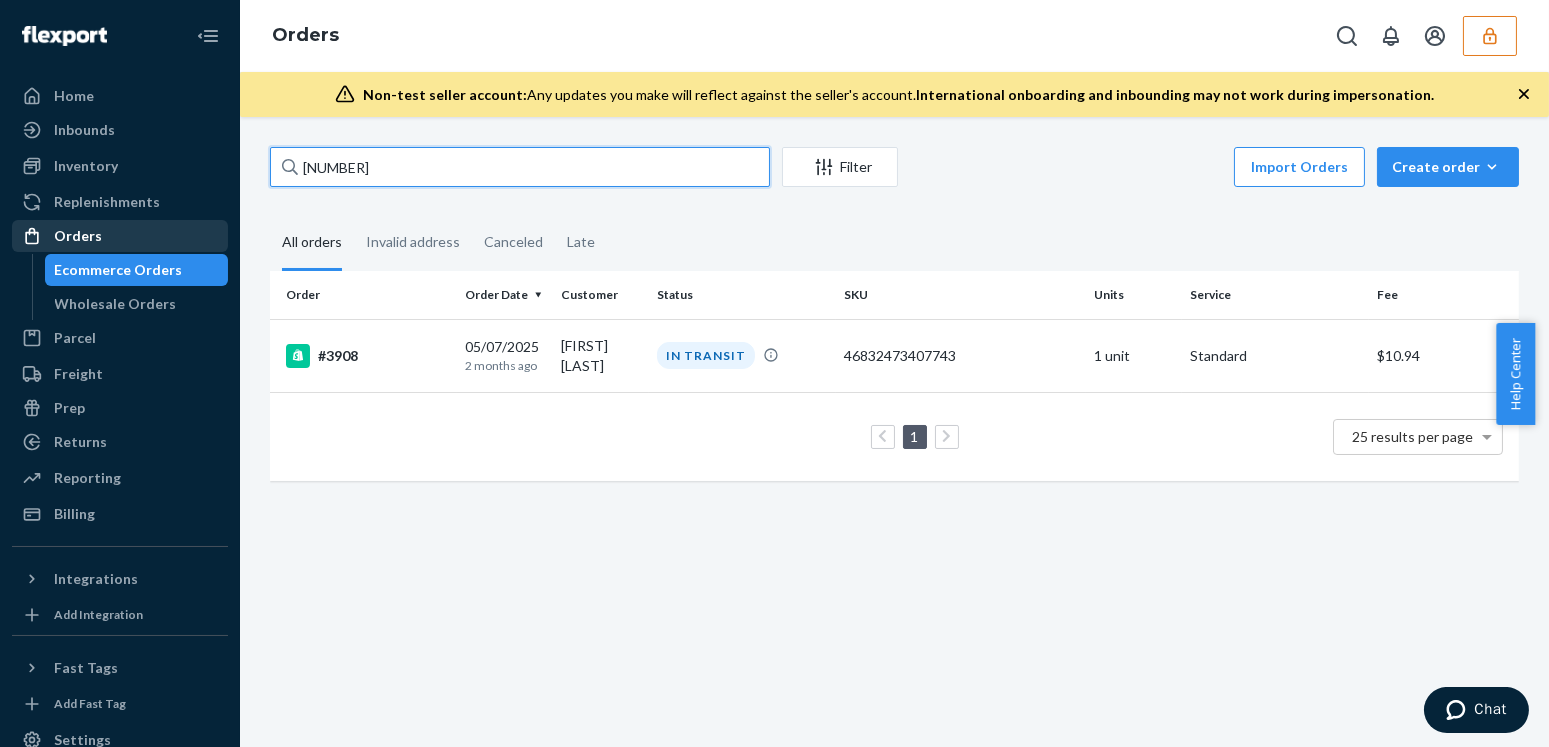 click on "133395433" at bounding box center [520, 167] 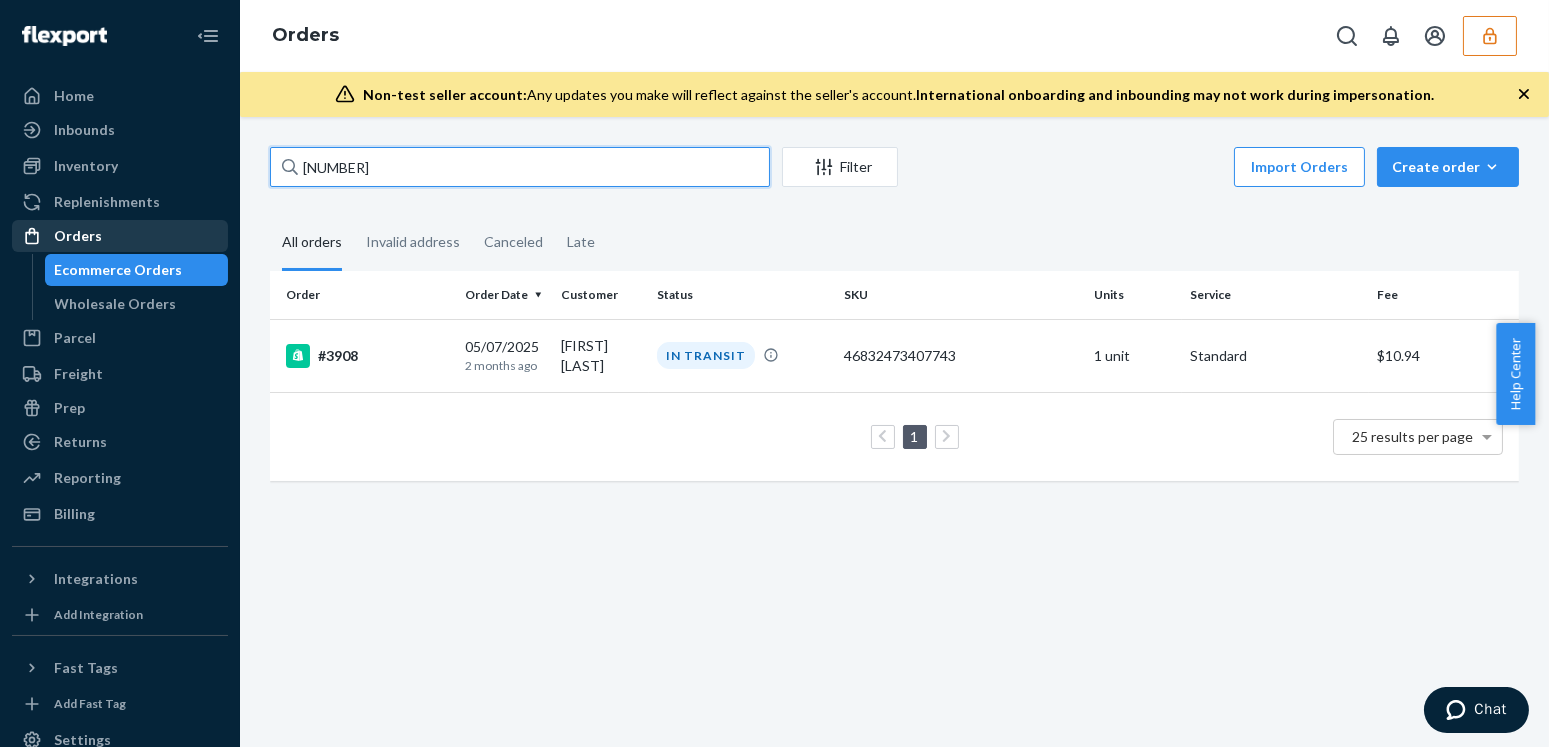 paste on "sfnonboarding@[EMAIL_DOMAIN]" 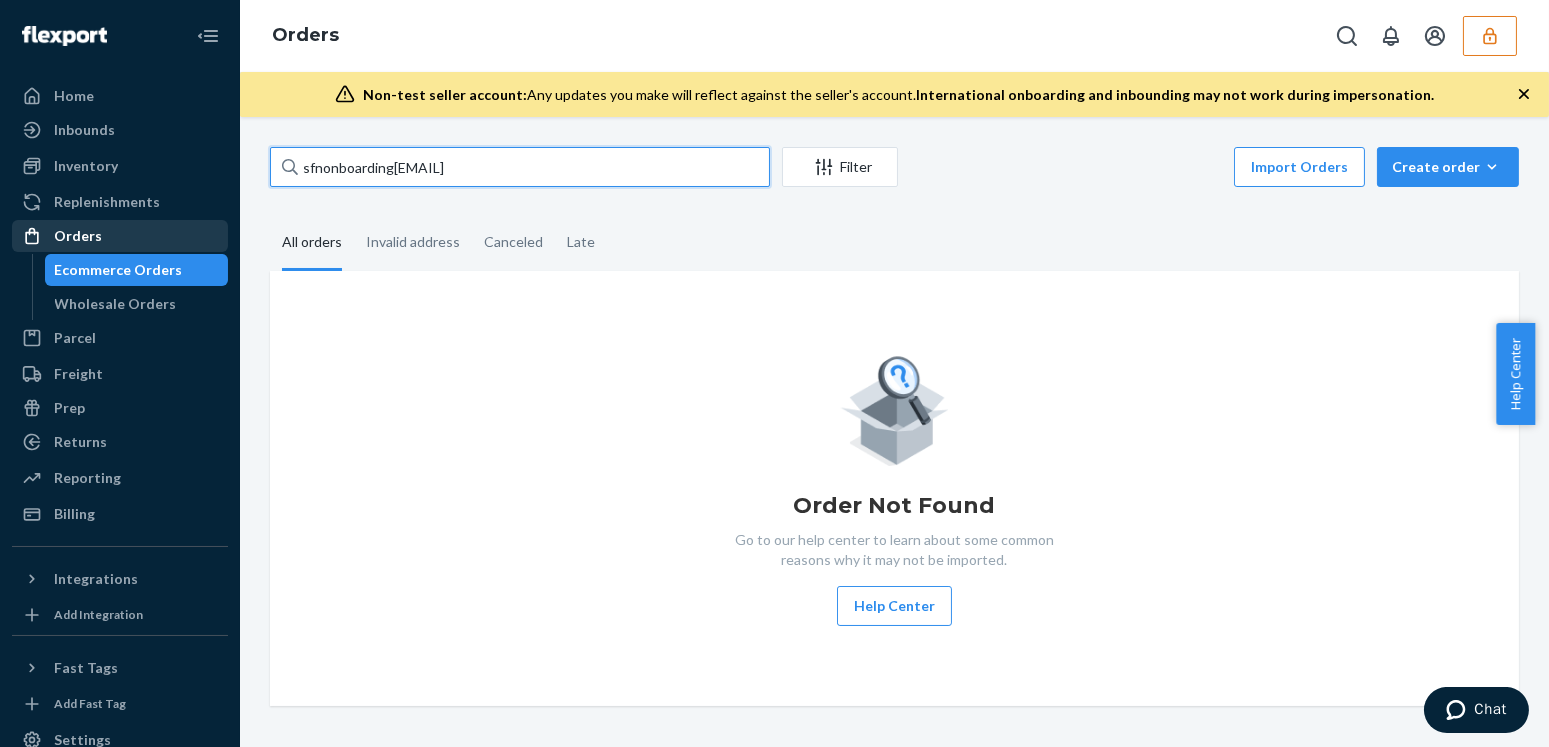 type on "sfnonboarding@[EMAIL_DOMAIN]" 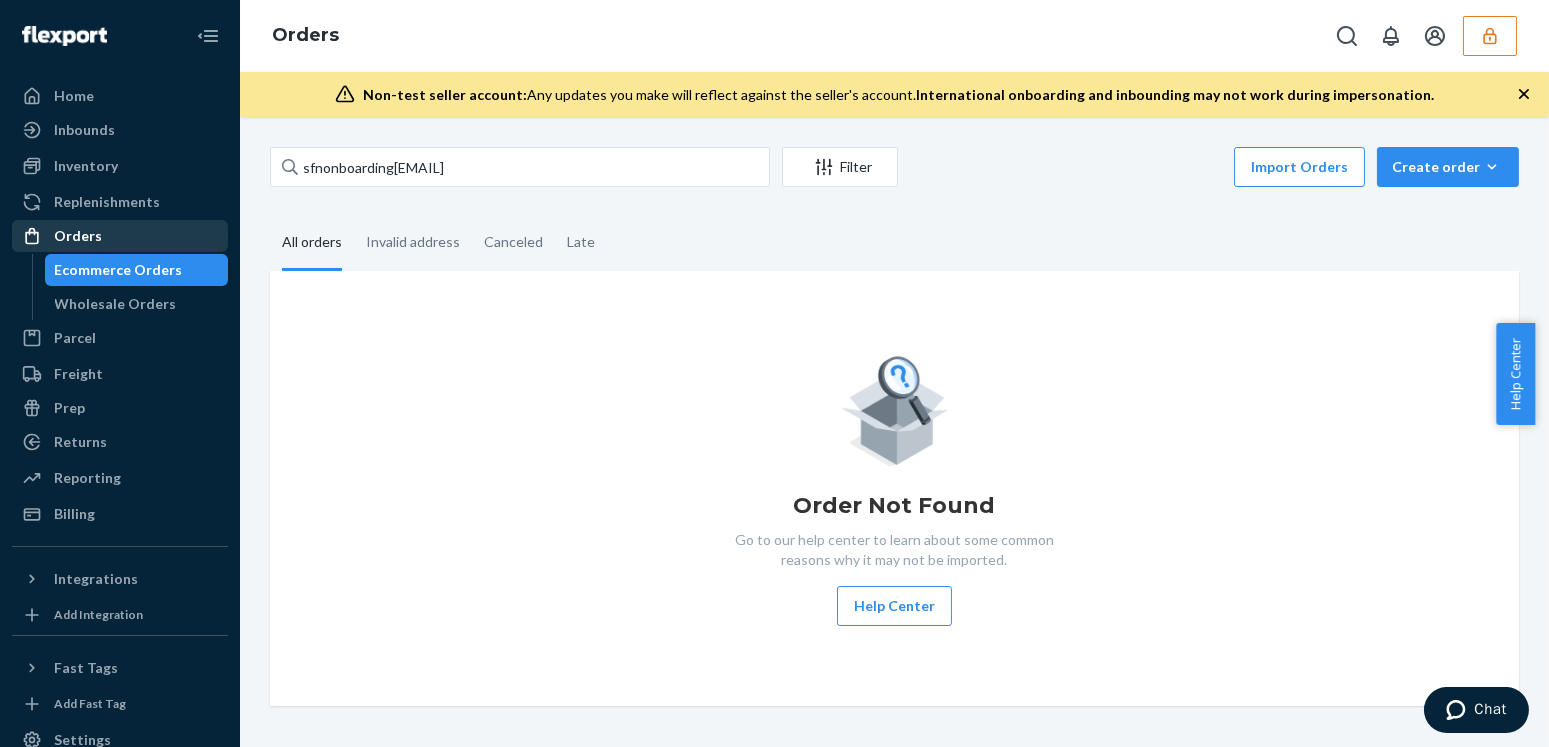 click 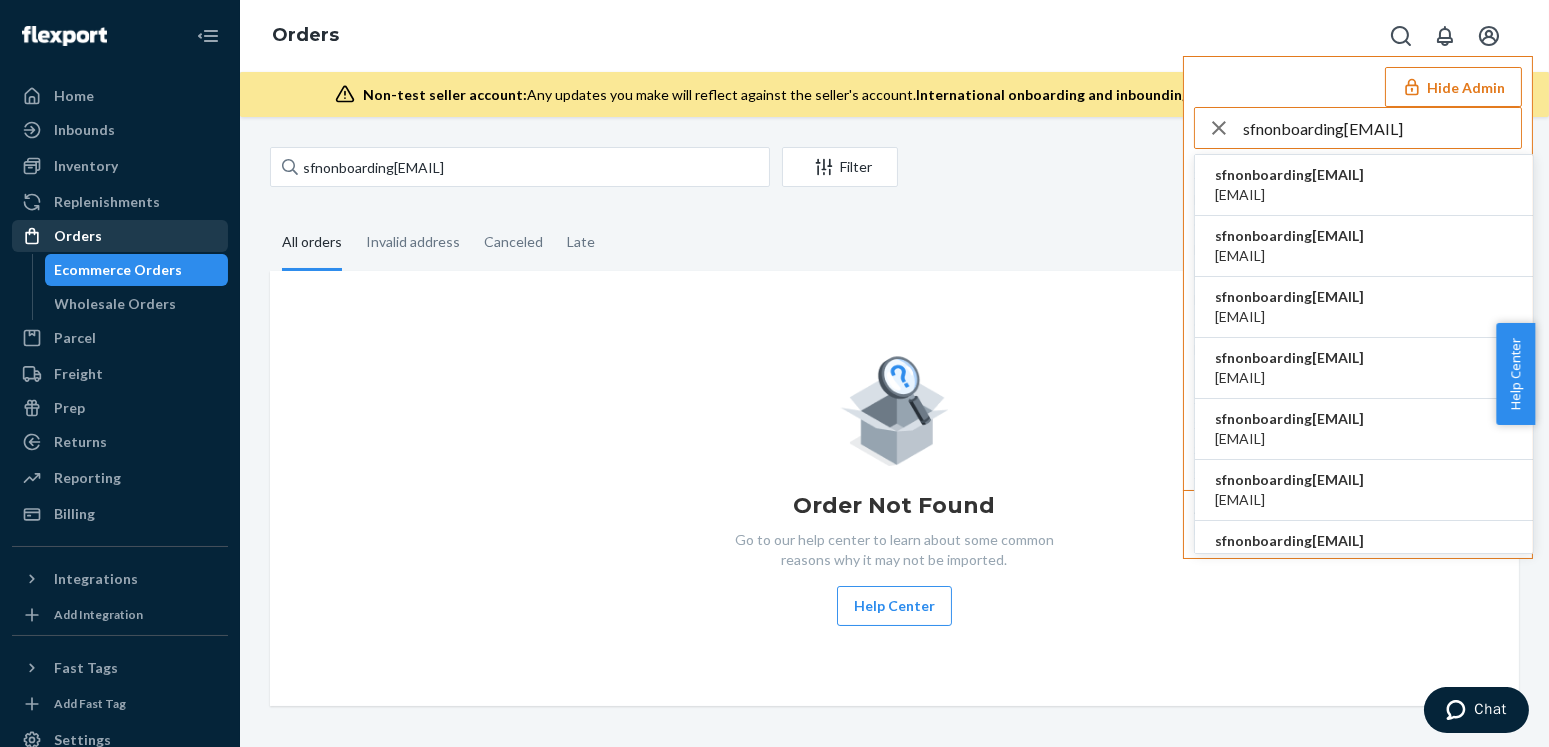type on "sfnonboarding@[EMAIL_DOMAIN]" 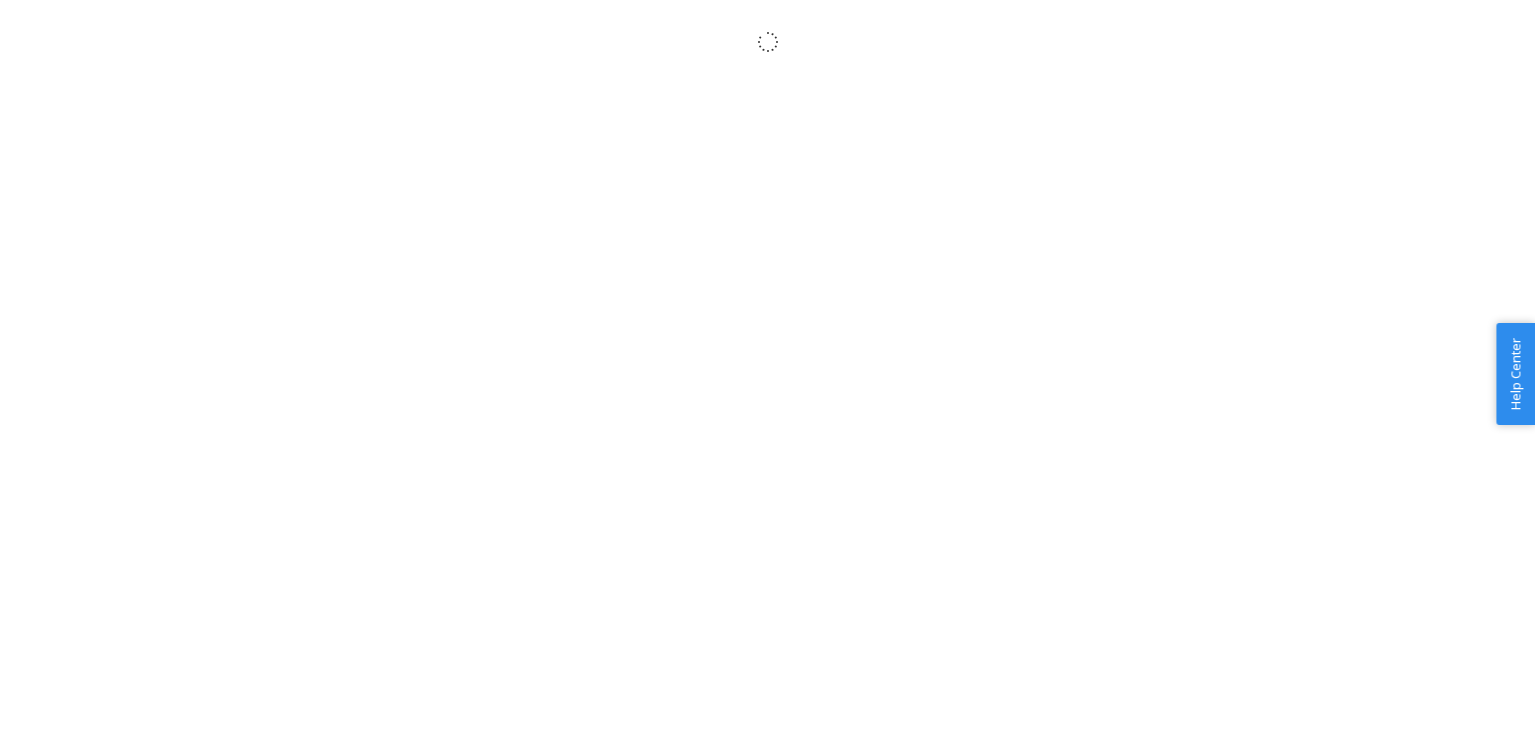 scroll, scrollTop: 0, scrollLeft: 0, axis: both 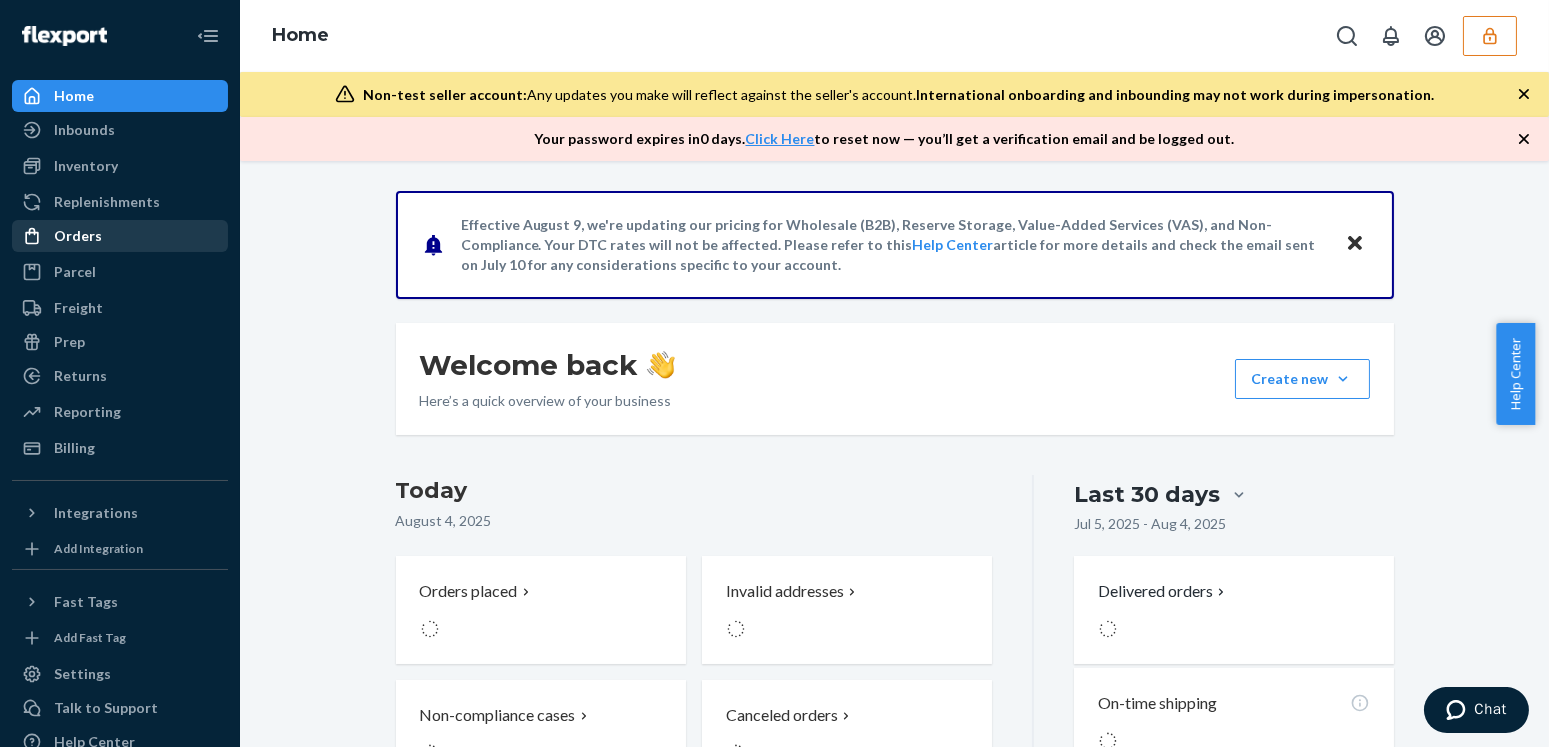 click on "Orders" at bounding box center (120, 236) 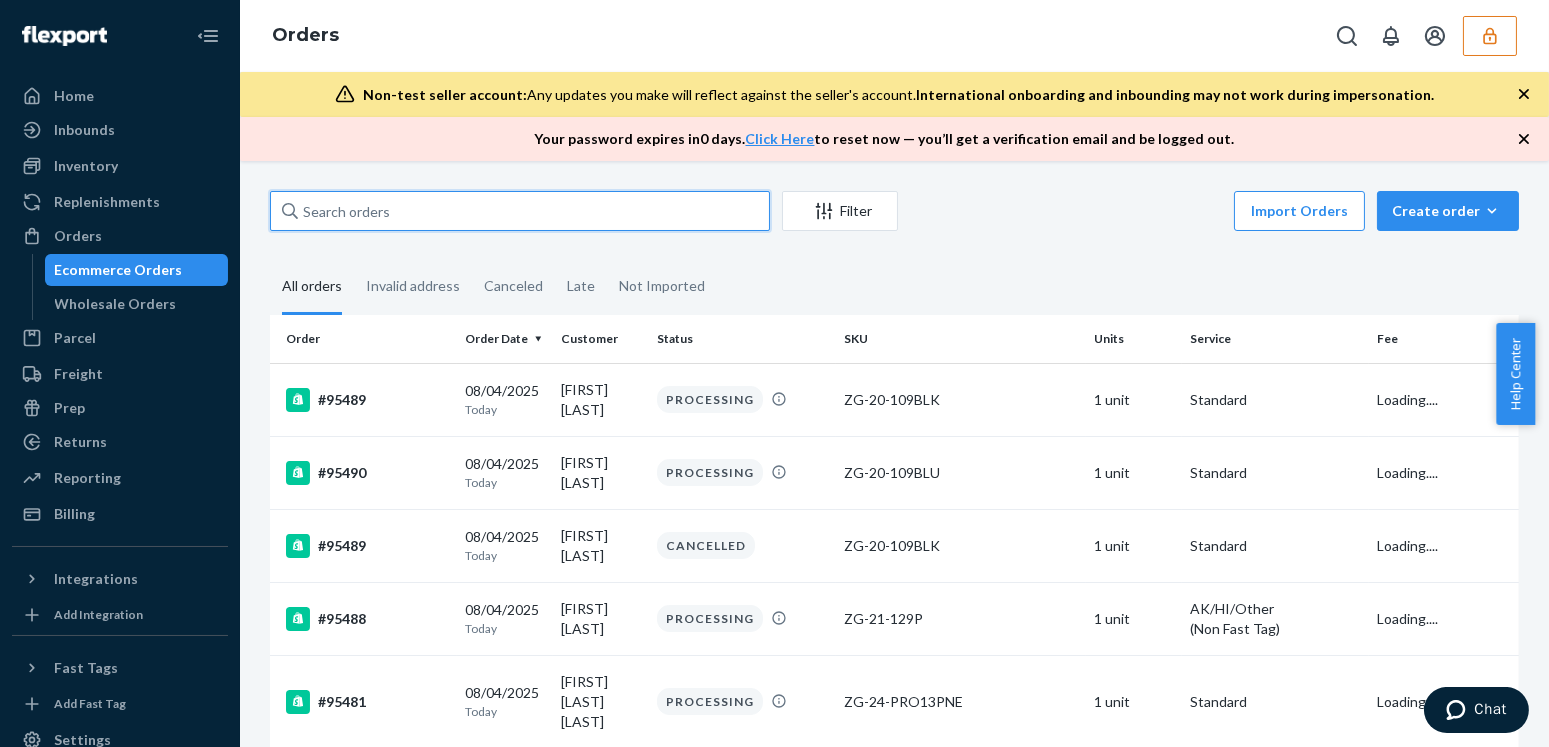 click at bounding box center (520, 211) 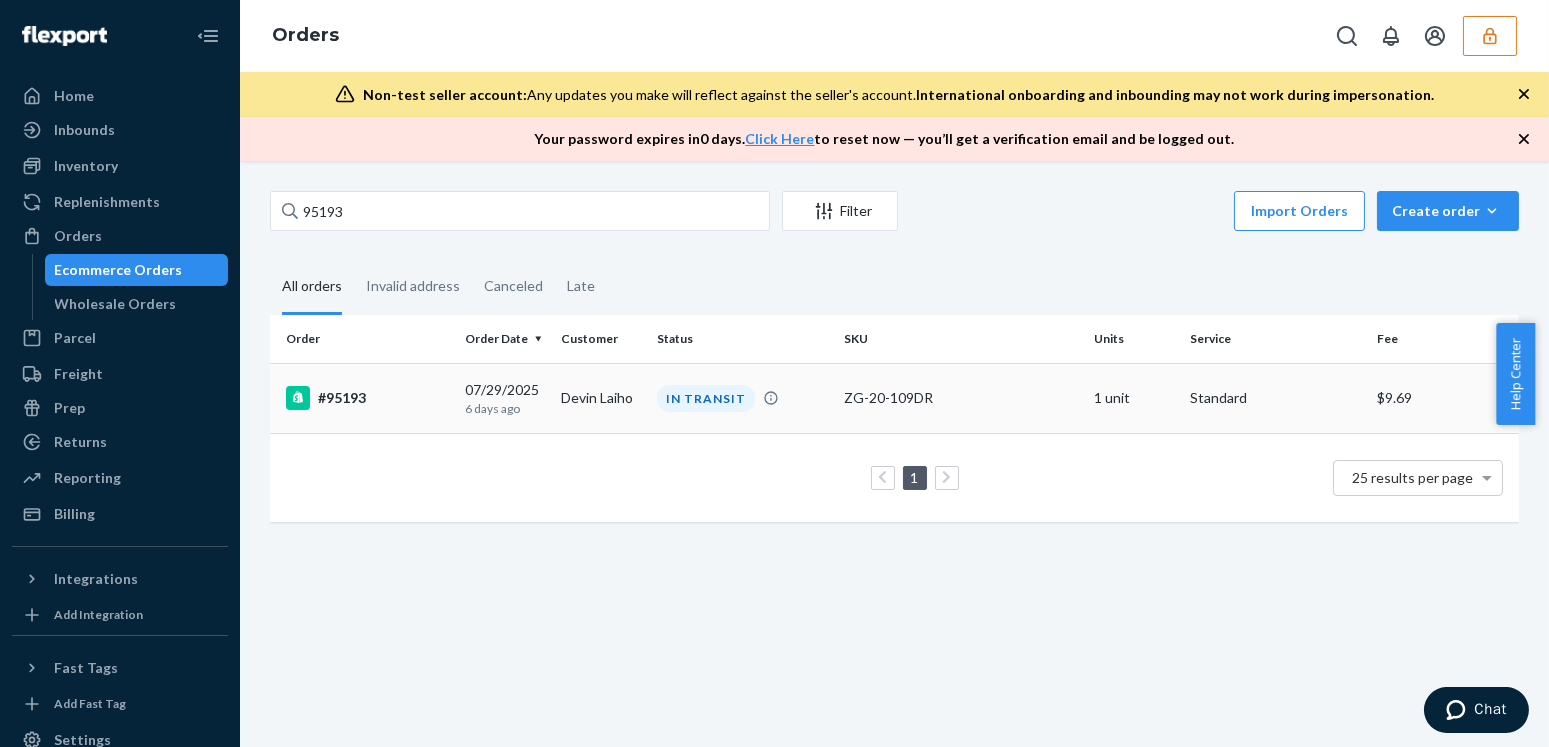 click on "[MONTH]/[DAY_NUM]/[YEAR] [NUM] days ago" at bounding box center (505, 398) 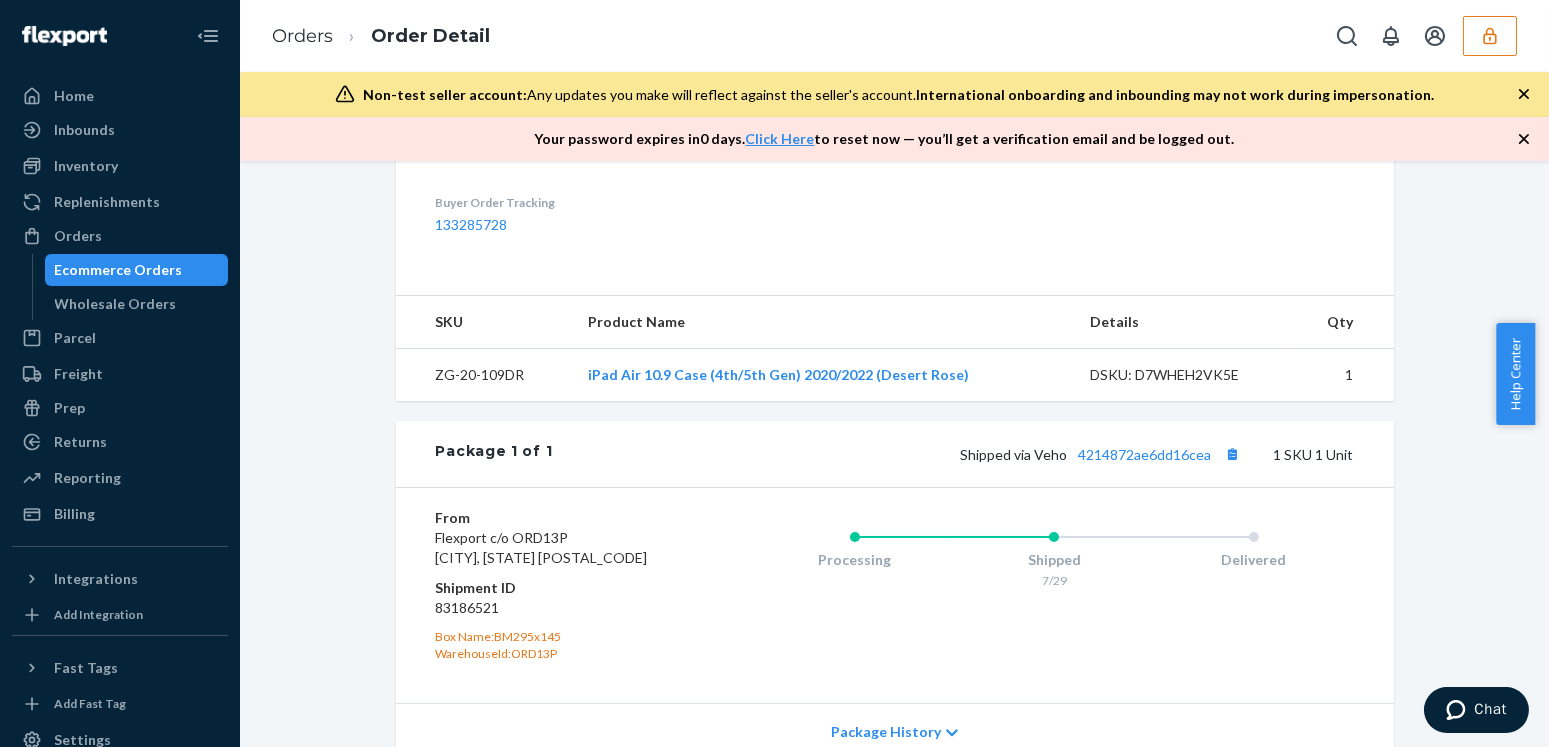 scroll, scrollTop: 773, scrollLeft: 0, axis: vertical 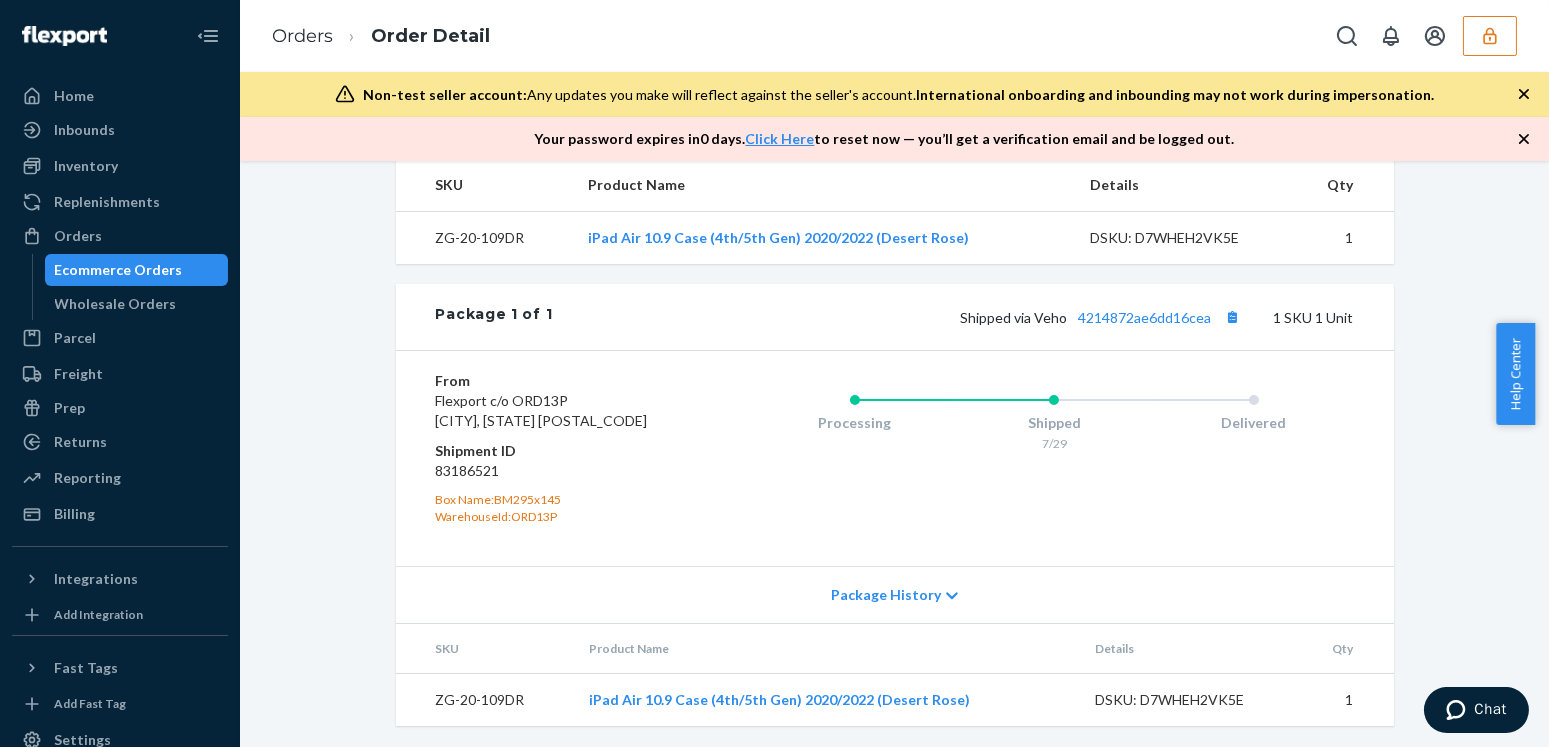 click on "83186521" at bounding box center (555, 471) 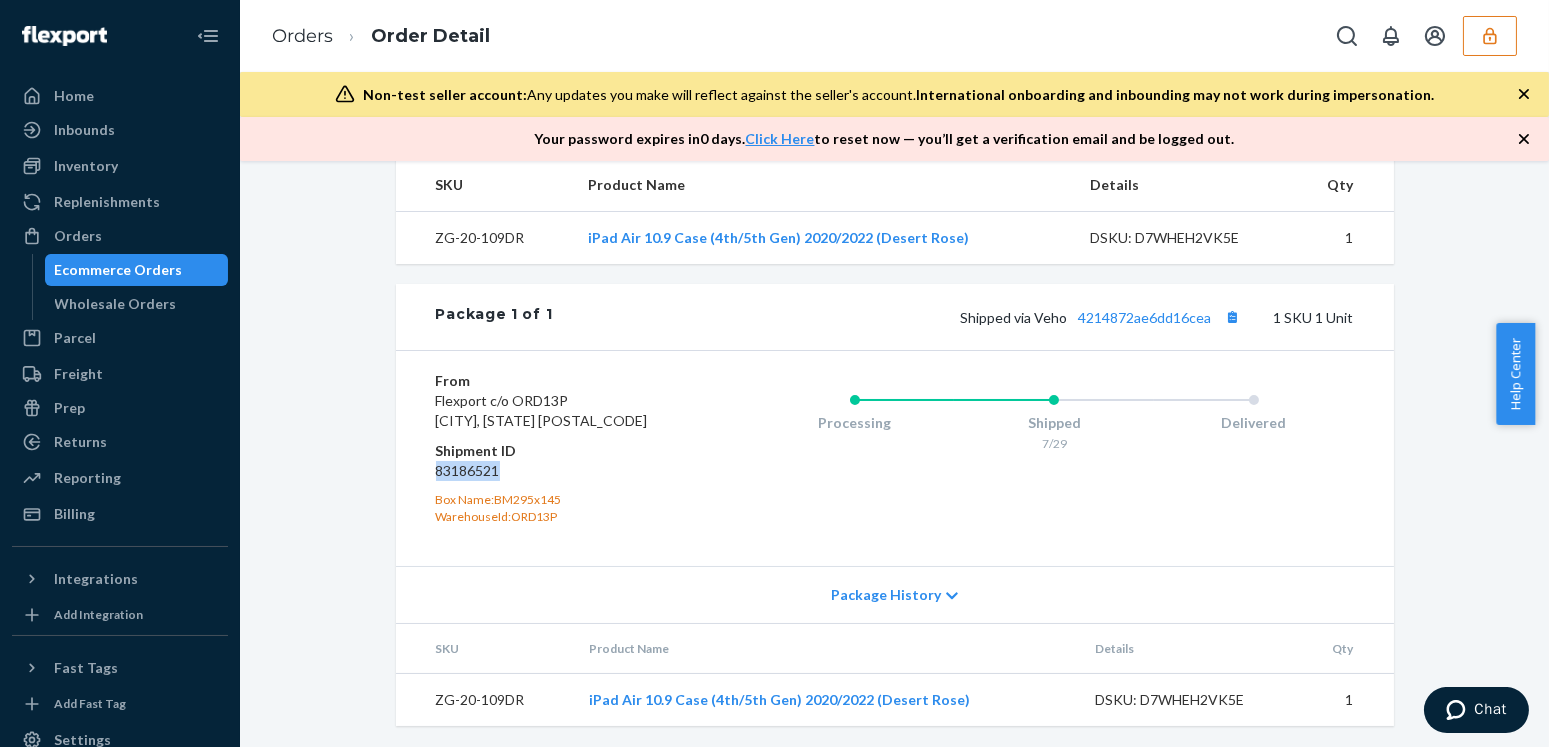 click on "83186521" at bounding box center (555, 471) 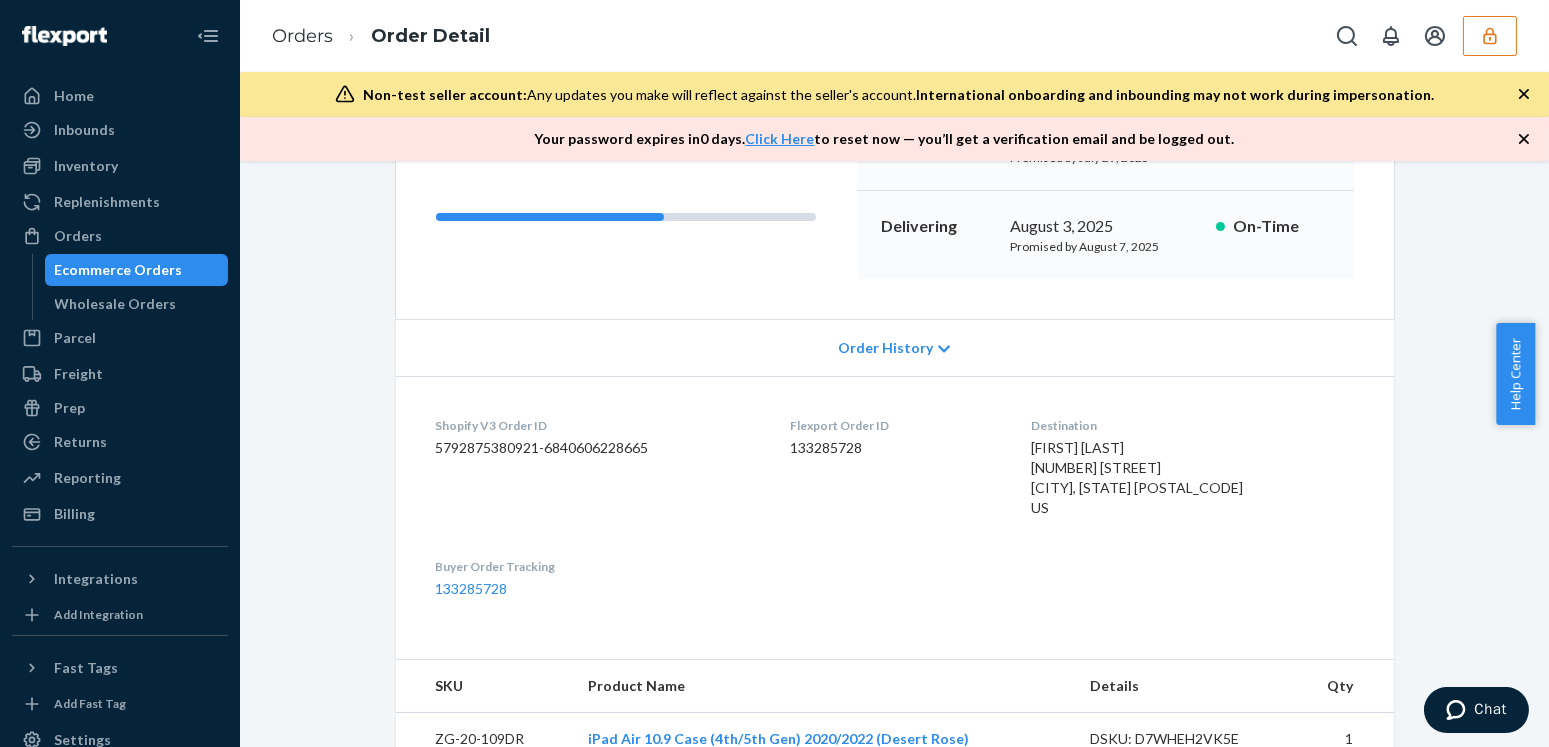scroll, scrollTop: 90, scrollLeft: 0, axis: vertical 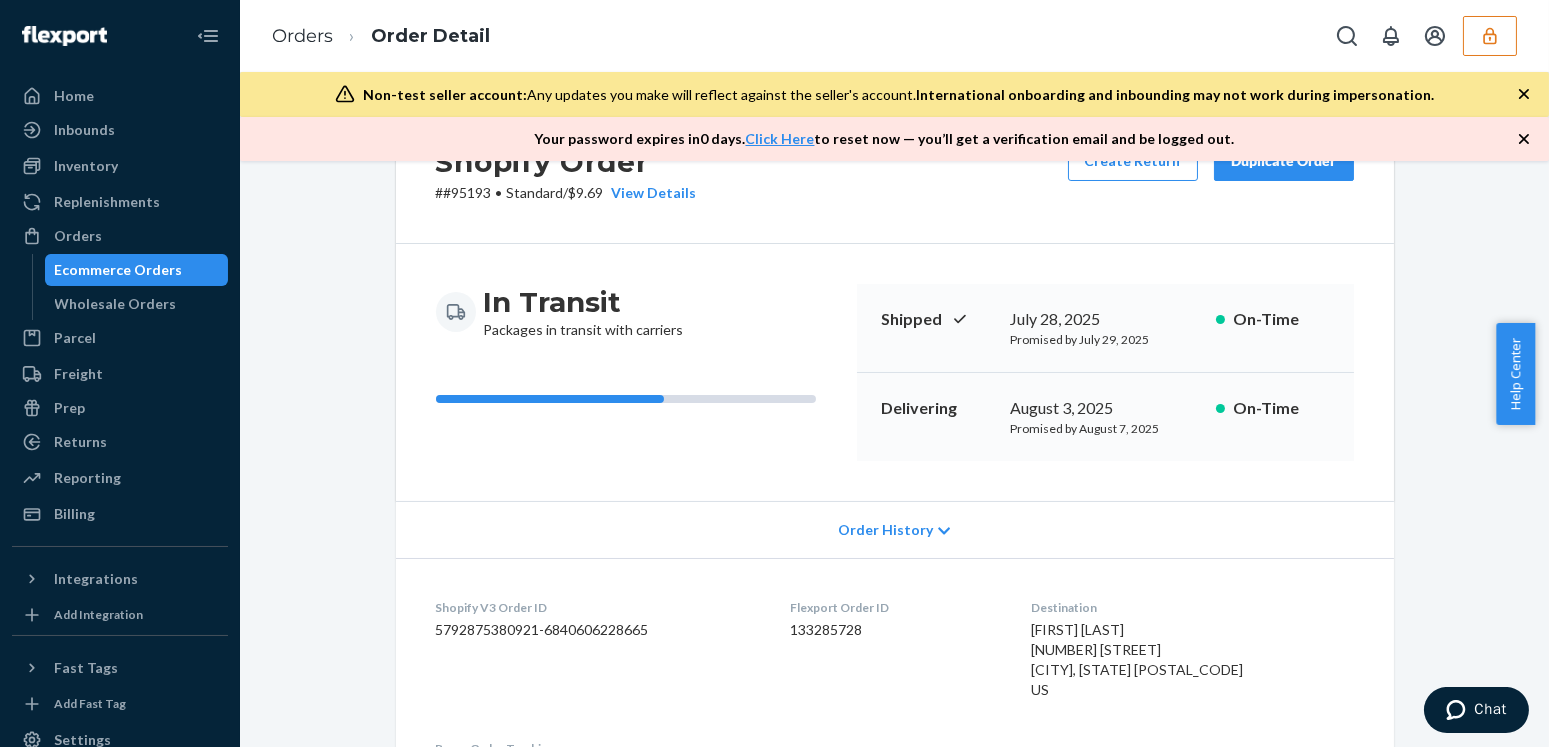 click on "Shopify Order # #95193 • Standard  /  $9.69 View Details Create Return Duplicate Order In Transit Packages in transit with carriers Shipped July 28, 2025 Promised by July 29, 2025 On-Time Delivering August 3, 2025 Promised by August 7, 2025 On-Time Order History Shopify V3 Order ID 5792875380921-6840606228665 Flexport Order ID 133285728 Destination Devin Laiho
2153 Wagon Way
Louisville, CO 80027-8519
US Buyer Order Tracking 133285728 SKU Product Name Details Qty ZG-20-109DR iPad Air 10.9 Case (4th/5th Gen) 2020/2022 (Desert Rose) DSKU: D7WHEH2VK5E 1 Package 1 of 1 Shipped via Veho   4214872ae6dd16cea 1   SKU   1   Unit From Flexport c/o ORD13P
DES PLAINES, IL 60018 Shipment ID 83186521 Box Name:  BM295x145 WarehouseId:  ORD13P Processing Shipped 7/29 Delivered Package History SKU Product Name Details Qty ZG-20-109DR iPad Air 10.9 Case (4th/5th Gen) 2020/2022 (Desert Rose) DSKU: D7WHEH2VK5E 1" at bounding box center (894, 767) 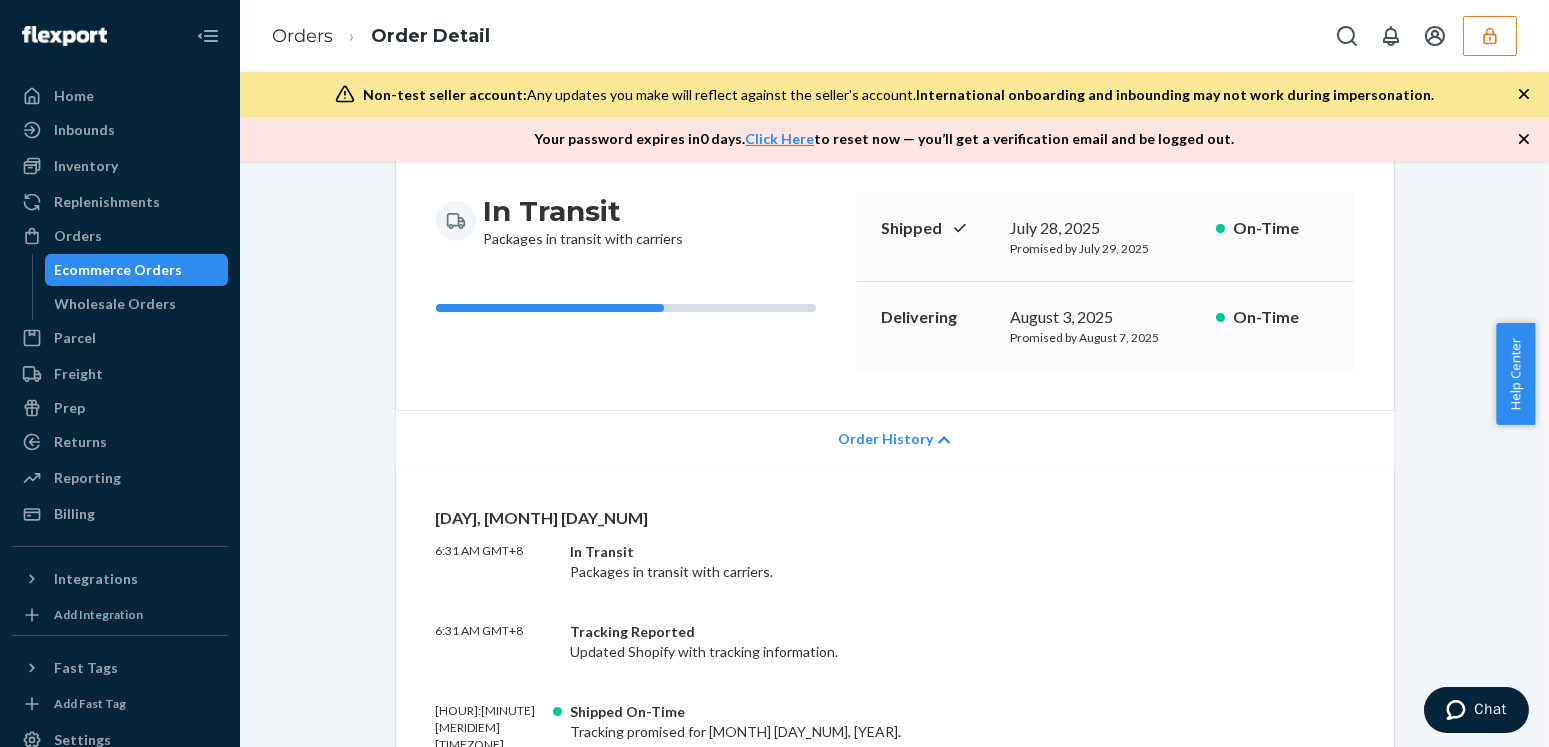 scroll, scrollTop: 272, scrollLeft: 0, axis: vertical 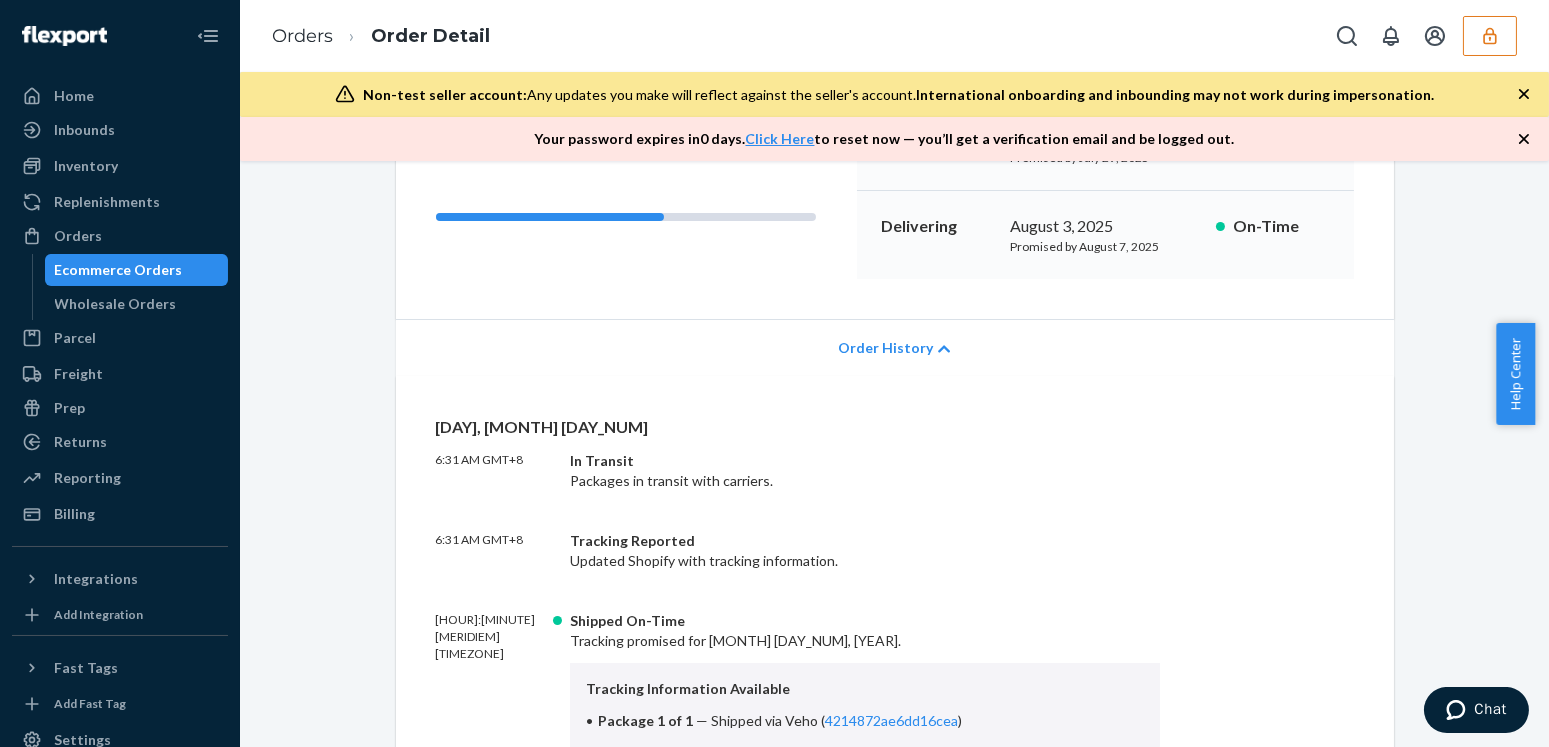 click on "Shopify Order # #95193 • Standard  /  $9.69 View Details Create Return Duplicate Order In Transit Packages in transit with carriers Shipped July 28, 2025 Promised by July 29, 2025 On-Time Delivering August 3, 2025 Promised by August 7, 2025 On-Time Order History Tue, Jul 29 6:31 AM GMT+8 In Transit Packages in transit with carriers. 6:31 AM GMT+8 Tracking Reported Updated Shopify with tracking information. 6:15 AM GMT+8 Shipped On-Time Tracking promised for July 29, 2025. Tracking Information Available Package 1 of 1   —   Shipped via Veho   ( 4214872ae6dd16cea ) 2:02 AM GMT+8 Processing Preparing shipment. 2:02 AM GMT+8 Order Ingested Received from Shopify. Received Late
The order was created before the cutoff time (11 AM PT), and ingested after the cutoff time.
Order promised dates have been recalculated.
1:01 AM GMT+8 Order Created Order created in Shopify. Shopify V3 Order ID 5792875380921-6840606228665 Flexport Order ID 133285728 Destination Buyer Order Tracking" at bounding box center [894, 995] 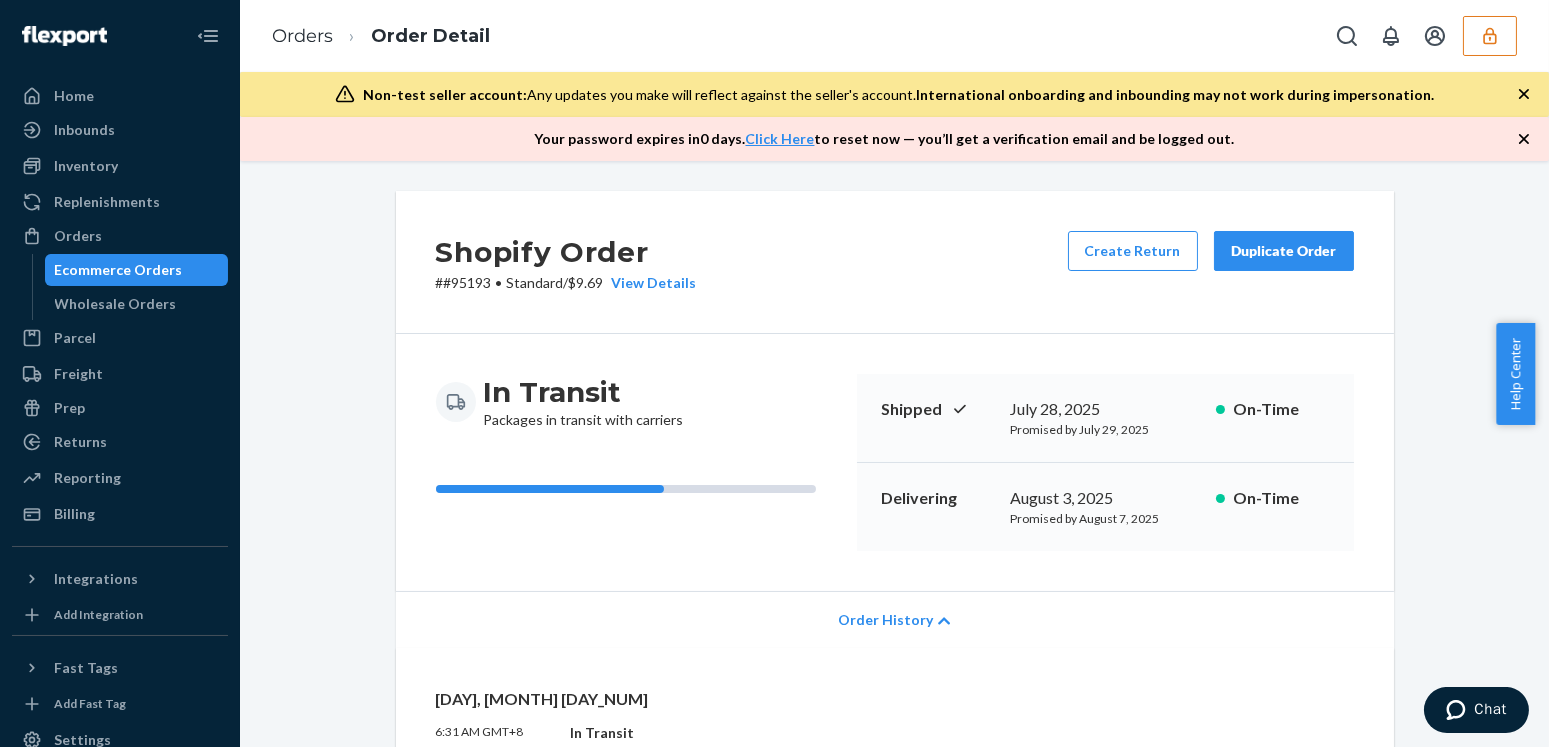 click on "Orders Order Detail" at bounding box center (894, 36) 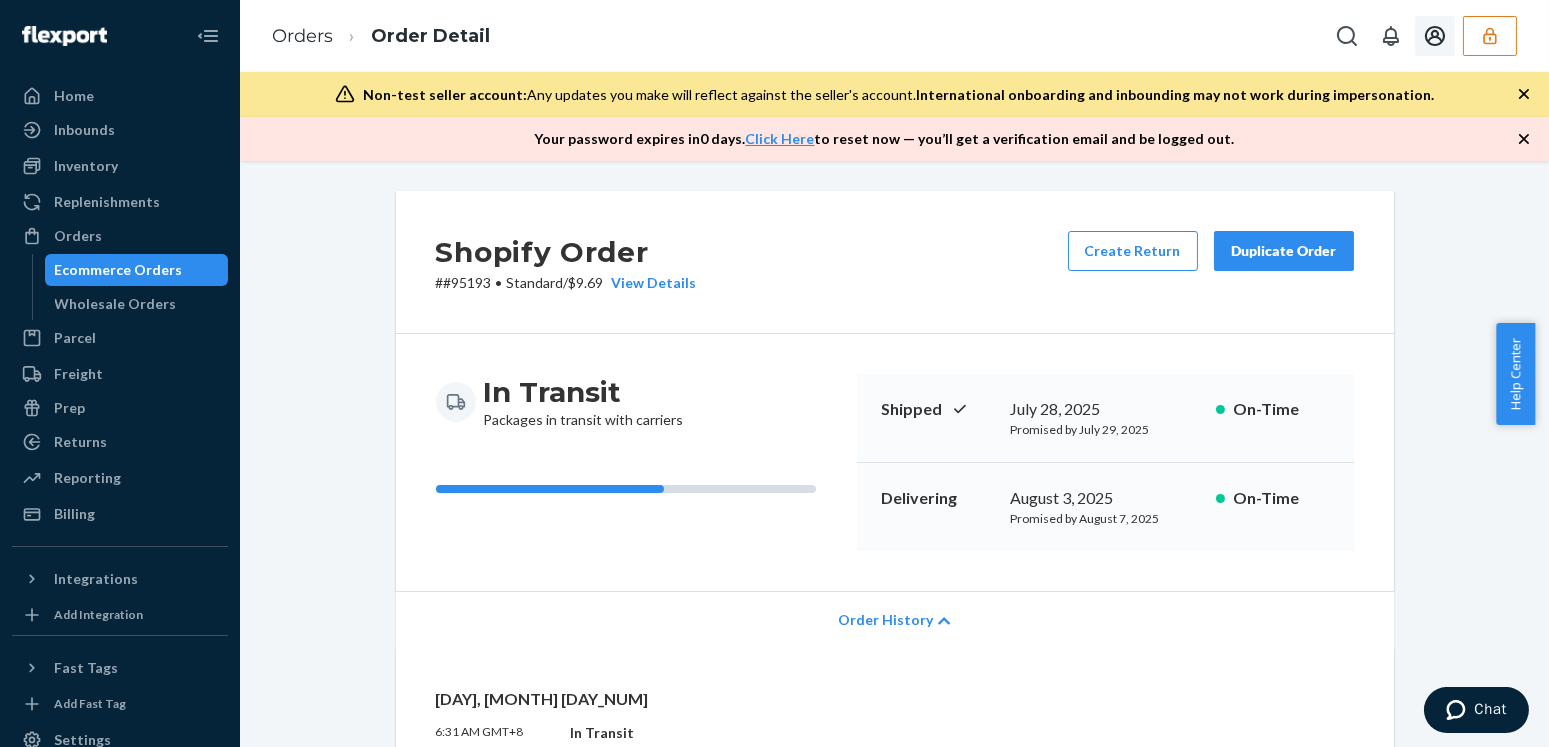 click at bounding box center (1490, 36) 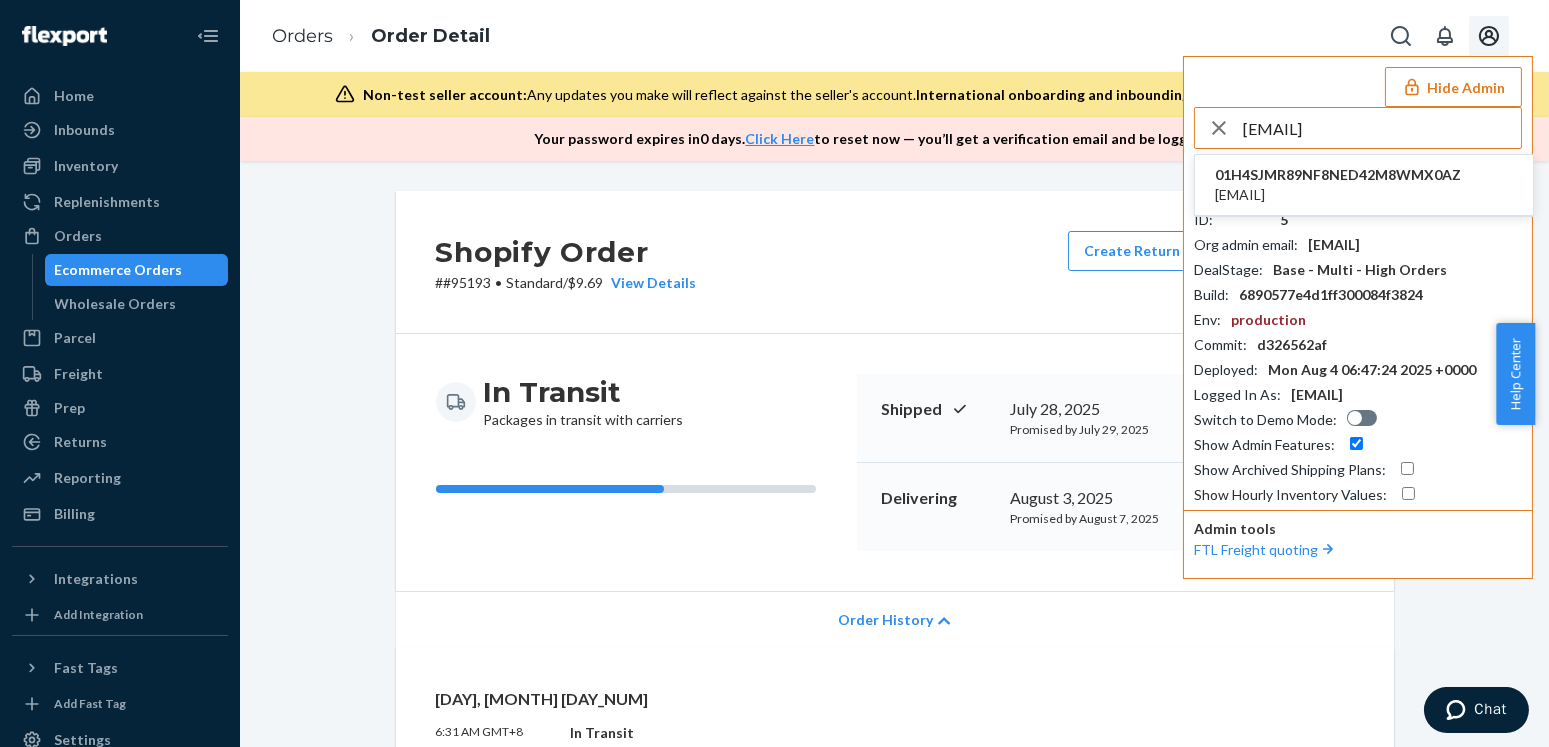 type on "c.chang000@gmail.com" 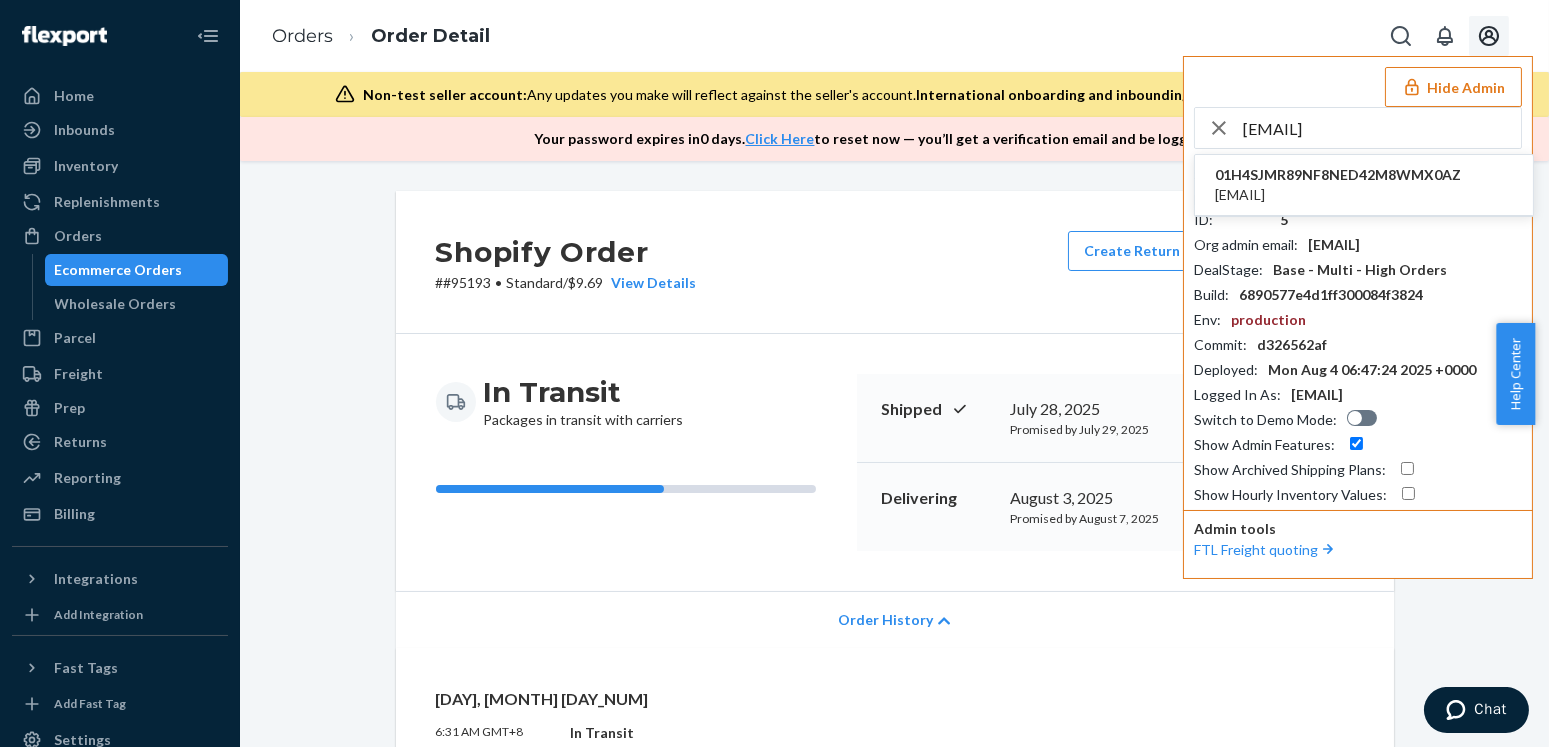 click on "c.chang000@gmail.com" at bounding box center [1338, 195] 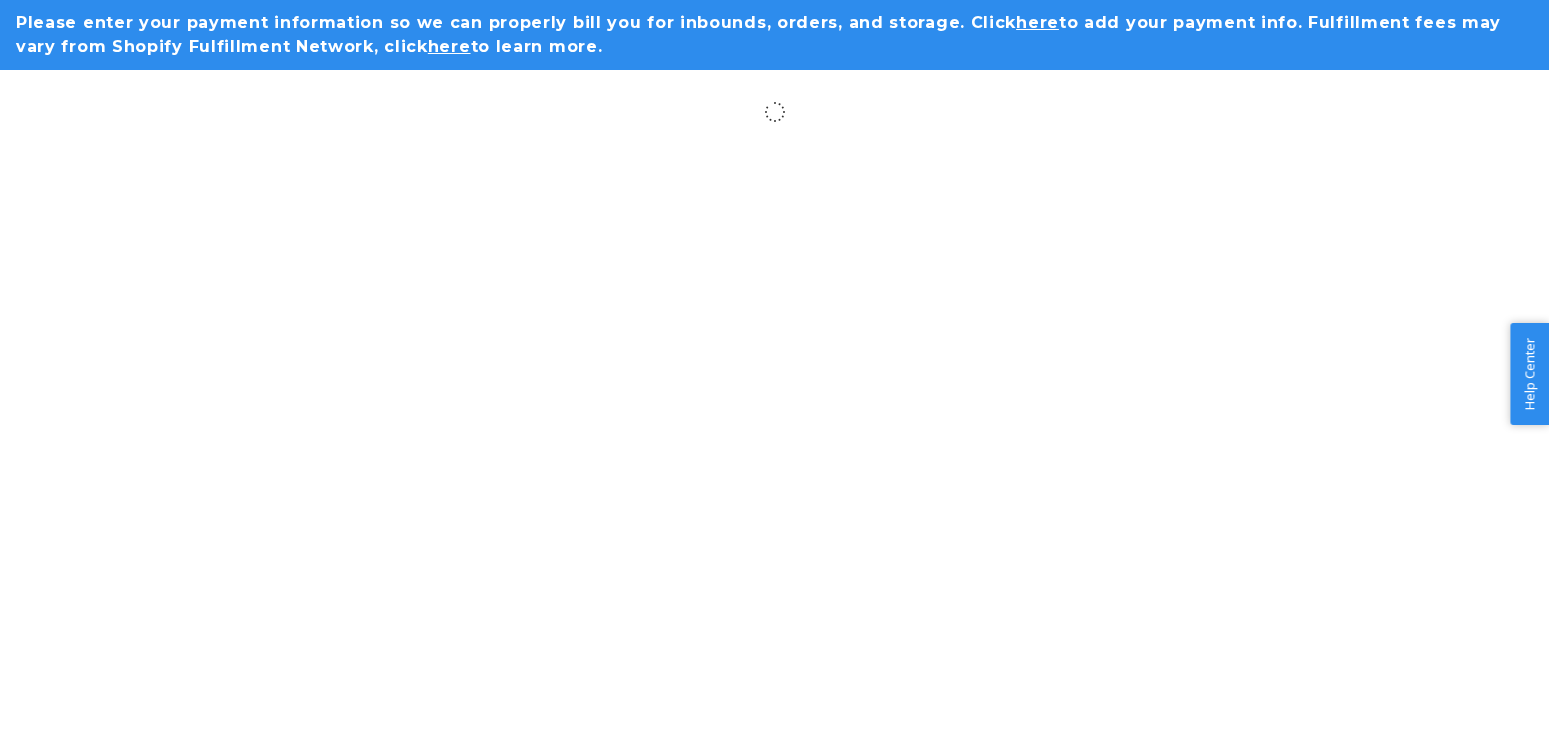 scroll, scrollTop: 0, scrollLeft: 0, axis: both 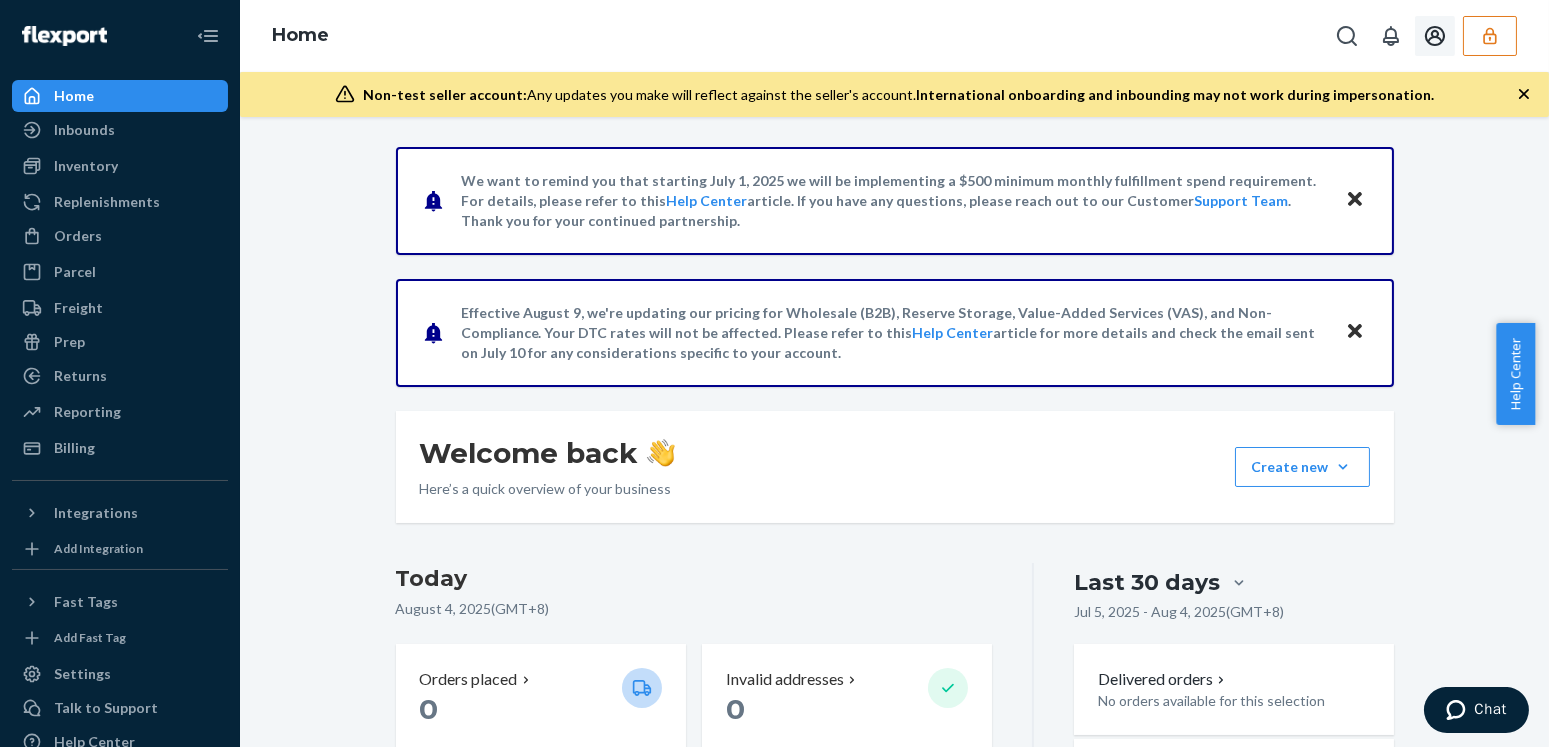 click 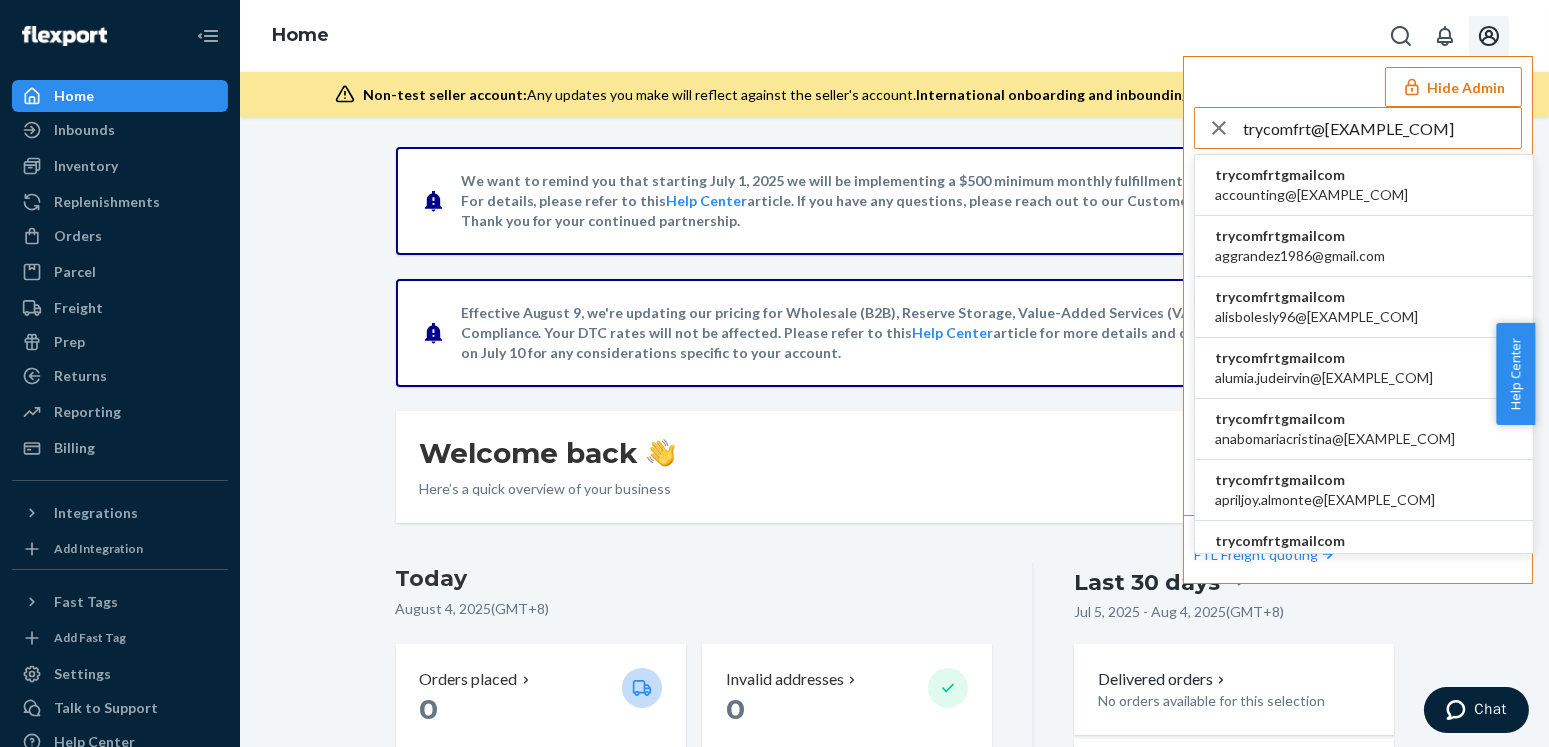 type on "trycomfrt@[EXAMPLE_COM]" 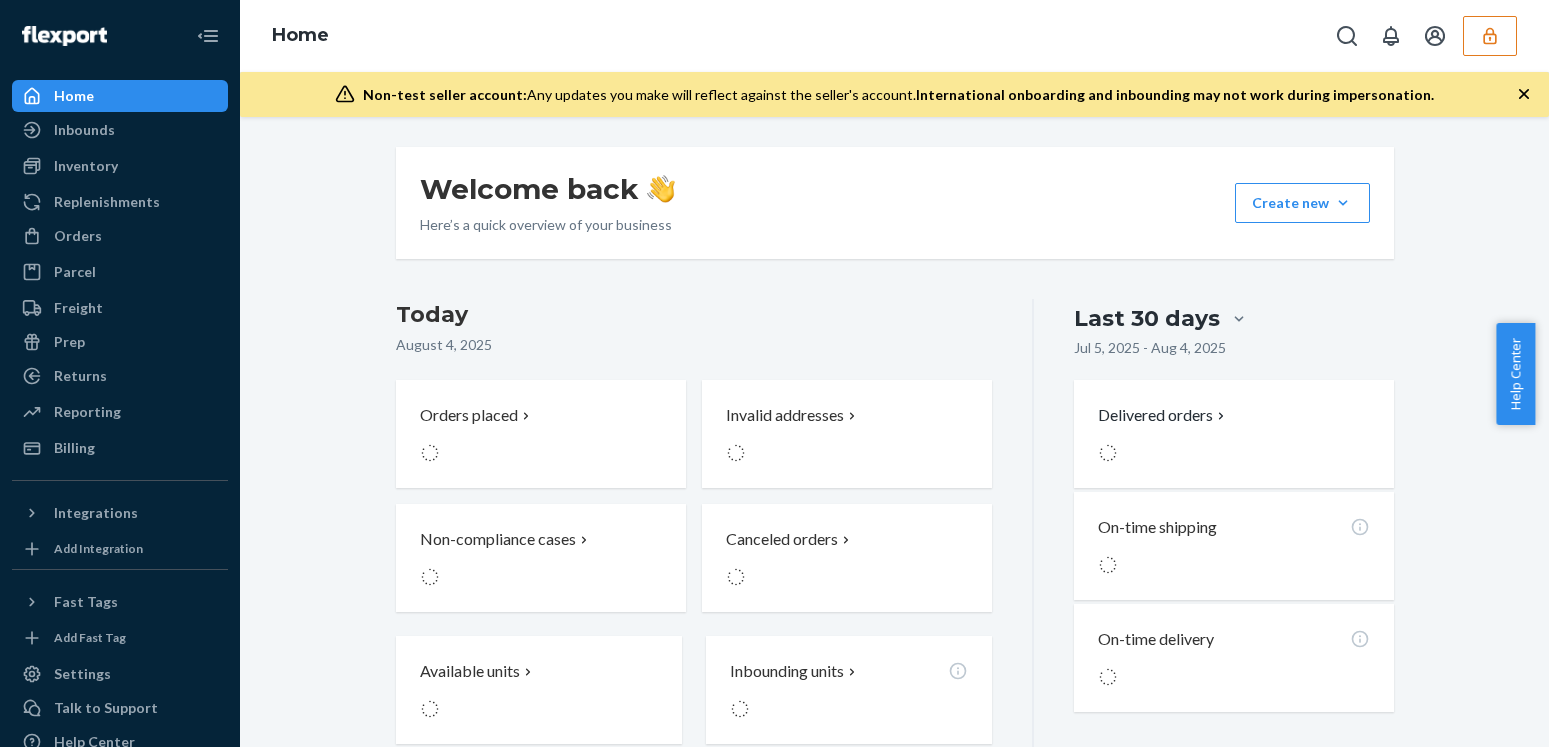 scroll, scrollTop: 0, scrollLeft: 0, axis: both 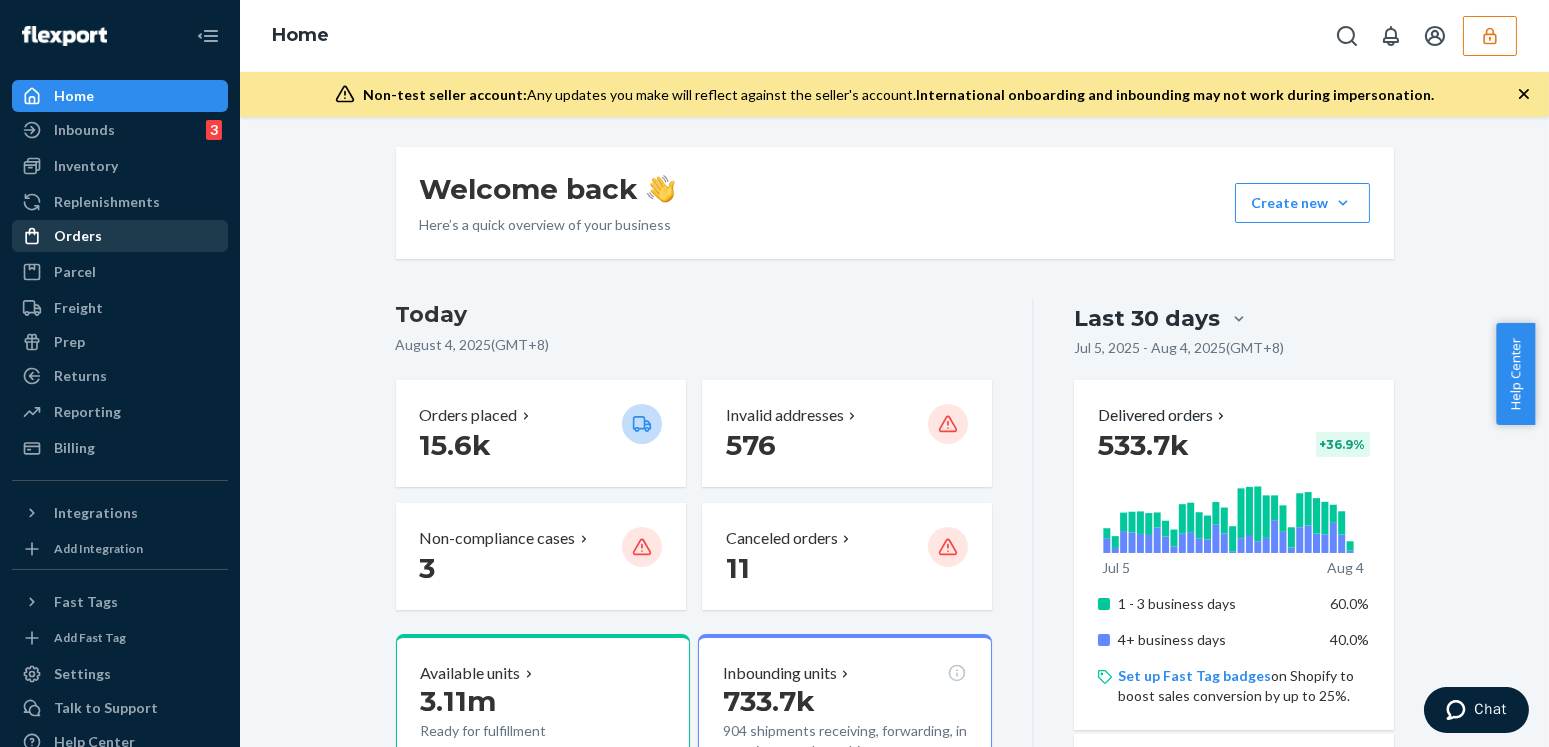 click on "Orders" at bounding box center [78, 236] 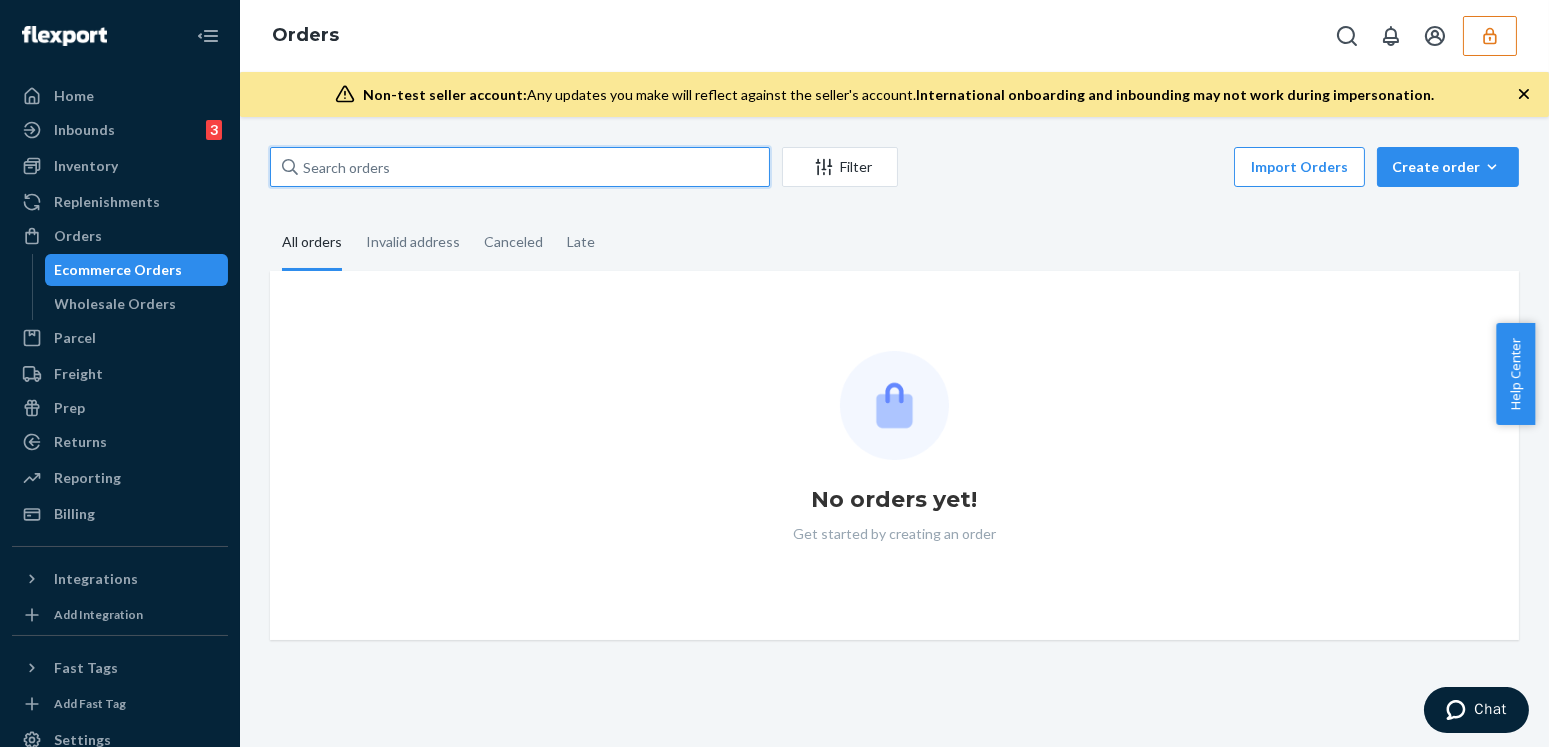 click at bounding box center (520, 167) 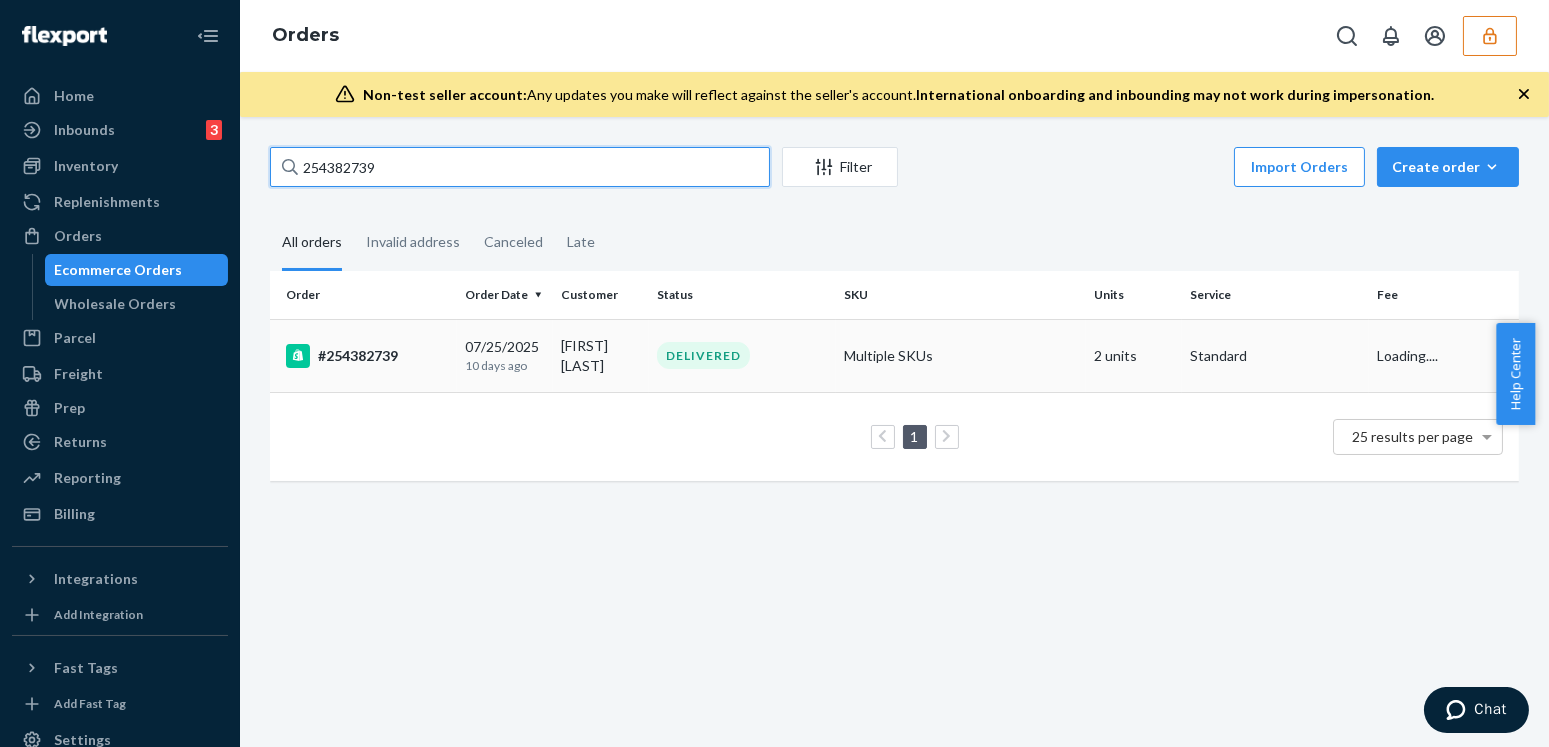 type on "254382739" 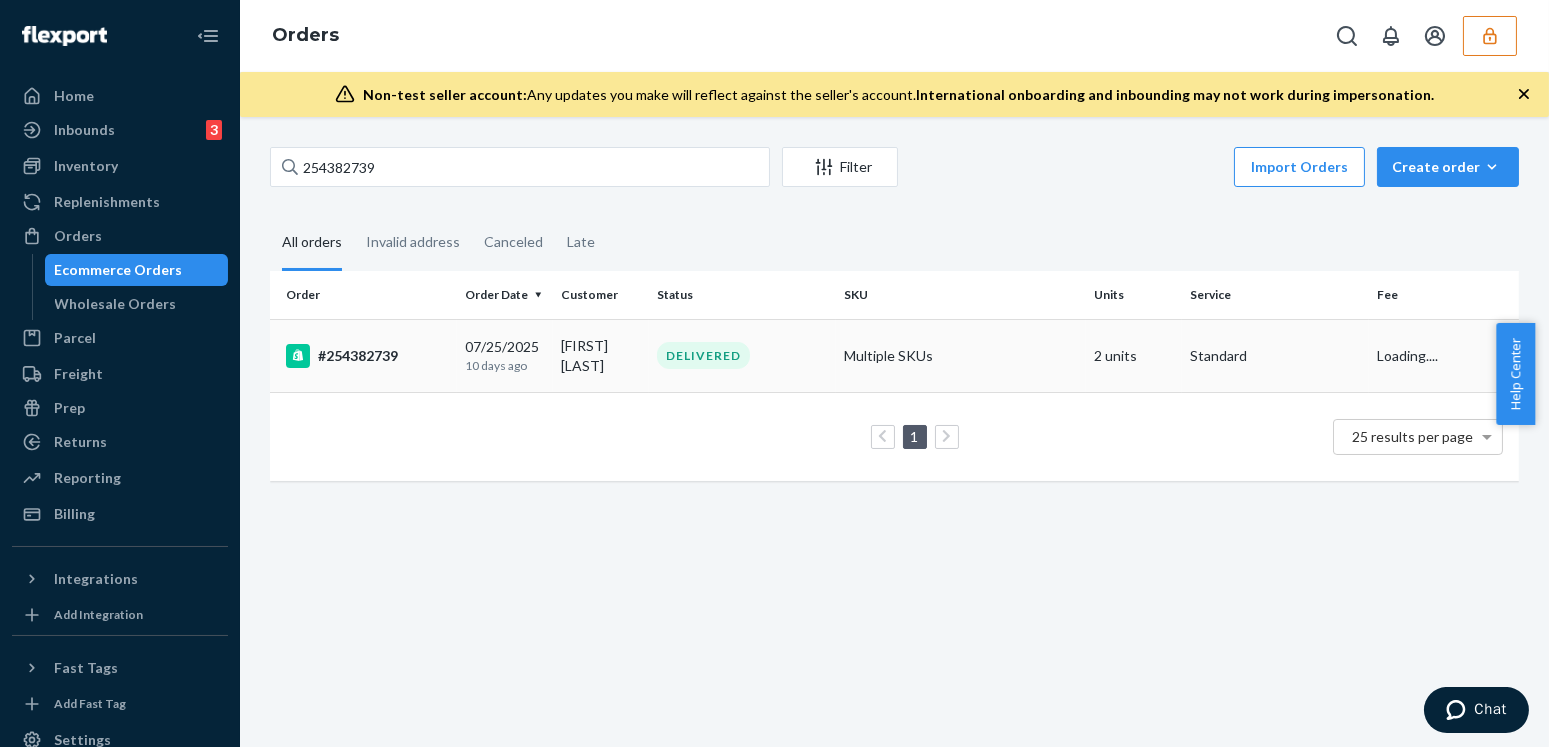click on "10 days ago" at bounding box center [505, 365] 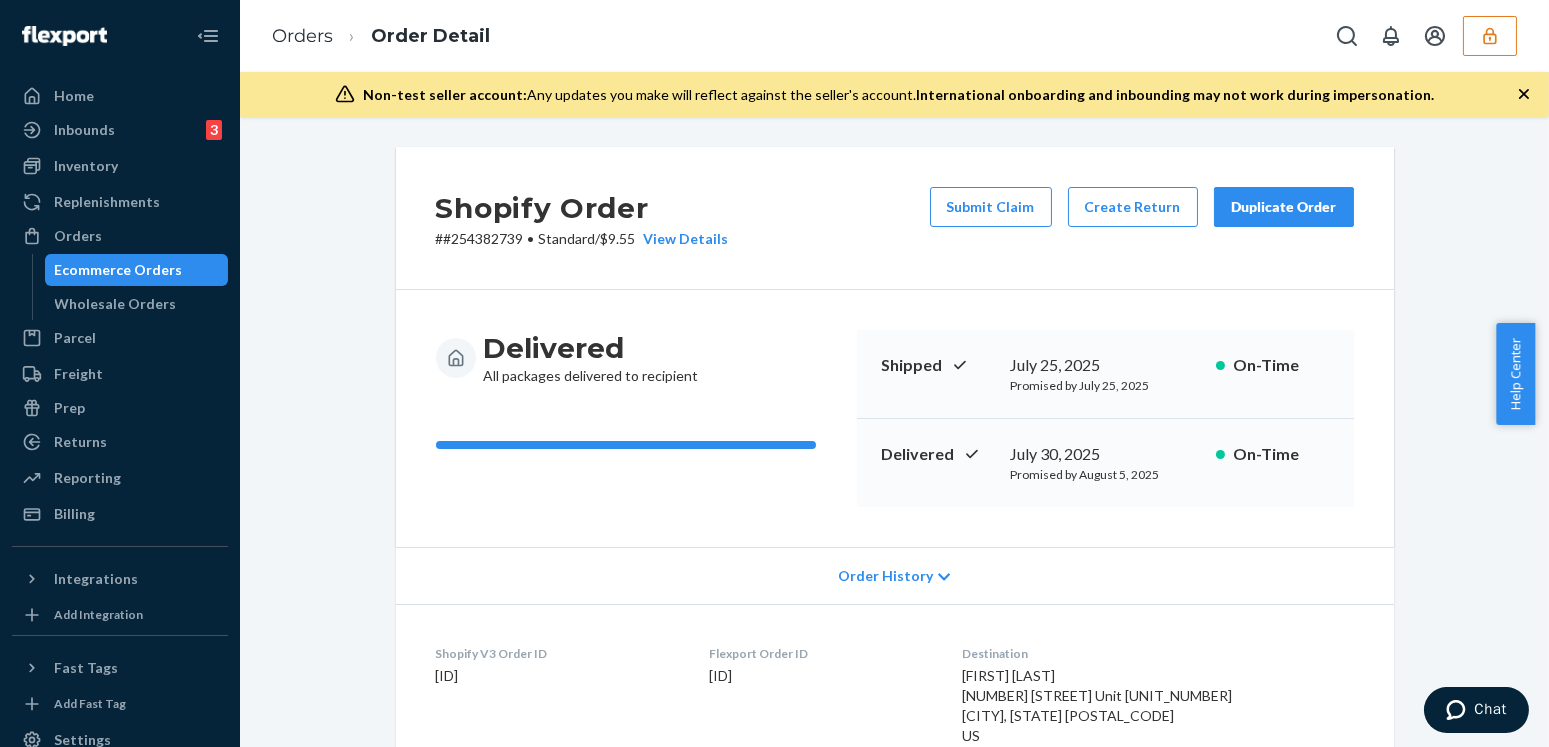click on "Shopify Order # #254382739 • Standard  /  $9.55 View Details Submit Claim Create Return Duplicate Order Delivered All packages delivered to recipient Shipped July 25, 2025 Promised by July 25, 2025 On-Time Delivered July 30, 2025 Promised by August 5, 2025 On-Time Order History Shopify V3 Order ID 5967964241964-7098336870444 Flexport Order ID 133052066 Destination William Colavito
1570 Wading River Manor Rd Unit 23
Wading River, NY 11792-2182
US Buyer Order Tracking 133052066 SKU Product Name Details Qty MinimalistHoodieBerryS Minimalist Hoodie (Berry / S) DSKU: D3Y3AXFLSCT 1 MinimalistSweatpantBerryS Minimalist Sweatpants (Berry / S) DSKU: DR2JZ2RJQMP 1 Package 1 of 1 Shipped via DHL, Tracked & Delivered by USPS   9261290339708131897341 2   SKUs   2   Units From Comfrt LLC
Phillipsburg, NJ 08865 Shipment ID 82958969 Box Name:  PB319x24 WarehouseId:  EWR1 Processing Shipped 7/25 Delivered 7/30 - 6pm EDT Package History SKU Product Name Details Qty MinimalistHoodieBerryS Minimalist Hoodie (Berry / S) 1 1" at bounding box center (894, 865) 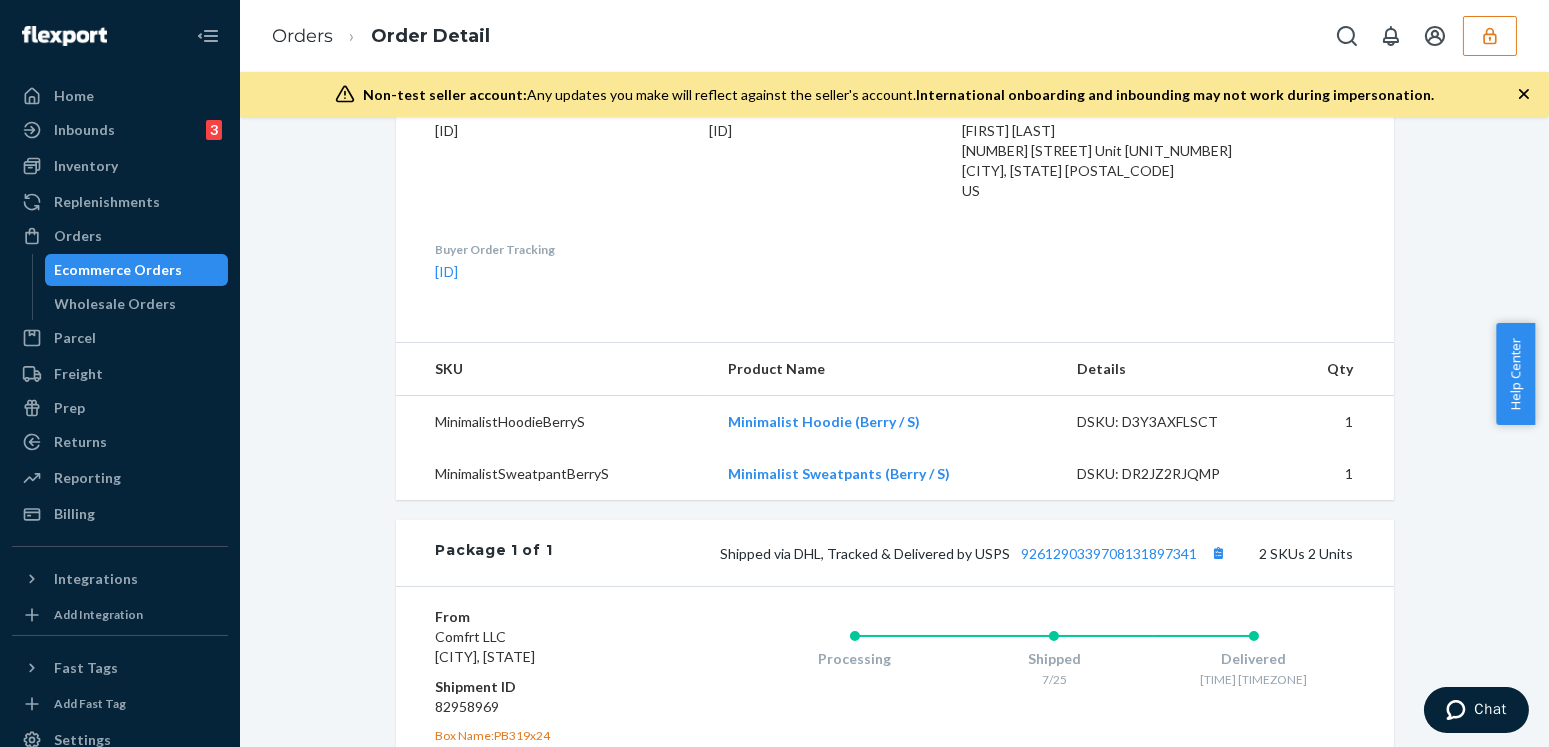 scroll, scrollTop: 833, scrollLeft: 0, axis: vertical 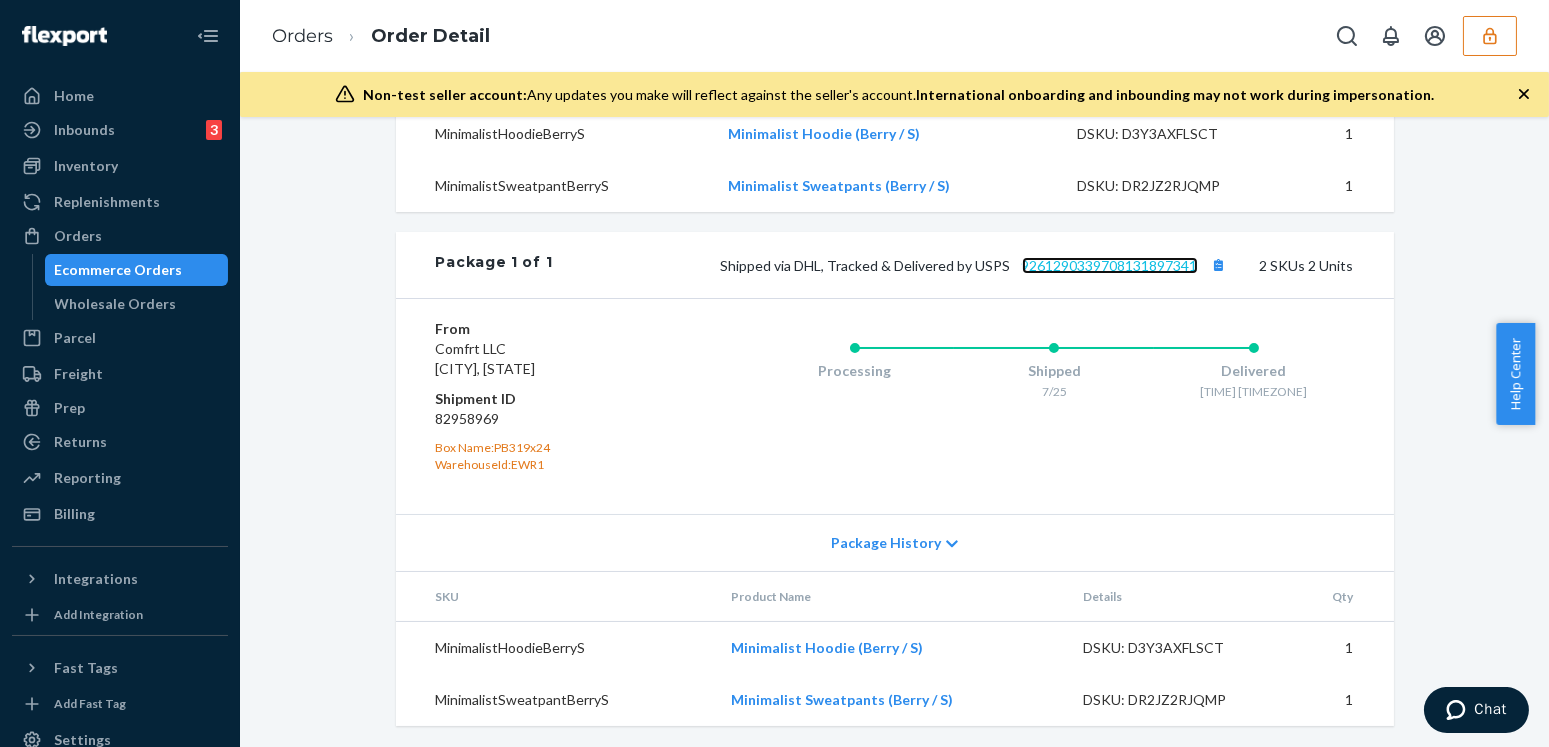 click on "9261290339708131897341" at bounding box center [1110, 265] 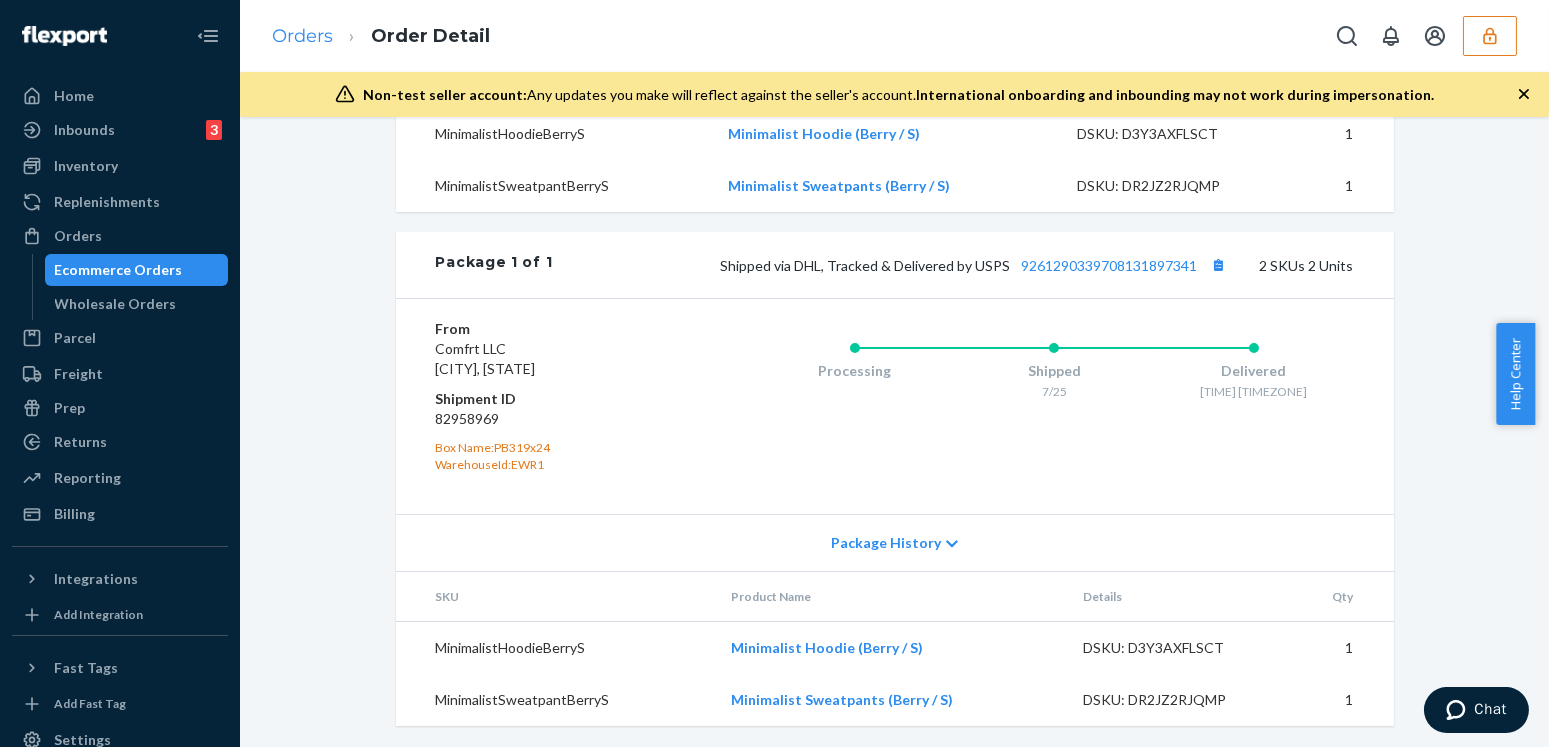 click on "Orders Order Detail" at bounding box center [381, 36] 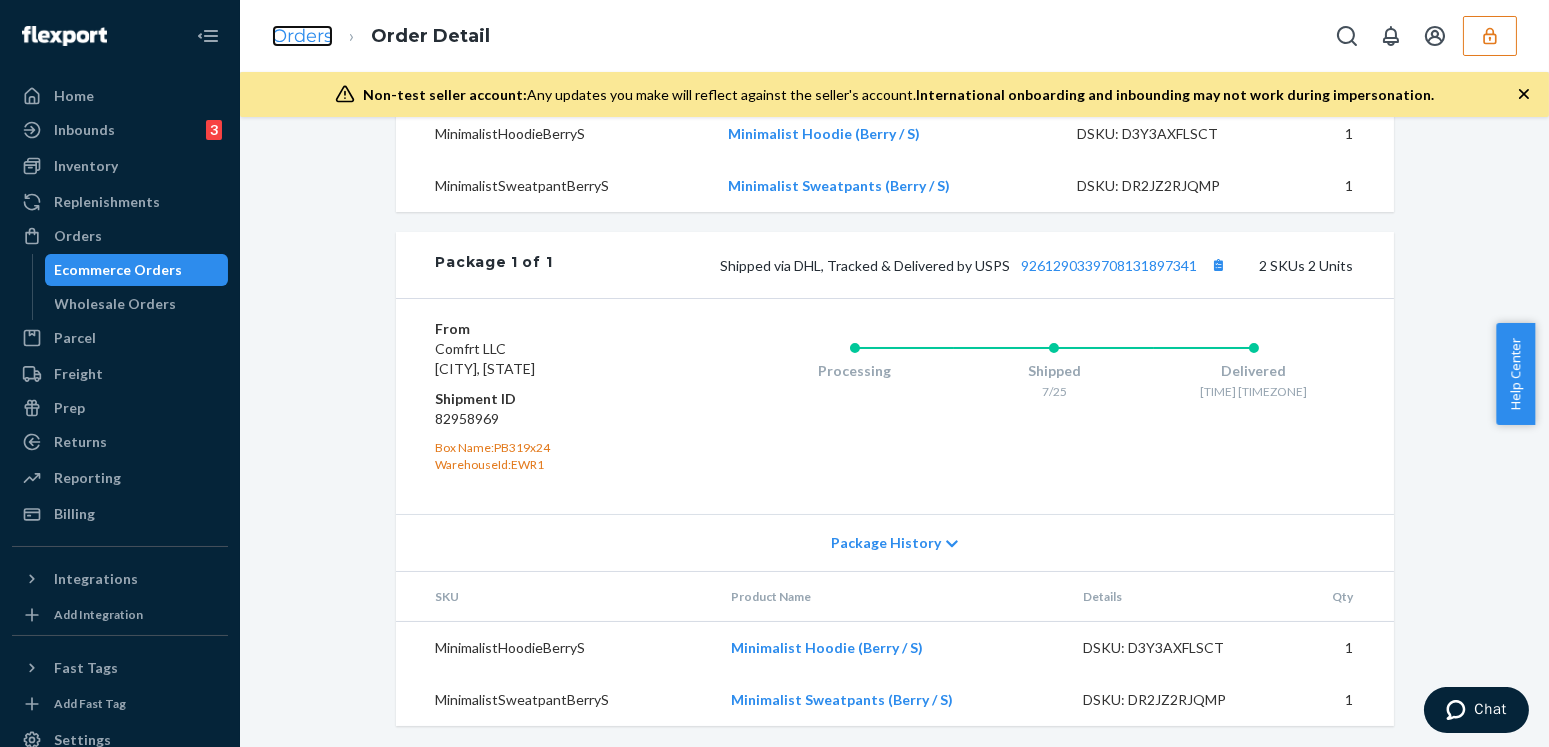 click on "Orders" at bounding box center [302, 36] 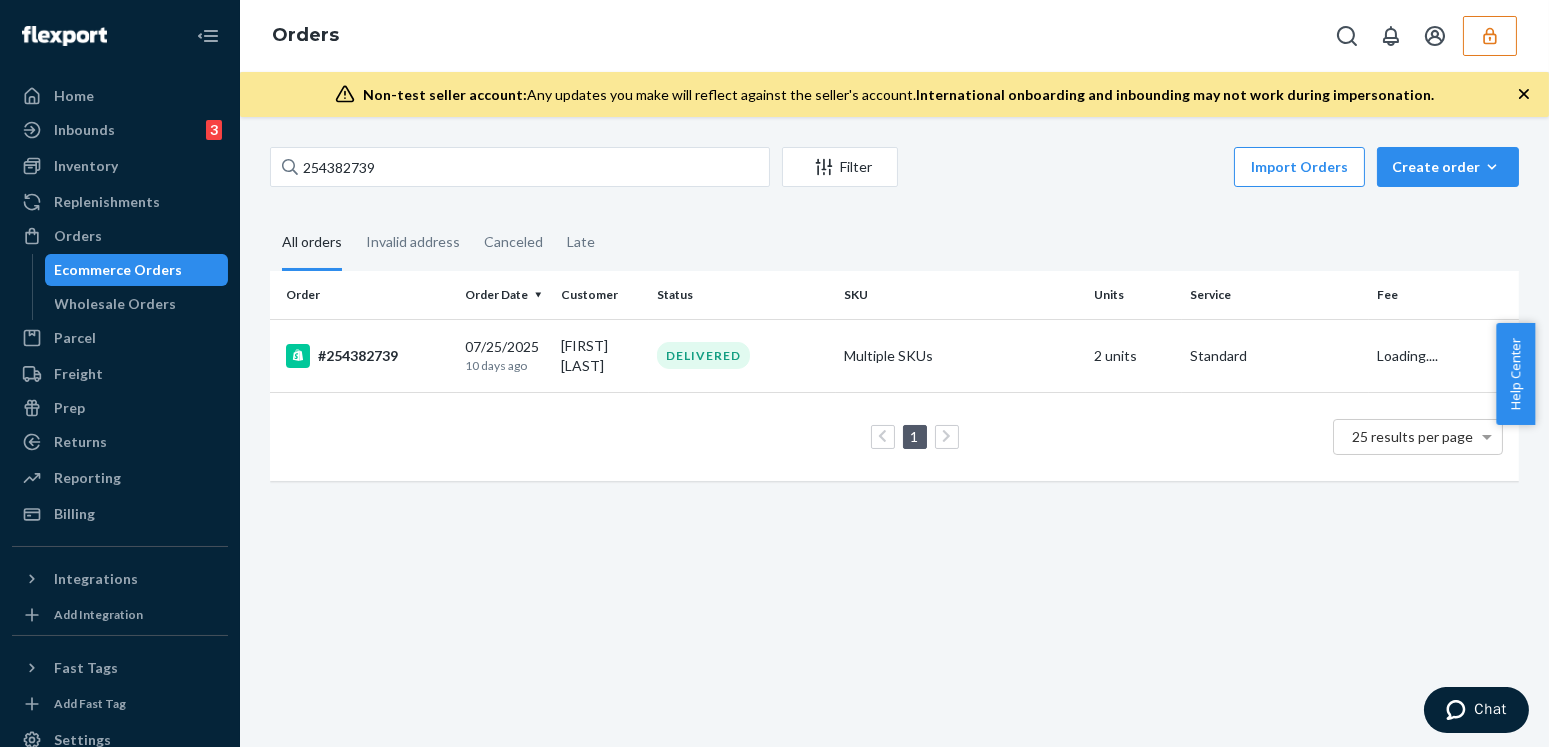 scroll, scrollTop: 0, scrollLeft: 0, axis: both 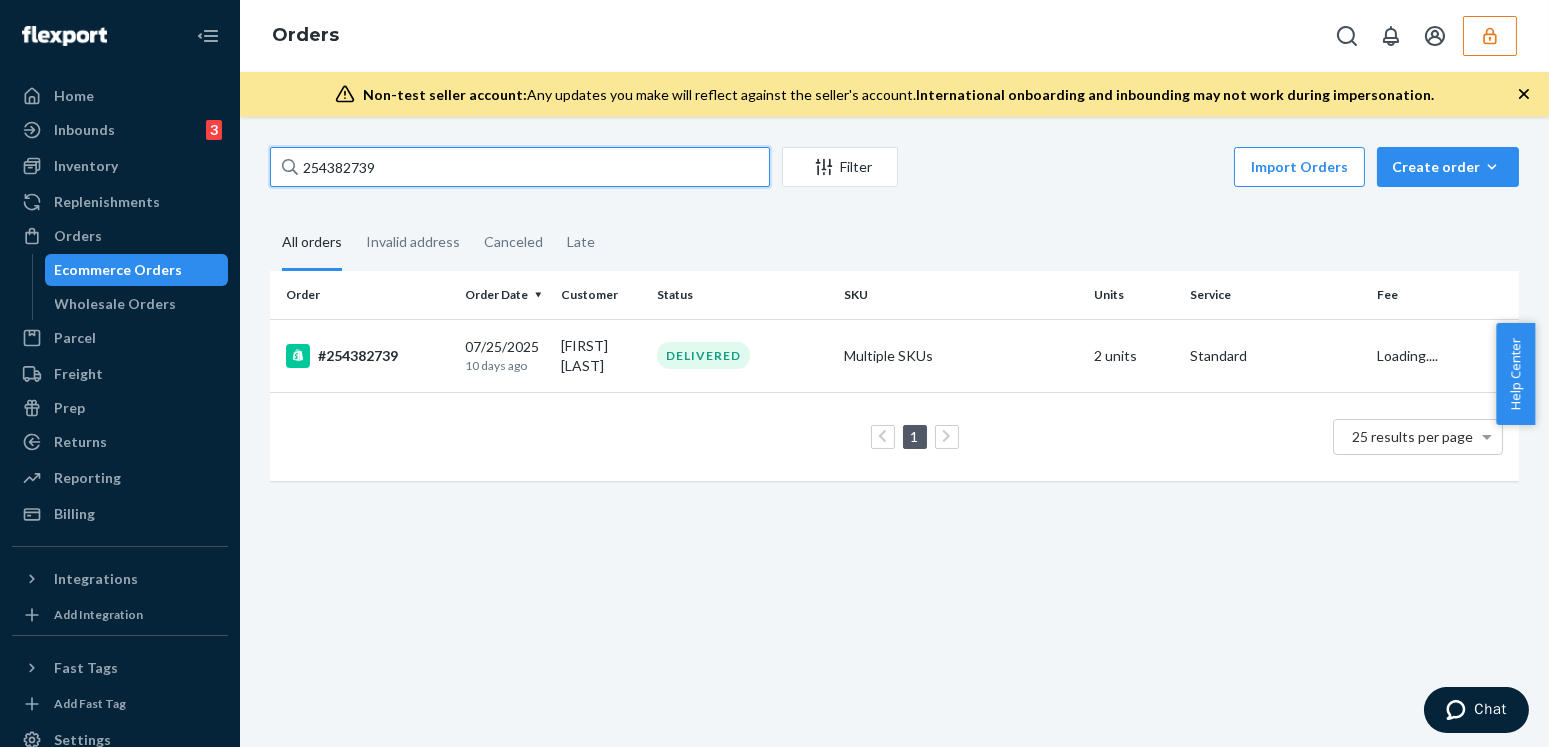 click on "254382739" at bounding box center (520, 167) 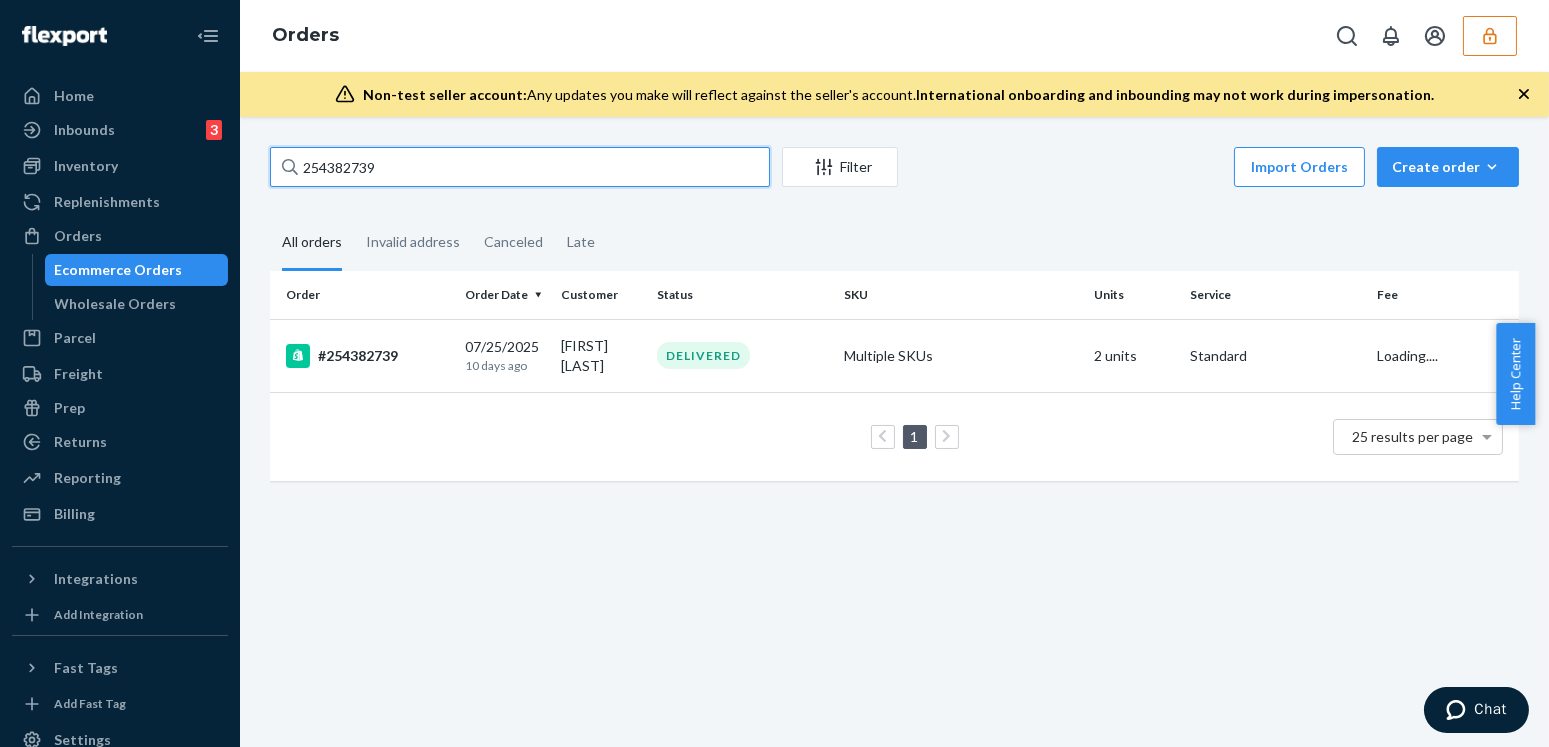 type on "254118326" 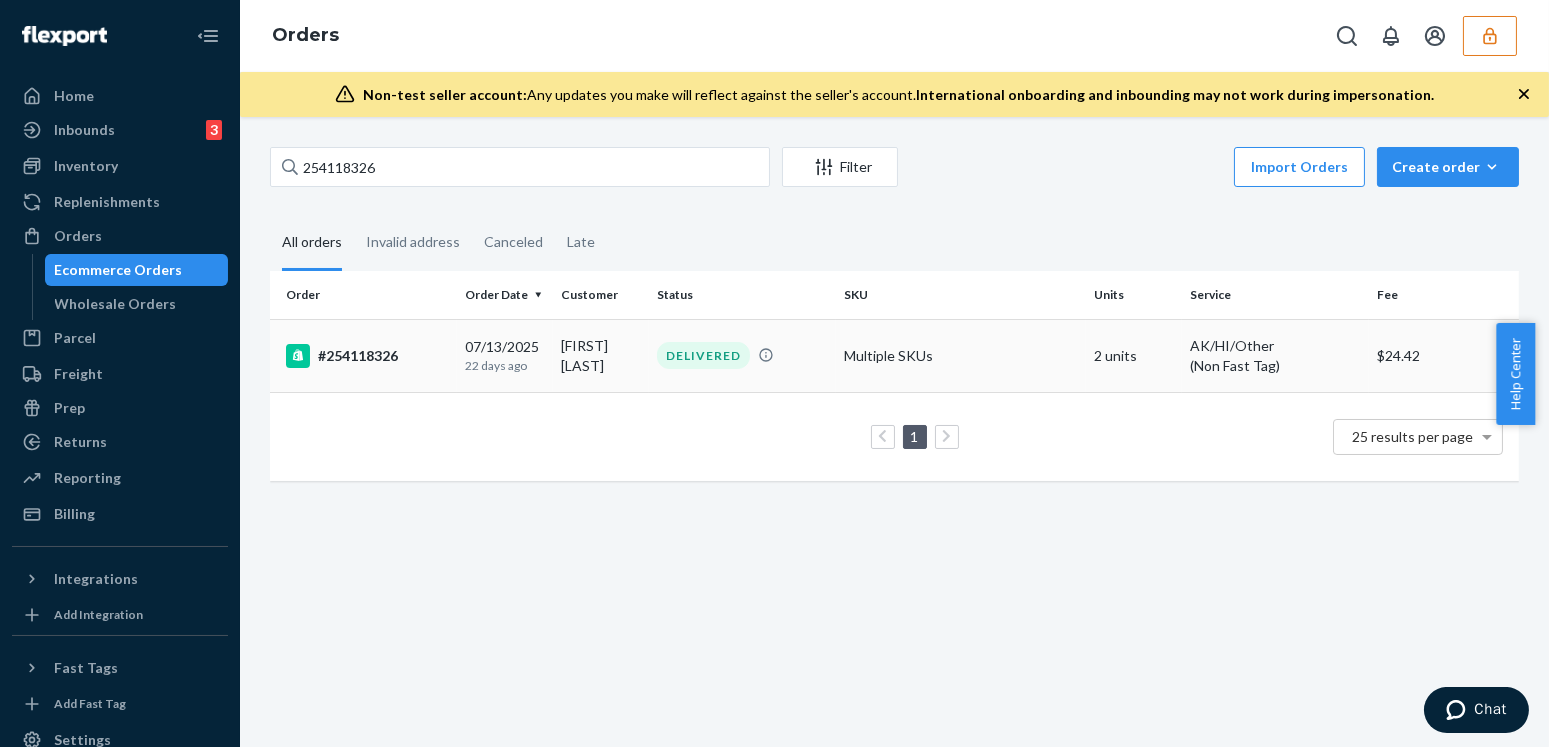 click on "07/13/2025 22 days ago" at bounding box center [505, 355] 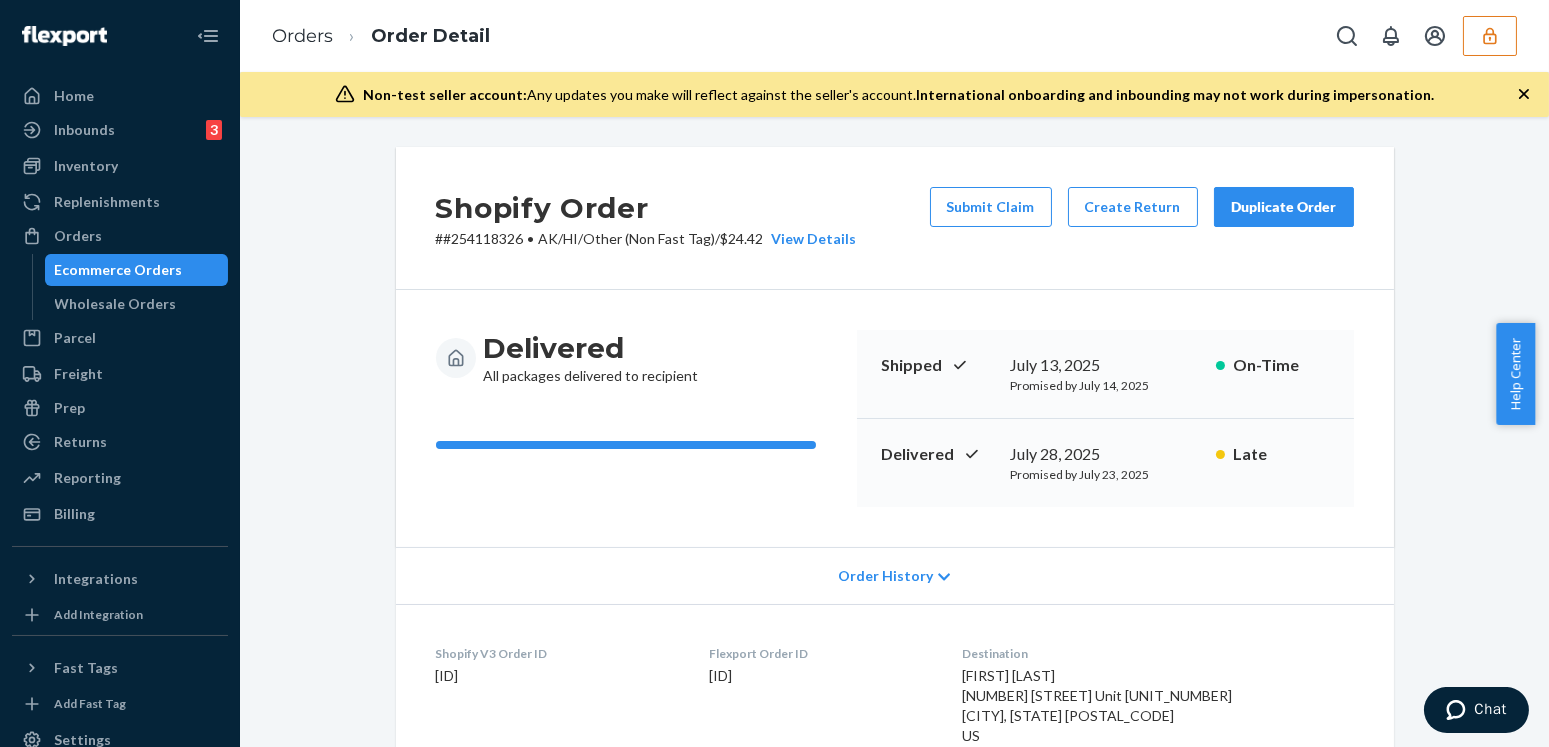 click on "Shopify Order # #254118326 • AK/HI/Other (Non Fast Tag)  /  $24.42 View Details Submit Claim Create Return Duplicate Order Delivered All packages delivered to recipient Shipped July 13, 2025 Promised by July 14, 2025 On-Time Delivered July 28, 2025 Promised by July 23, 2025 Late Order History Shopify V3 Order ID 5942549905452-7069818257452 Flexport Order ID 132253336 Destination Yazmynn Price
533 N Klevin St Unit 1
Anchorage, AK 99508-1435
US Buyer Order Tracking 132253336 SKU Product Name Details Qty 2X. Walnut Minimalist Hoodie Minimalist Hoodie (Walnut / 2X) DSKU: D3MPM48GLVA 1 2X. CRIMSON Minimalist Hoodie (Crimson / 2X) DSKU: DMFPRAXYUGA 1 Package 1 of 1 Shipped via USPS   9434636207584274654162 2   SKUs   2   Units From Comfrt LLC
San Bernardino, CA 92408 Shipment ID 82179198 Box Name:  PB319x24 WarehouseId:  LAX1 Processing Shipped 7/13 Delivered 7/29 - 10am AKDT Package History SKU Product Name Details Qty 2X. Walnut Minimalist Hoodie Minimalist Hoodie (Walnut / 2X) DSKU: D3MPM48GLVA 1 2X. CRIMSON 1" at bounding box center (894, 865) 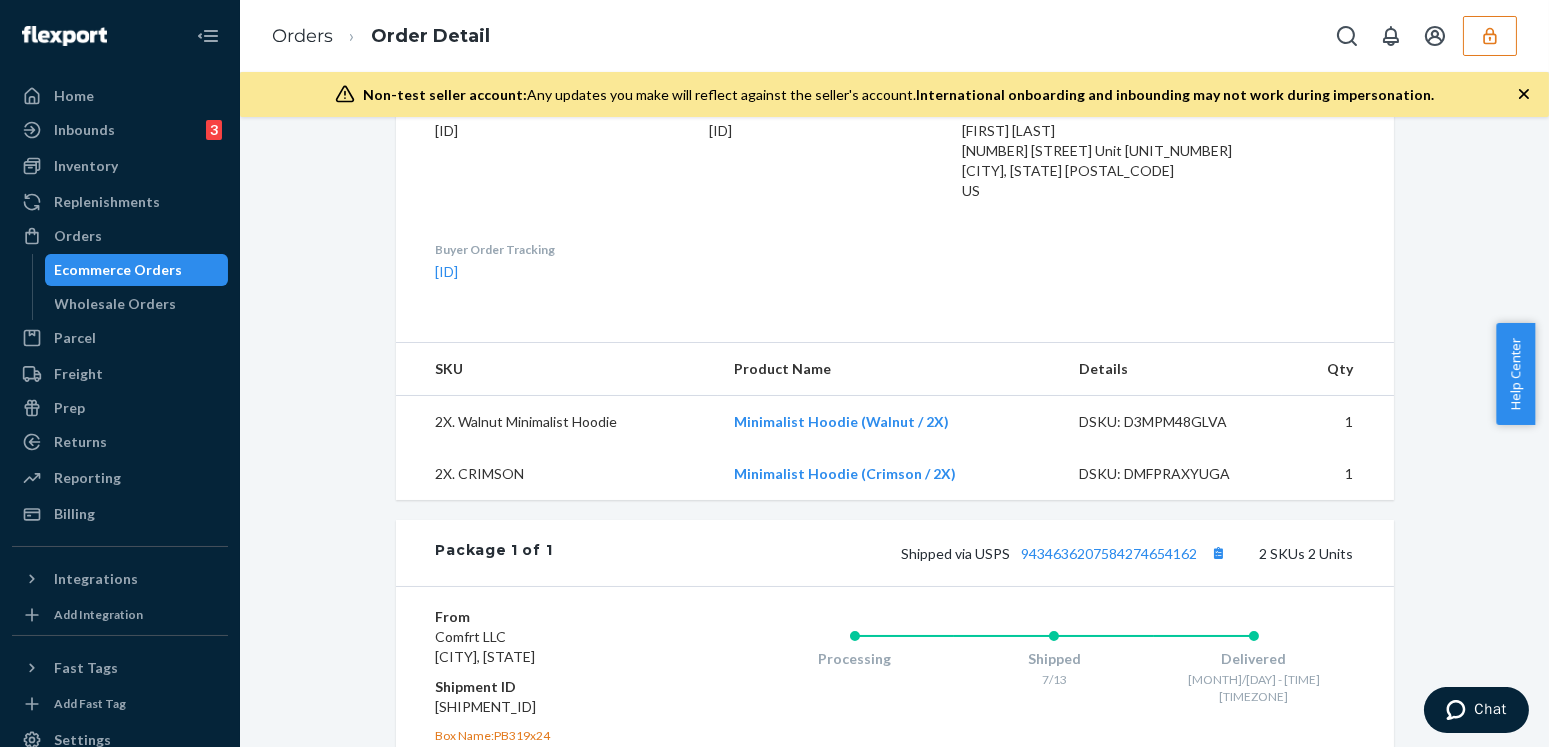 scroll, scrollTop: 818, scrollLeft: 0, axis: vertical 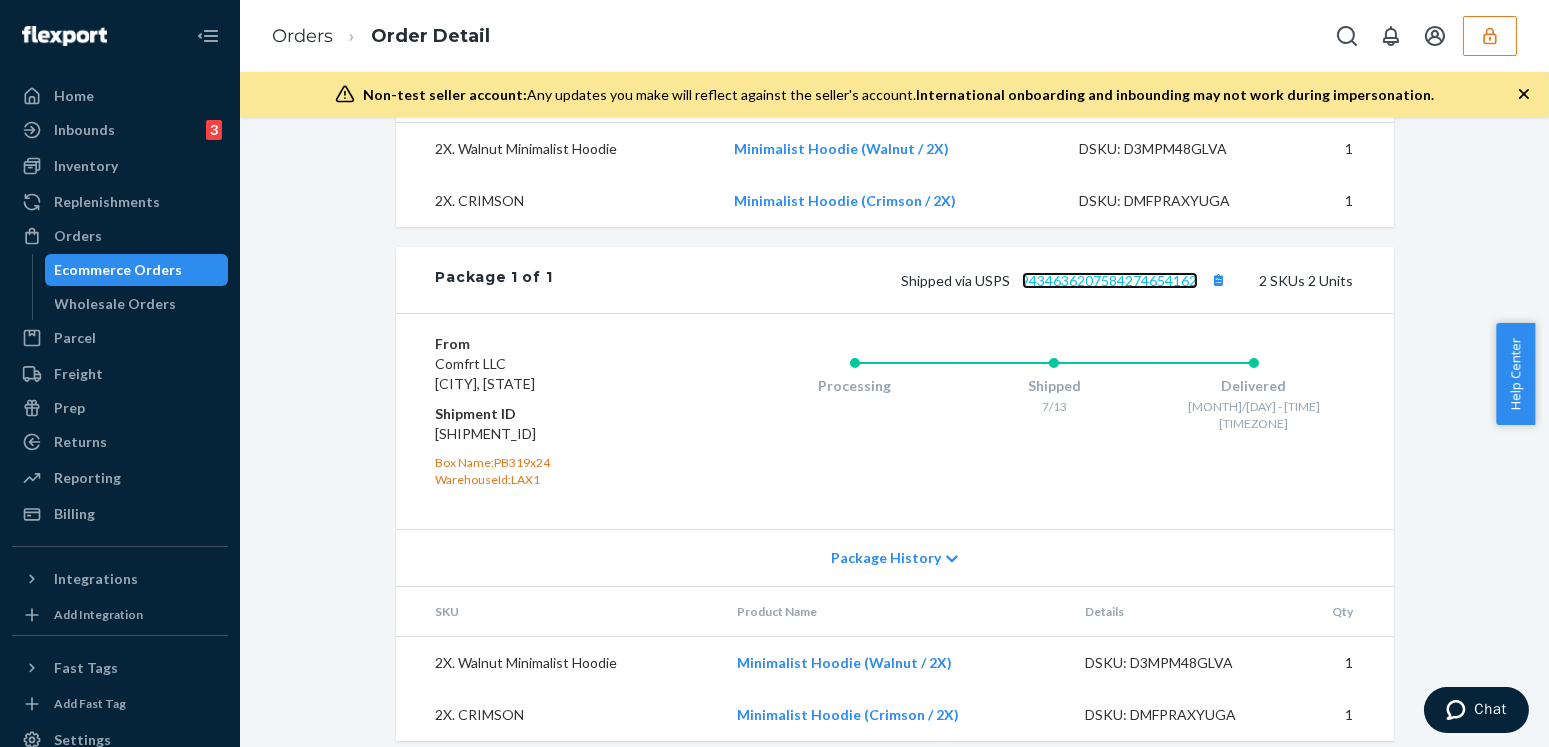 click on "9434636207584274654162" at bounding box center [1110, 280] 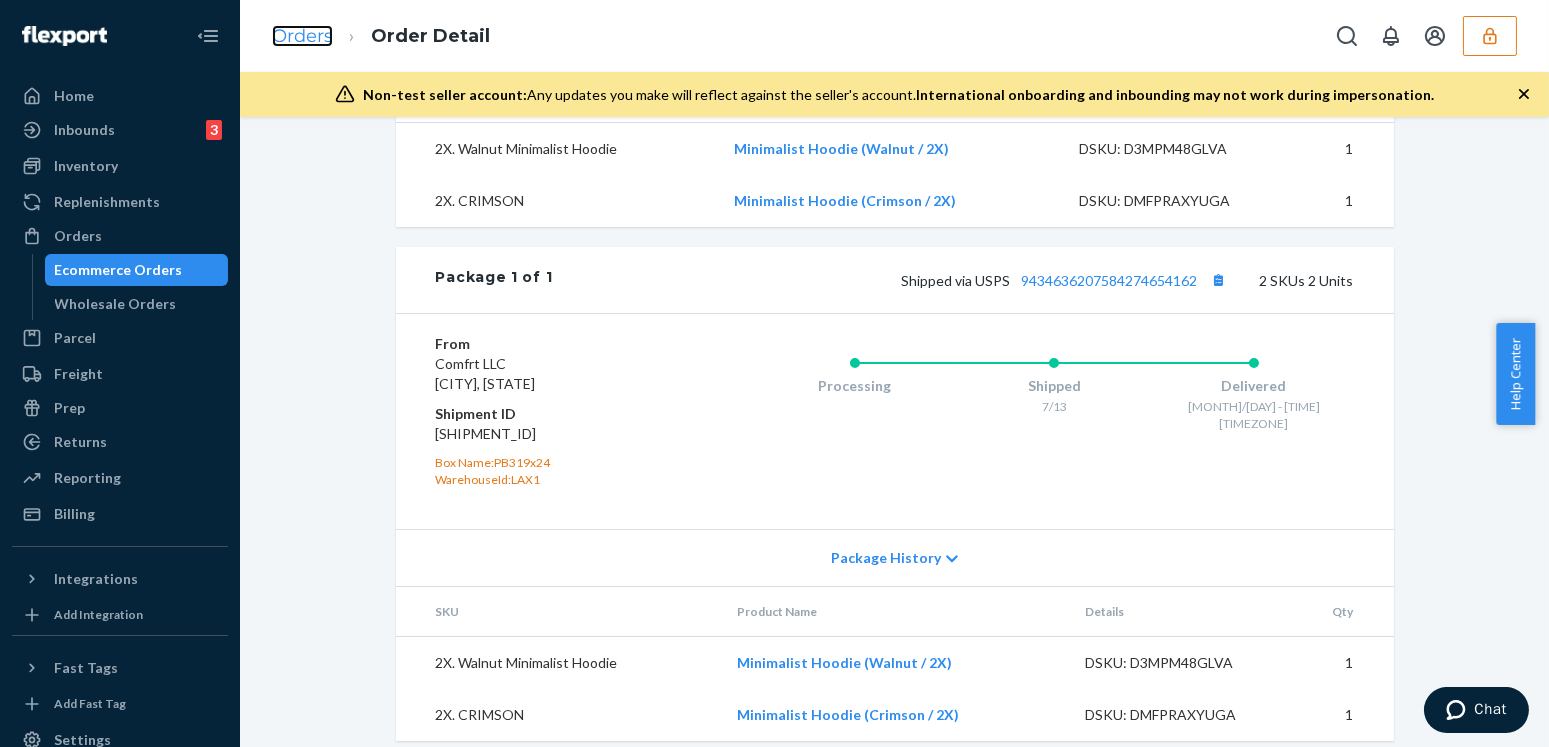 click on "Orders" at bounding box center [302, 36] 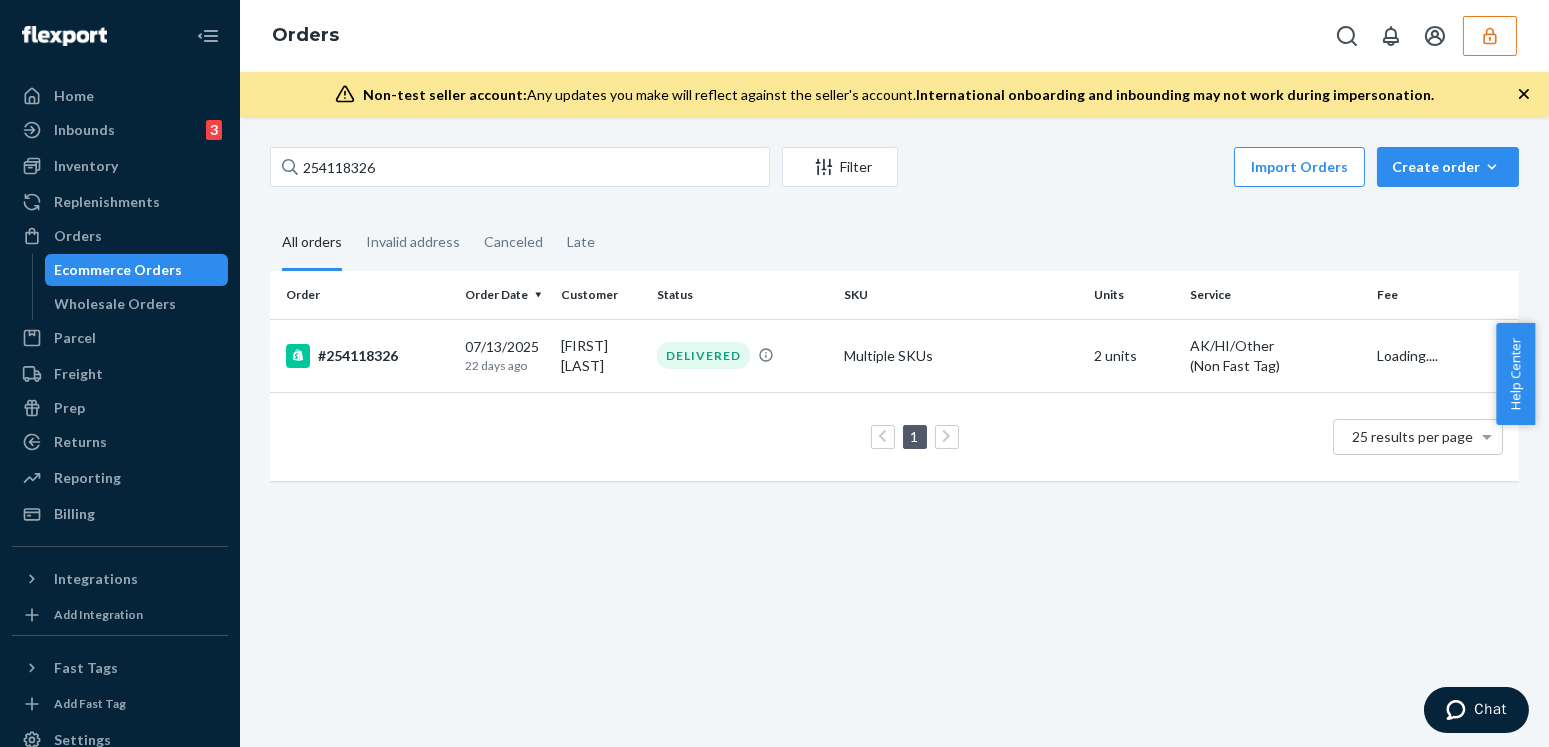 scroll, scrollTop: 0, scrollLeft: 0, axis: both 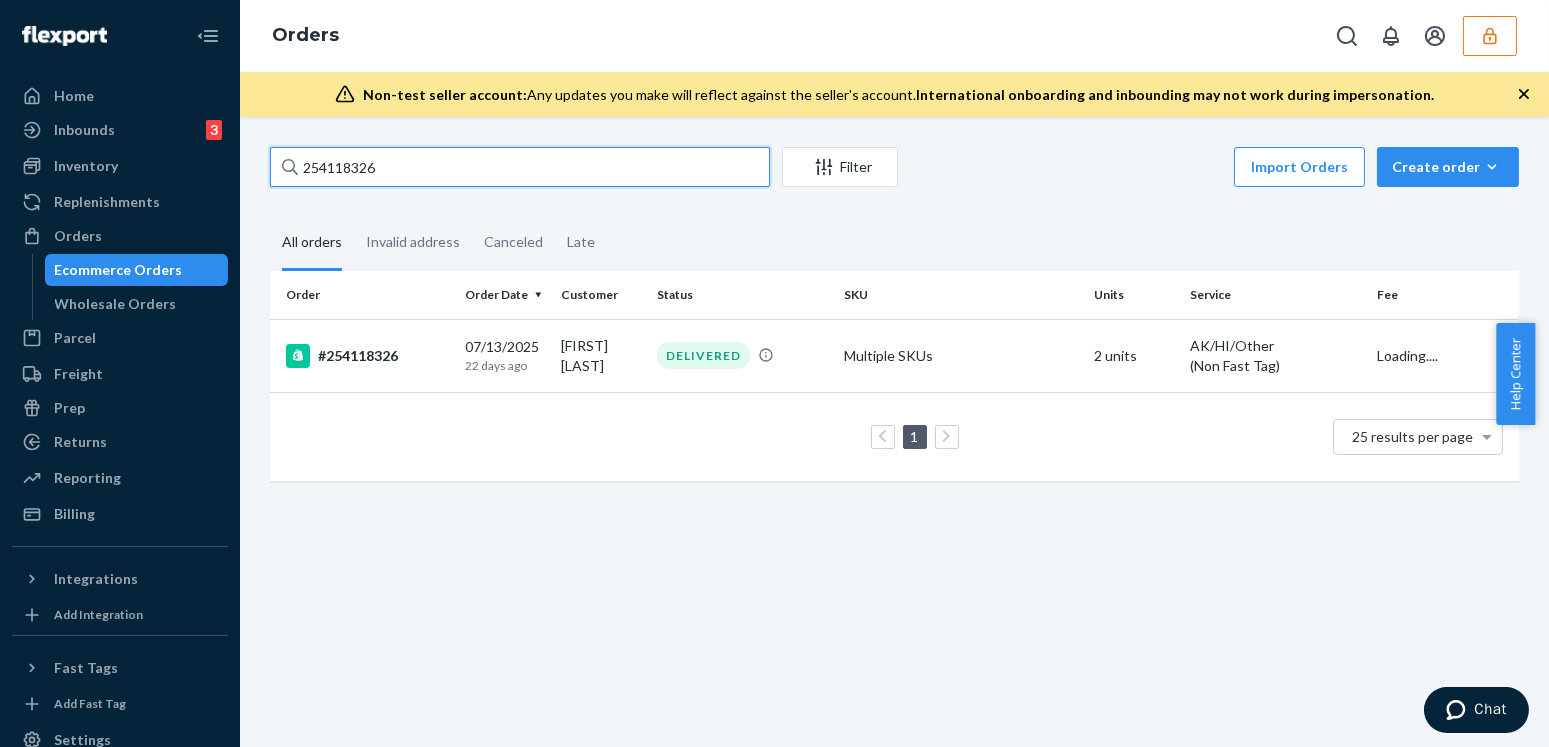 click on "254118326" at bounding box center (520, 167) 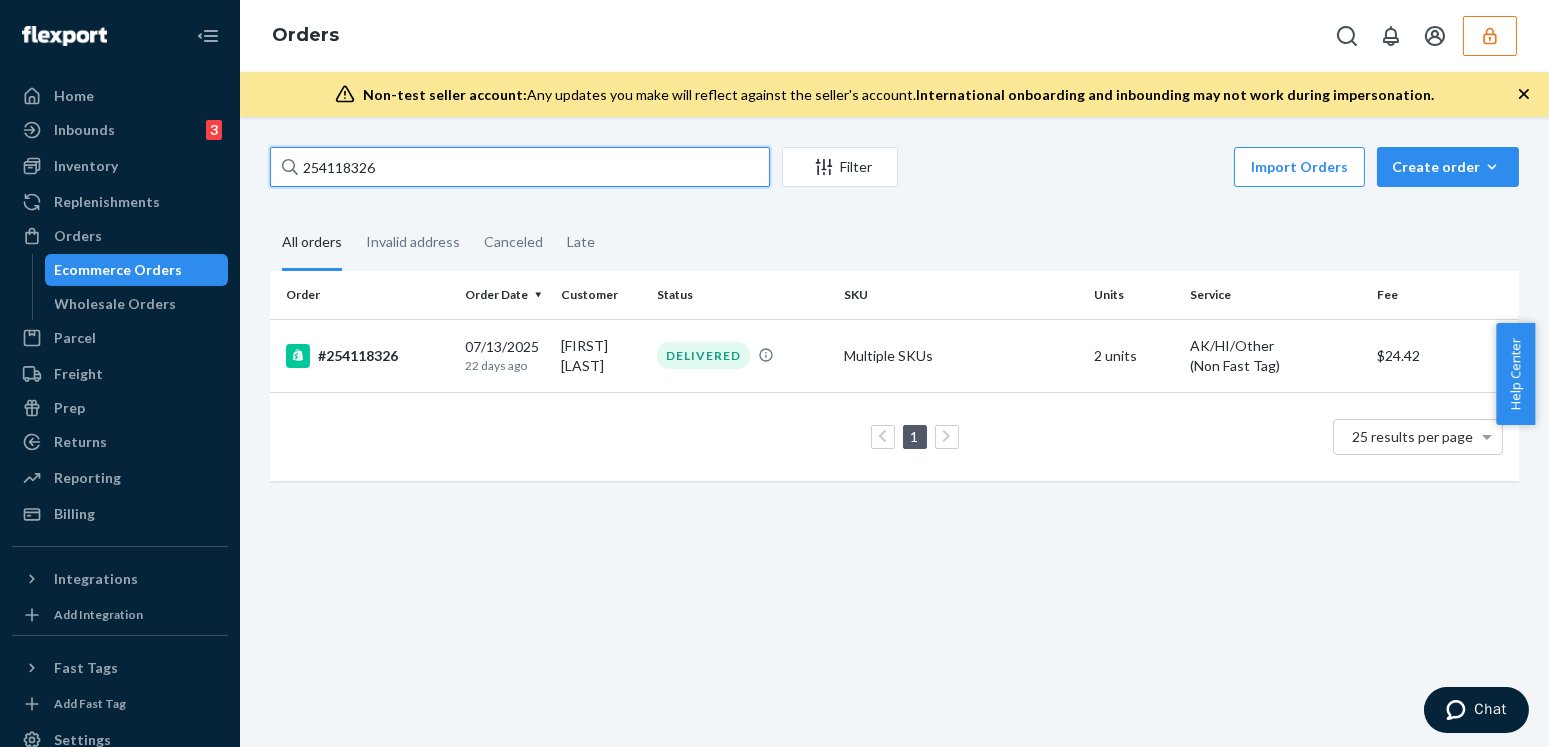 paste on "484942" 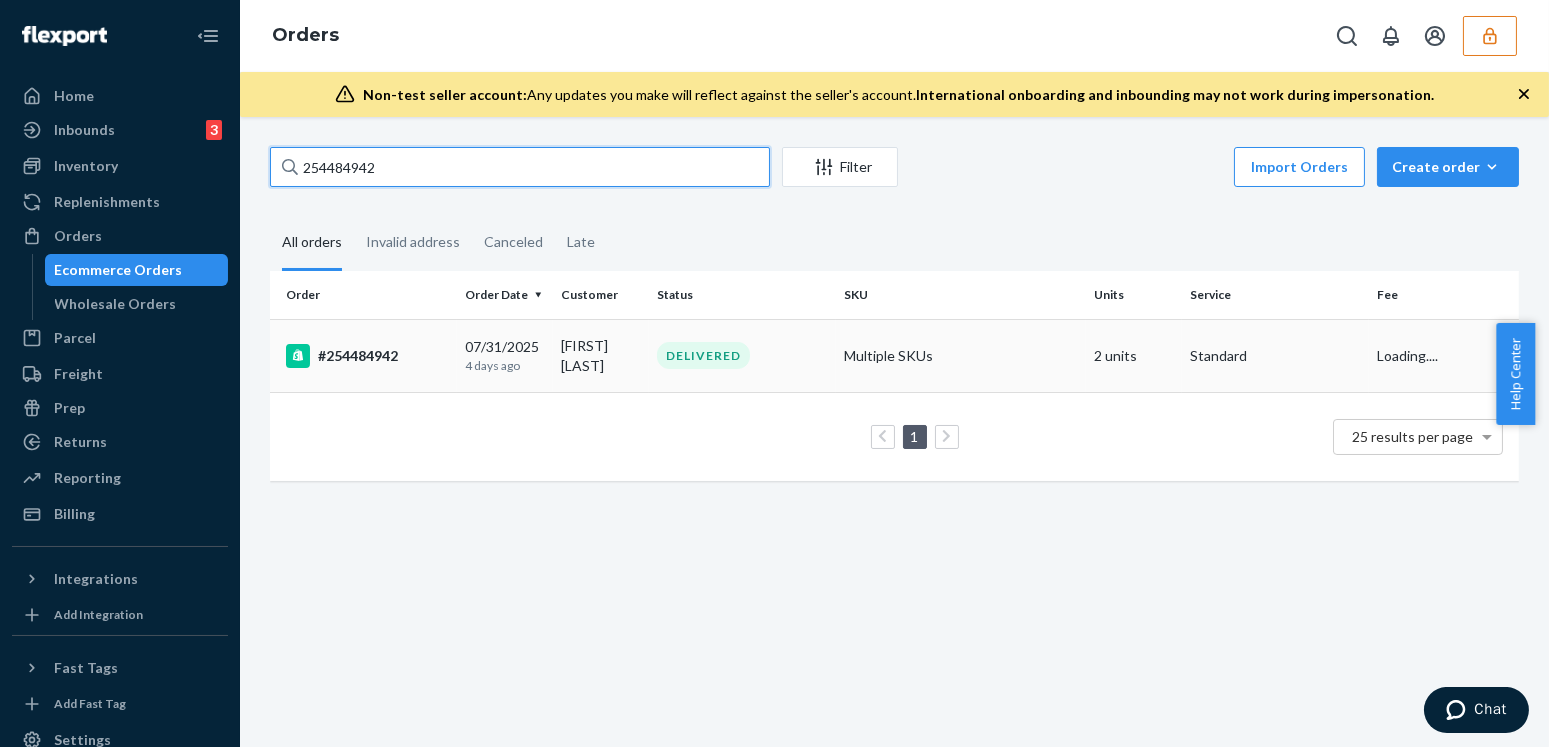 type on "254484942" 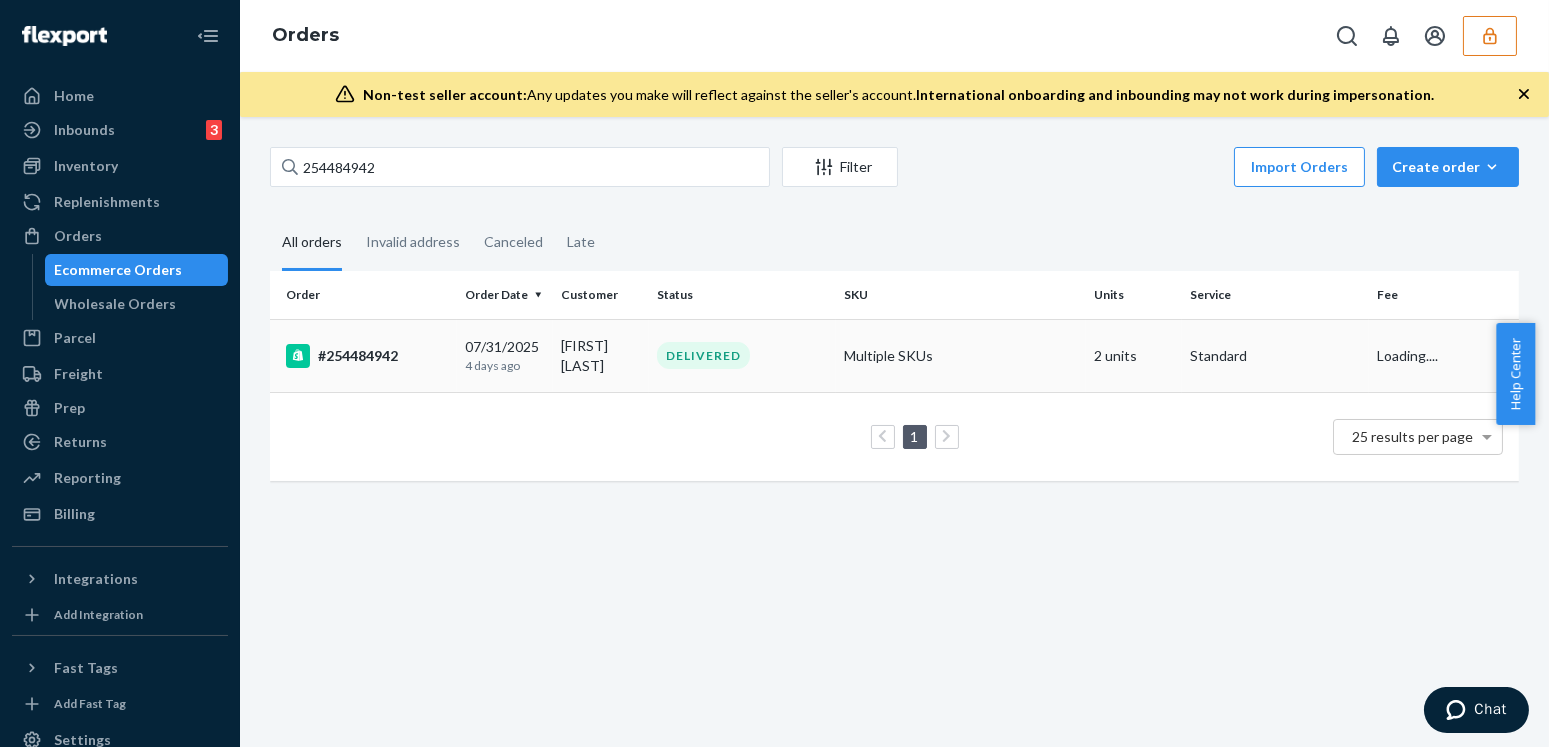 click on "4 days ago" at bounding box center [505, 365] 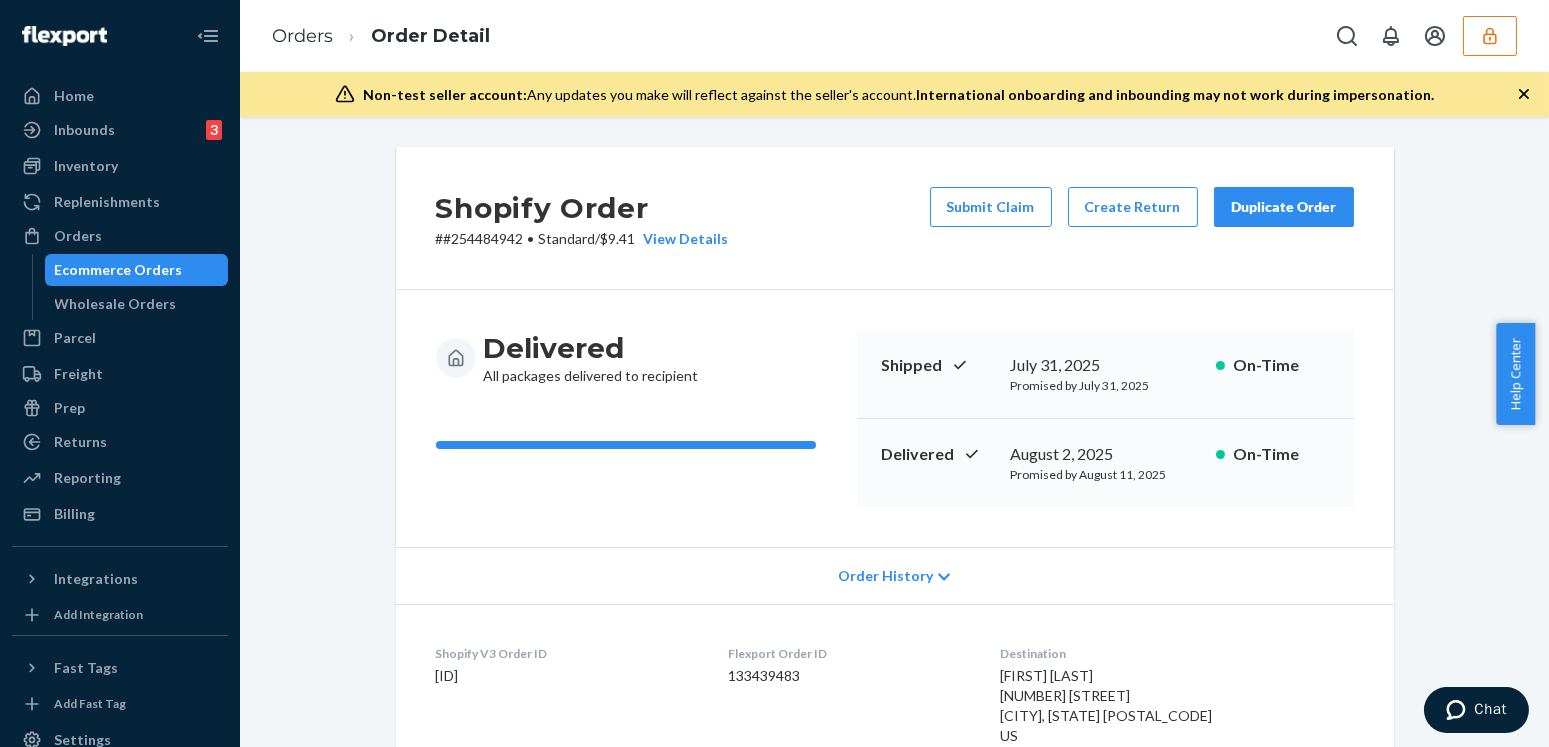 click on "Shopify Order # #254484942 • Standard  /  $9.41 View Details Submit Claim Create Return Duplicate Order Delivered All packages delivered to recipient Shipped July 31, 2025 Promised by July 31, 2025 On-Time Delivered August 2, 2025 Promised by August 11, 2025 On-Time Order History Shopify V3 Order ID 5980602302508-7112134164524 Flexport Order ID 133439483 Destination Hollie Arthur
736 Valley Cir
Leeds, AL 35094-2401
US Buyer Order Tracking 133439483 SKU Product Name Details Qty DSKU: DD8PW7GTHNK 1 DSKU: DLBNYRXLW6E 1 Package 1 of 1 Shipped via DHL, Tracked & Delivered by USPS   9261290316871729638318 2   SKUs   2   Units From Comfrt LLC
Moreland, GA 30259 Shipment ID 83357443 Box Name:  PB319X24 WarehouseId:  SFL_ATL_001 Processing Shipped 8/1 Delivered 8/2 - 8pm CDT Package History SKU Product Name Details Qty DSKU: DD8PW7GTHNK 1 DSKU: DLBNYRXLW6E 1" at bounding box center [894, 865] 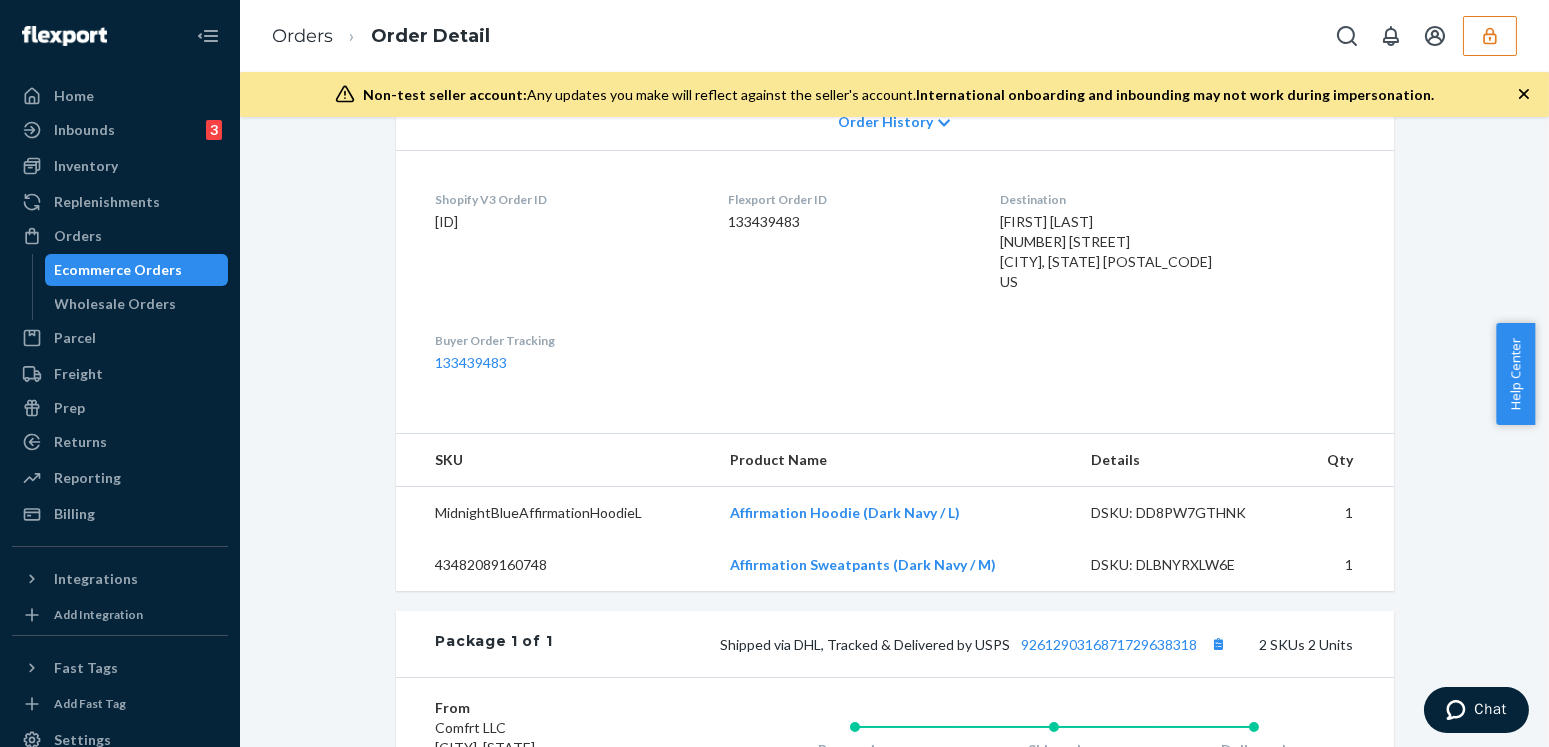 scroll, scrollTop: 636, scrollLeft: 0, axis: vertical 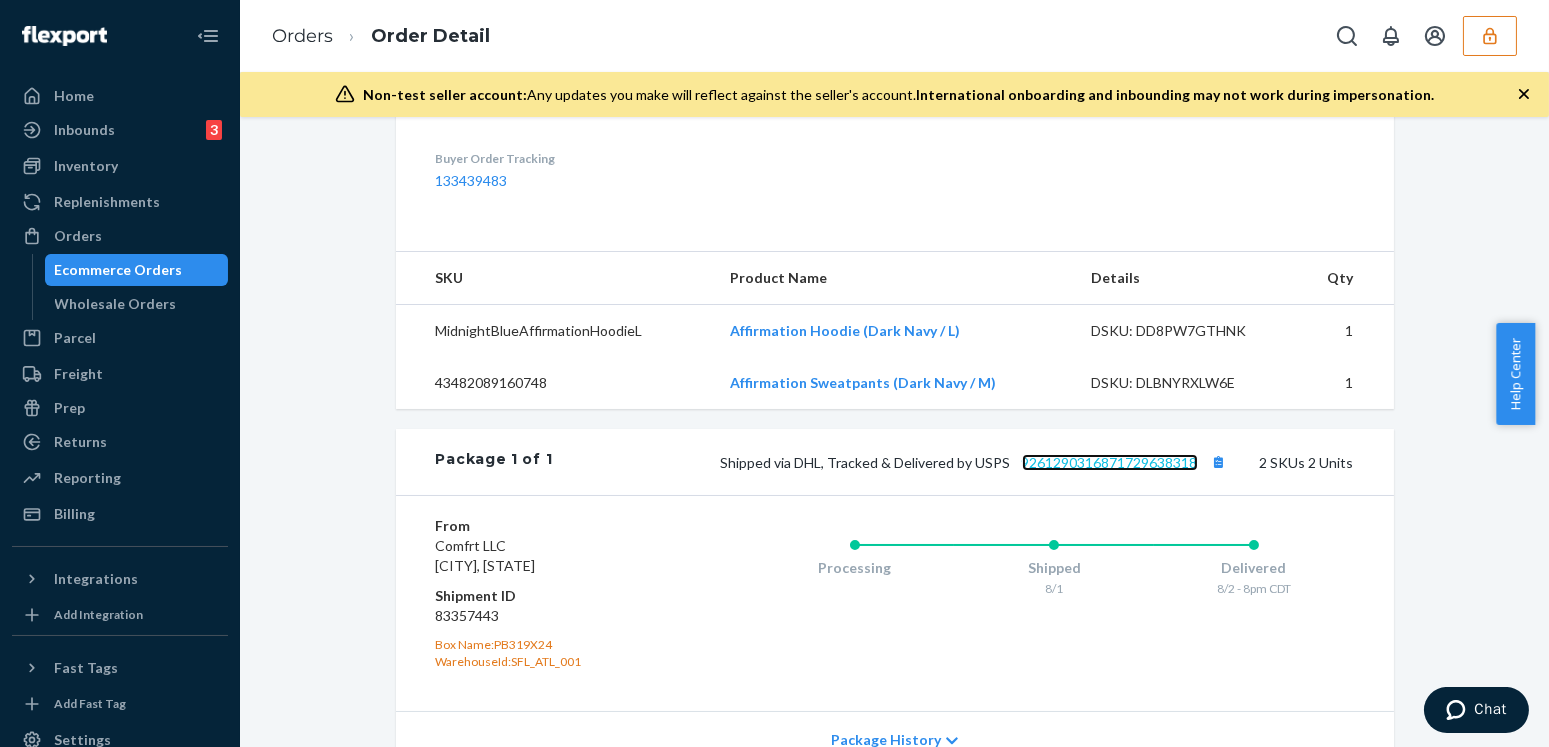 click on "9261290316871729638318" at bounding box center [1110, 462] 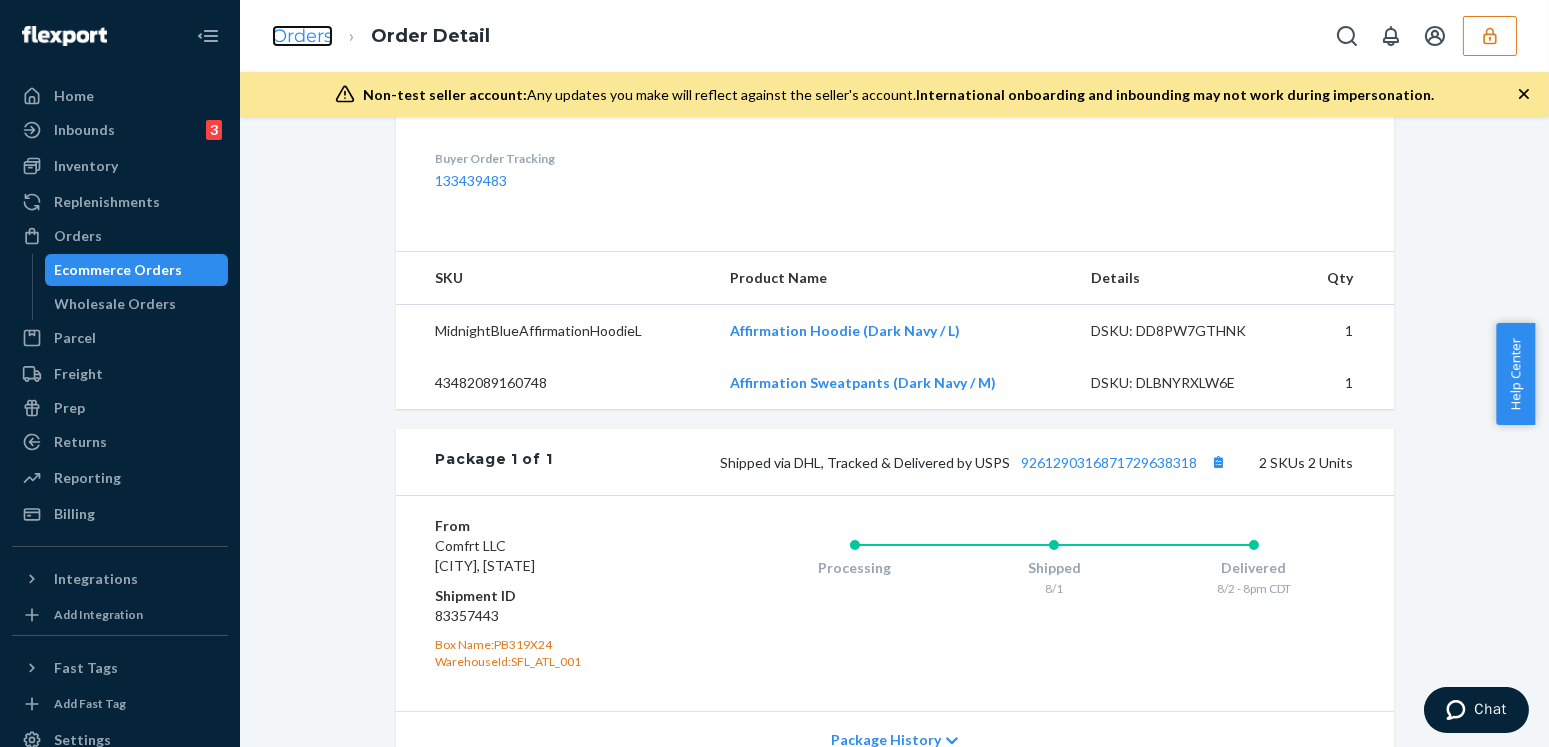 click on "Orders" at bounding box center (302, 36) 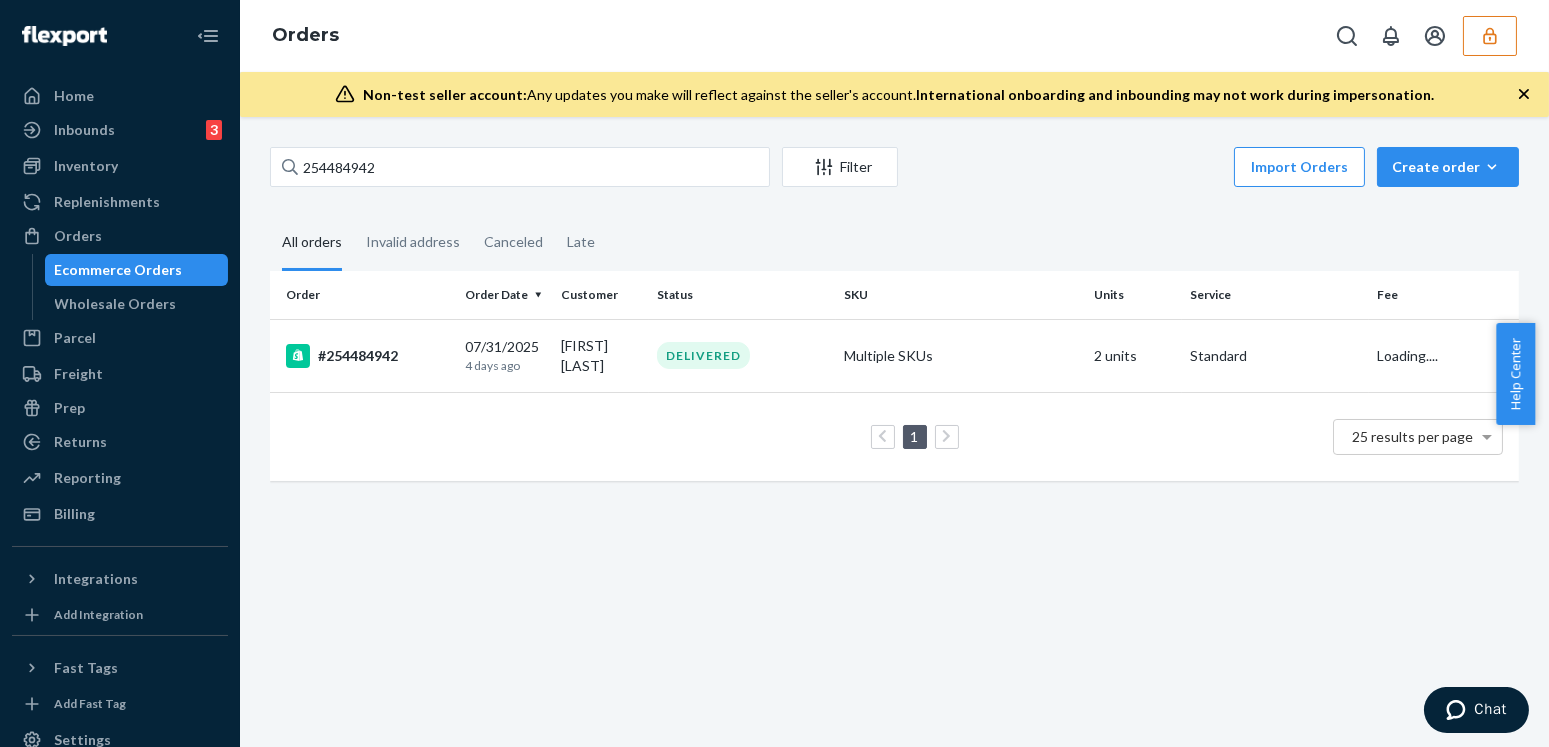 scroll, scrollTop: 0, scrollLeft: 0, axis: both 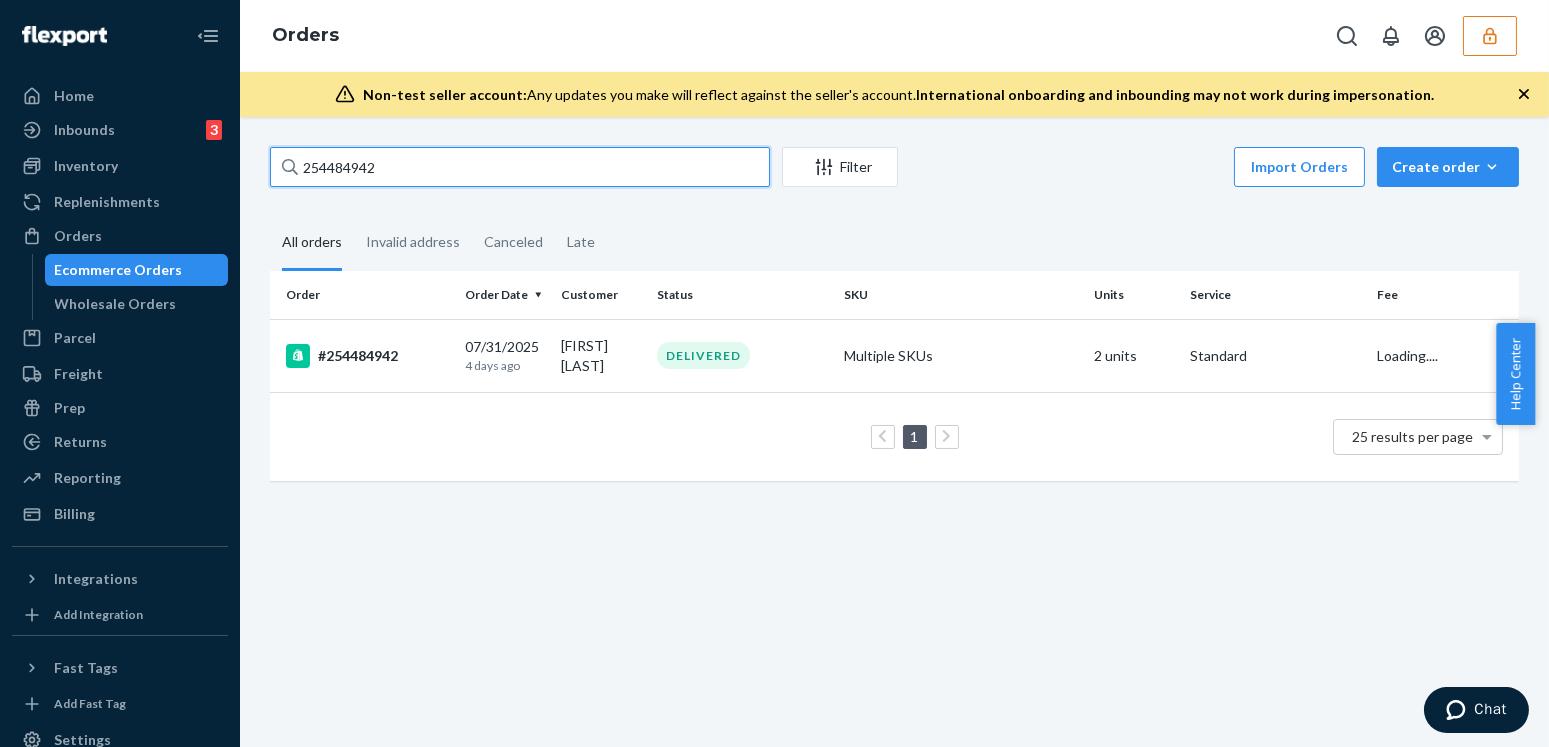 click on "254484942" at bounding box center [520, 167] 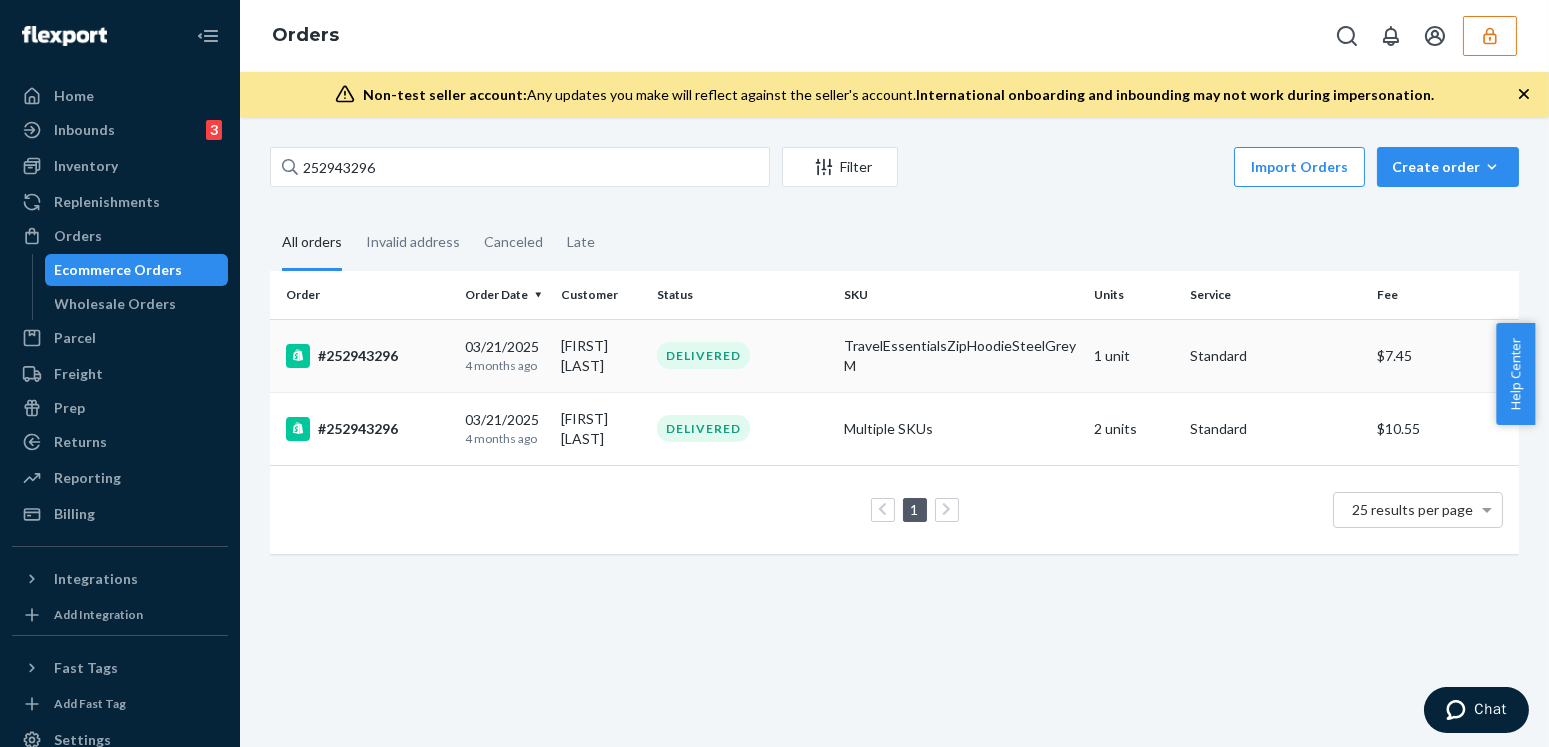 click on "#252943296" at bounding box center (363, 355) 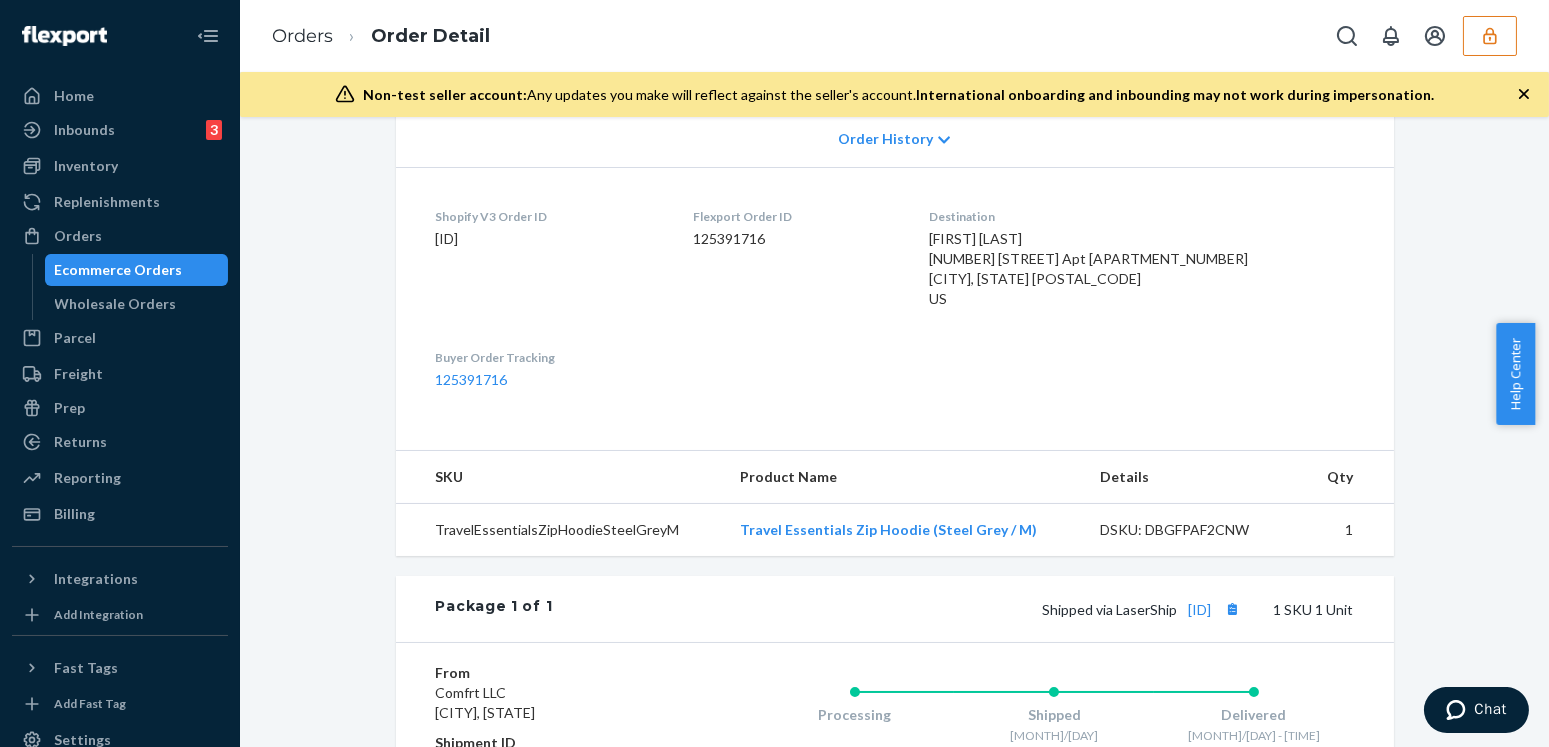 scroll, scrollTop: 636, scrollLeft: 0, axis: vertical 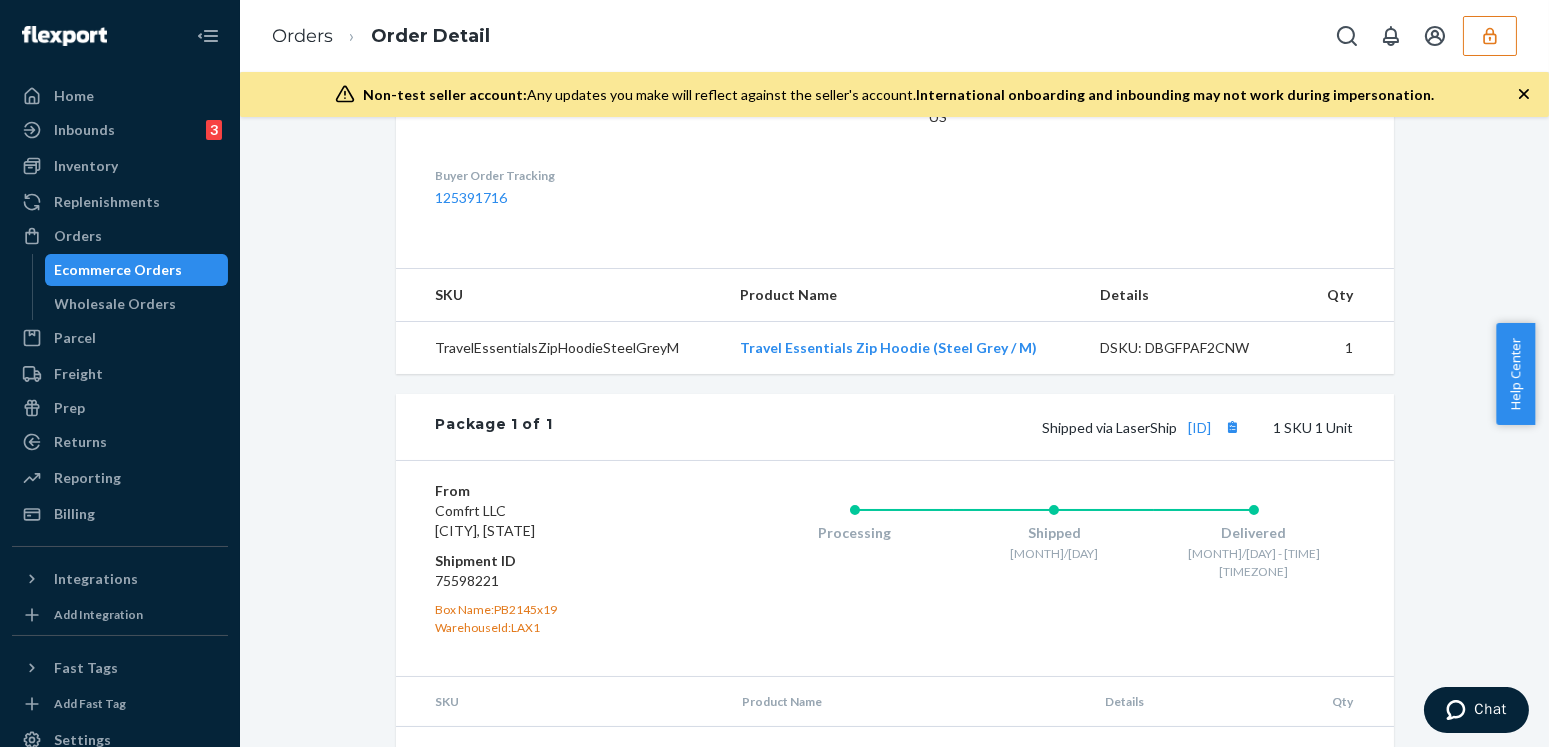 click on "Orders Order Detail" at bounding box center (381, 36) 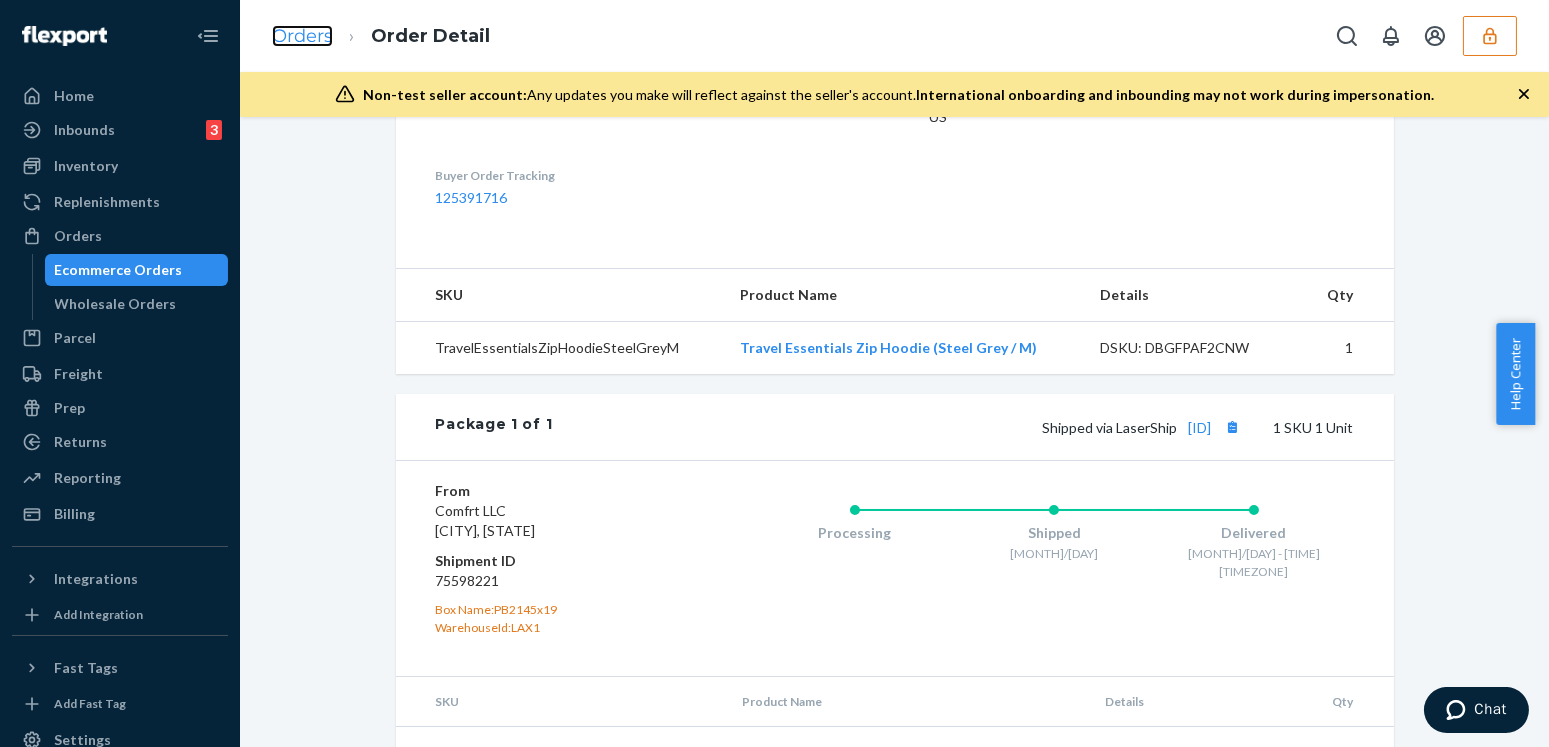 click on "Orders" at bounding box center (302, 36) 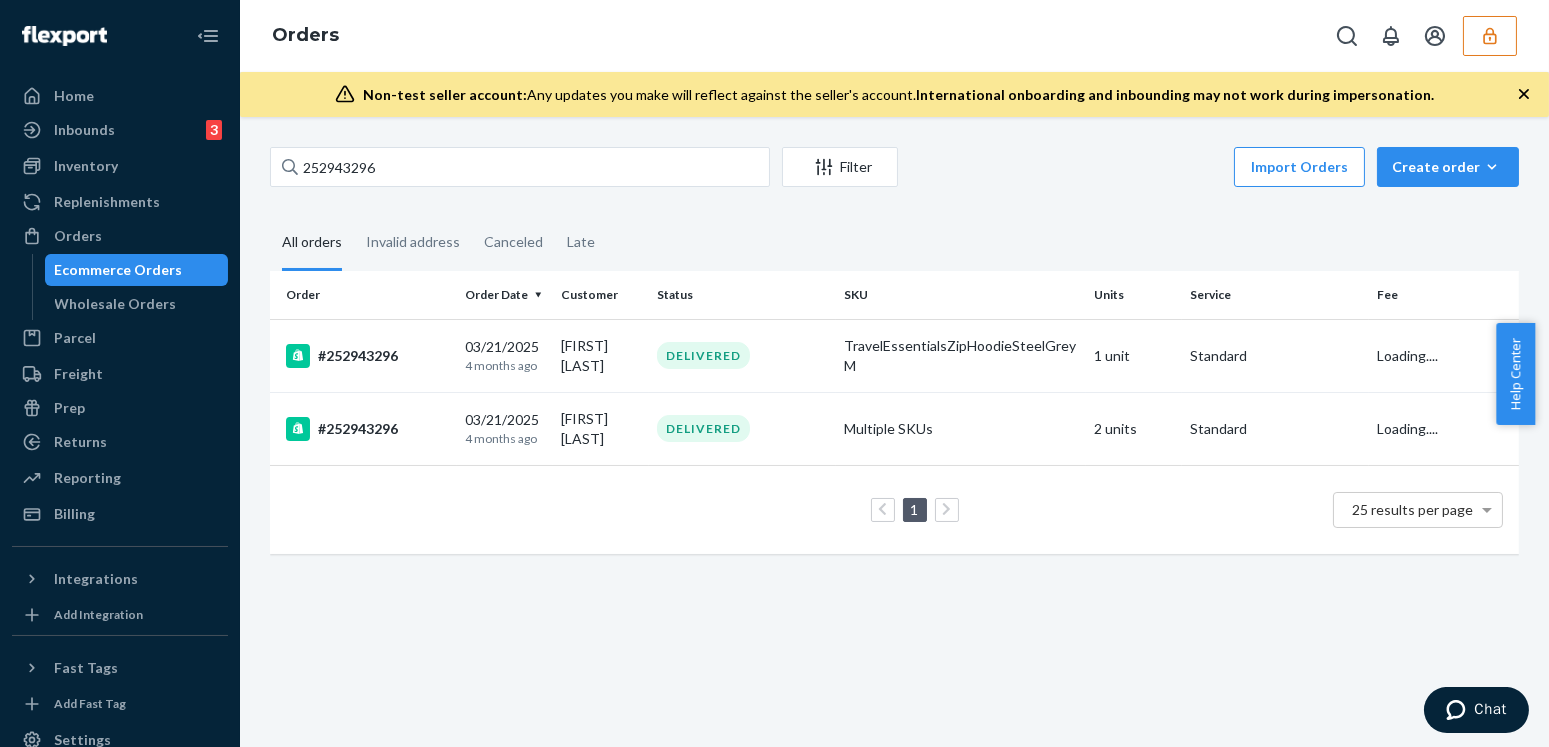 scroll, scrollTop: 0, scrollLeft: 0, axis: both 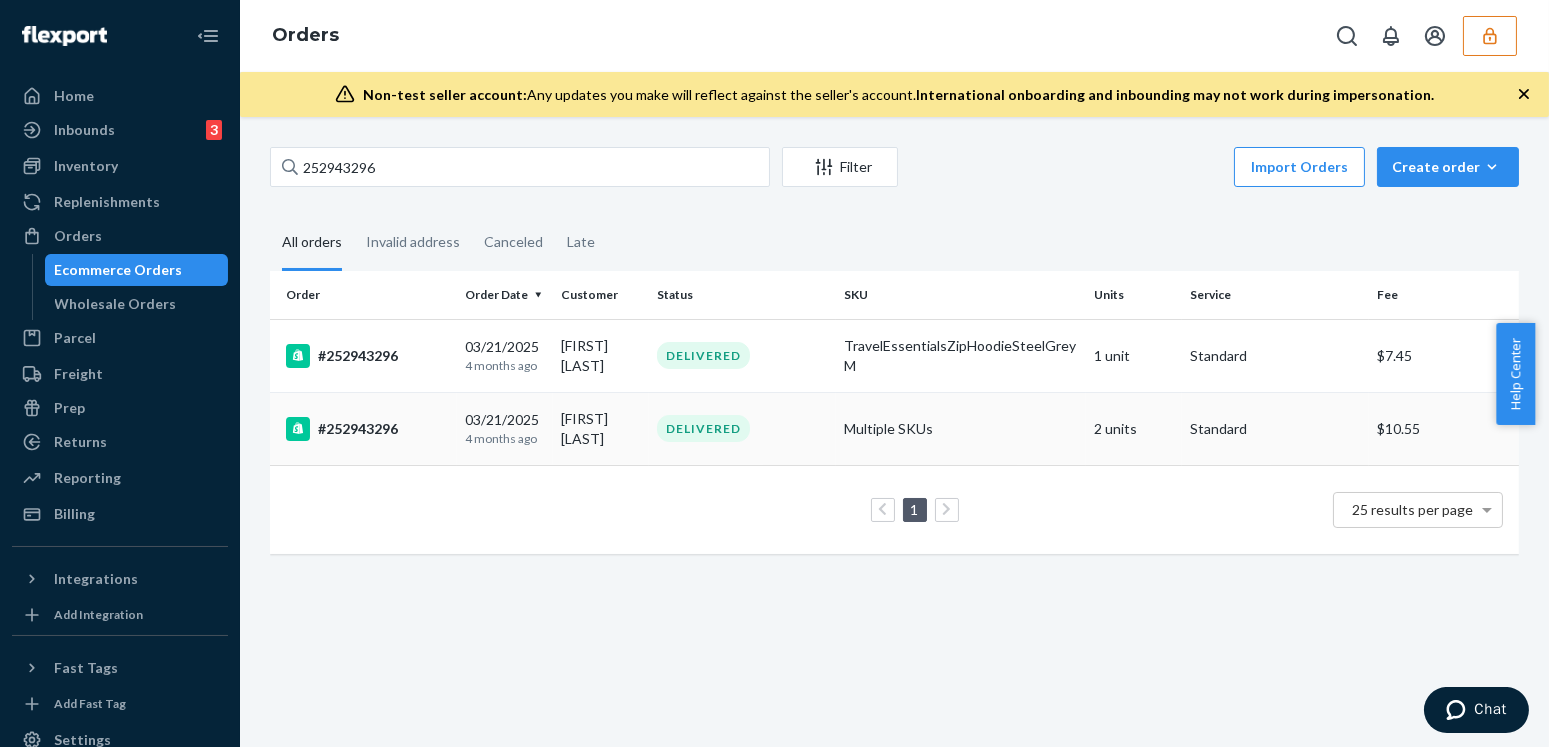click on "Jennifer Wynn" at bounding box center [601, 428] 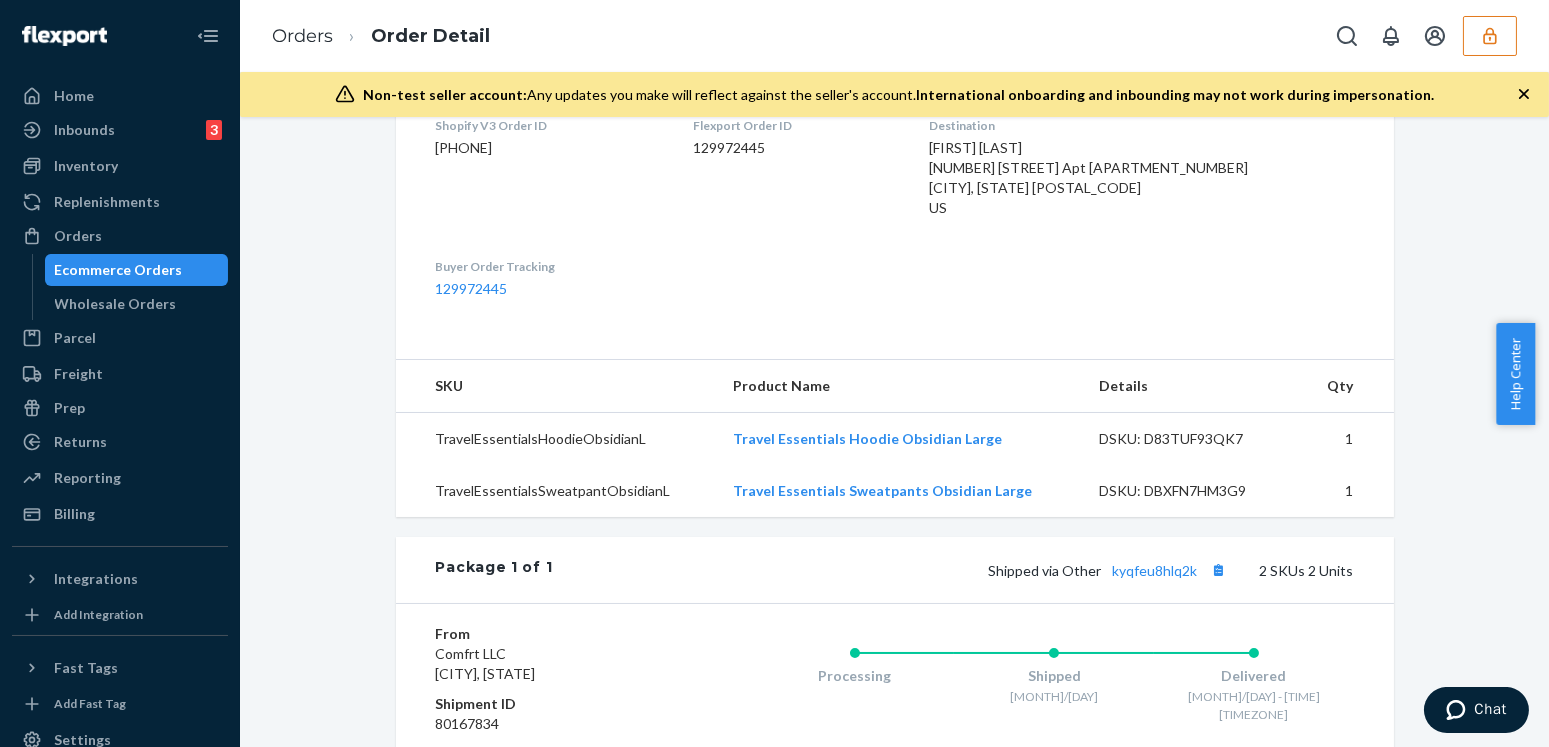 scroll, scrollTop: 636, scrollLeft: 0, axis: vertical 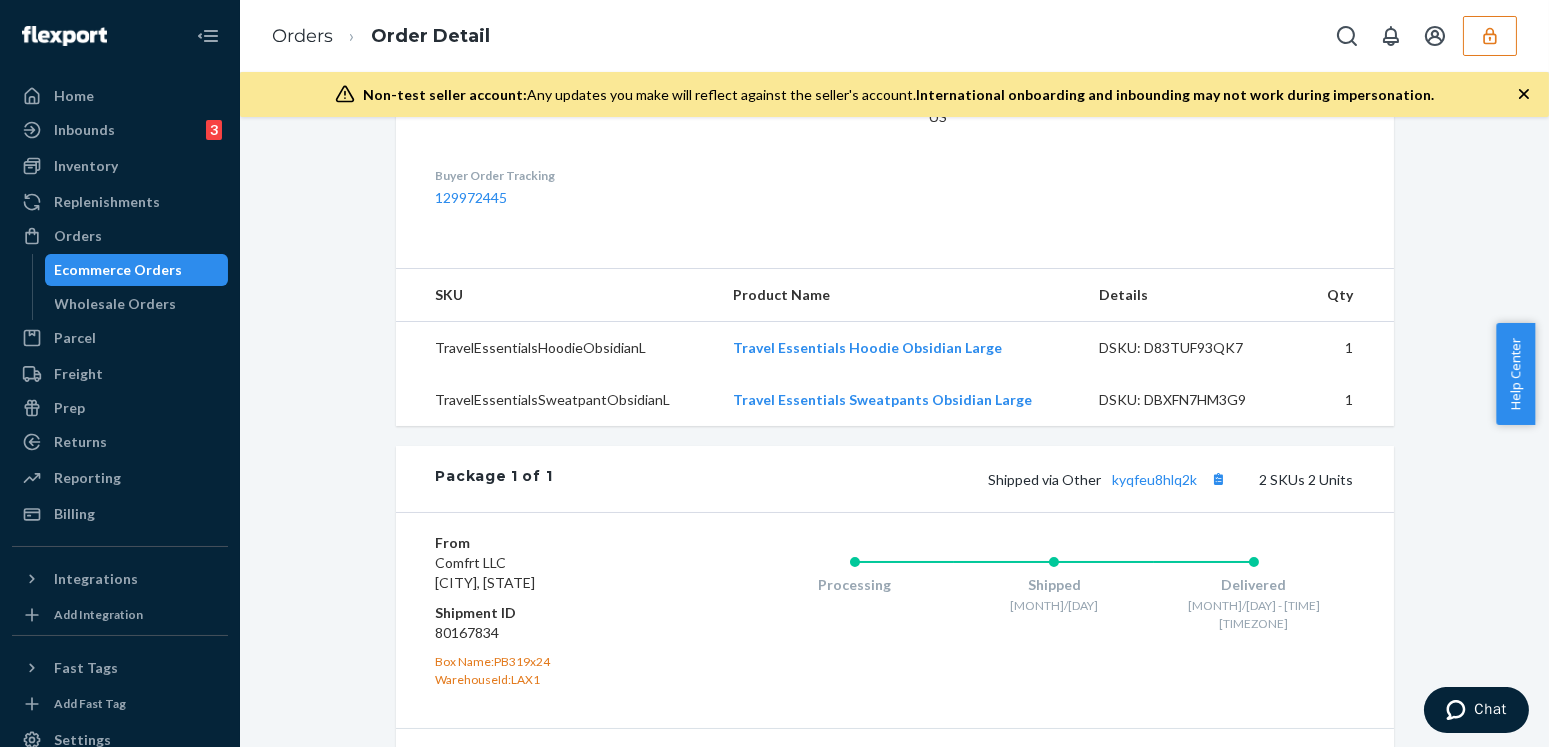 click on "Shopify Order # #252943296 • Standard  /  $10.55 View Details Create Return Duplicate Order Delivered All packages delivered to recipient Shipped June 8, 2025 Promised by June 9, 2025 On-Time Delivered June 11, 2025 Promised by June 18, 2025 On-Time Order History Shopify V3 Order ID 5712156917804-6809351815212 Flexport Order ID 129972445 Destination Jennifer Wynn
1828 Prosser Ave Apt 207
Los Angeles, CA 90025-8322
US Buyer Order Tracking 129972445 SKU Product Name Details Qty TravelEssentialsHoodieObsidianL Travel Essentials Hoodie Obsidian Large DSKU: D83TUF93QK7 1 TravelEssentialsSweatpantObsidianL Travel Essentials Sweatpants Obsidian Large DSKU: DBXFN7HM3G9 1 Package 1 of 1 Shipped via Other   kyqfeu8hlq2k 2   SKUs   2   Units From Comfrt LLC
San Bernardino, CA 92408 Shipment ID 80167834 Box Name:  PB319x24 WarehouseId:  LAX1 Processing Shipped 6/9 Delivered 6/12 - 9am PDT Package History SKU Product Name Details Qty TravelEssentialsHoodieObsidianL Travel Essentials Hoodie Obsidian Large 1 1" at bounding box center (894, 237) 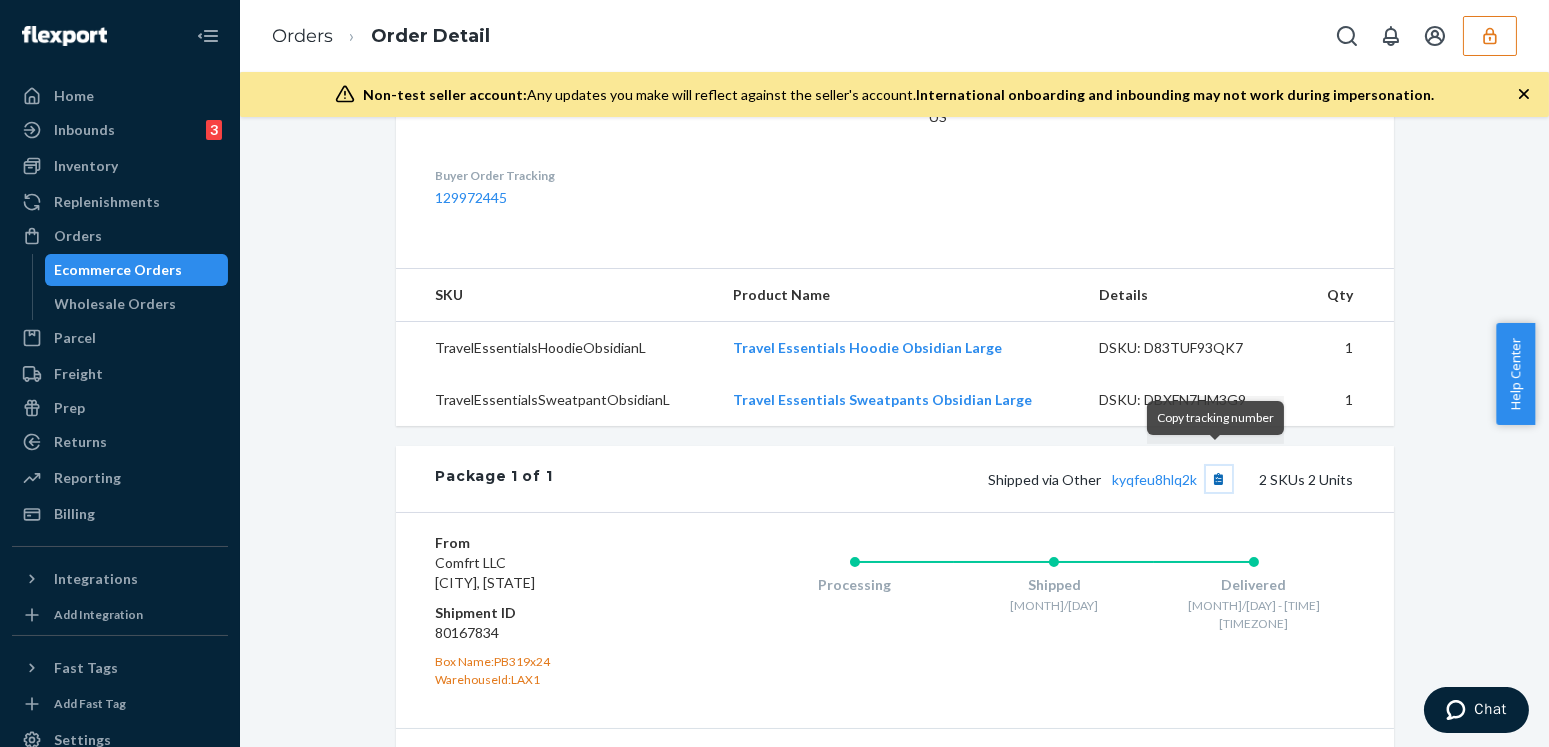click at bounding box center (1219, 479) 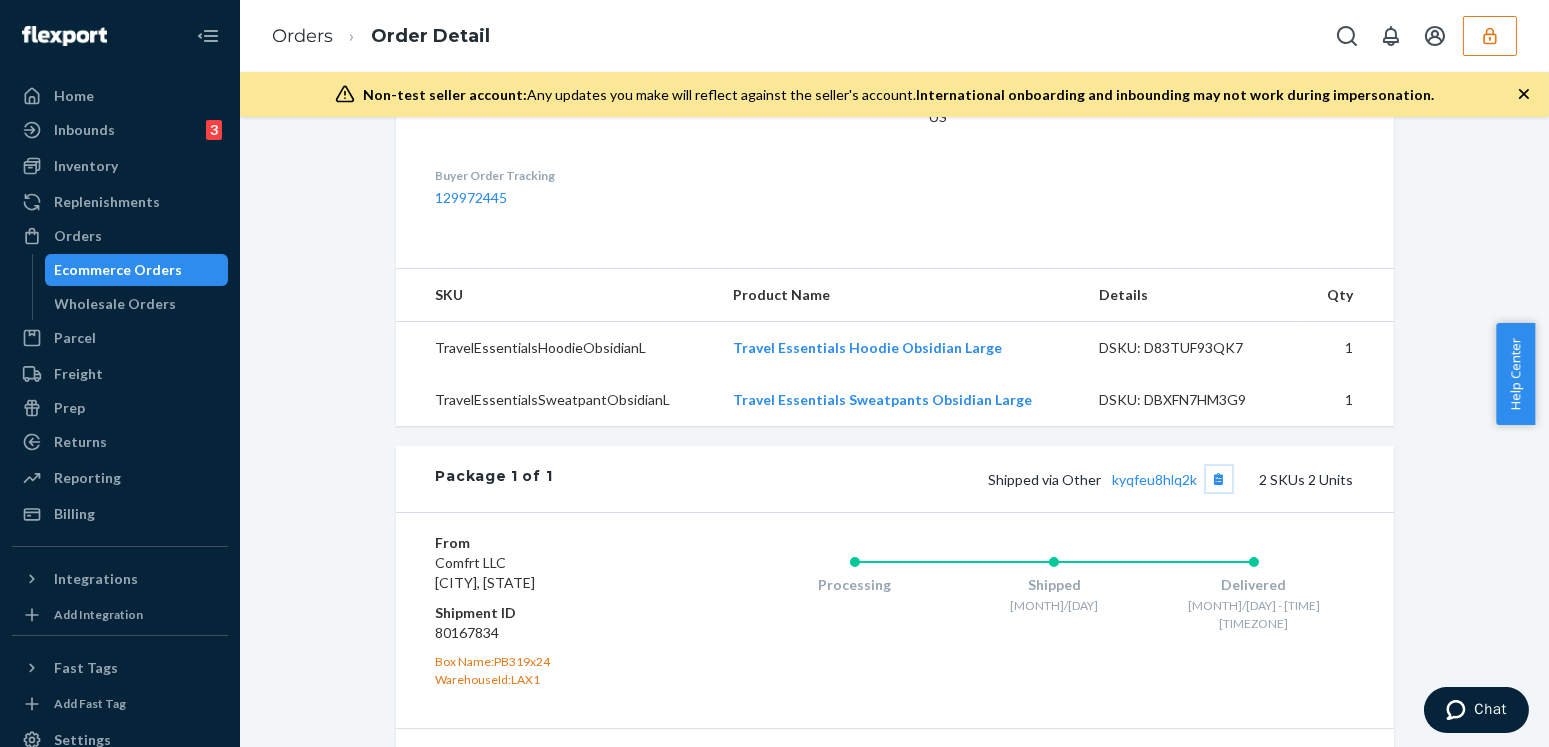 type 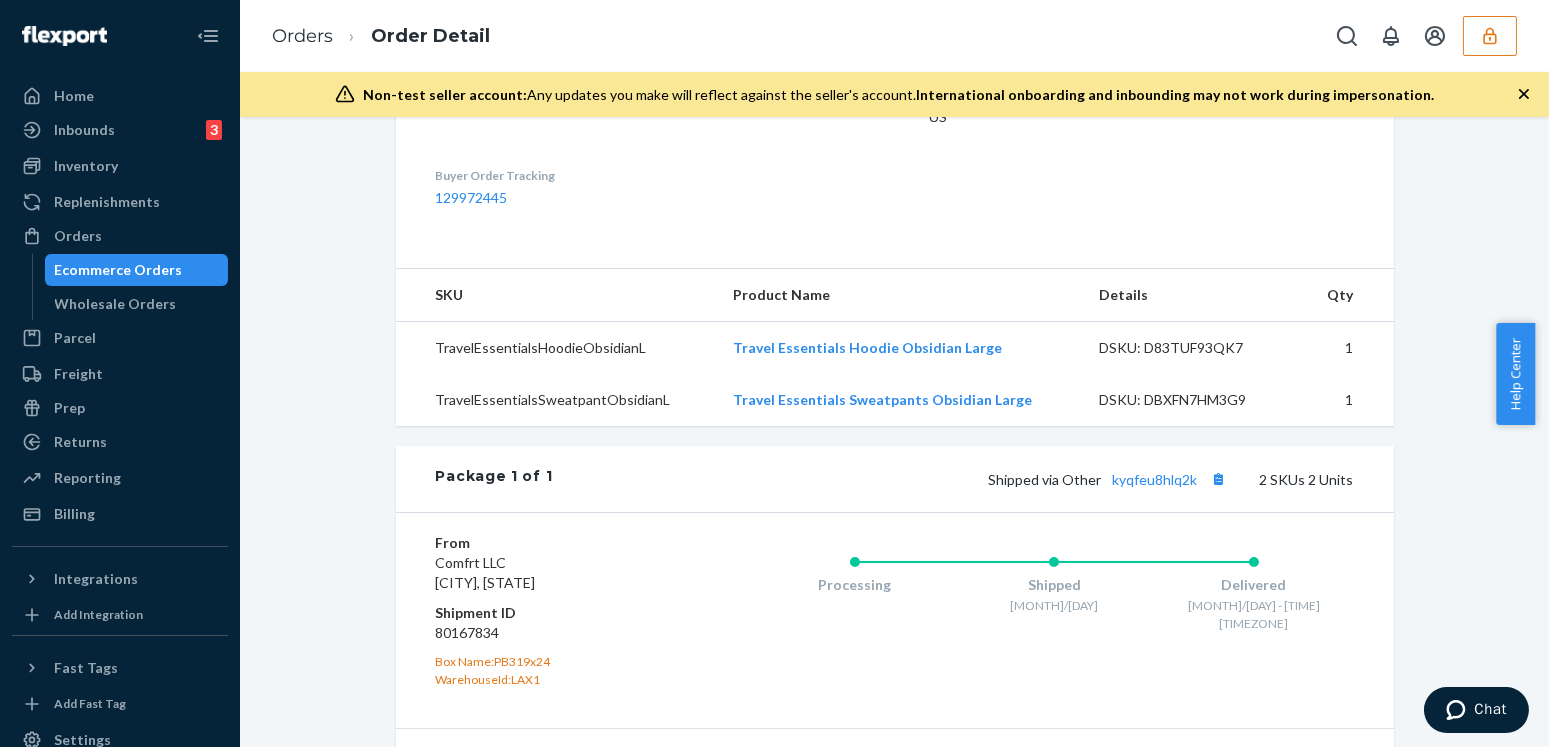 click on "Shopify Order # #252943296 • Standard  /  $10.55 View Details Create Return Duplicate Order Delivered All packages delivered to recipient Shipped June 8, 2025 Promised by June 9, 2025 On-Time Delivered June 11, 2025 Promised by June 18, 2025 On-Time Order History Shopify V3 Order ID 5712156917804-6809351815212 Flexport Order ID 129972445 Destination Jennifer Wynn
1828 Prosser Ave Apt 207
Los Angeles, CA 90025-8322
US Buyer Order Tracking 129972445 SKU Product Name Details Qty TravelEssentialsHoodieObsidianL Travel Essentials Hoodie Obsidian Large DSKU: D83TUF93QK7 1 TravelEssentialsSweatpantObsidianL Travel Essentials Sweatpants Obsidian Large DSKU: DBXFN7HM3G9 1 Package 1 of 1 Shipped via Other   kyqfeu8hlq2k 2   SKUs   2   Units From Comfrt LLC
San Bernardino, CA 92408 Shipment ID 80167834 Box Name:  PB319x24 WarehouseId:  LAX1 Processing Shipped 6/9 Delivered 6/12 - 9am PDT Package History SKU Product Name Details Qty TravelEssentialsHoodieObsidianL Travel Essentials Hoodie Obsidian Large 1 1" at bounding box center (894, 237) 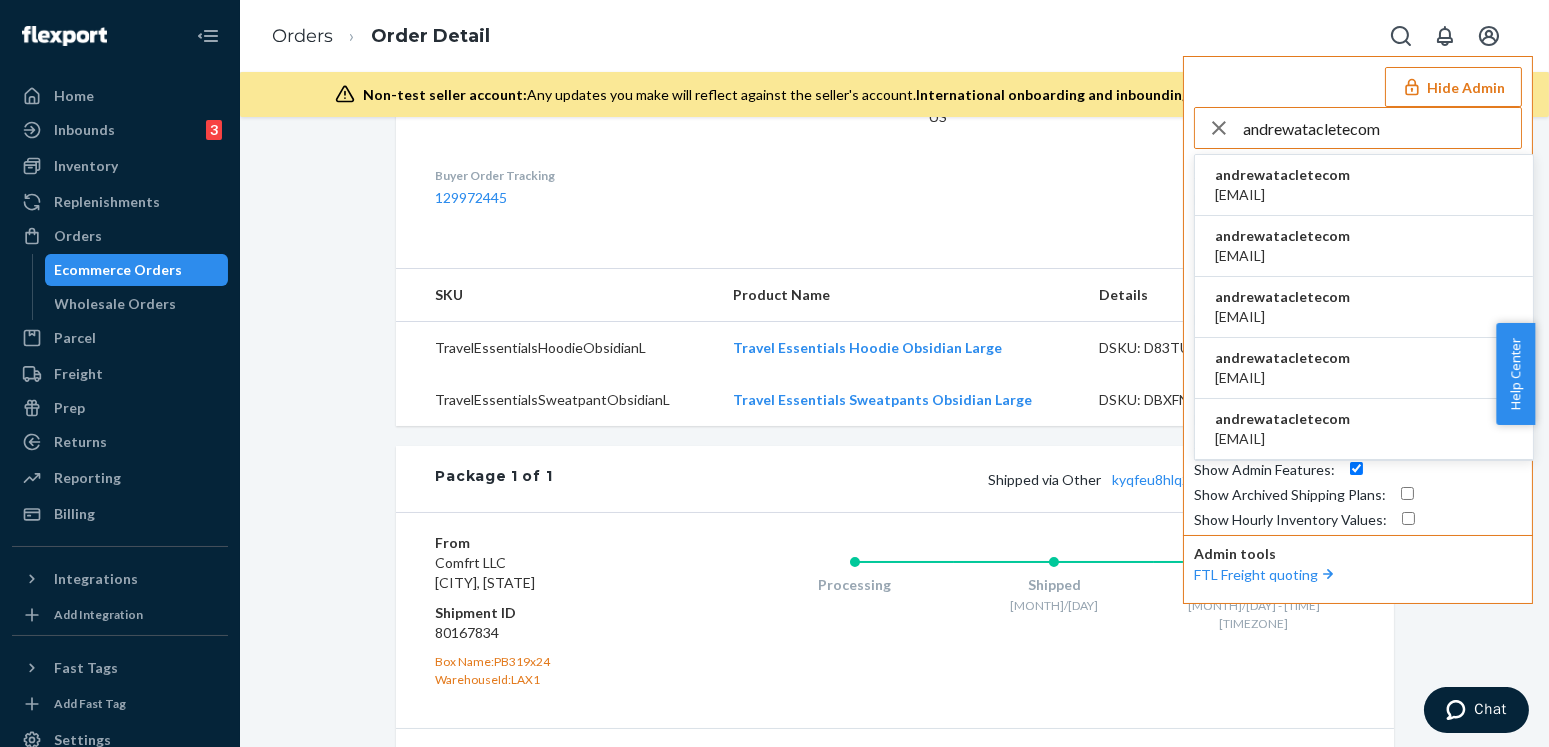 type on "andrewatacletecom" 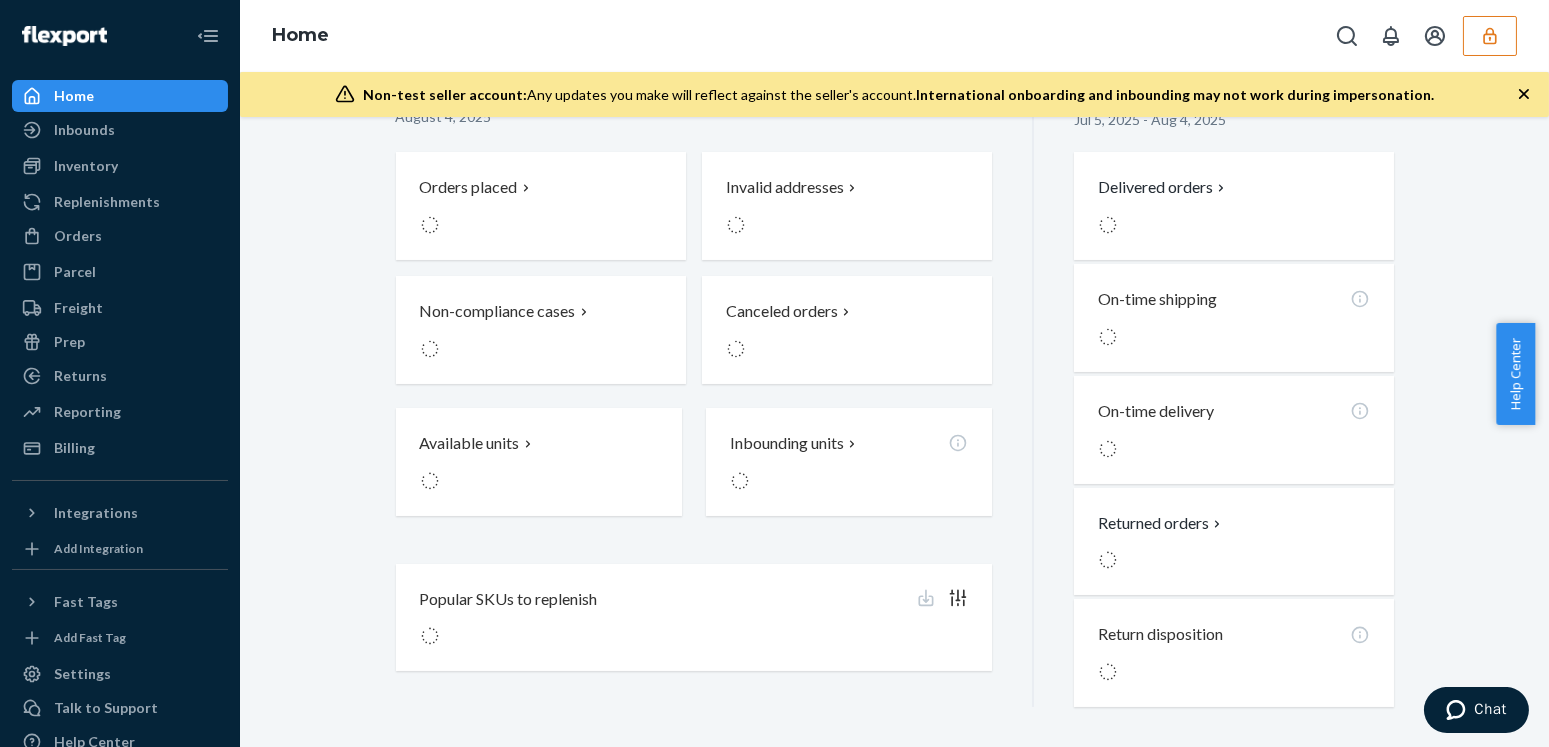 scroll, scrollTop: 0, scrollLeft: 0, axis: both 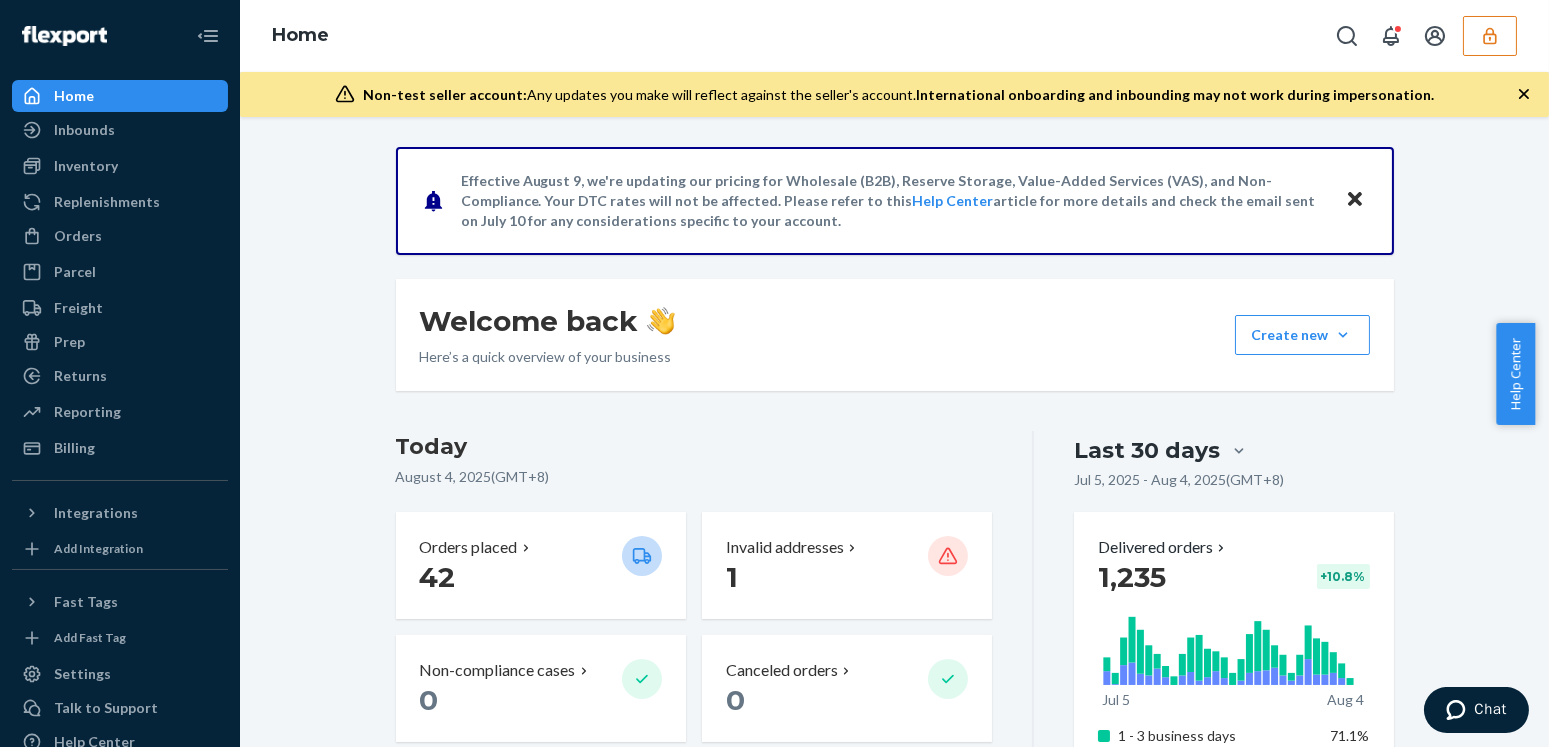 click at bounding box center [1490, 36] 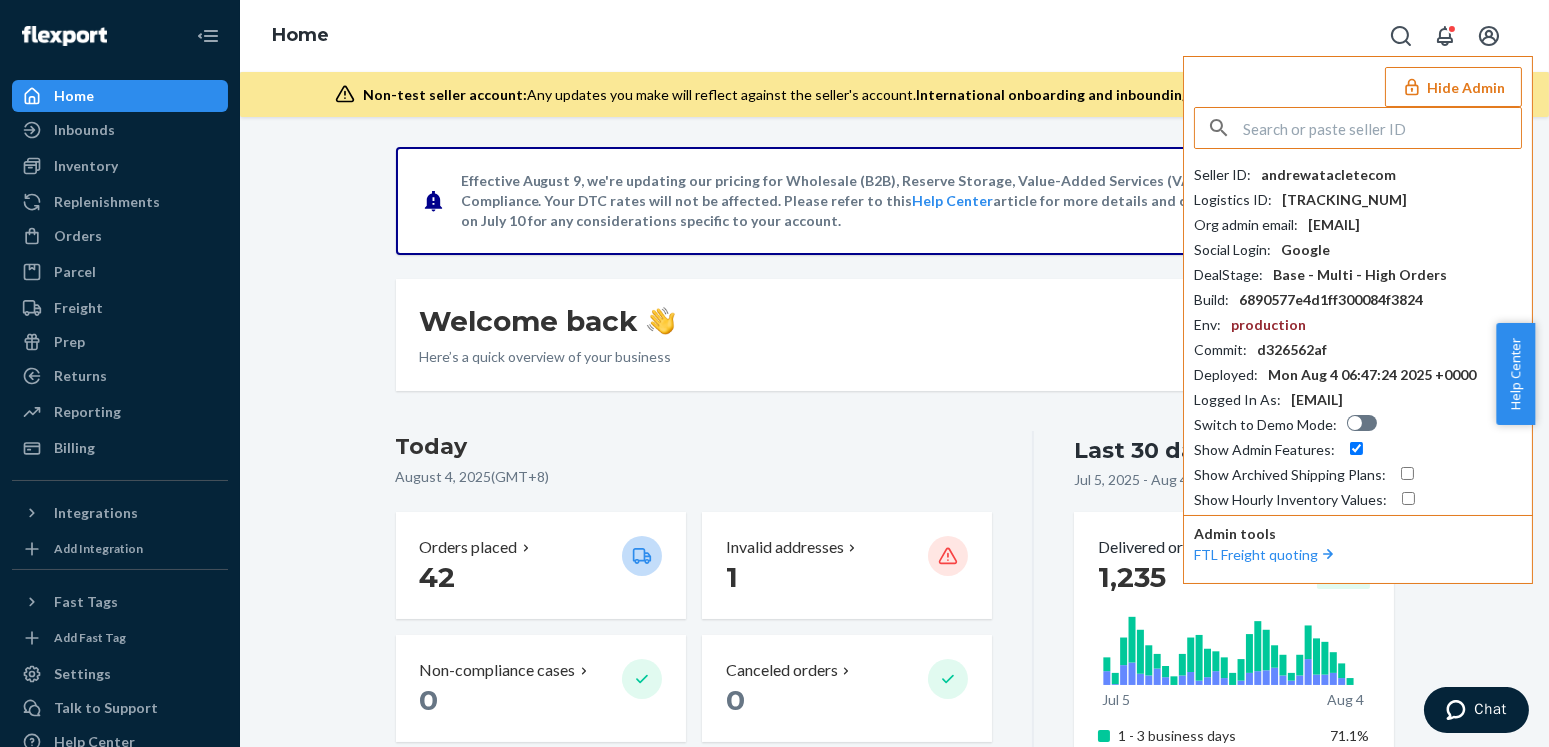 click at bounding box center [1382, 128] 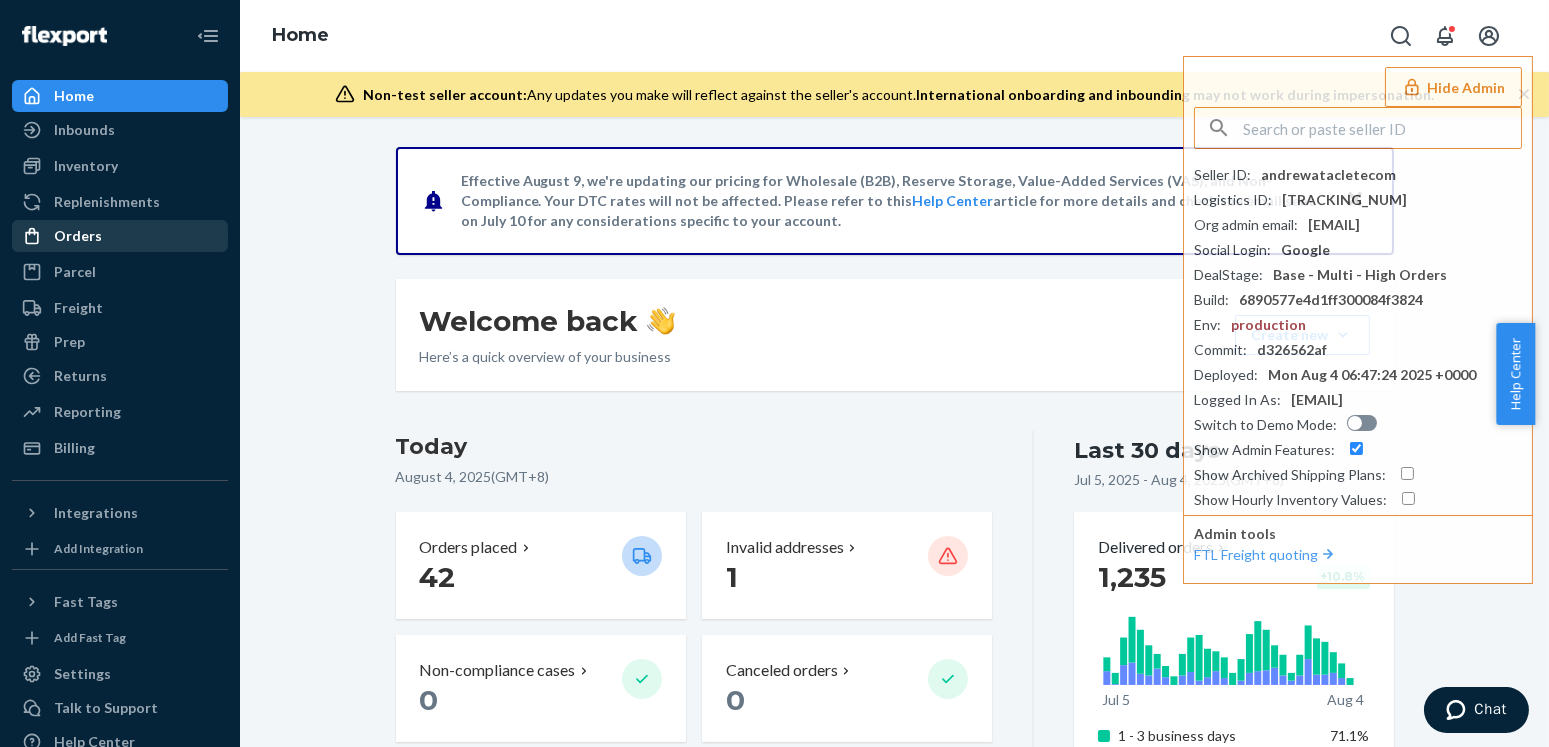 click on "Orders" at bounding box center (78, 236) 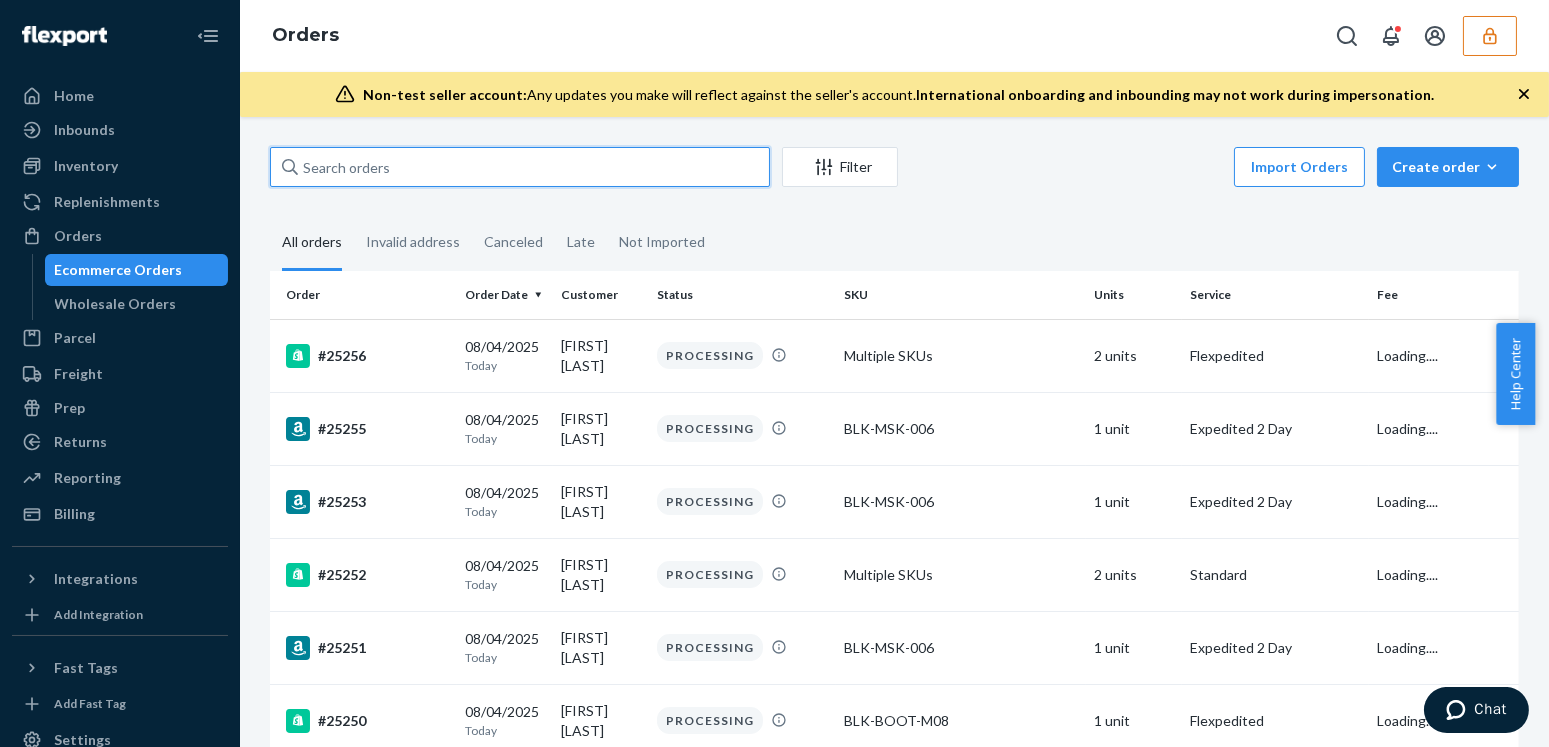 click at bounding box center [520, 167] 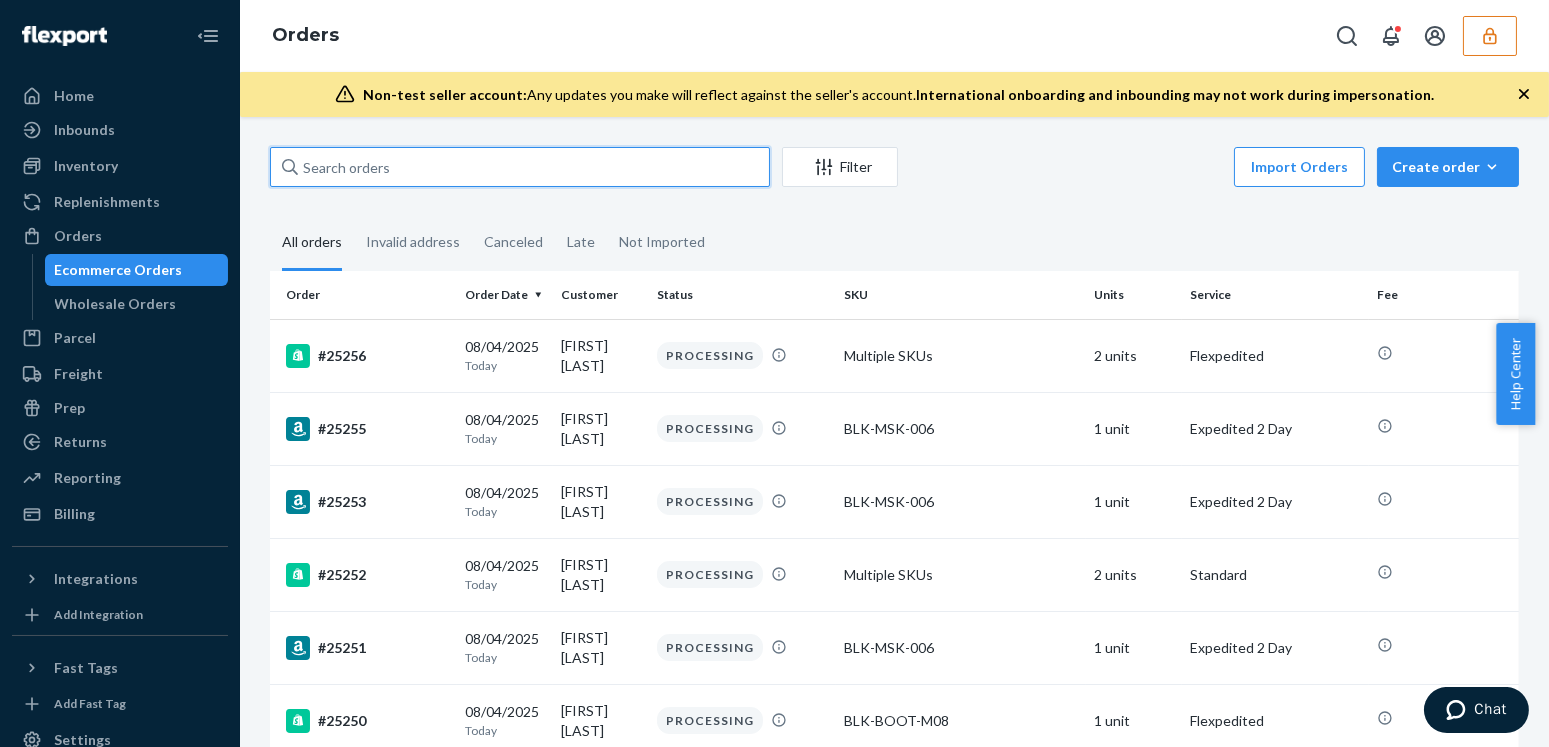 click at bounding box center (520, 167) 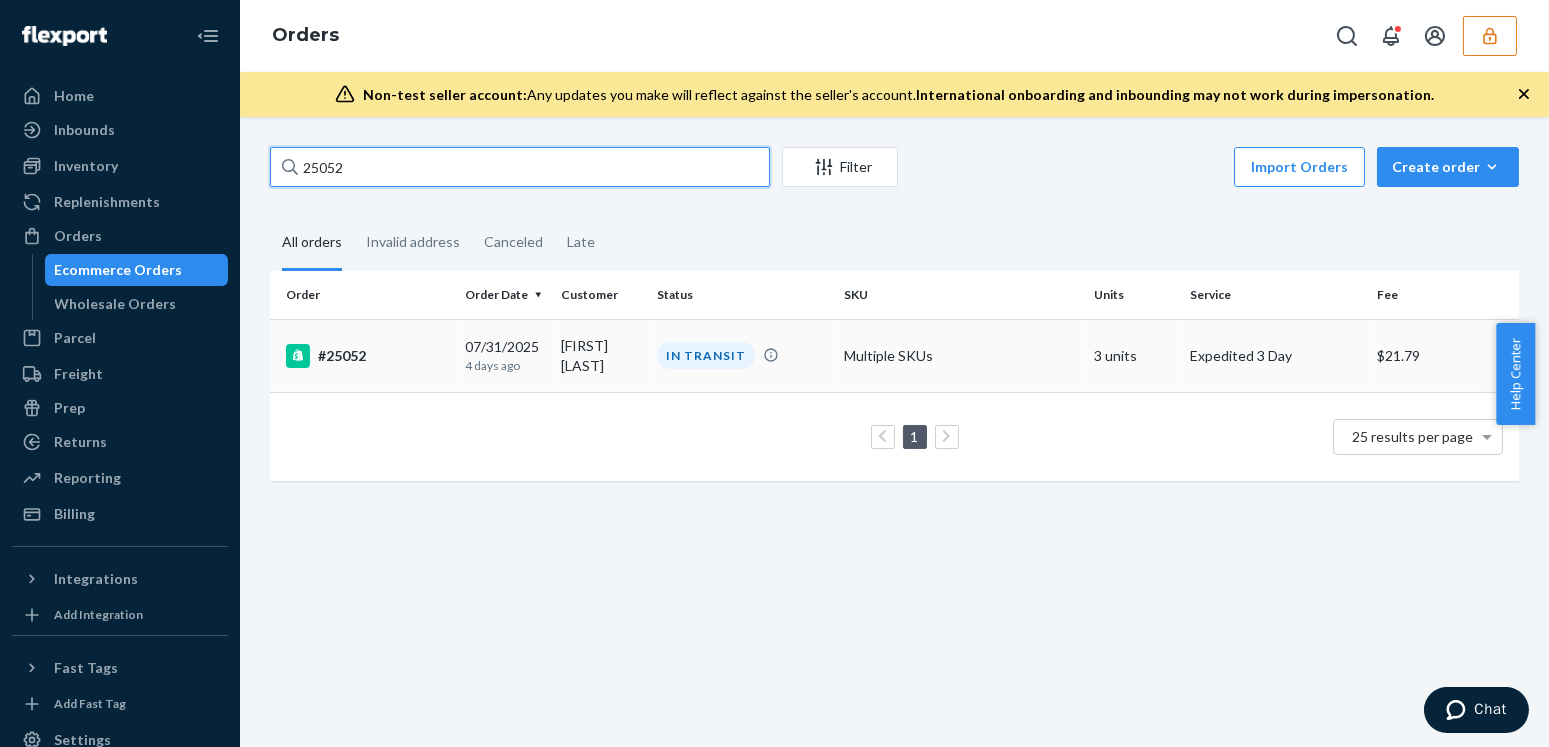 type on "25052" 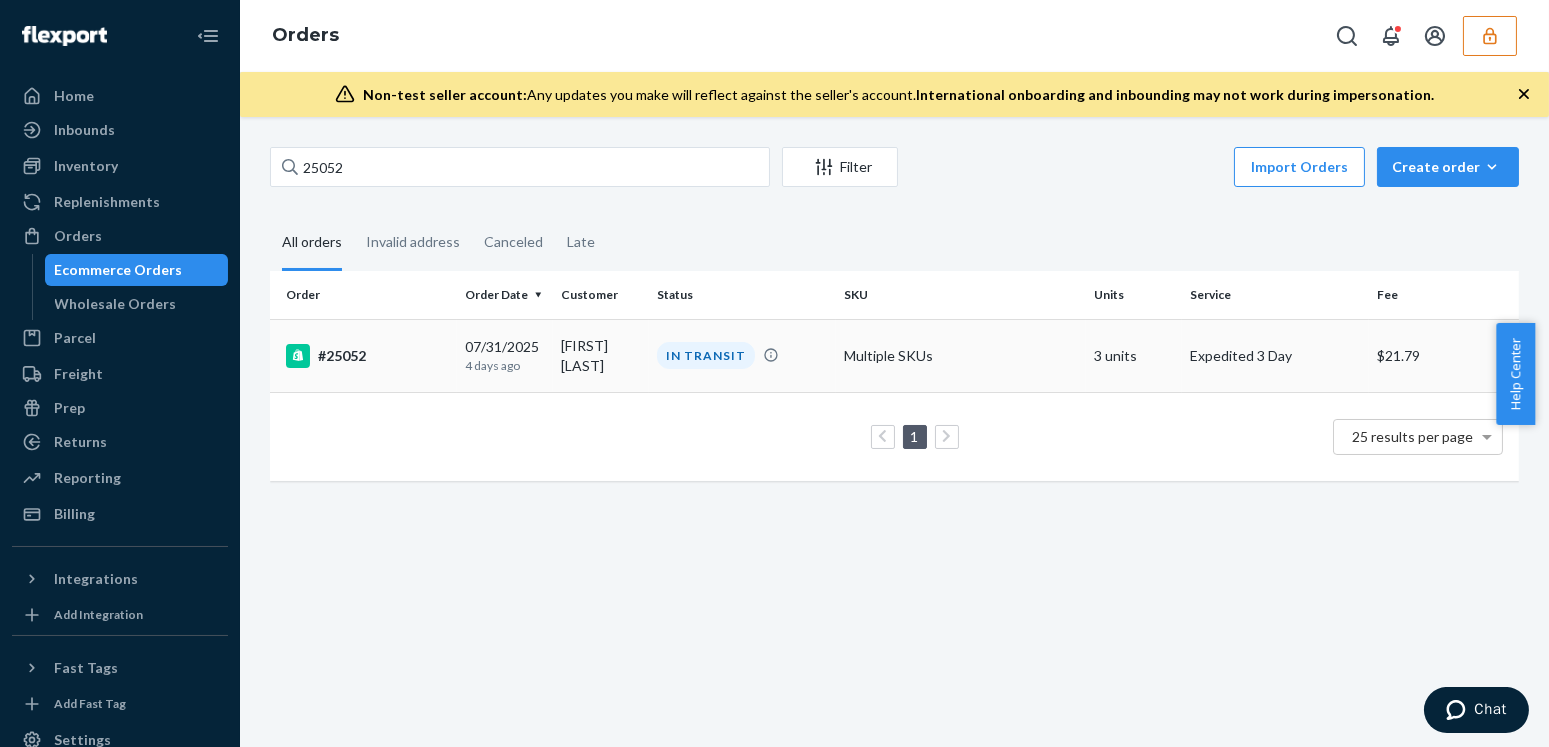 click on "[MONTH]/[DAY] [NUM] days ago" at bounding box center [505, 355] 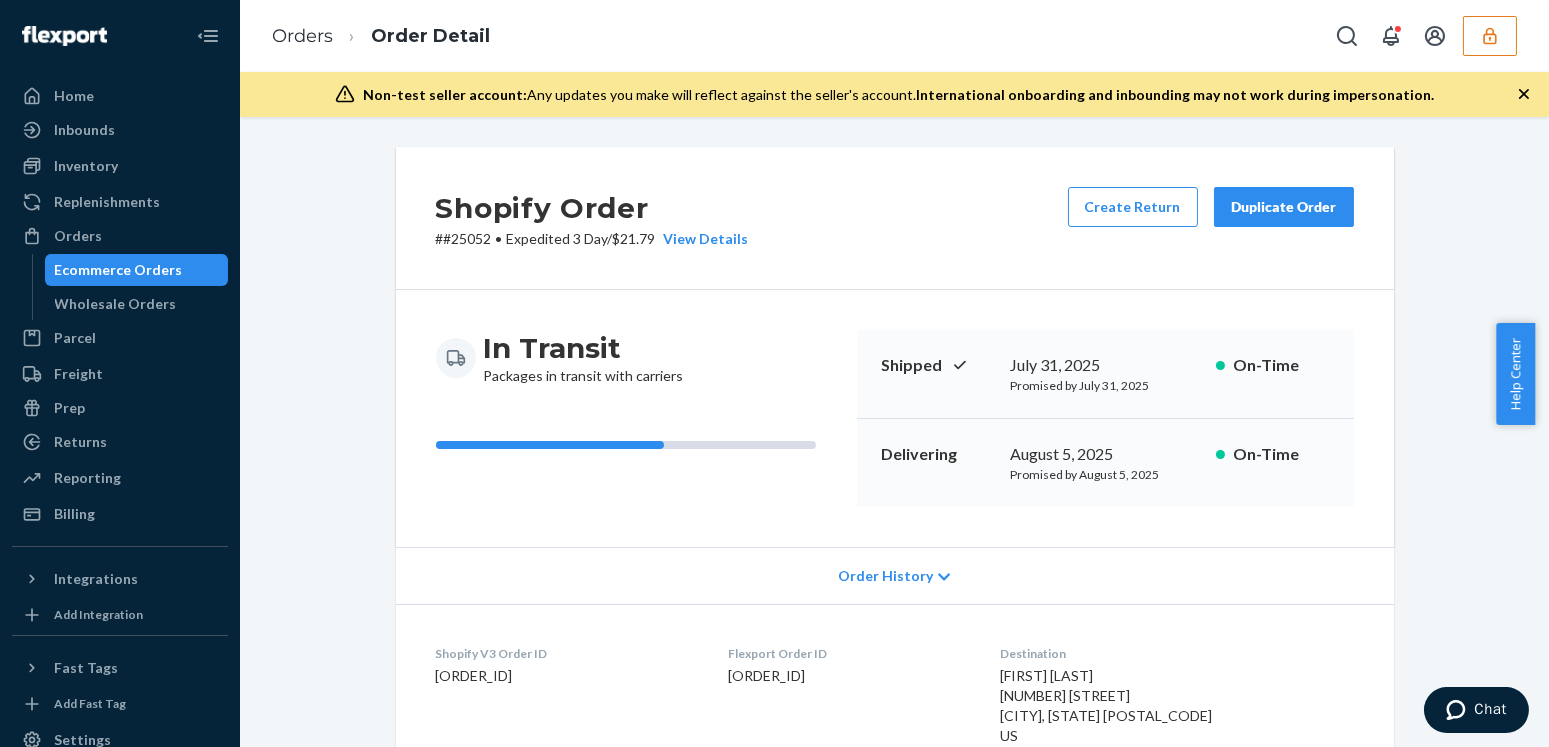 click on "Shopify Order # #25052 • Expedited 3 Day  /  $21.79 View Details Create Return Duplicate Order In Transit Packages in transit with carriers Shipped [MONTH] [DAY], [YEAR] Promised by [MONTH] [DAY], [YEAR] On-Time Delivering [MONTH] [DAY], [YEAR] Promised by [MONTH] [DAY], [YEAR] On-Time Order History Shopify V3 Order ID [ORDER_ID] Flexport Order ID [ORDER_ID] Destination [FIRST] [LAST]
[NUMBER] [STREET]
[CITY], [STATE] [POSTAL_CODE]
US Buyer Order Tracking [ORDER_ID] SKU Product Name Details Qty BLK-BOOT-L10 ATACLETE 3mm Neoprene Dive Boots (L- 10 (US Mens)) DSKU: D8URPMAE4WV ASIN: B0D8885C9T 1 BLK-SNRKL-01 ATACLETE Easy-Breathe Snorkel (Default Title) DSKU: D8XMPP5H3MC ASIN: B0D8JZHJZ3 1 BLK-MSK-006 Ataclete Phantom Dive Mask (Default Title) DSKU: DFKP57LV9KJ ASIN: B0D4YW333N 1 Package 1 of 1 Shipped via UPS   [TRACKING_NUM] 3   SKUs   3   Units From ATACLETE
[CITY], [STATE] Shipment ID [SHIPMENT_ID] Box Name:  BX14 WarehouseId:  DFW1TMP Processing Shipped [MONTH]/[DAY] Delivered Package History SKU Product Name Details Qty BLK-BOOT-L10" at bounding box center [895, 965] 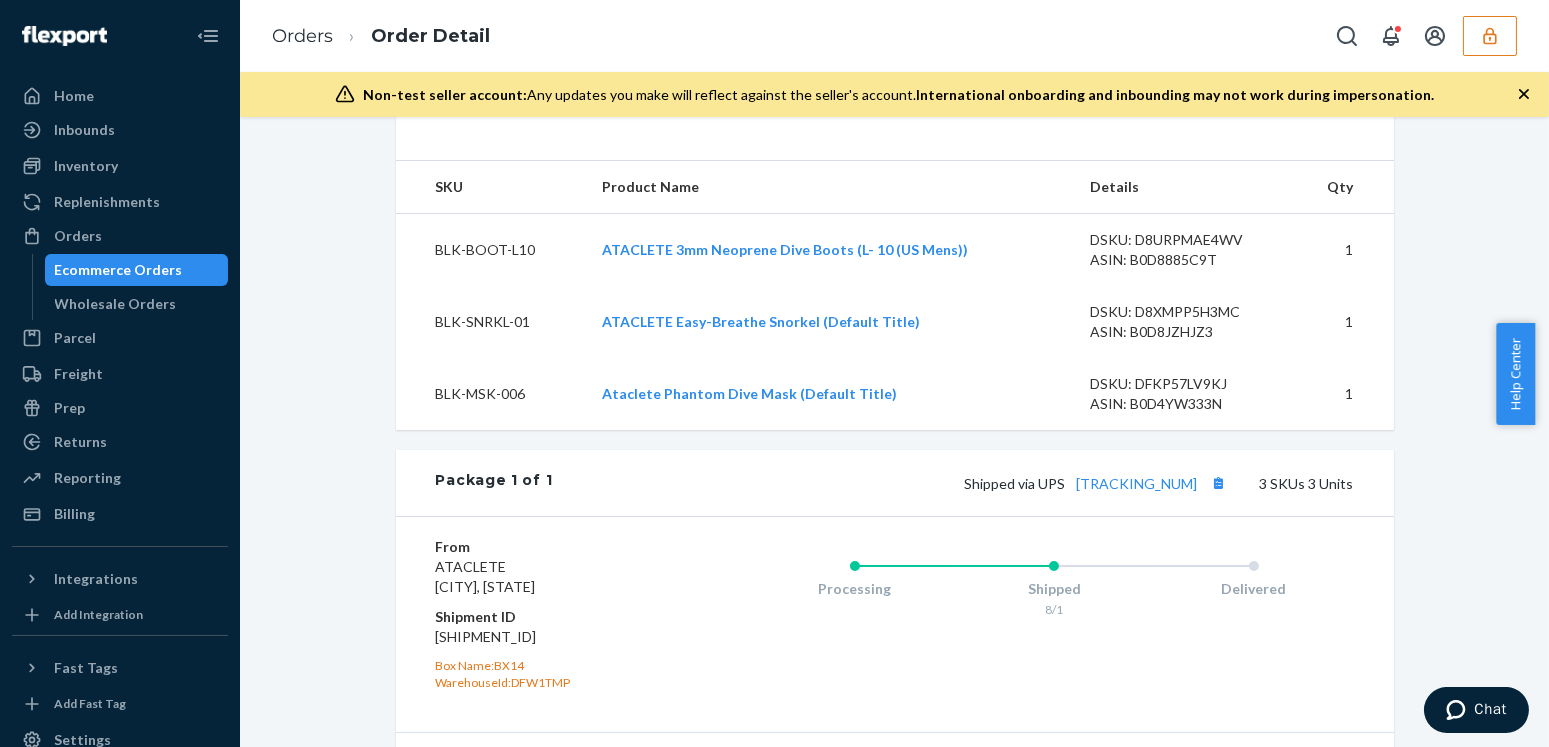 scroll, scrollTop: 909, scrollLeft: 0, axis: vertical 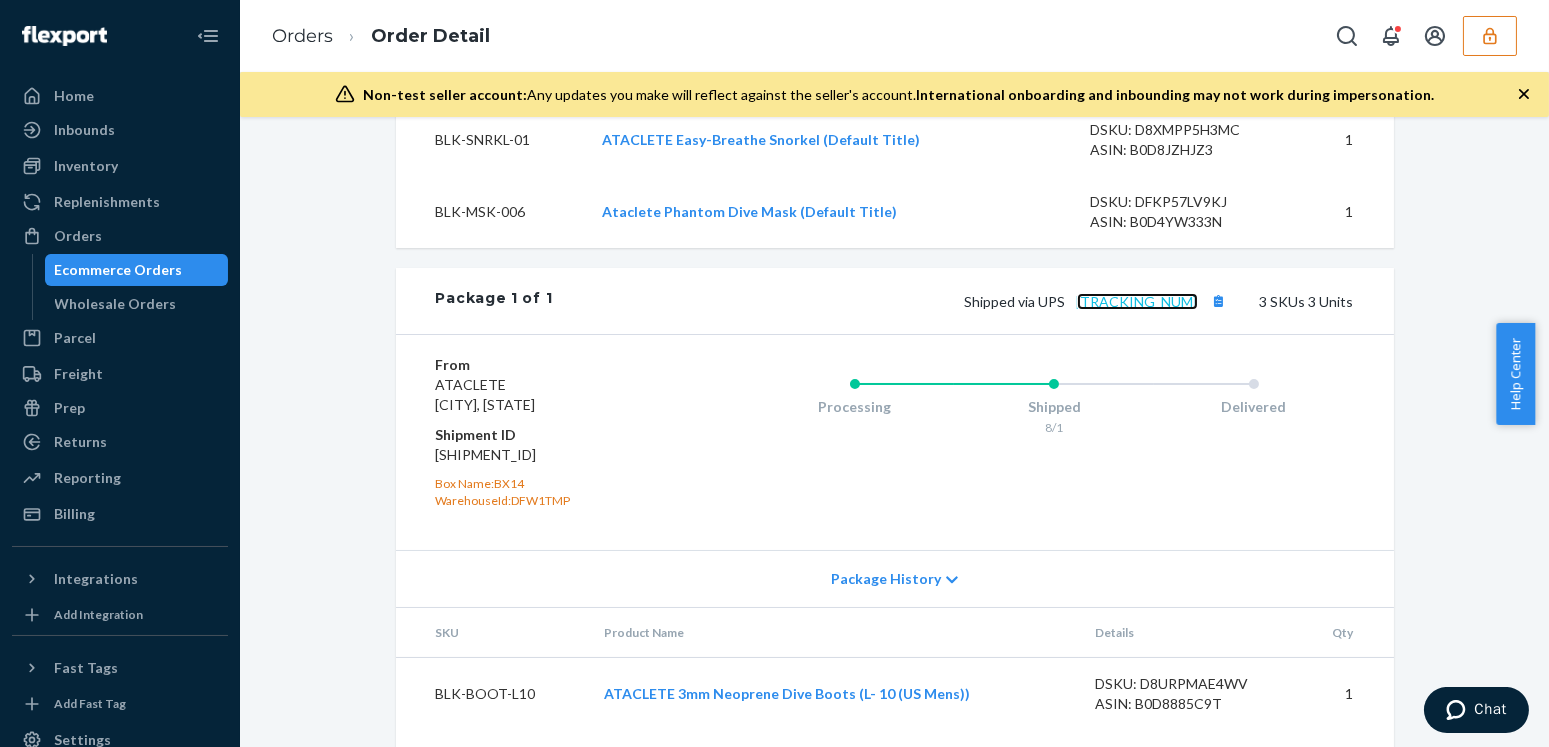 click on "[TRACKING_NUM]" at bounding box center [1137, 301] 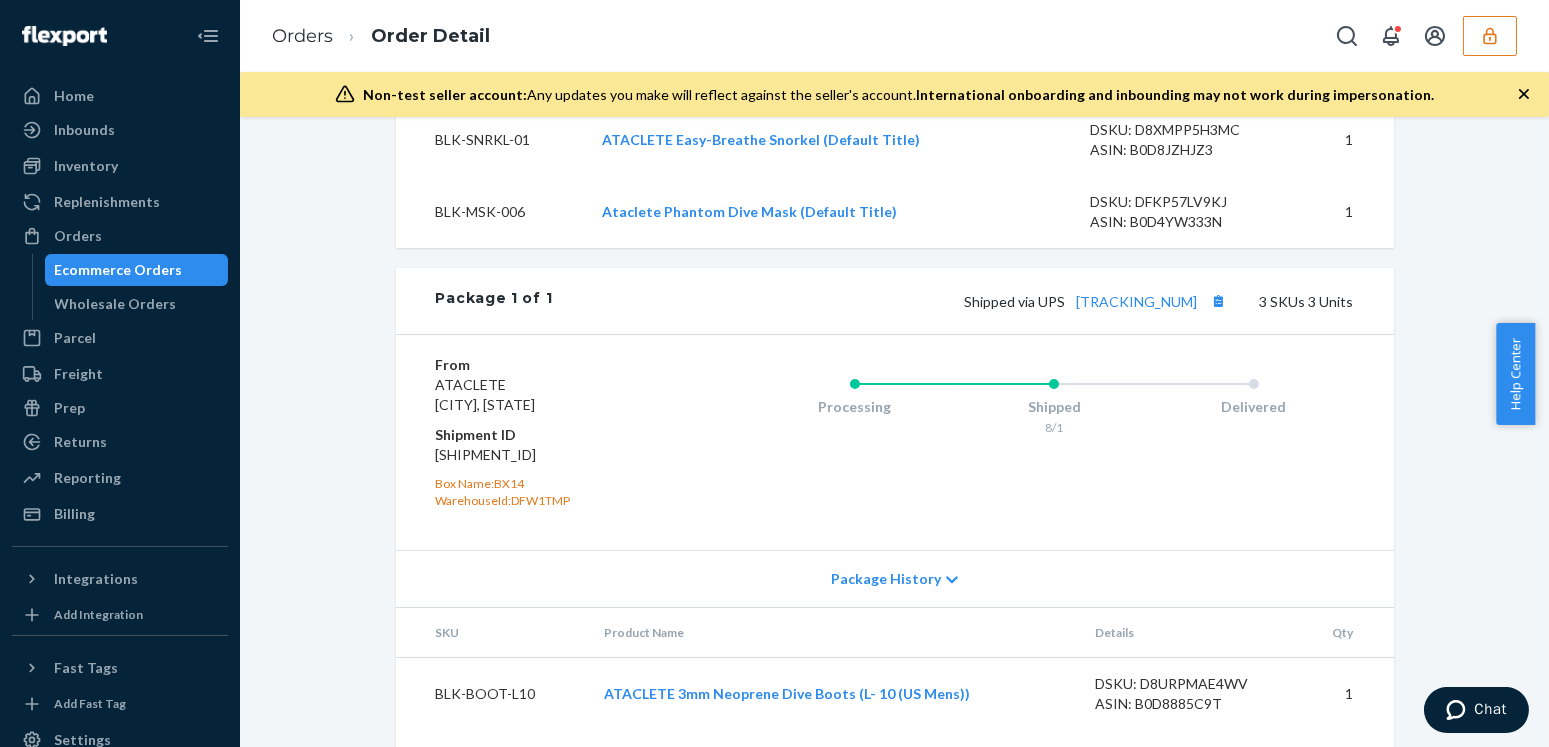 click on "Box Name:  BX14" at bounding box center [555, 483] 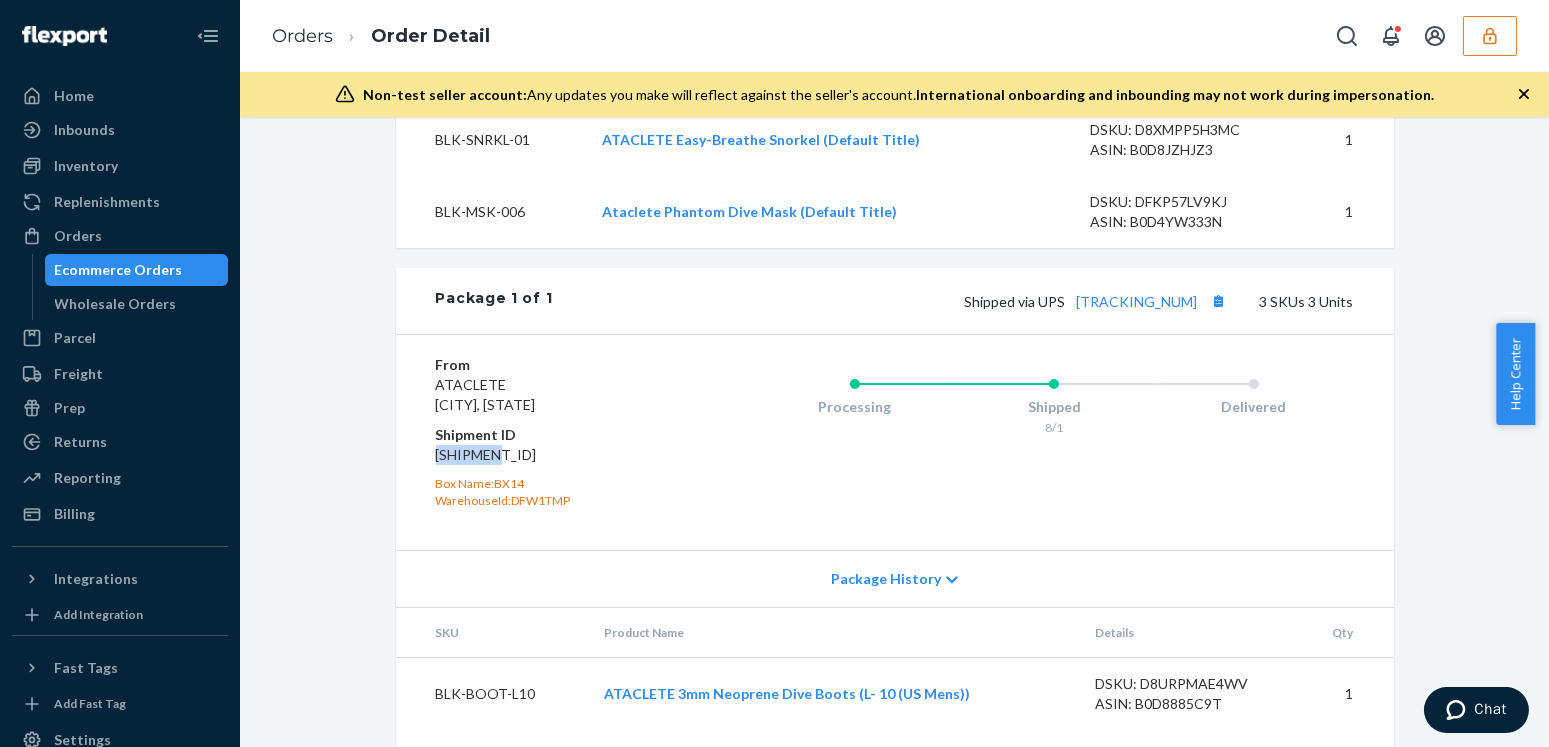click on "[SHIPMENT_ID]" at bounding box center (555, 455) 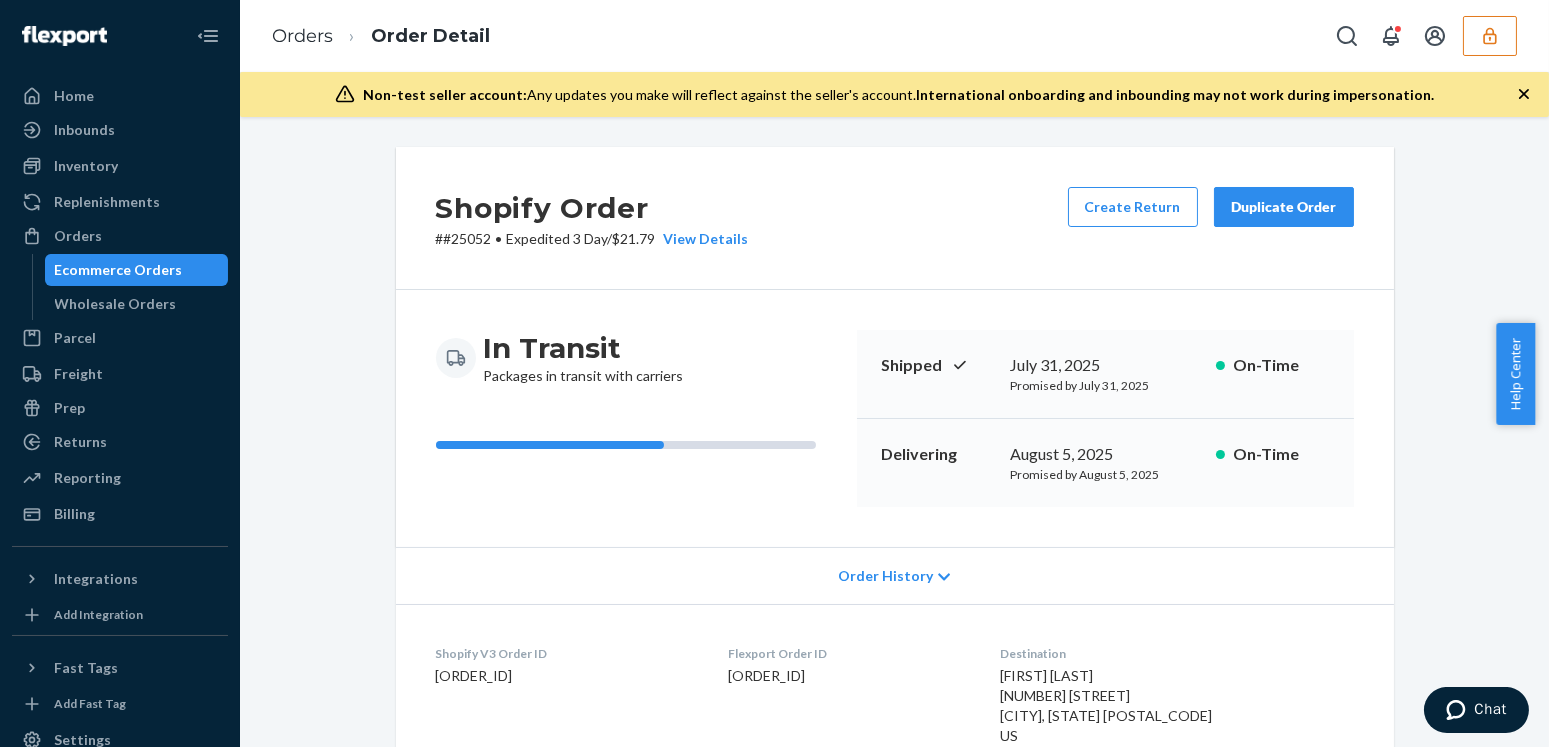 scroll, scrollTop: 90, scrollLeft: 0, axis: vertical 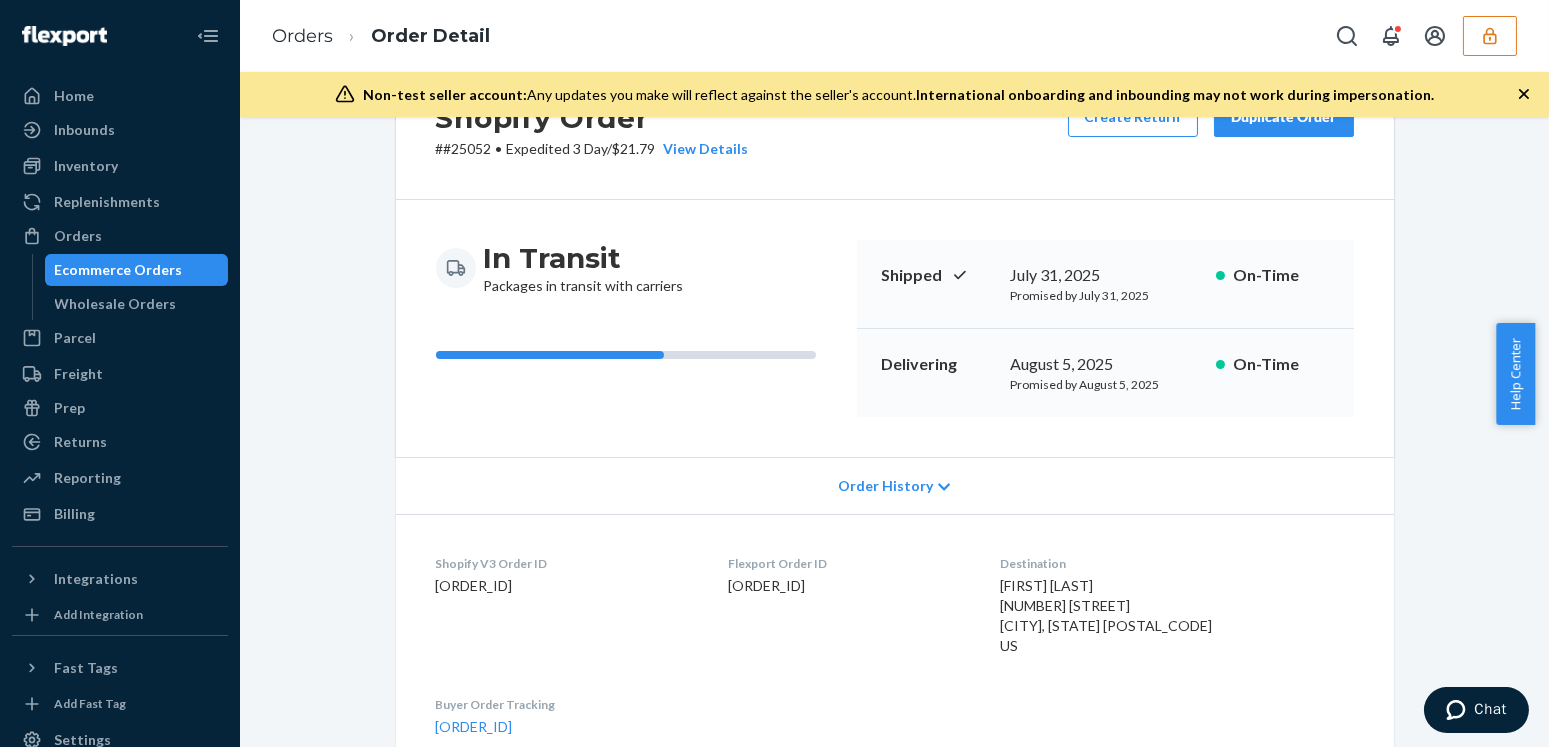 click on "Order History" at bounding box center [885, 486] 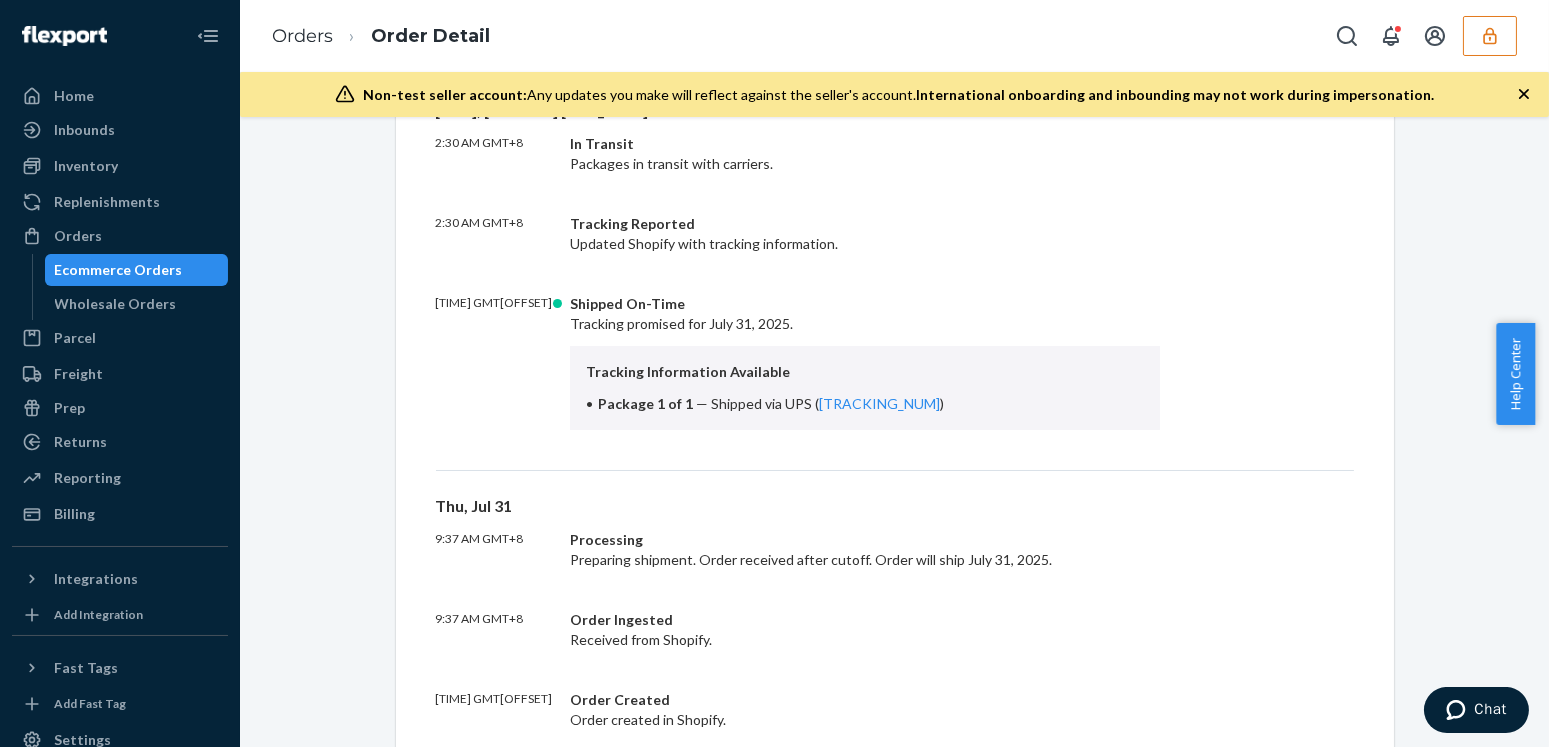 scroll, scrollTop: 454, scrollLeft: 0, axis: vertical 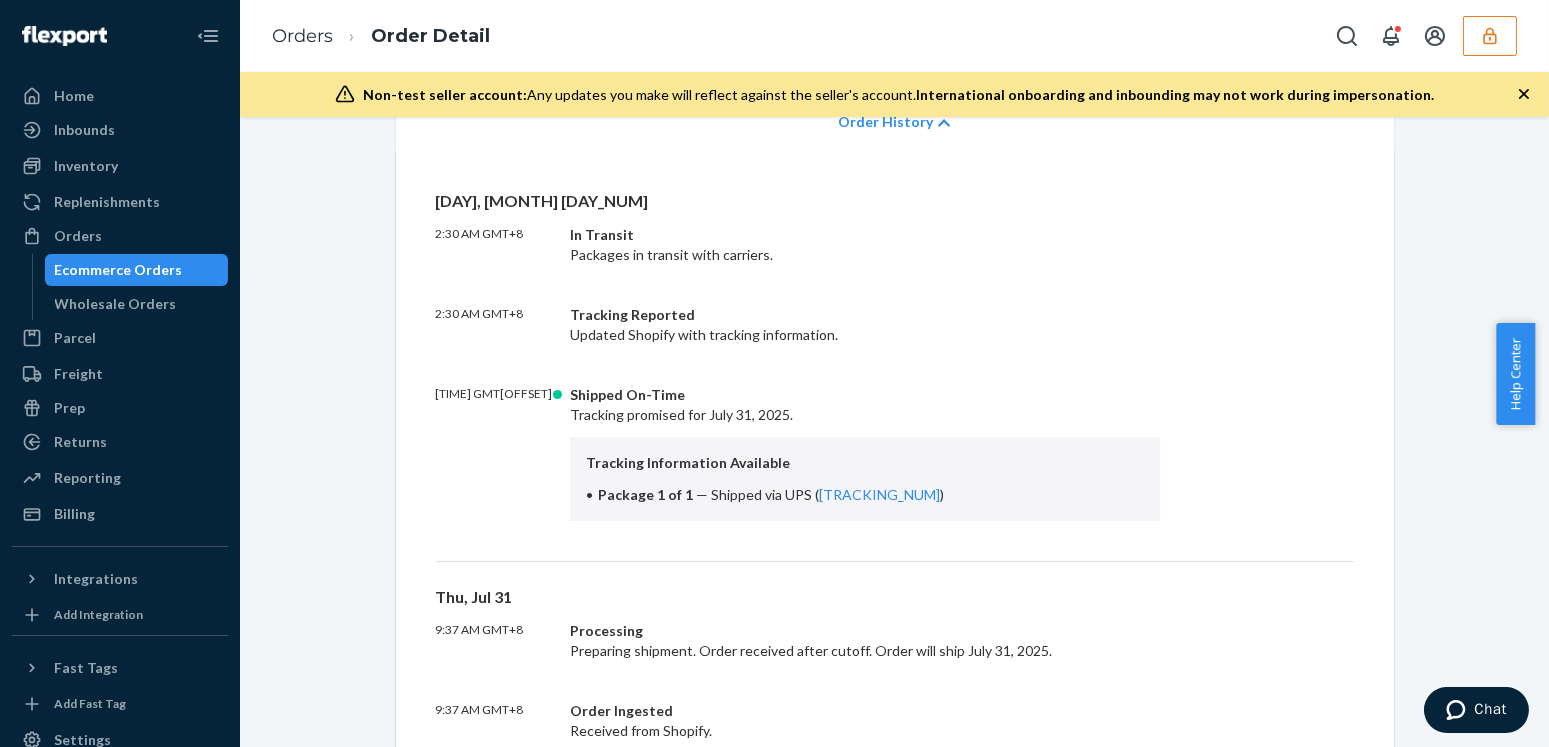 click on "Shopify Order # #25052 • Expedited 3 Day  /  $21.79 View Details Create Return Duplicate Order In Transit Packages in transit with carriers Shipped [MONTH] [DAY], [YEAR] Promised by [MONTH] [DAY], [YEAR] On-Time Delivering [MONTH] [DAY], [YEAR] Promised by [MONTH] [DAY], [YEAR] On-Time Order History [DAY], [MONTH] [DAY] [TIME] GMT[OFFSET] In Transit Packages in transit with carriers. [TIME] GMT[OFFSET] Tracking Reported Updated Shopify with tracking information. [TIME] GMT[OFFSET] Shipped On-Time Tracking promised for [MONTH] [DAY], [YEAR]. Tracking Information Available Package 1 of 1   —   Shipped via UPS   ( [TRACKING_NUM] ) [DAY], [MONTH] [DAY] [TIME] GMT[OFFSET] Processing Preparing shipment. Order received after cutoff. Order will ship [MONTH] [DAY], [YEAR]. [TIME] GMT[OFFSET] Order Ingested Received from Shopify. [TIME] GMT[OFFSET] Order Created Order created in Shopify. Shopify V3 Order ID [ORDER_ID] Flexport Order ID [ORDER_ID] Destination [FIRST] [LAST]
[NUMBER] [STREET]
[CITY], [STATE] [POSTAL_CODE]
US Buyer Order Tracking [ORDER_ID] SKU Product Name Details Qty BLK-BOOT-L10" at bounding box center [894, 898] 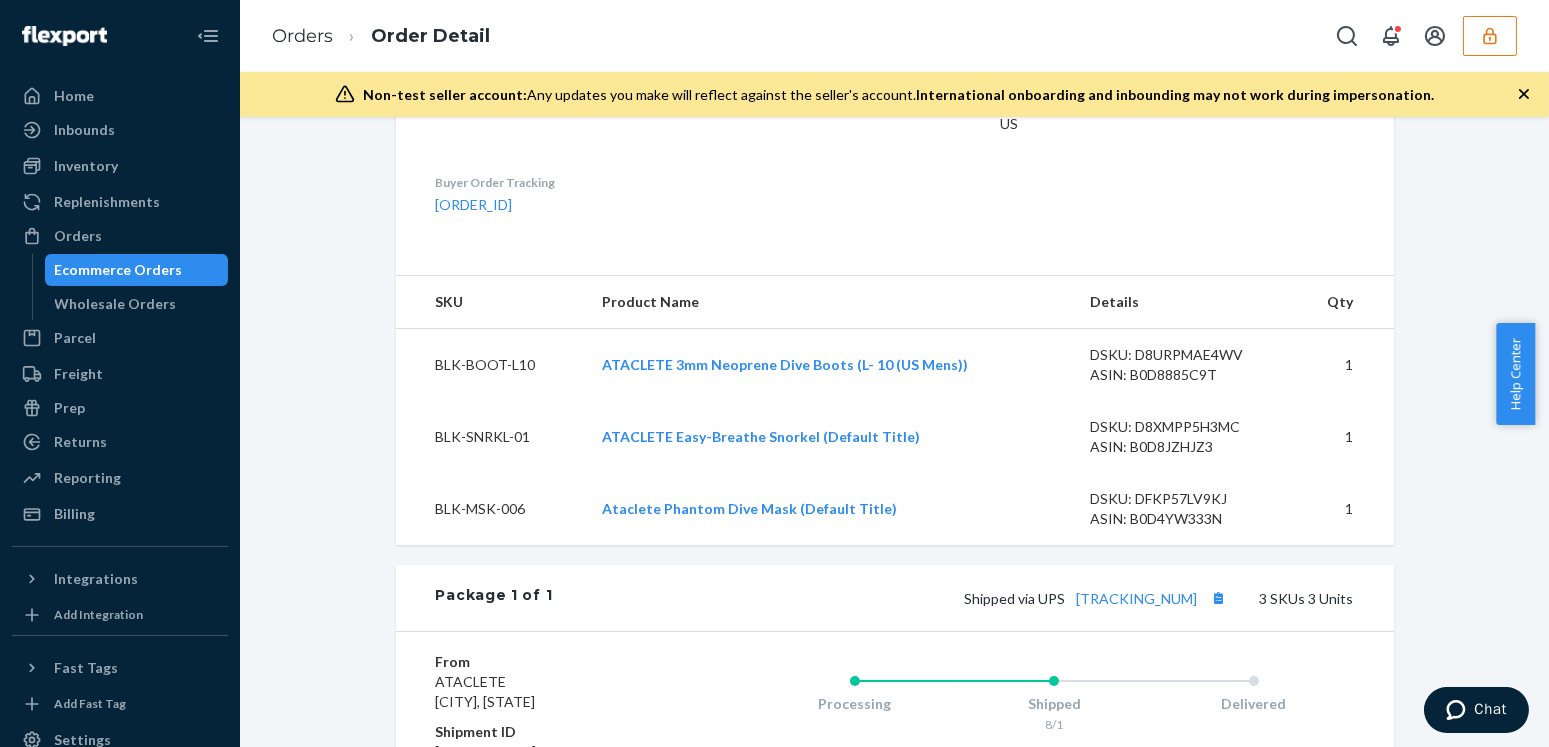 scroll, scrollTop: 1545, scrollLeft: 0, axis: vertical 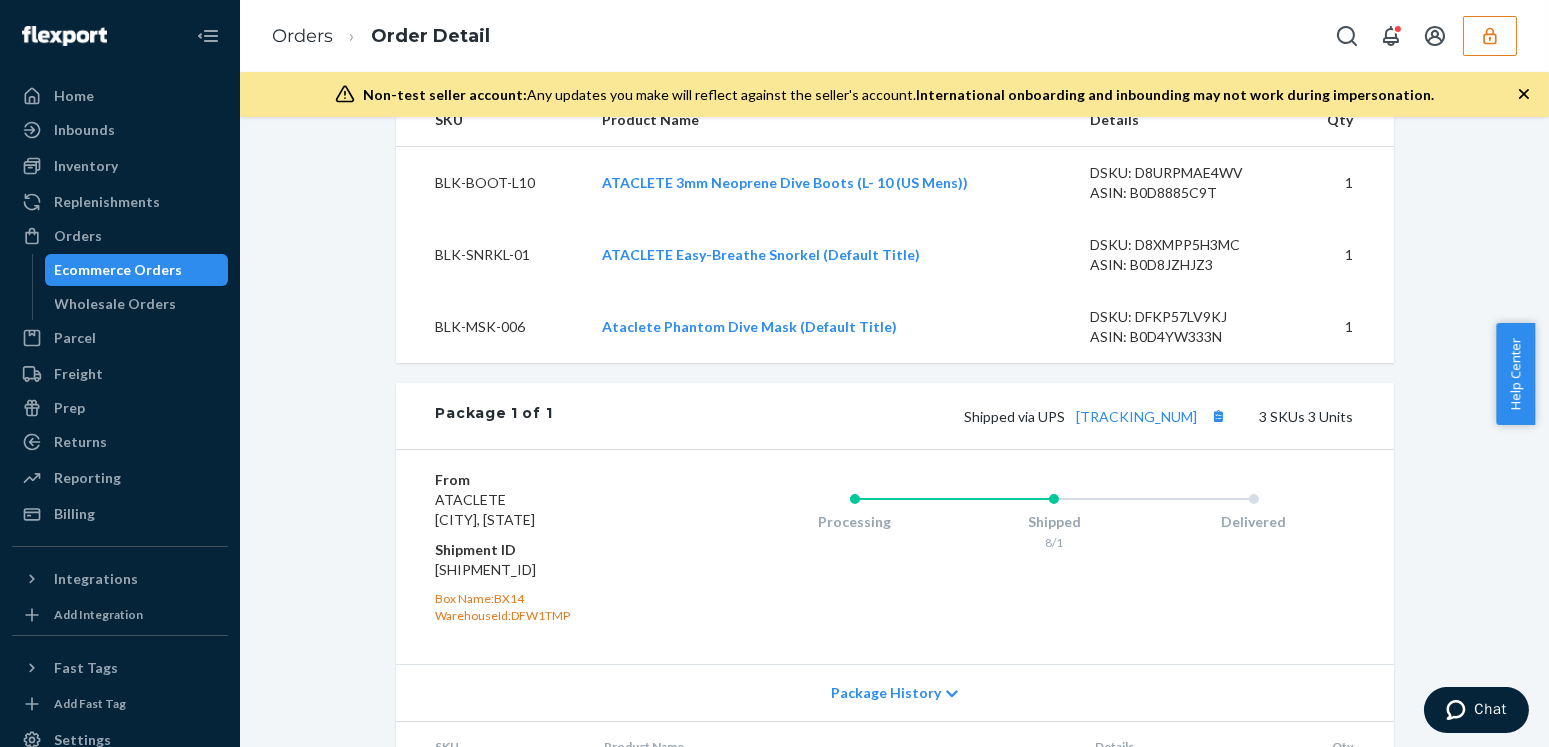 click on "83349505" at bounding box center (555, 570) 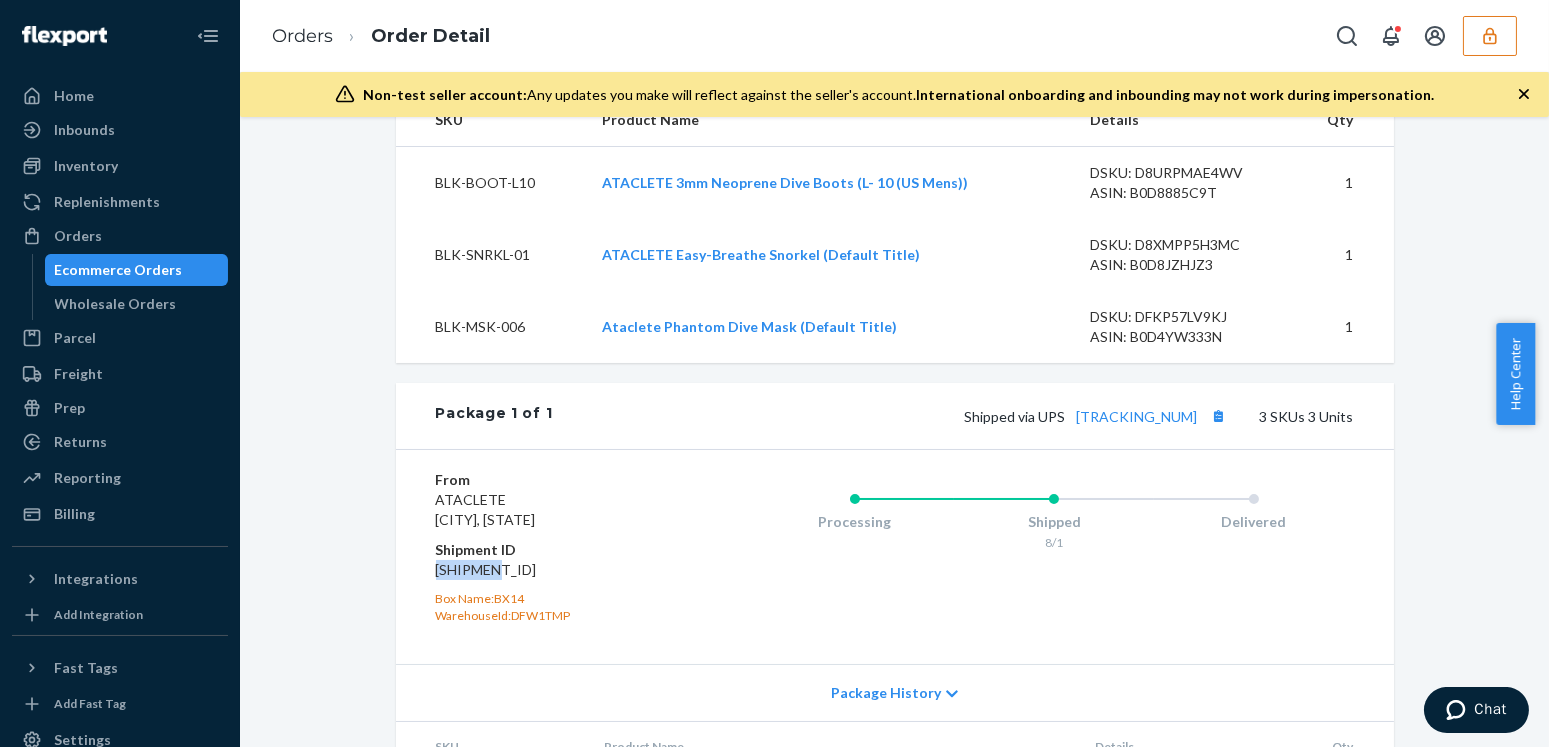 click on "83349505" at bounding box center [555, 570] 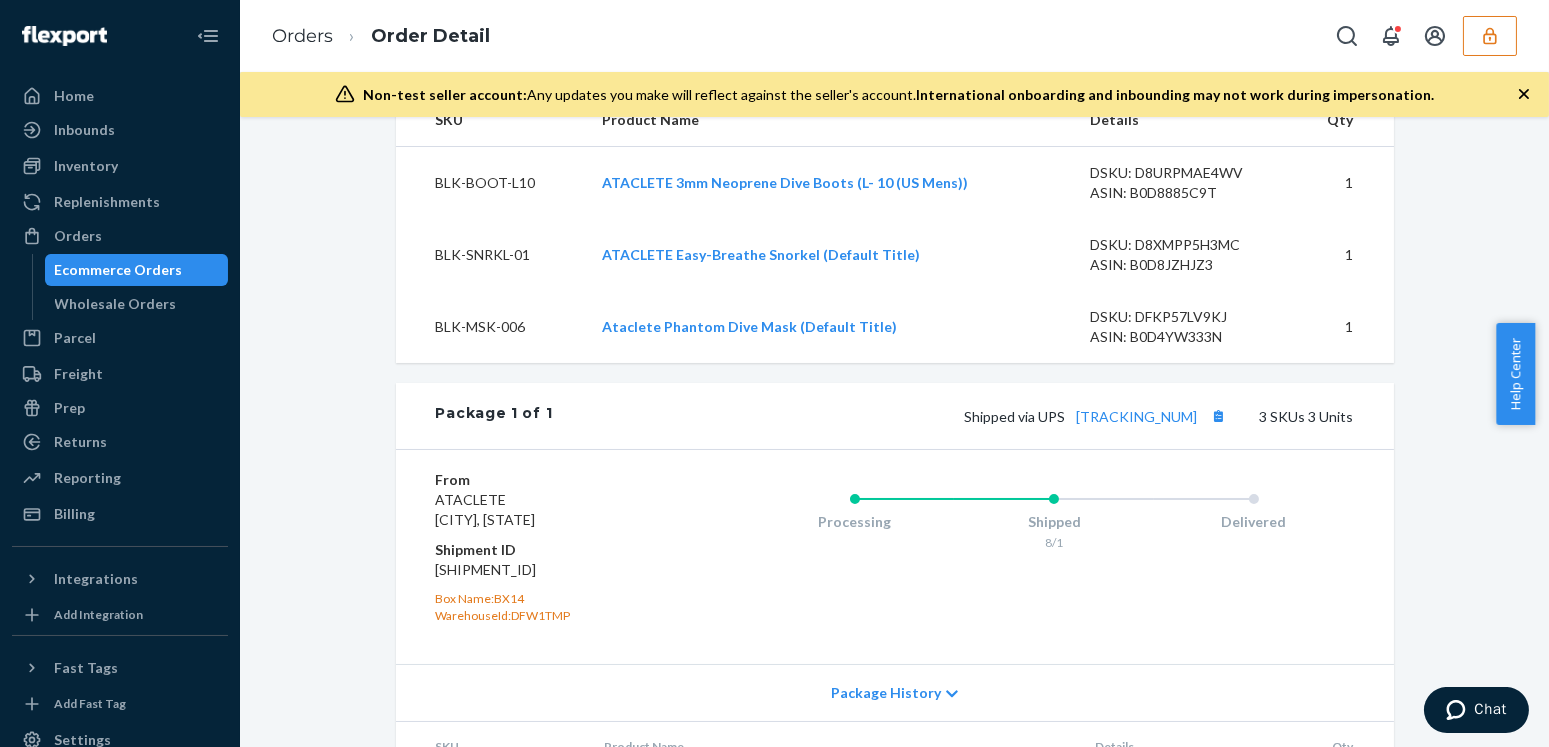 click on "Shopify Order # #25052 • Expedited 3 Day  /  $21.79 View Details Create Return Duplicate Order In Transit Packages in transit with carriers Shipped July 31, 2025 Promised by July 31, 2025 On-Time Delivering August 5, 2025 Promised by August 5, 2025 On-Time Order History Fri, Aug 1 2:30 AM GMT+8 In Transit Packages in transit with carriers. 2:30 AM GMT+8 Tracking Reported Updated Shopify with tracking information. 2:14 AM GMT+8 Shipped On-Time Tracking promised for July 31, 2025. Tracking Information Available Package 1 of 1   —   Shipped via UPS   ( 1Z5F13W20328800433 ) Thu, Jul 31 9:37 AM GMT+8 Processing Preparing shipment. Order received after cutoff. Order will ship July 31, 2025. 9:37 AM GMT+8 Order Ingested Received from Shopify. 9:02 AM GMT+8 Order Created Order created in Shopify. Shopify V3 Order ID 6789286232379-7785730769211 Flexport Order ID 133431371 Destination Roberto Roque
2818 Sherwood Dr
Navarre, FL 32566-8110
US Buyer Order Tracking 133431371 SKU Product Name Details Qty BLK-BOOT-L10 1" at bounding box center [894, -193] 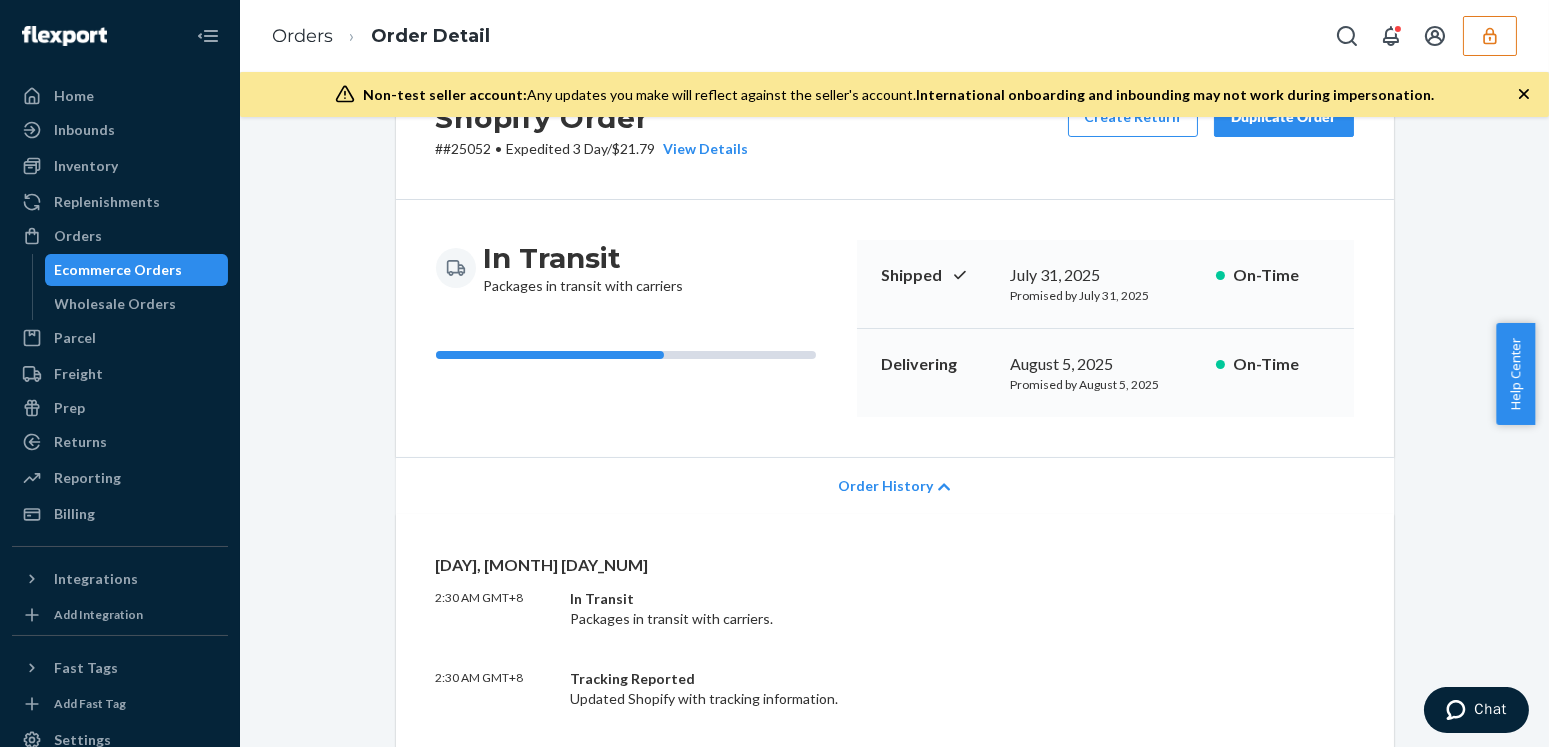 scroll, scrollTop: 0, scrollLeft: 0, axis: both 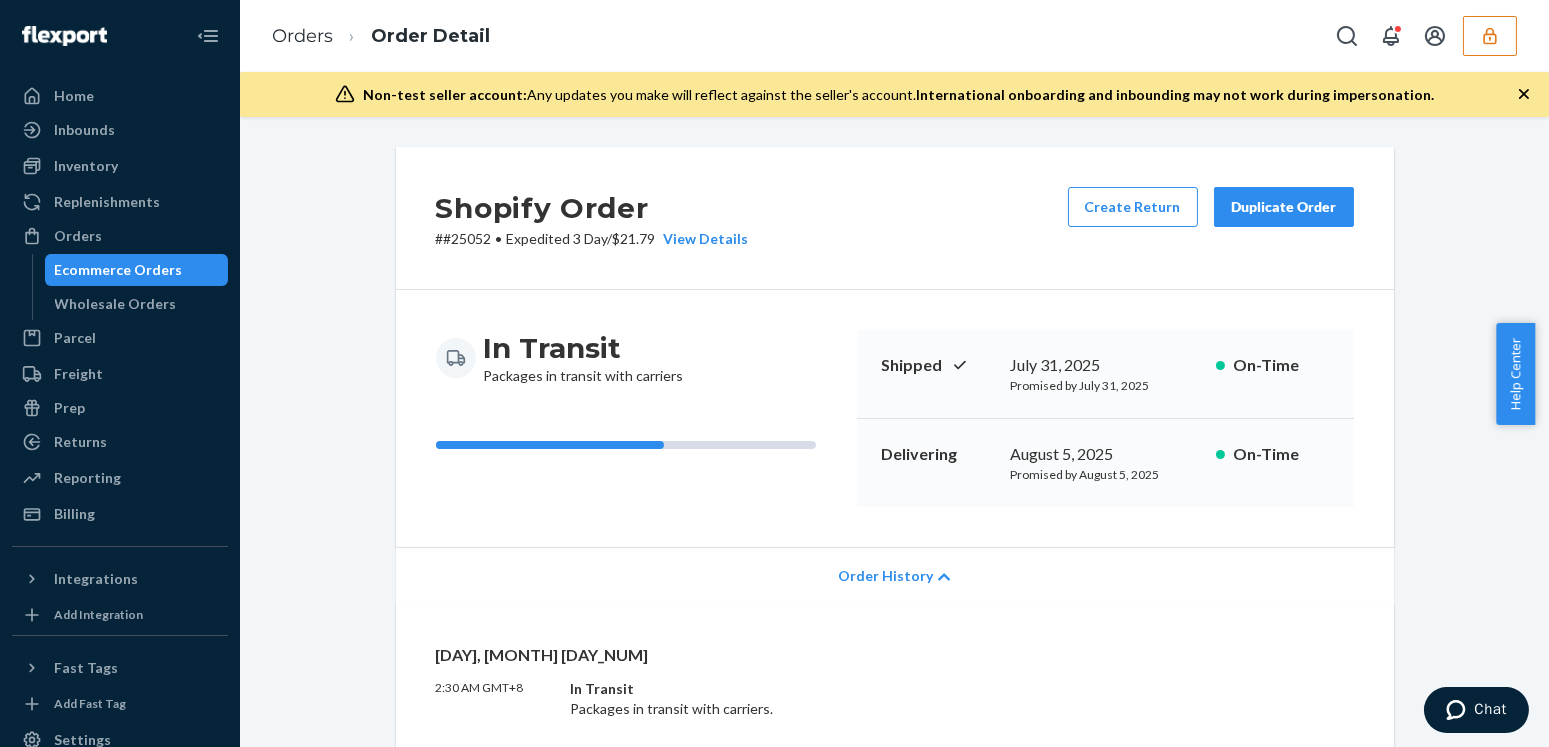 click on "Shopify Order # #25052 • Expedited 3 Day  /  $21.79 View Details Create Return Duplicate Order In Transit Packages in transit with carriers Shipped July 31, 2025 Promised by July 31, 2025 On-Time Delivering August 5, 2025 Promised by August 5, 2025 On-Time Order History Fri, Aug 1 2:30 AM GMT+8 In Transit Packages in transit with carriers. 2:30 AM GMT+8 Tracking Reported Updated Shopify with tracking information. 2:14 AM GMT+8 Shipped On-Time Tracking promised for July 31, 2025. Tracking Information Available Package 1 of 1   —   Shipped via UPS   ( 1Z5F13W20328800433 ) Thu, Jul 31 9:37 AM GMT+8 Processing Preparing shipment. Order received after cutoff. Order will ship July 31, 2025. 9:37 AM GMT+8 Order Ingested Received from Shopify. 9:02 AM GMT+8 Order Created Order created in Shopify. Shopify V3 Order ID 6789286232379-7785730769211 Flexport Order ID 133431371 Destination Roberto Roque
2818 Sherwood Dr
Navarre, FL 32566-8110
US Buyer Order Tracking 133431371 SKU Product Name Details Qty BLK-BOOT-L10 1" at bounding box center (894, 1352) 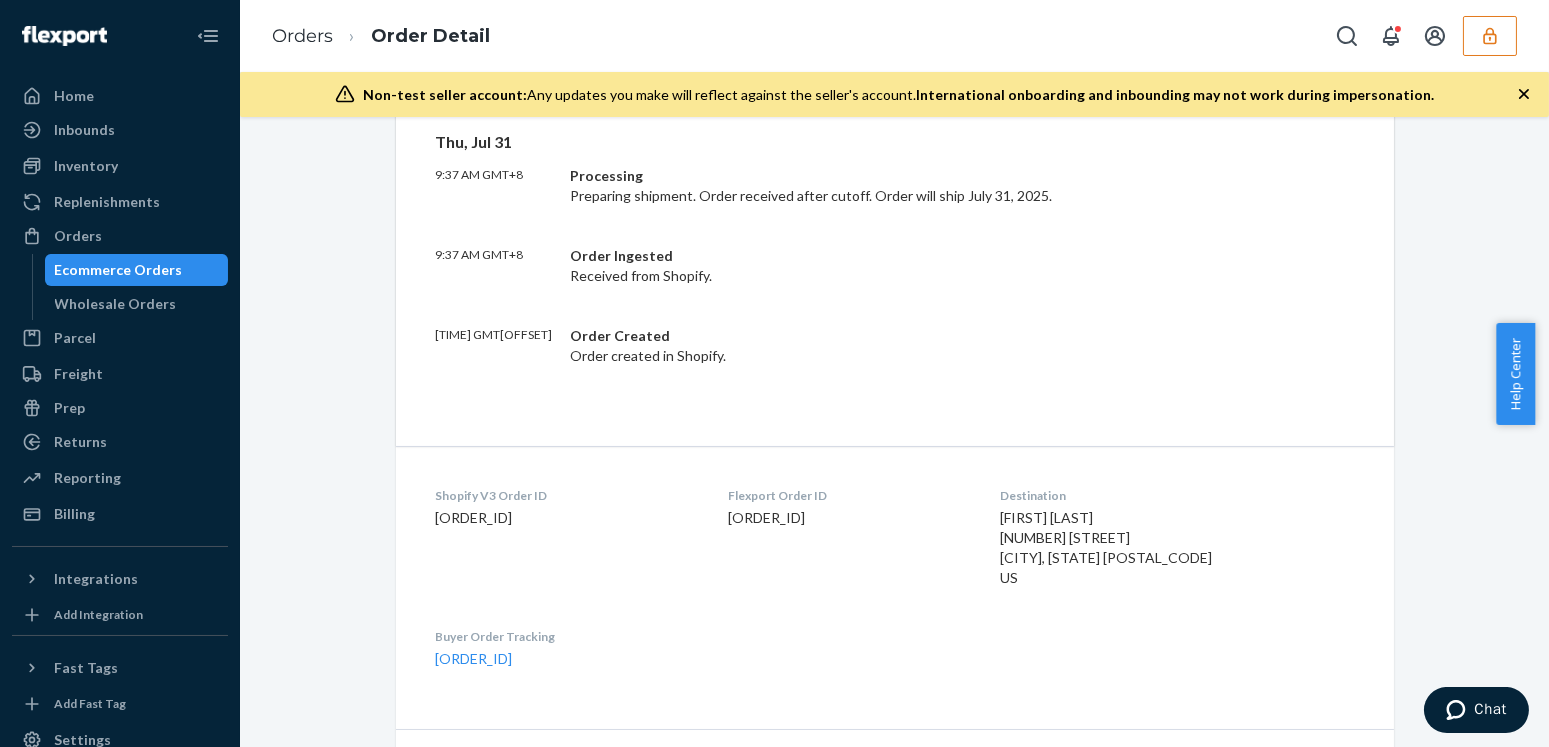 scroll, scrollTop: 1181, scrollLeft: 0, axis: vertical 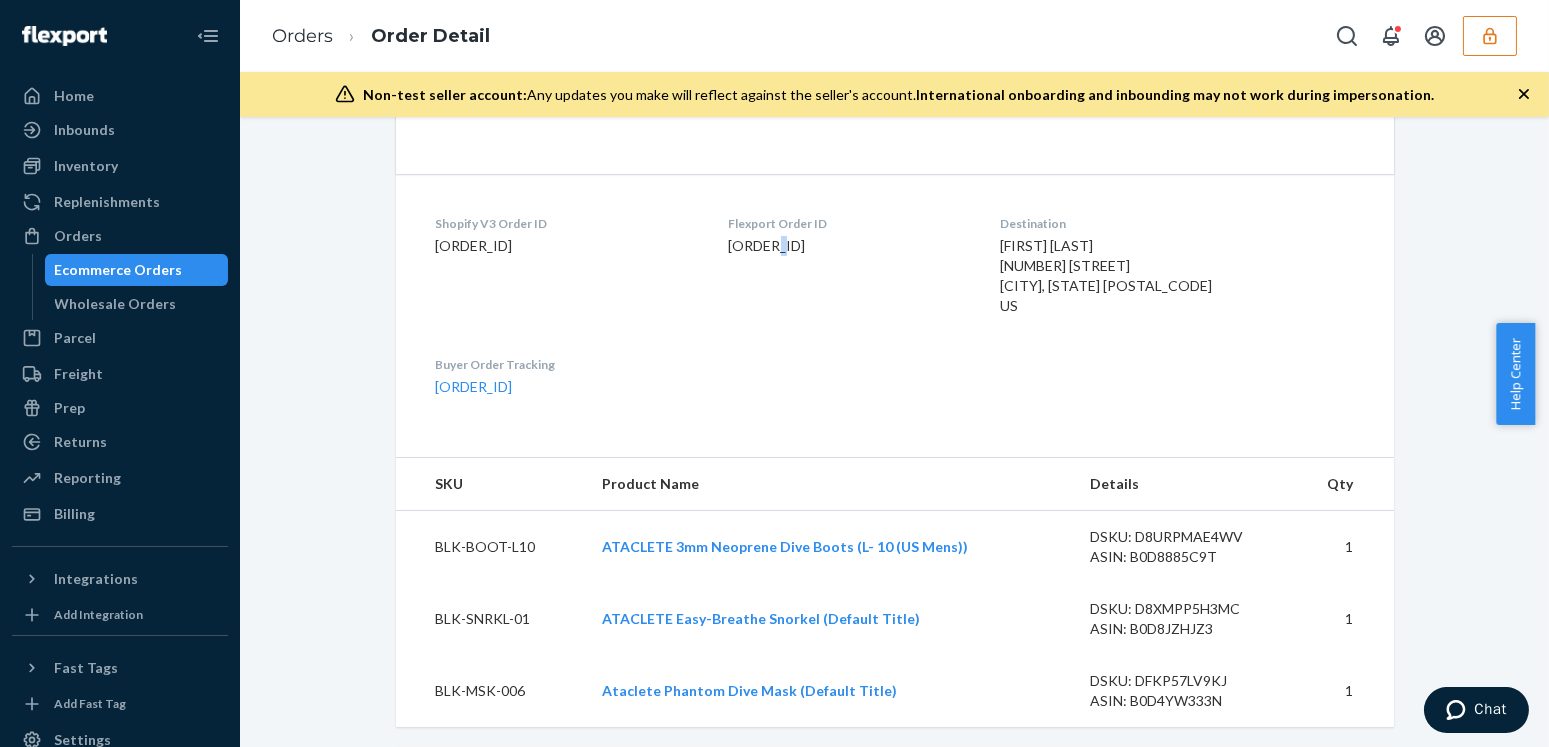 click on "133431371" at bounding box center (849, 246) 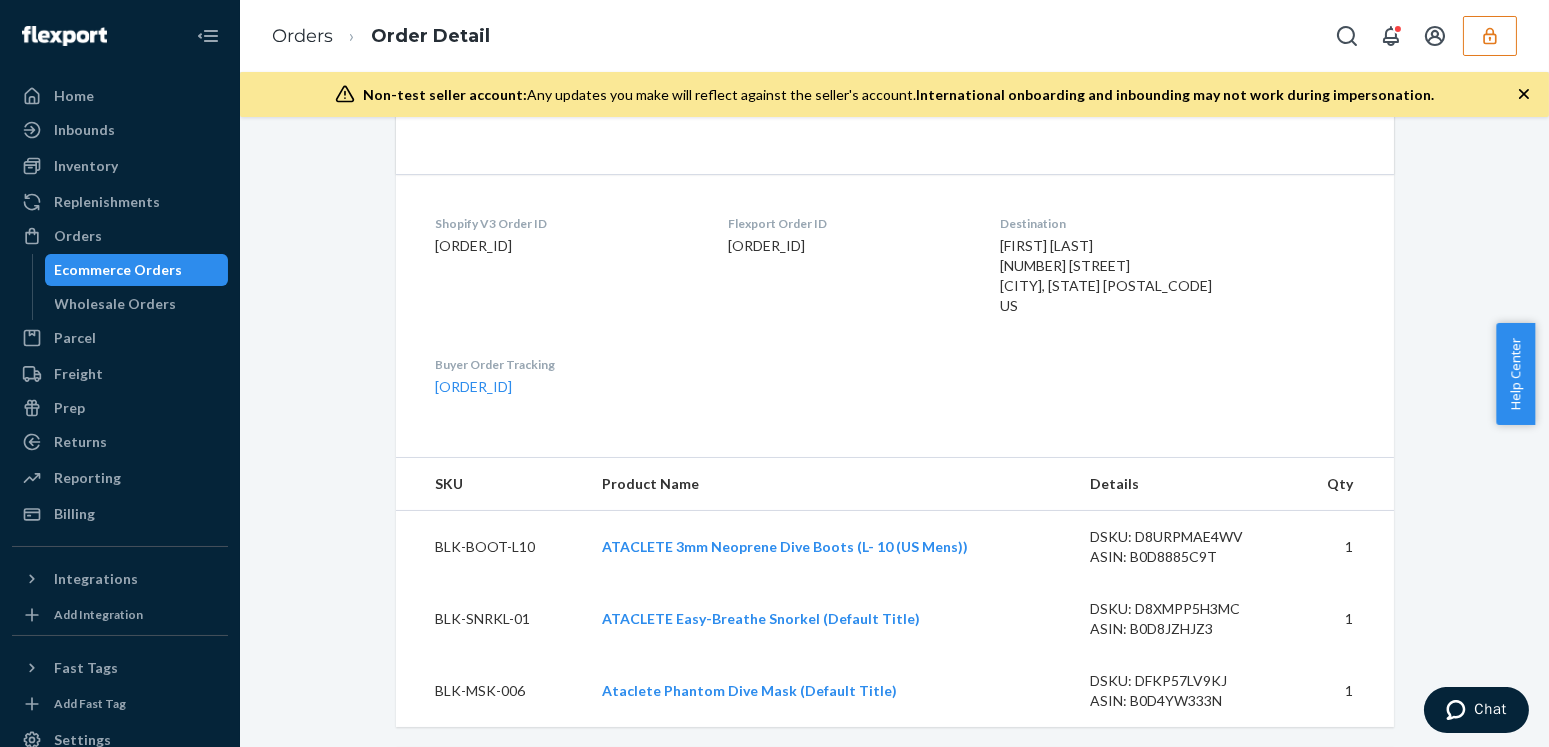 click on "133431371" at bounding box center [849, 246] 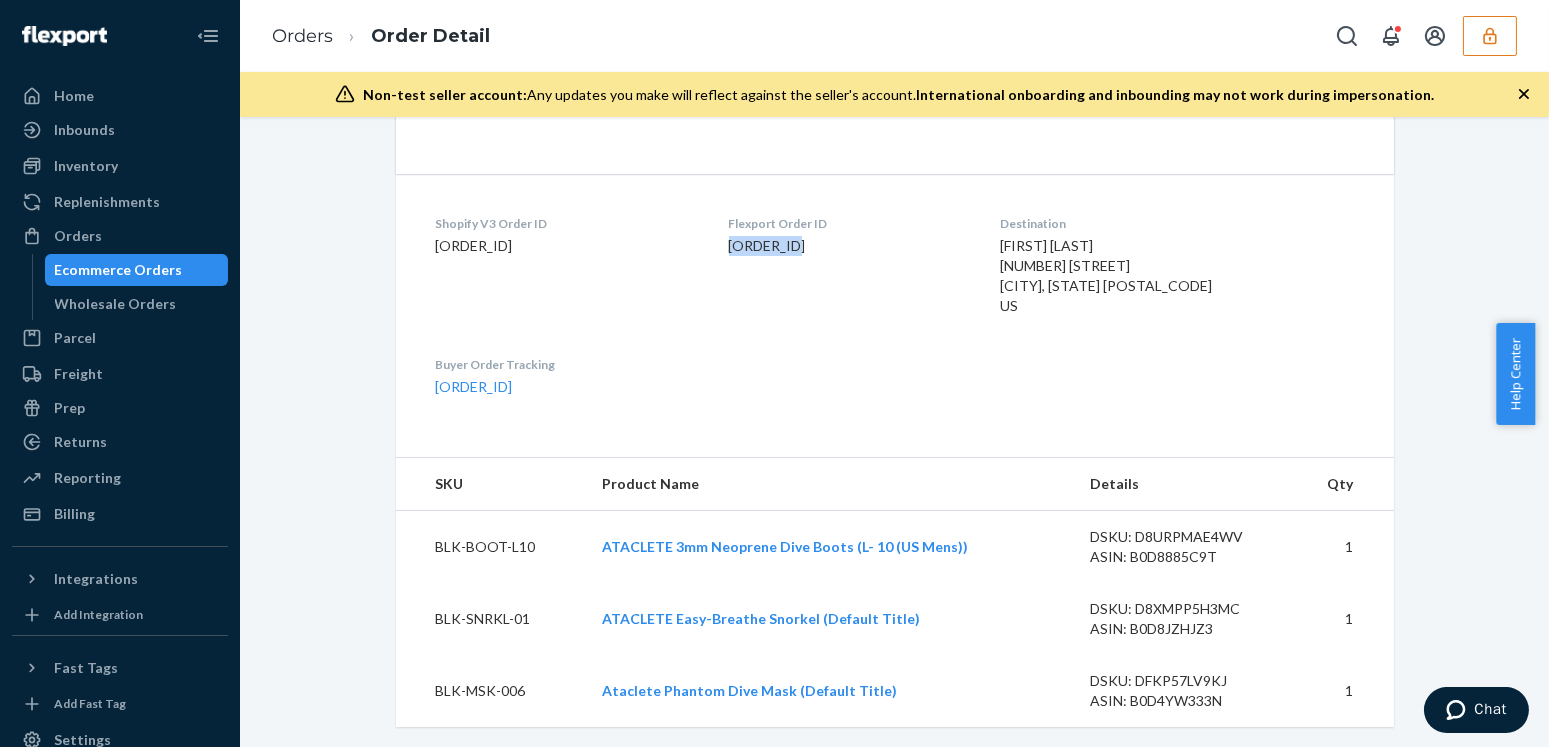 click on "133431371" at bounding box center (849, 246) 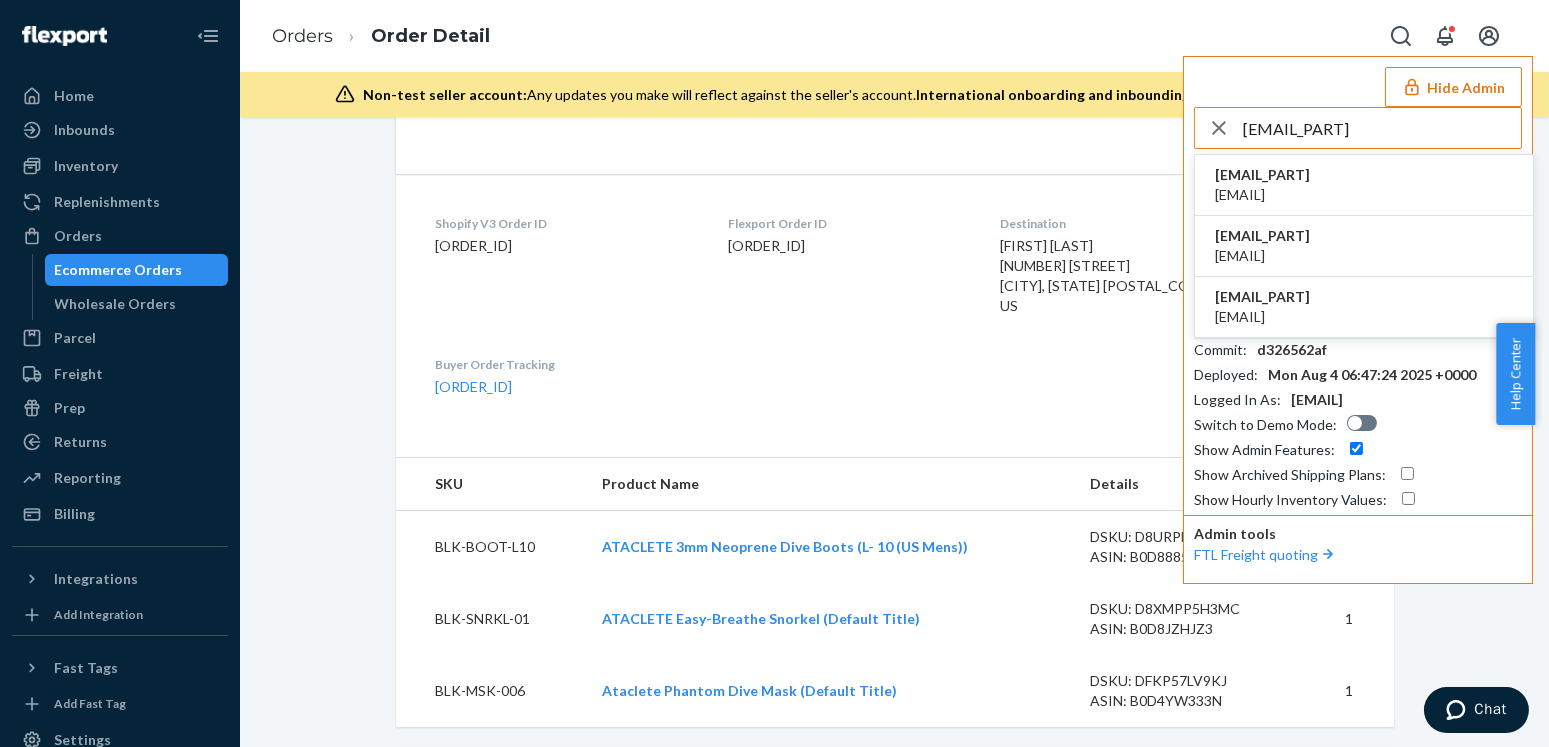 type on "alessandromiamilycom" 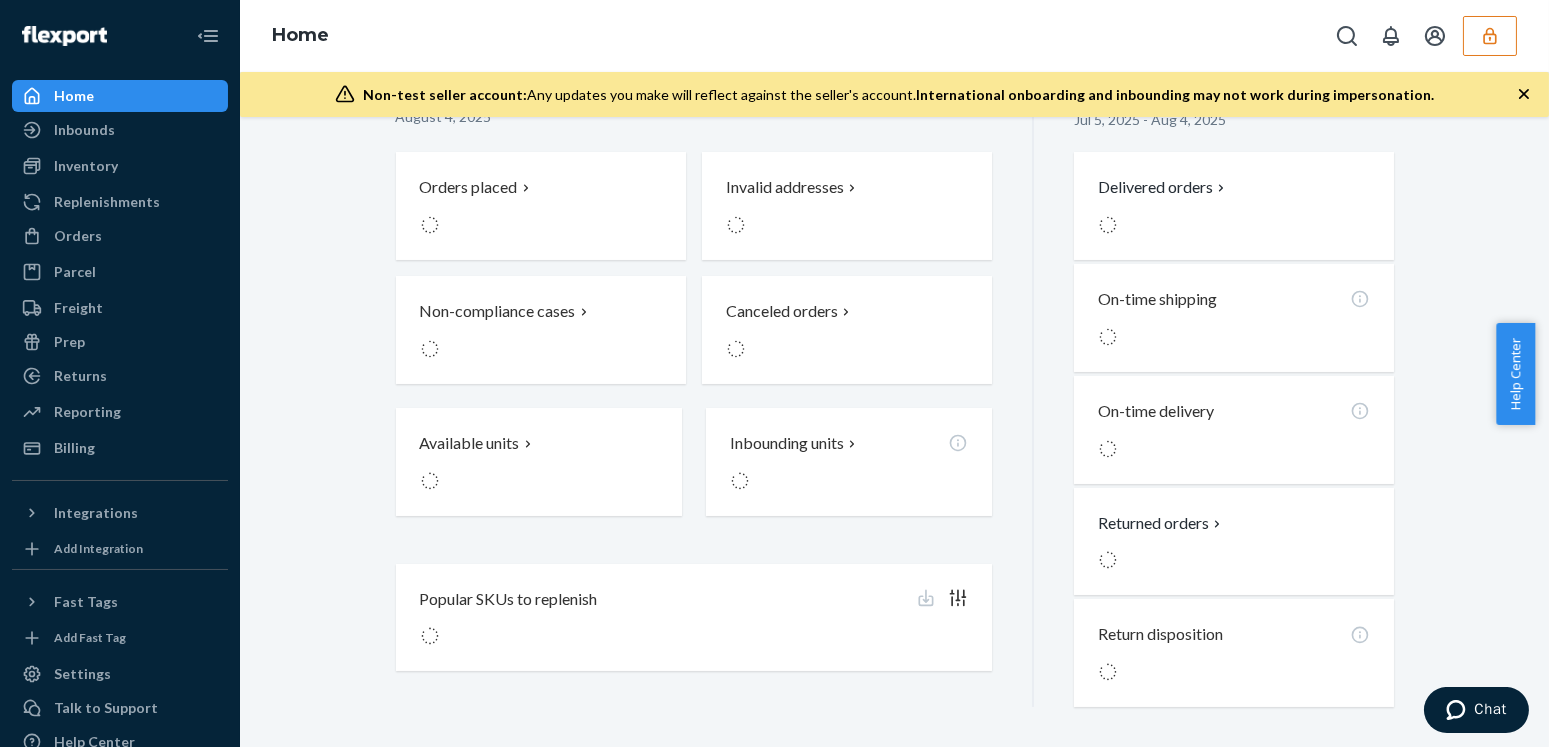scroll, scrollTop: 0, scrollLeft: 0, axis: both 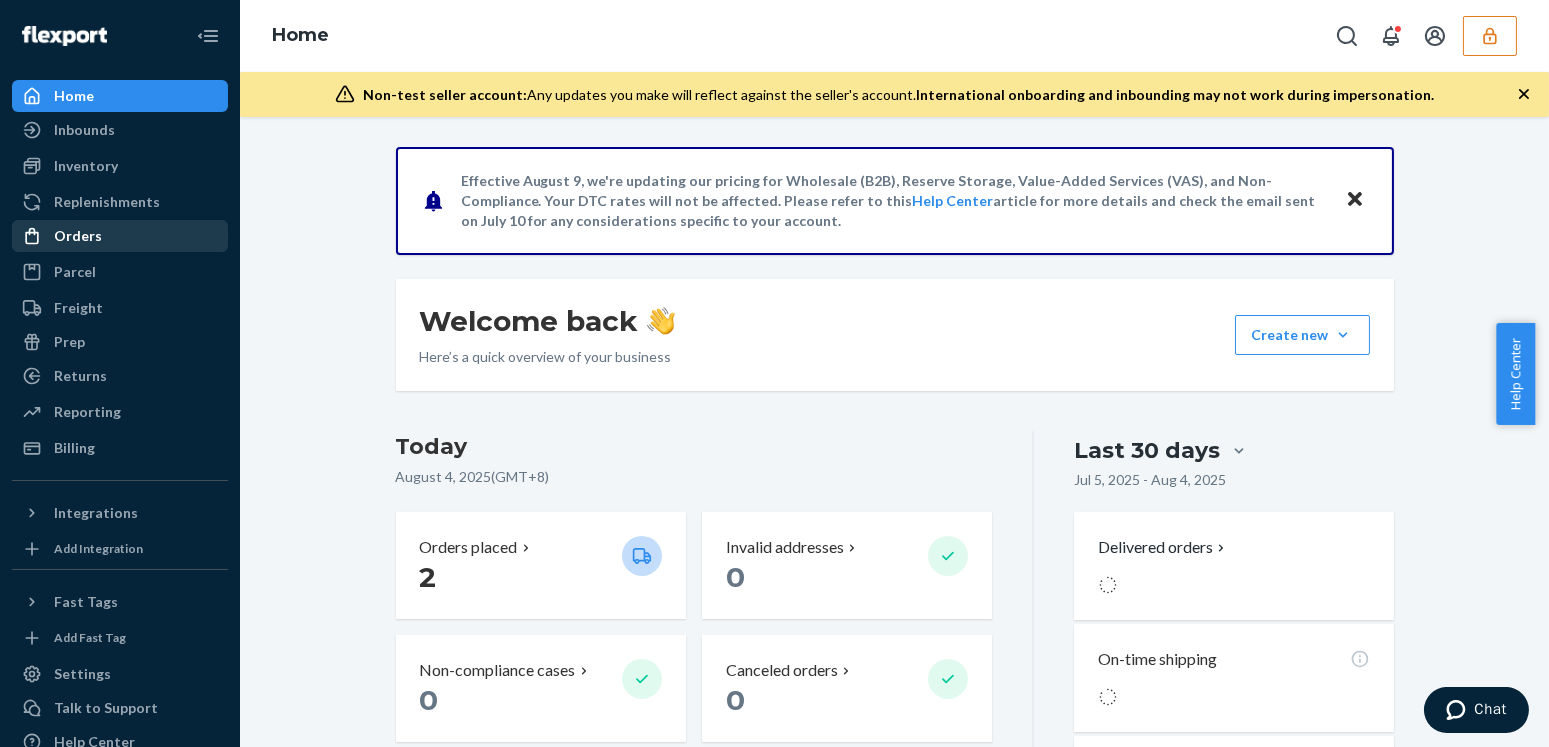 click on "Orders" at bounding box center [120, 236] 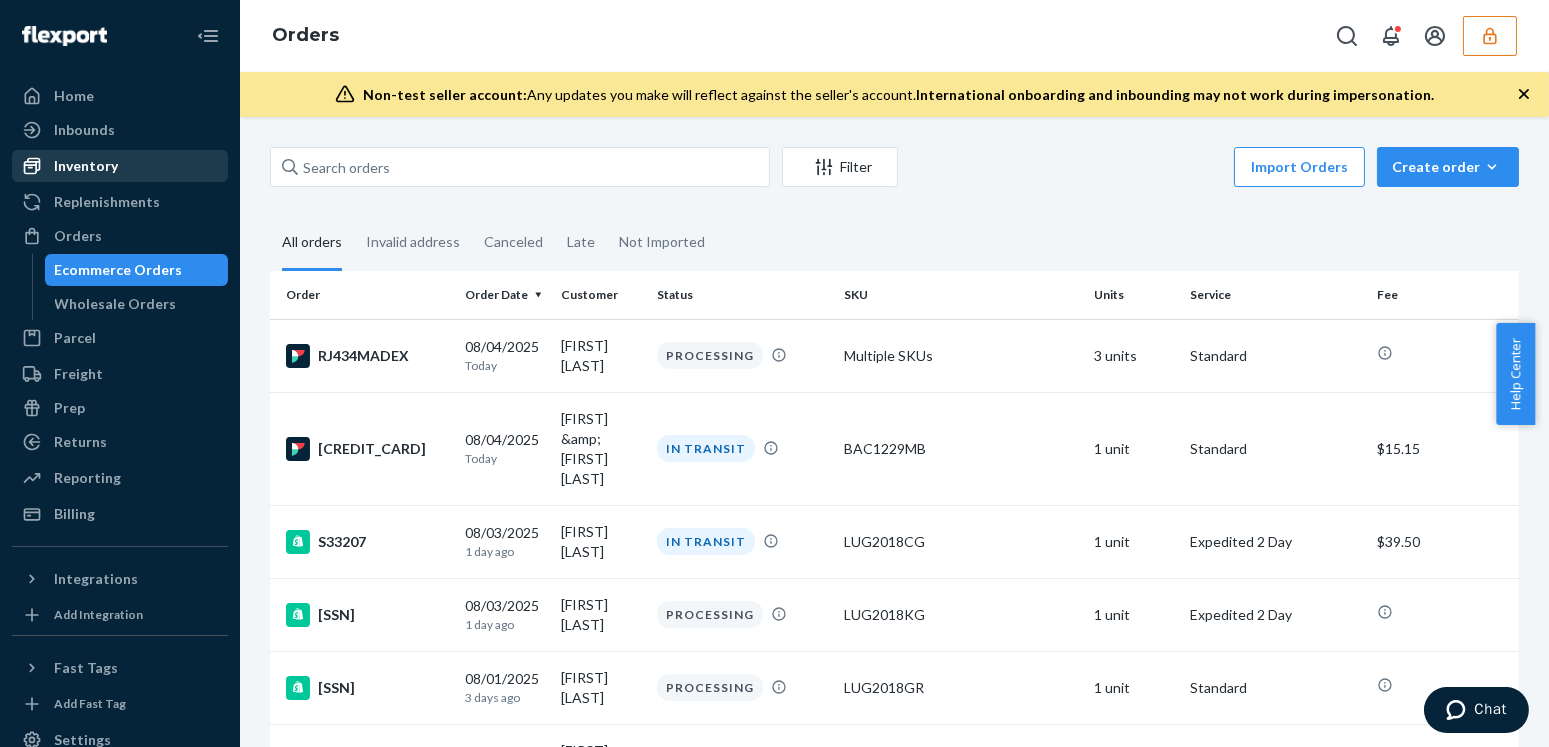 click on "Inventory" at bounding box center [86, 166] 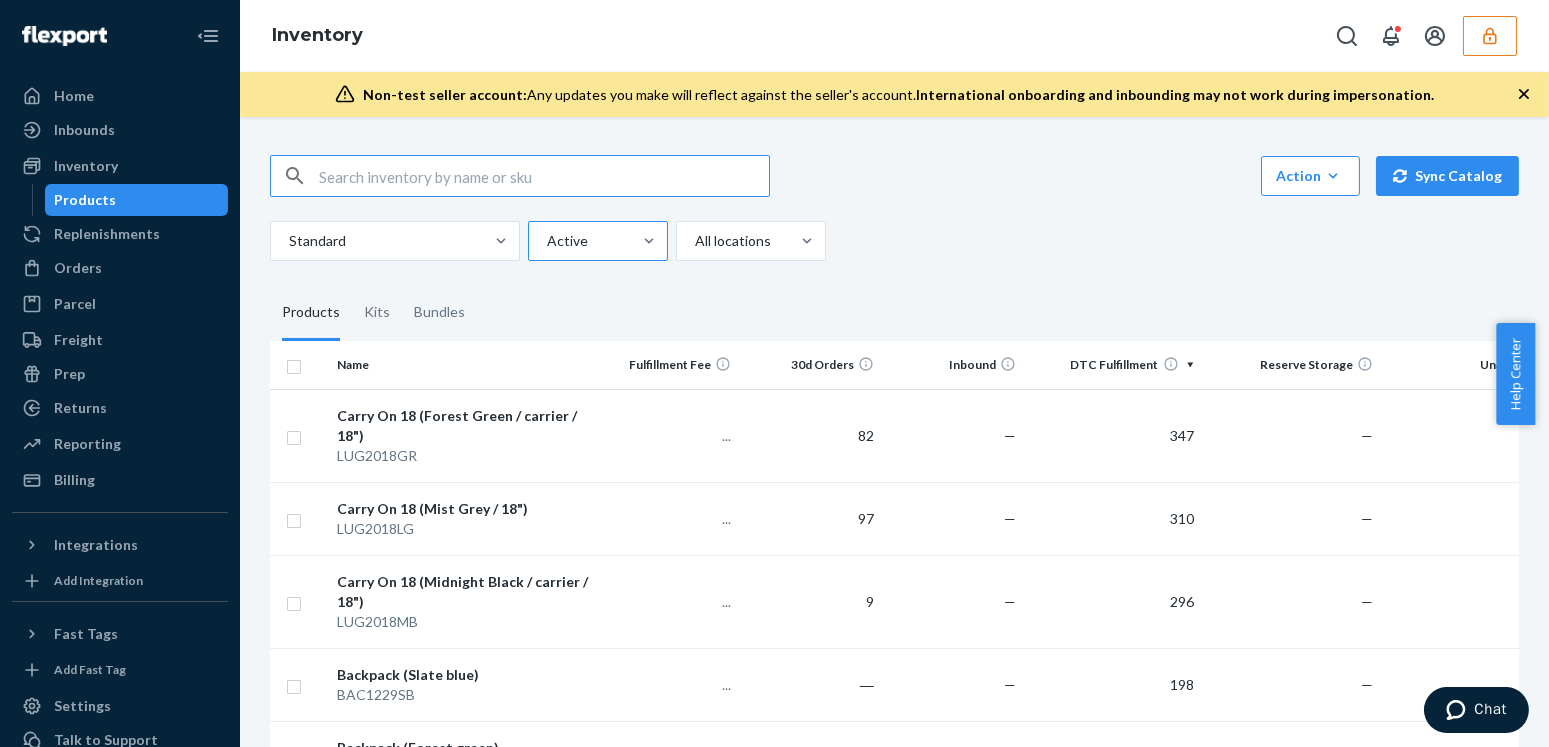 click at bounding box center (596, 241) 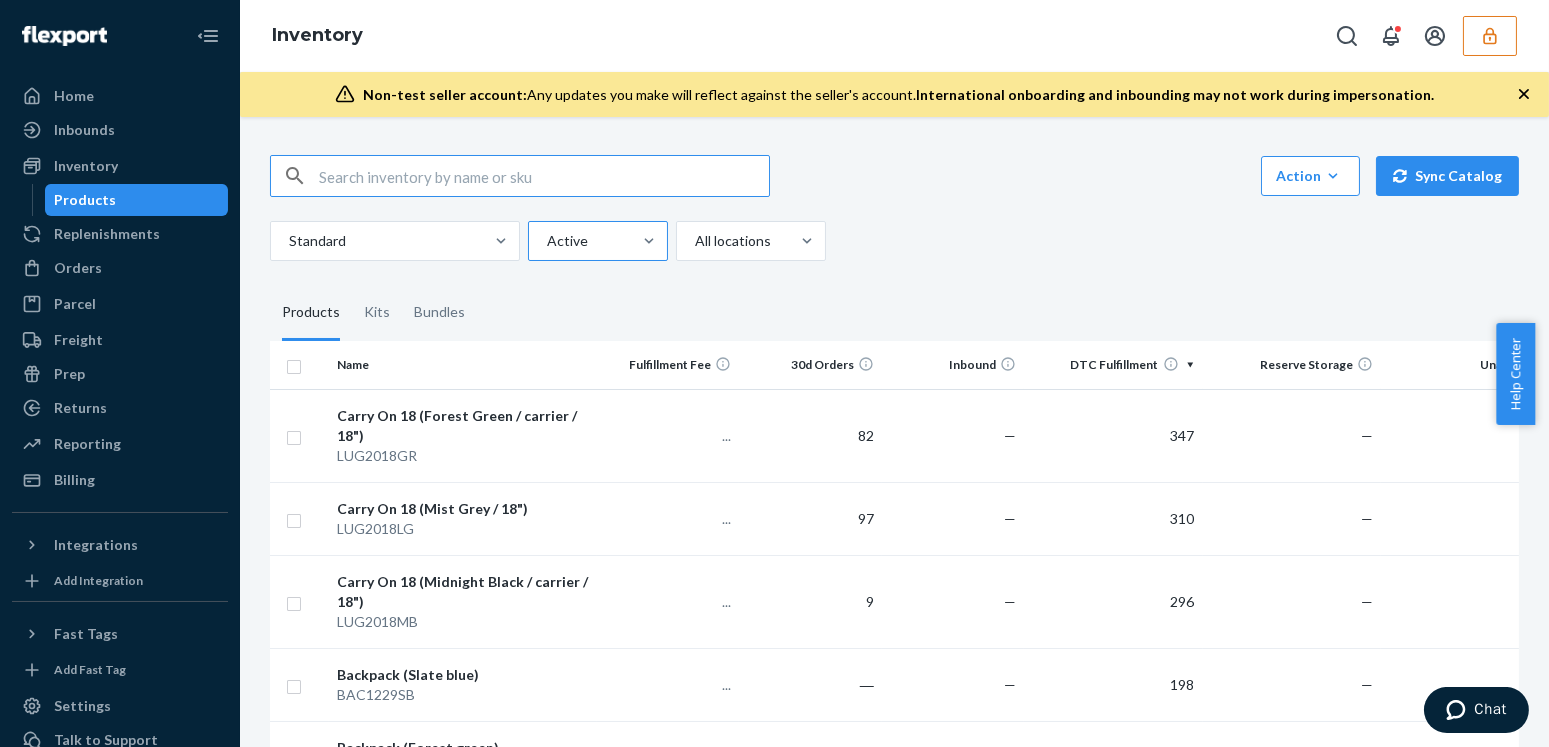 click on "Active" at bounding box center (546, 241) 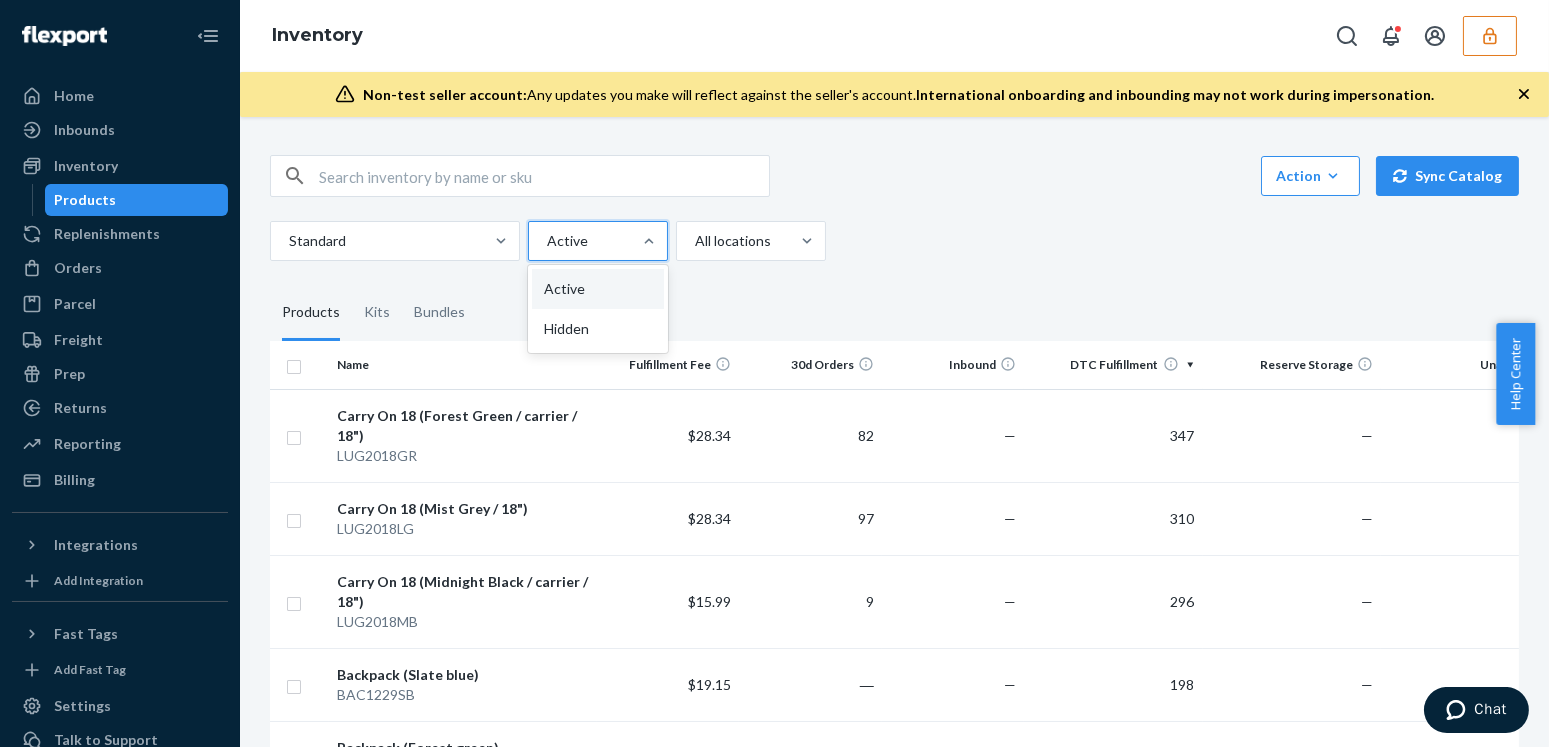 click at bounding box center (1490, 36) 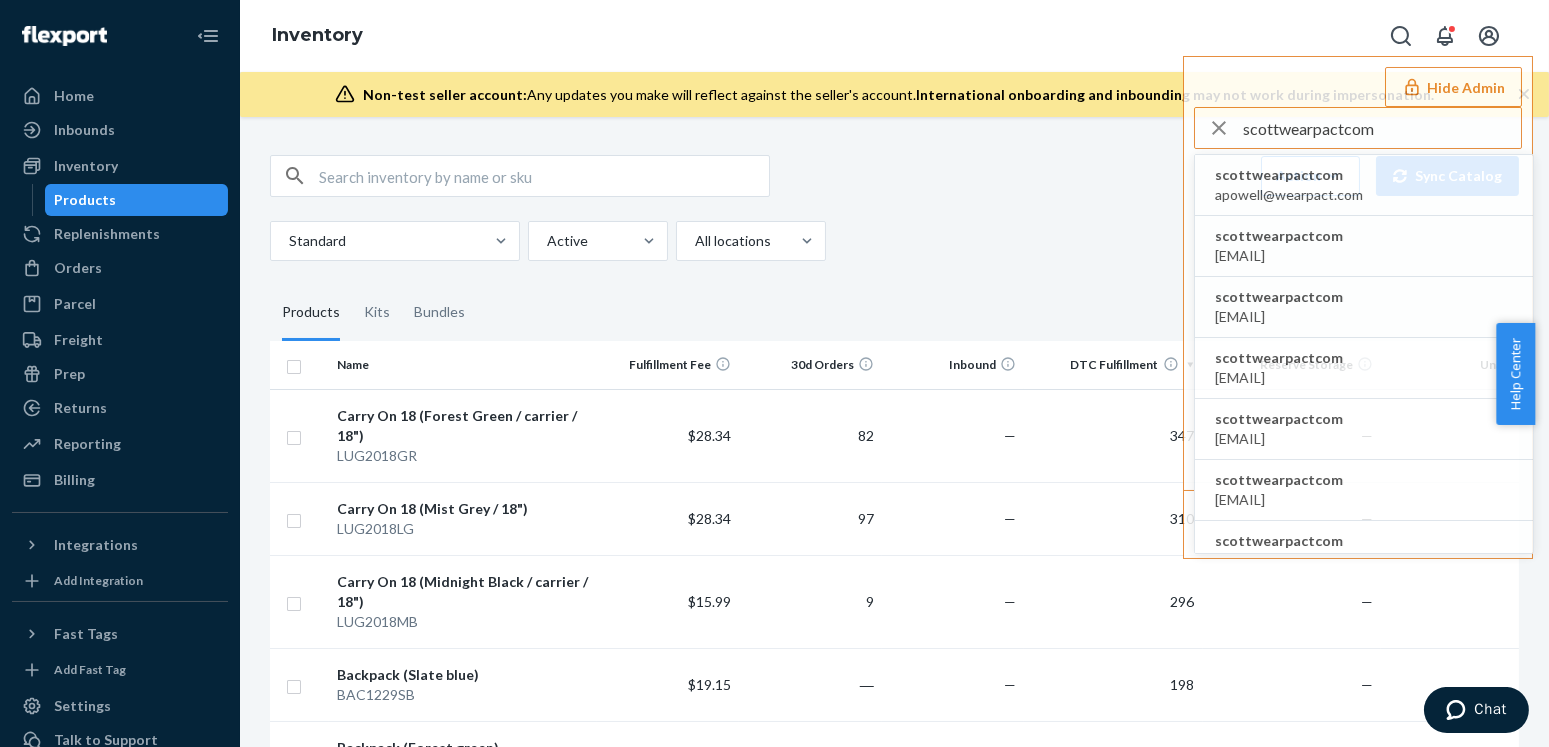 type on "scottwearpactcom" 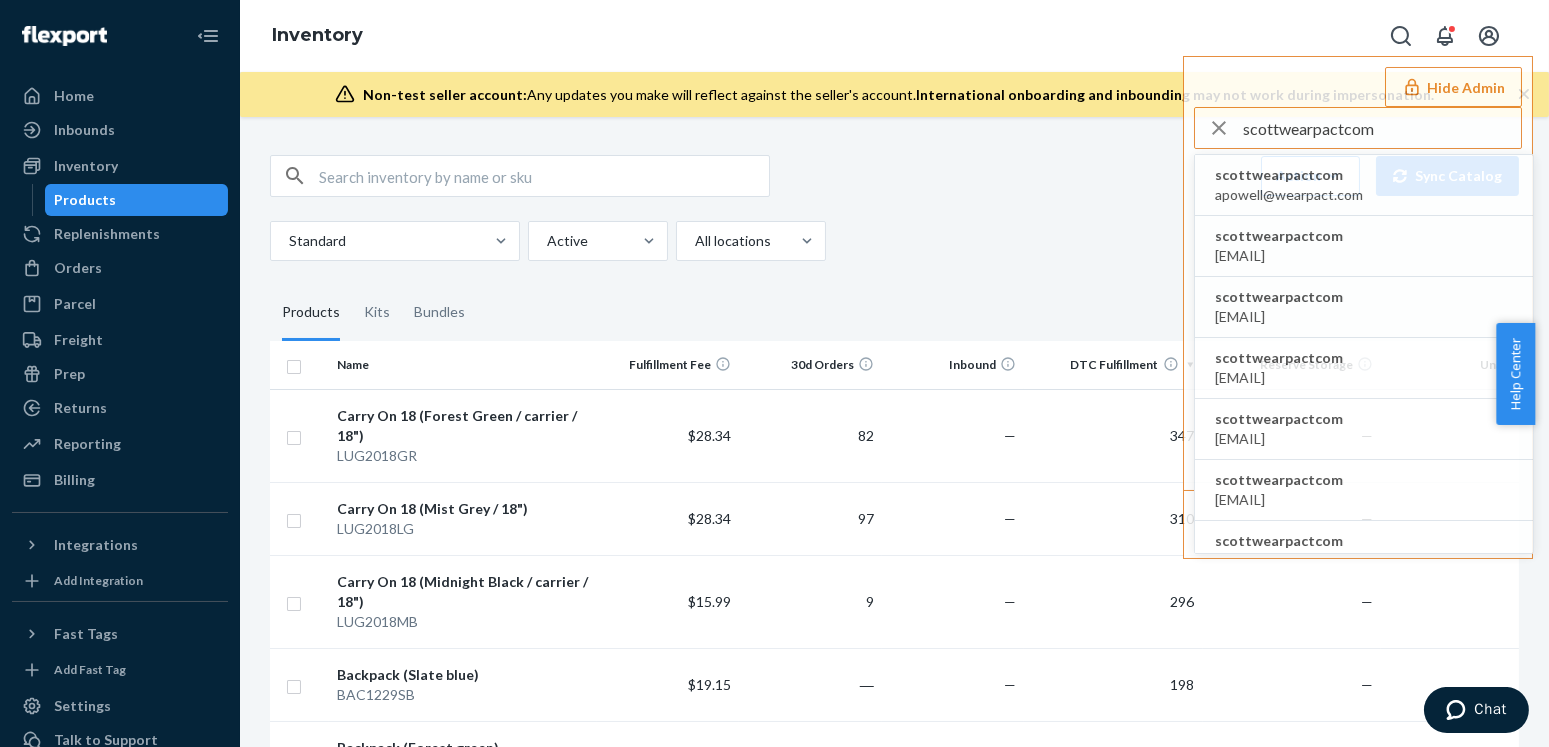 click on "scottwearpactcom" at bounding box center [1289, 175] 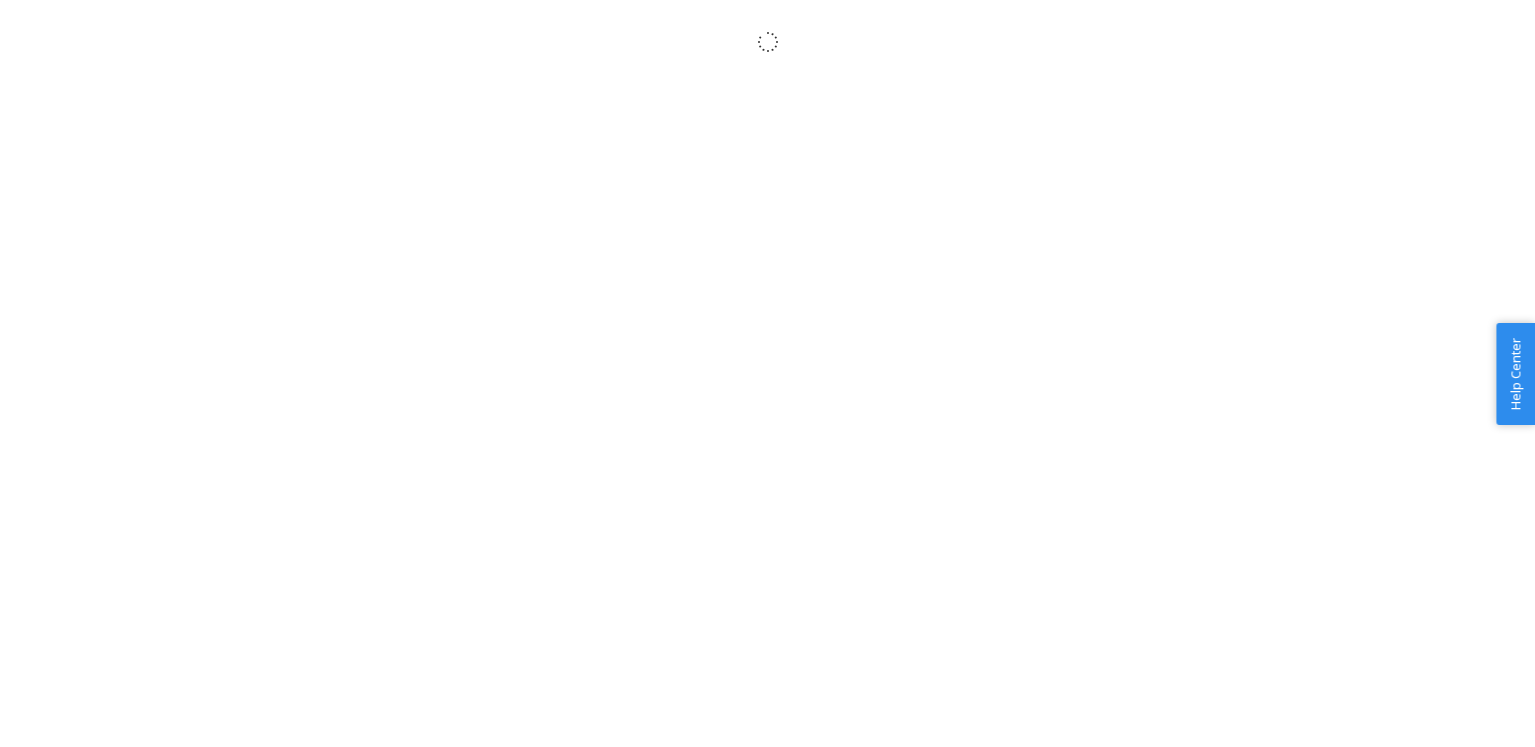 scroll, scrollTop: 0, scrollLeft: 0, axis: both 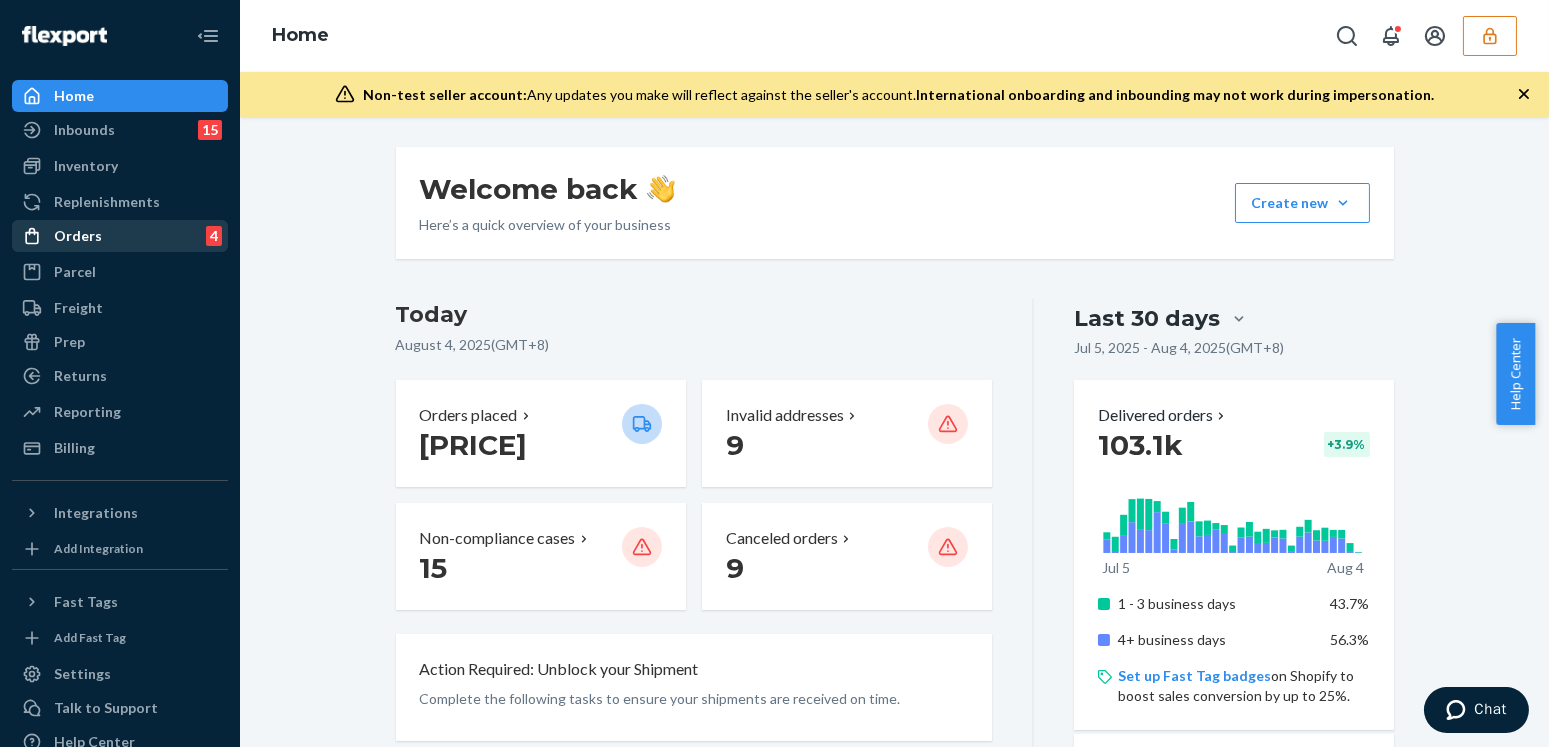 click on "Orders 4" at bounding box center [120, 236] 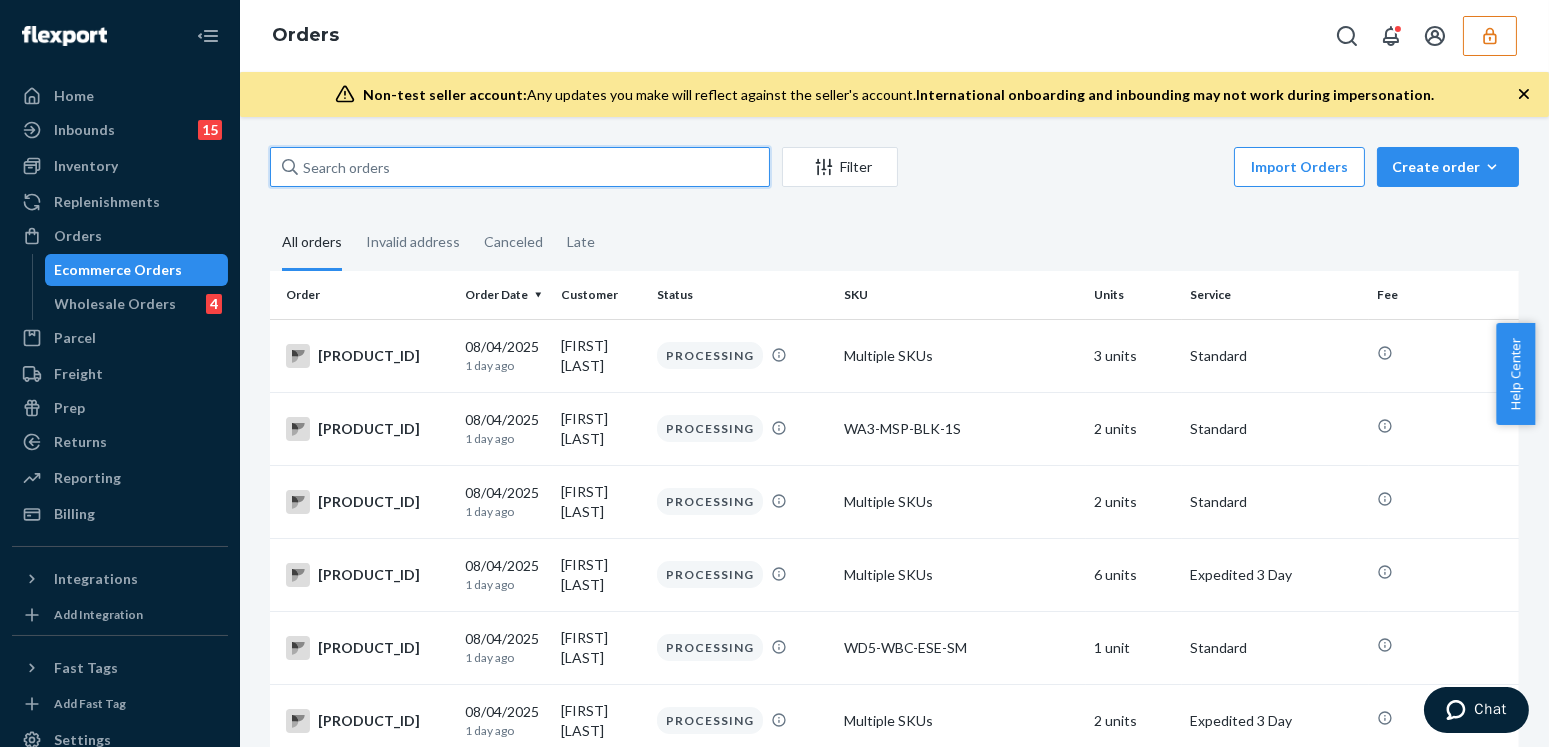 click at bounding box center [520, 167] 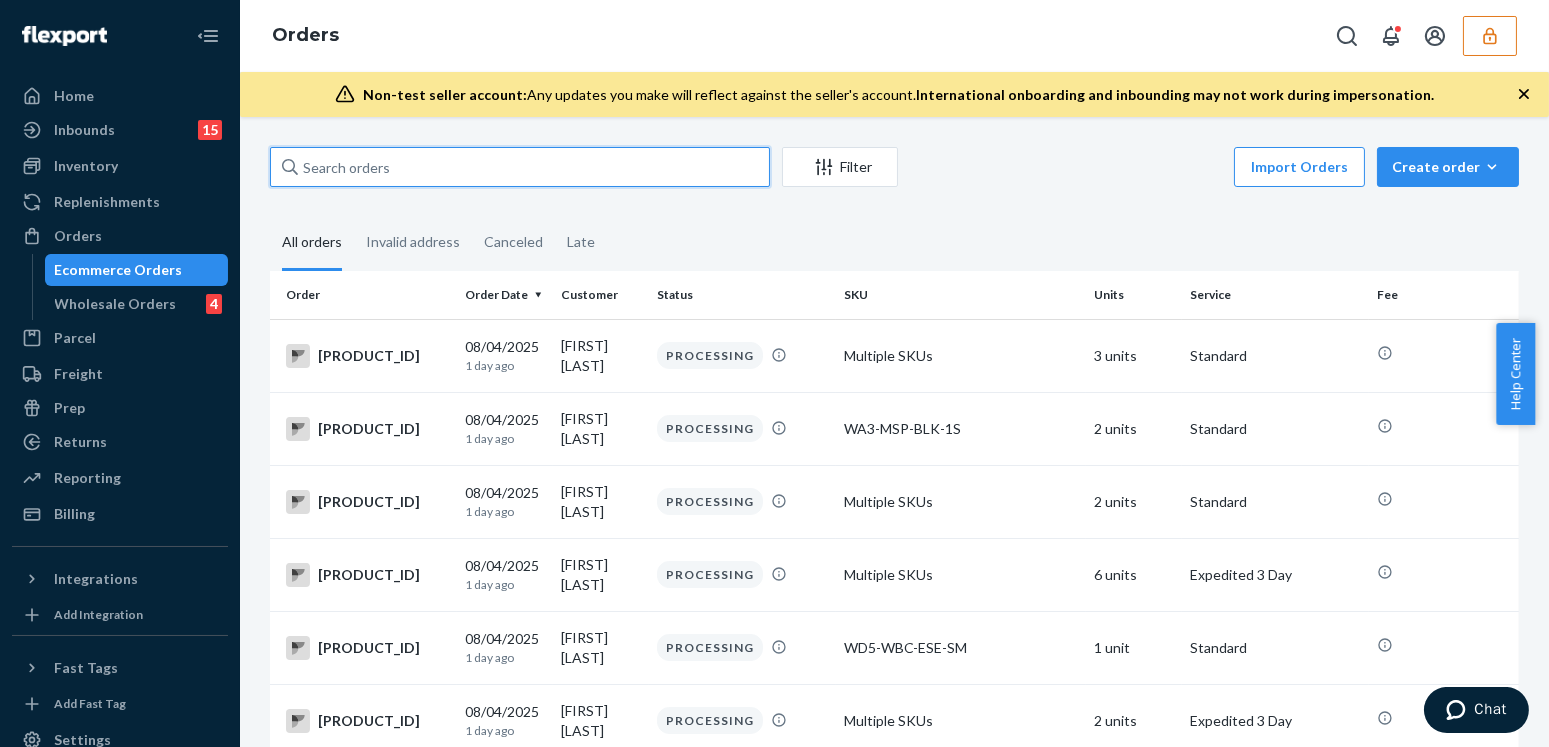 paste on "PW120477624" 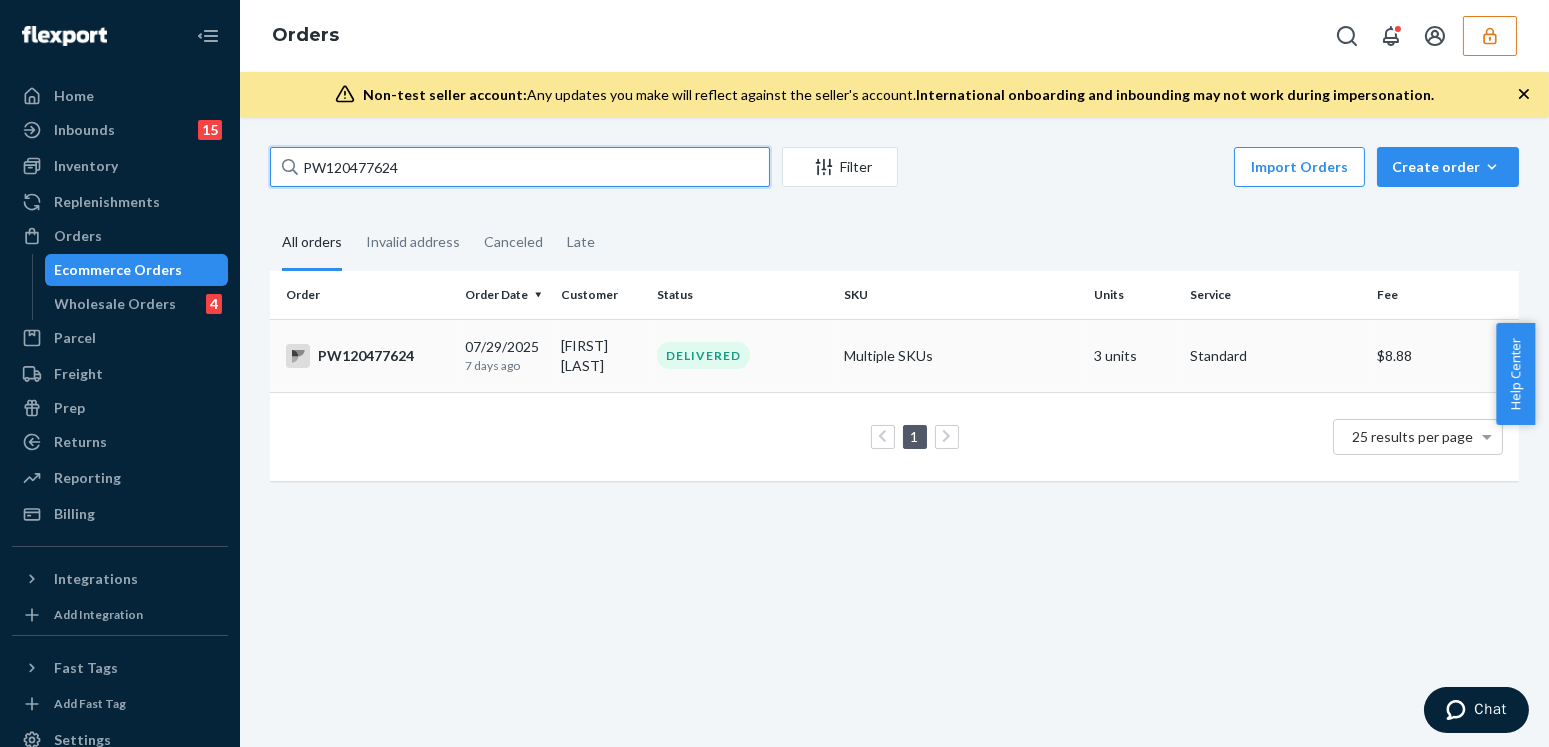 type on "PW120477624" 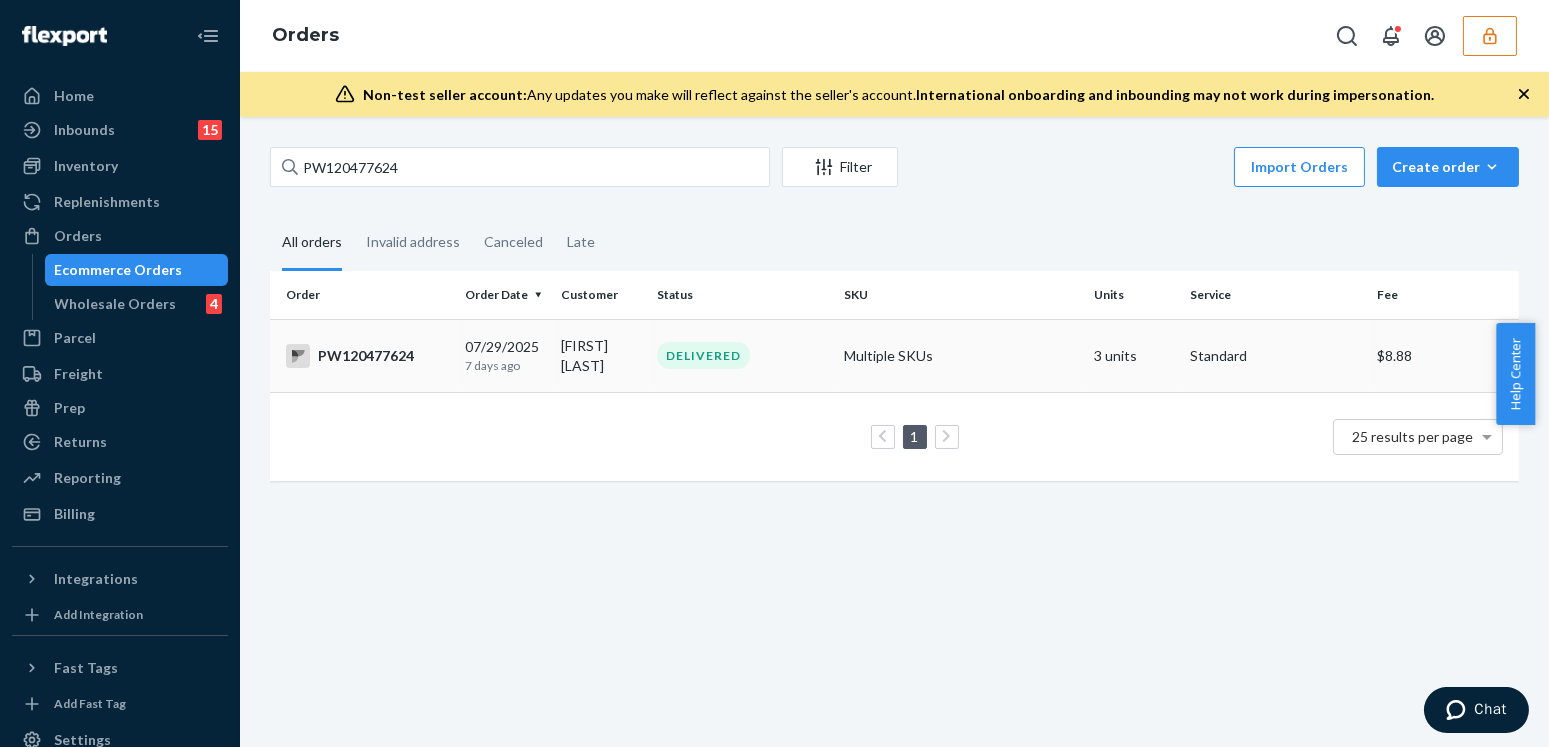 click on "[DATE] [RELATIVE_DATE]" at bounding box center (505, 355) 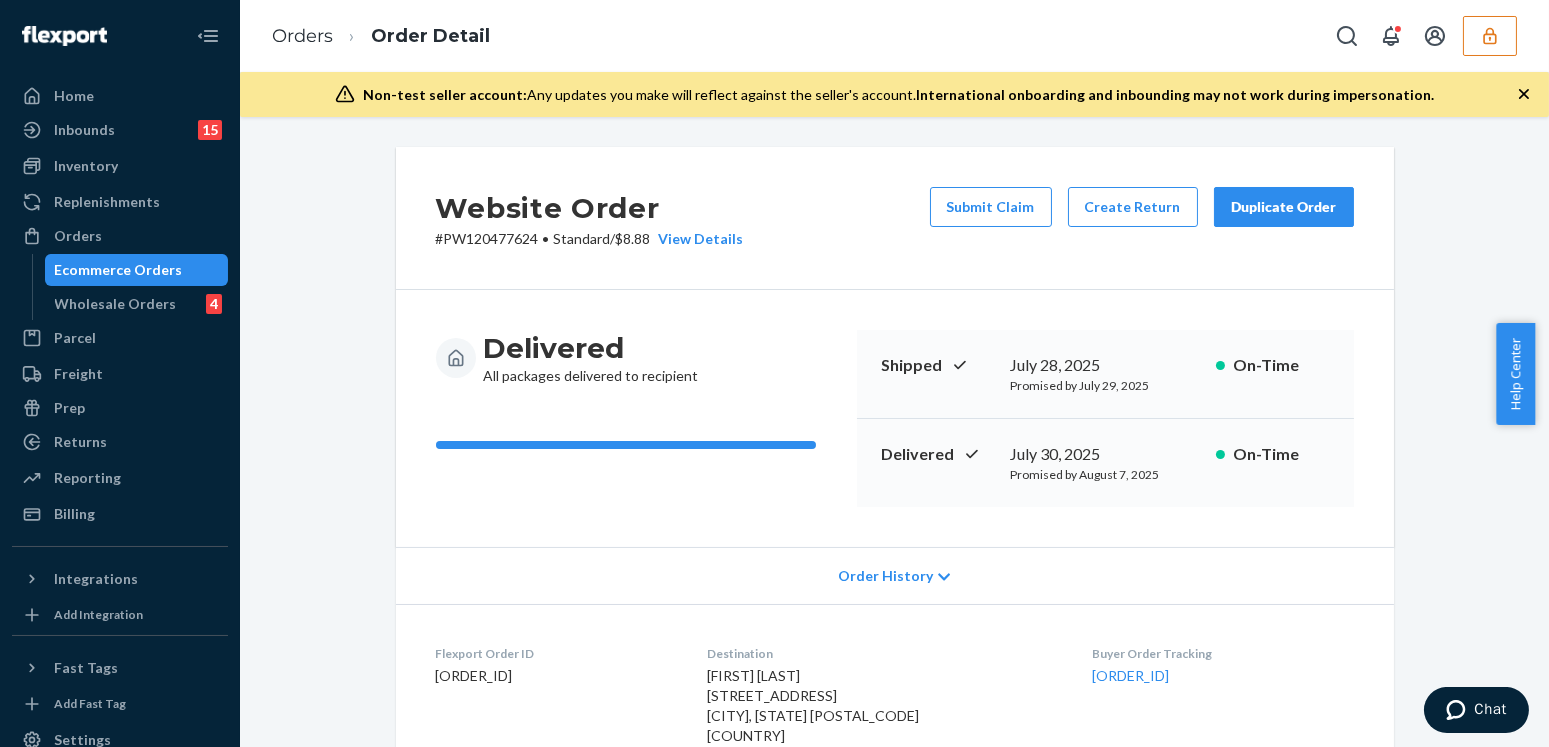 click on "Order History" at bounding box center [885, 576] 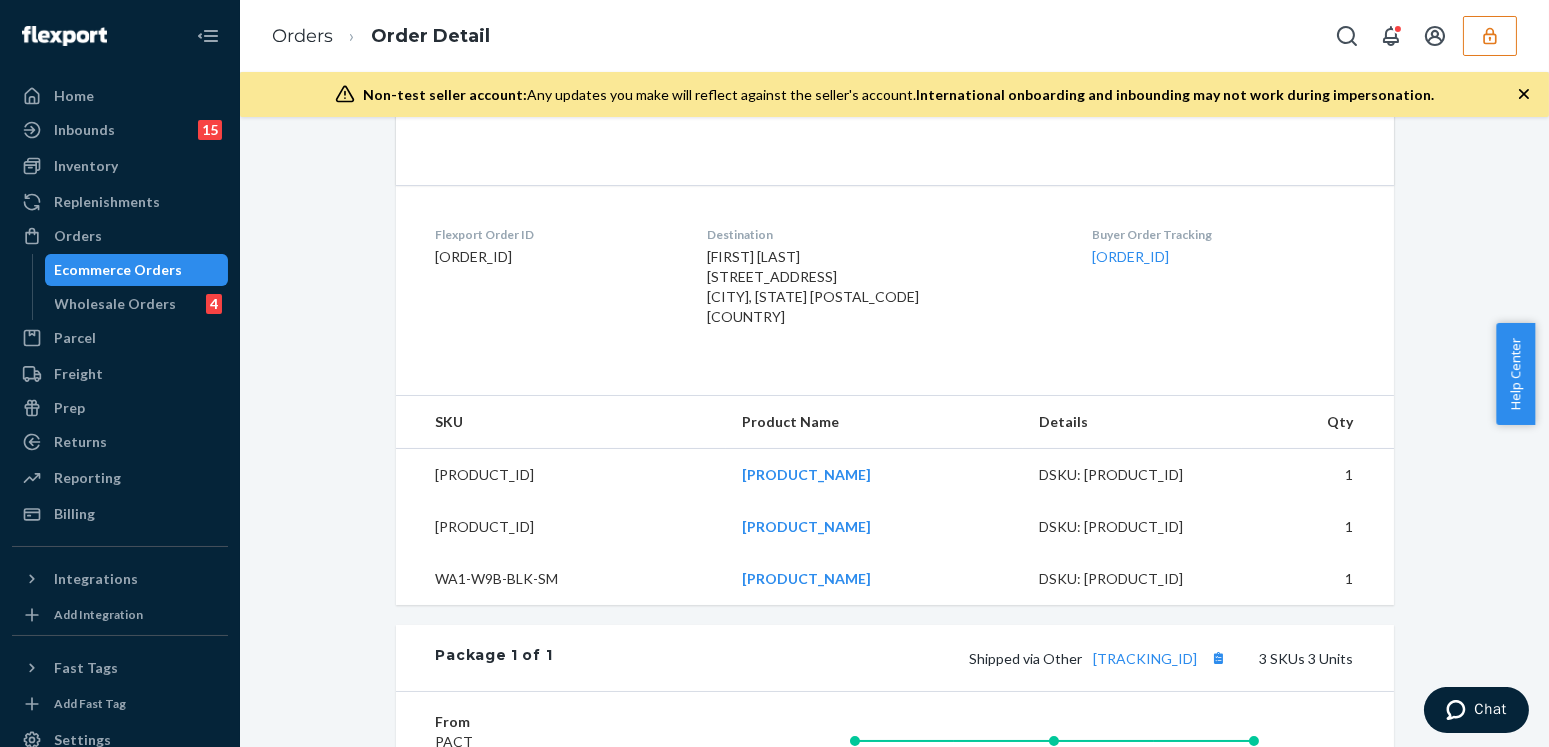 scroll, scrollTop: 1363, scrollLeft: 0, axis: vertical 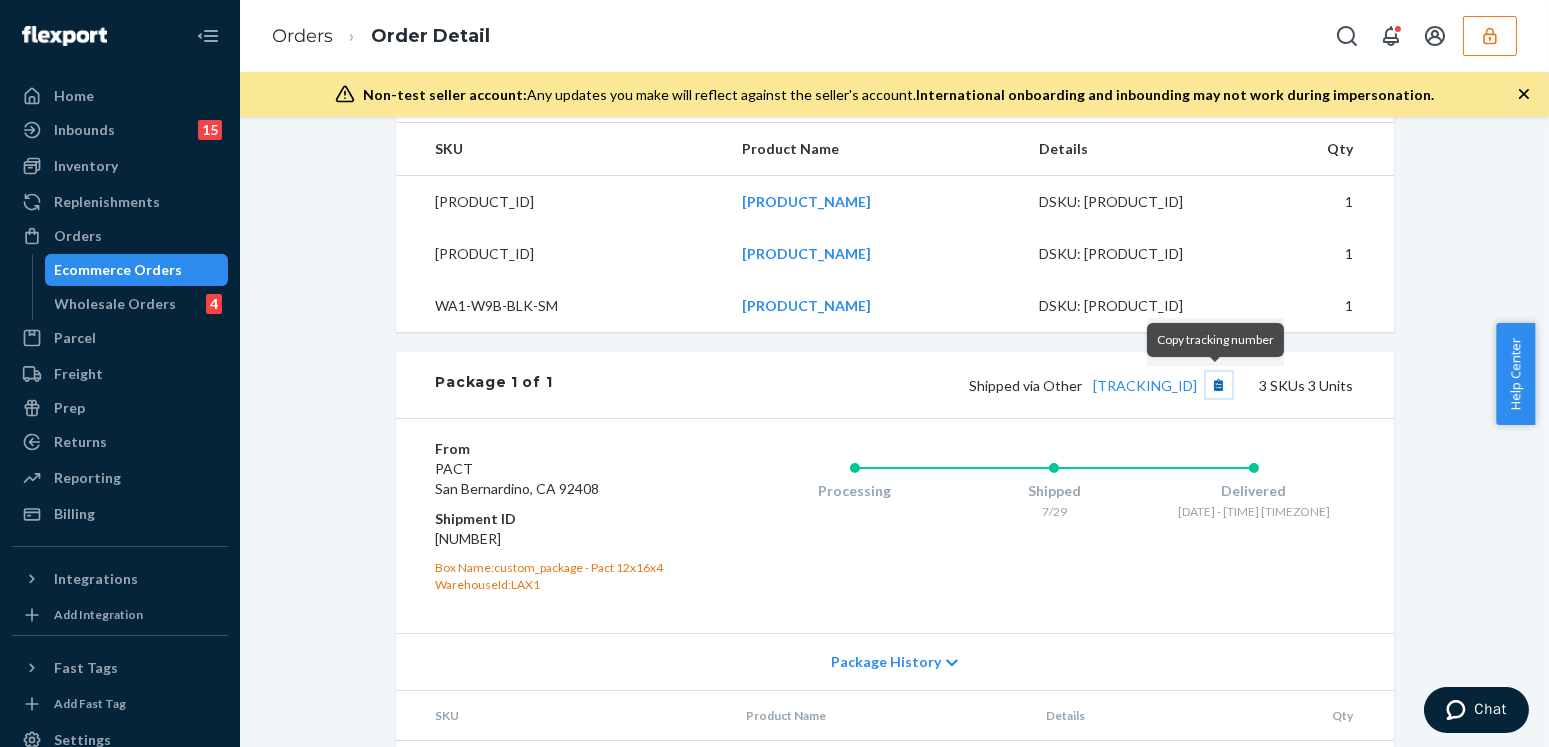 click at bounding box center (1219, 385) 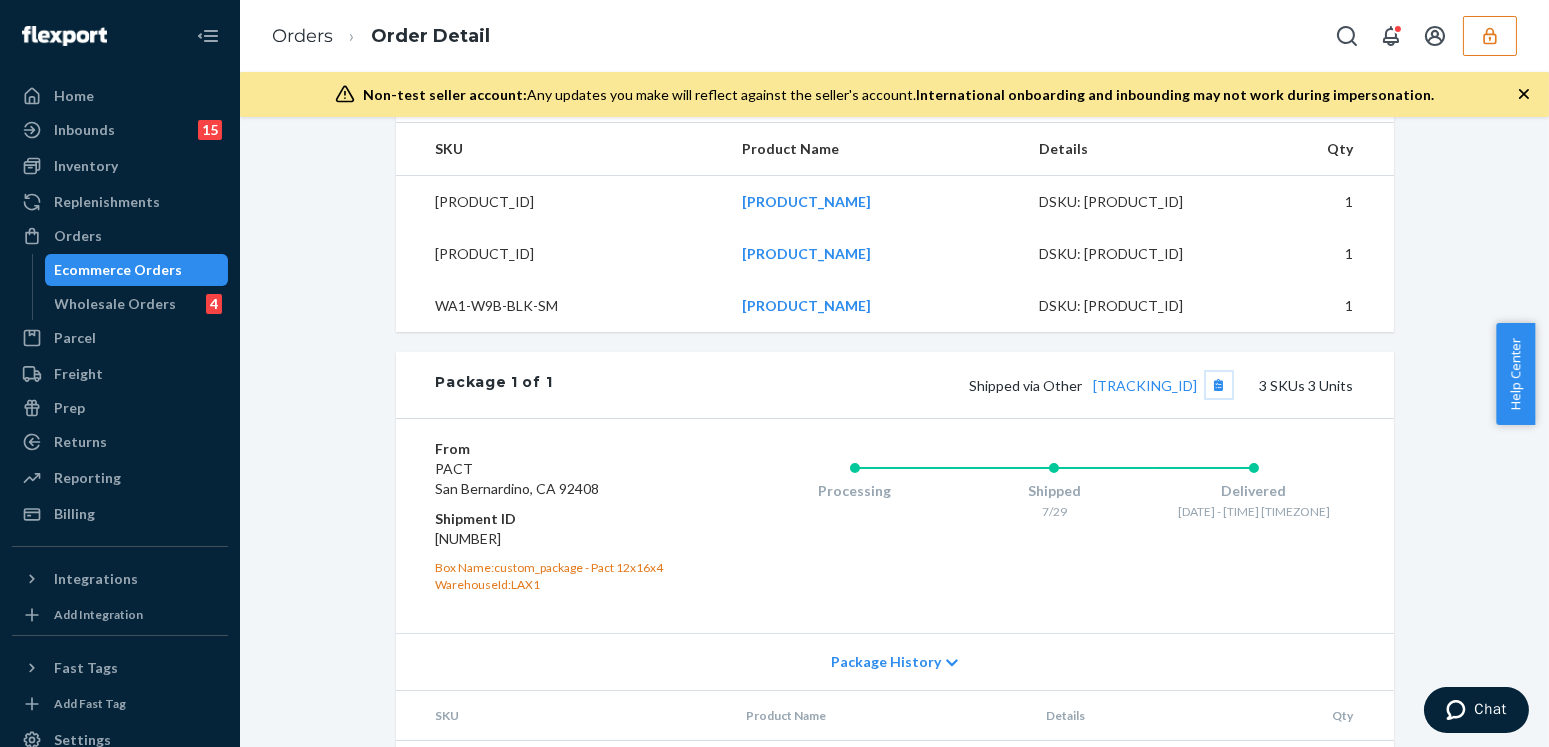 type 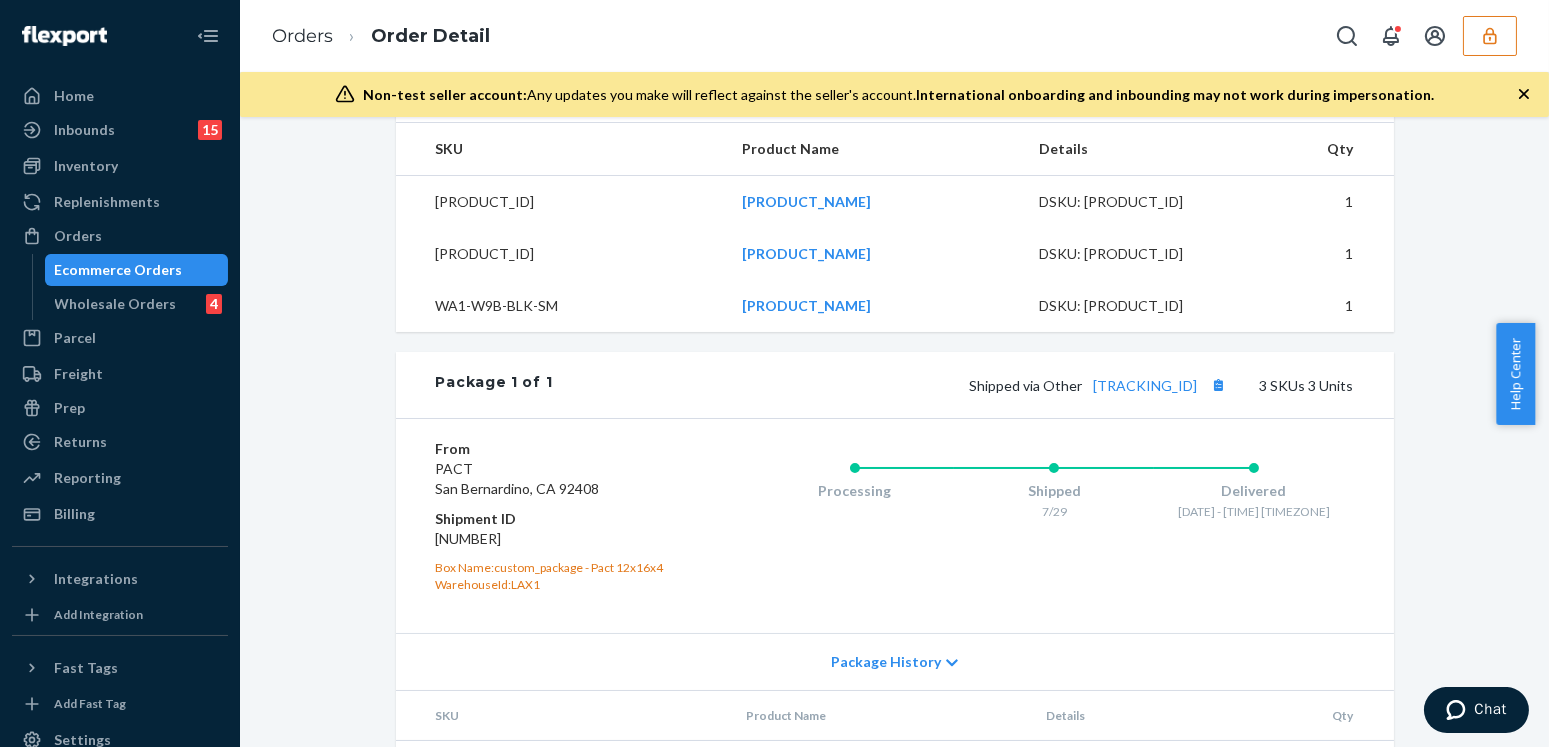 click on "Website Order # [ORDER_ID] • Standard  /  [PRICE] View Details Submit Claim Create Return Duplicate Order Delivered All packages delivered to recipient. Shipped [DATE] Promised by [DATE] On-Time Delivered [DATE] Promised by [DATE] On-Time Order History [DAY], [DATE] [TIME] [TIMEZONE] Delivered On-Time All packages delivered to recipient. Delivery promised for [DATE]. [DAY], [DATE] [TIME] [TIMEZONE] Shipped On-Time Tracking promised for [DATE]. Tracking Information Available Package 1 of 1   —   Shipped via Other   ( [TRACKING_ID] ) [TIME] [TIMEZONE] Processing Preparing shipment. Order received after cutoff. Order will ship [DATE]. [TIME] [TIMEZONE] Order Ingested Received from Other. [TIME] [TIMEZONE] Order Created Order created in Website. Flexport Order ID [ORDER_ID] Destination [FIRST] [LAST]
[STREET_ADDRESS]
[CITY], [STATE] [POSTAL_CODE]
[COUNTRY] Buyer Order Tracking [ORDER_ID] SKU Product Name Details Qty [PRODUCT_ID] [PRODUCT_NAME] [QUANTITY] 1" at bounding box center [894, -148] 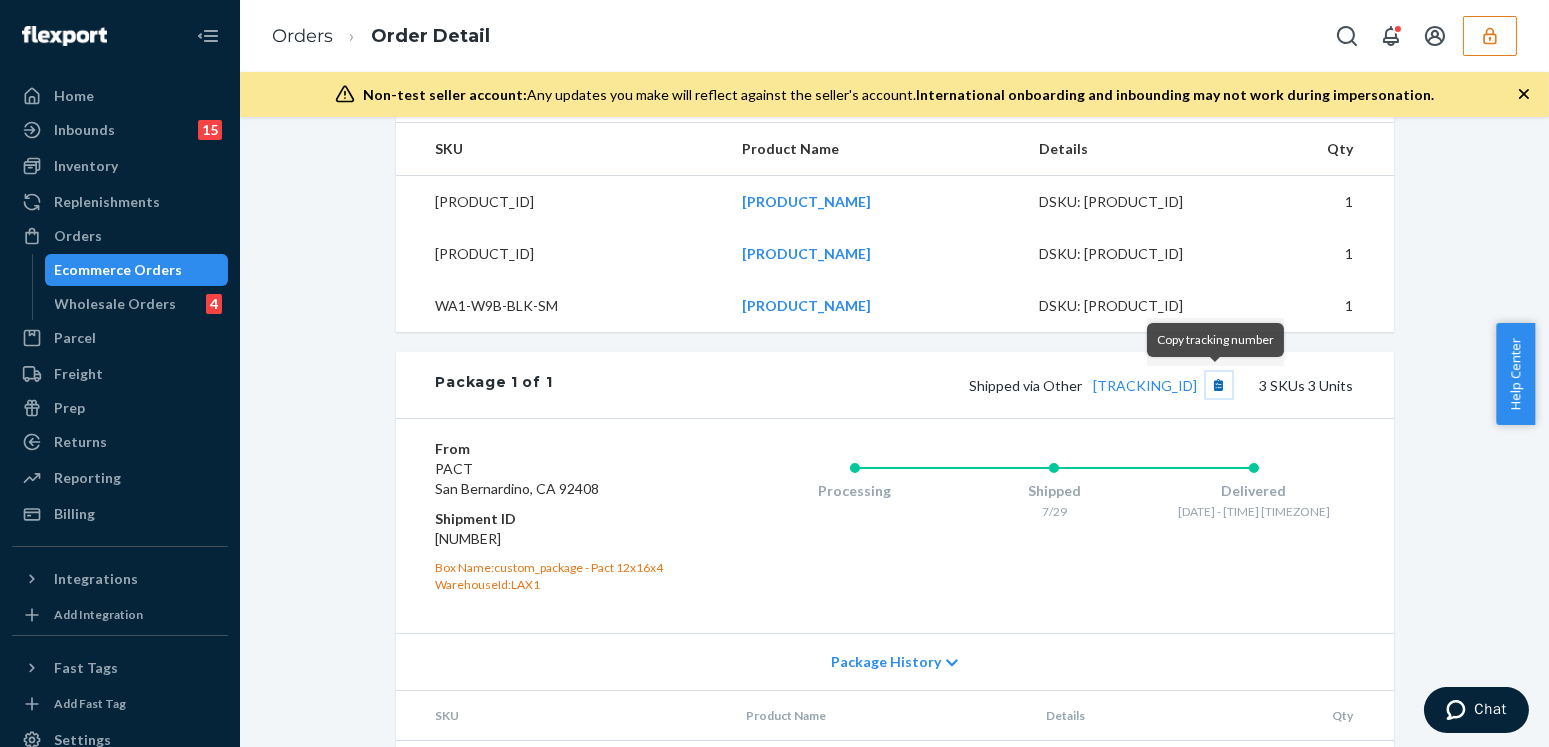 click at bounding box center [1219, 385] 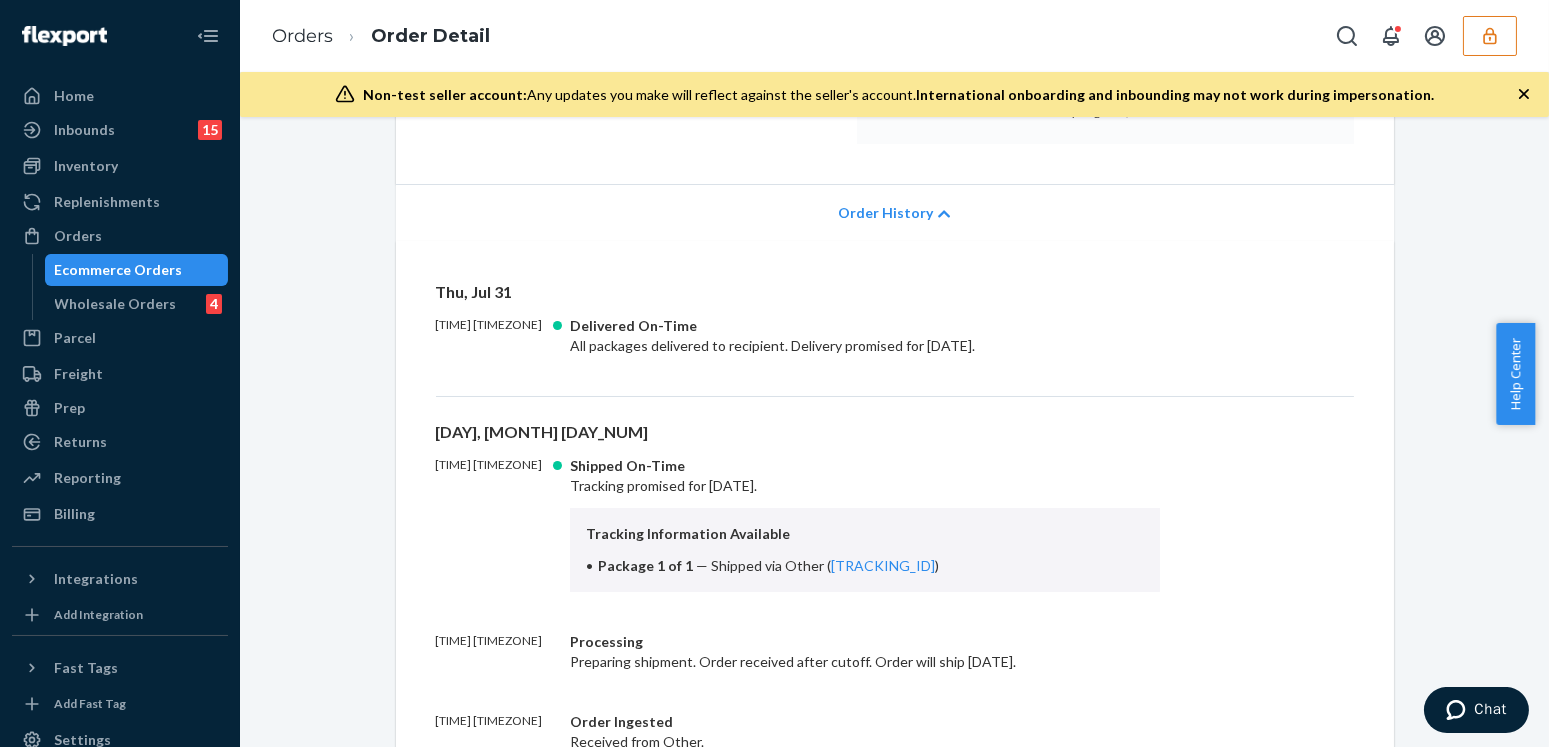 scroll, scrollTop: 0, scrollLeft: 0, axis: both 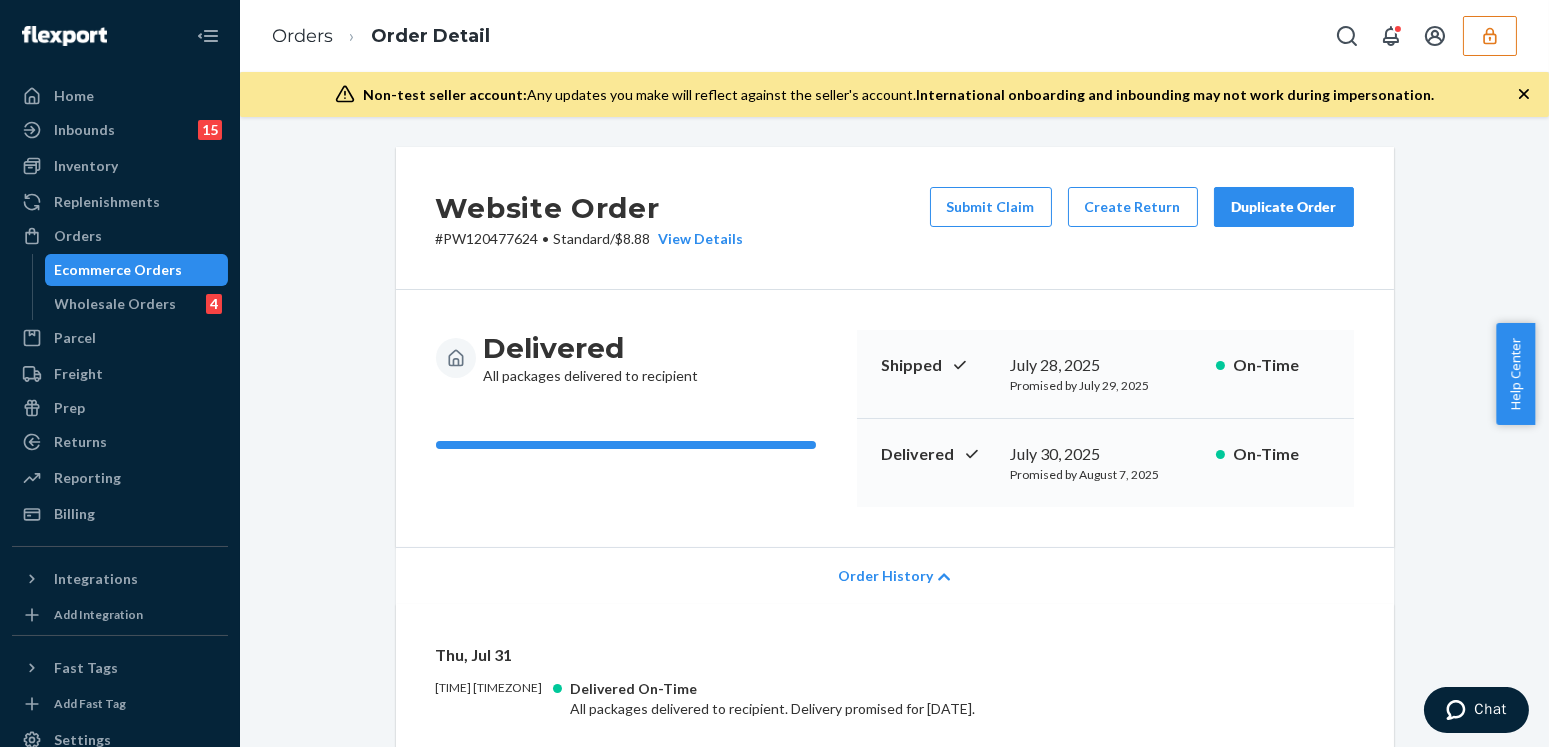 click 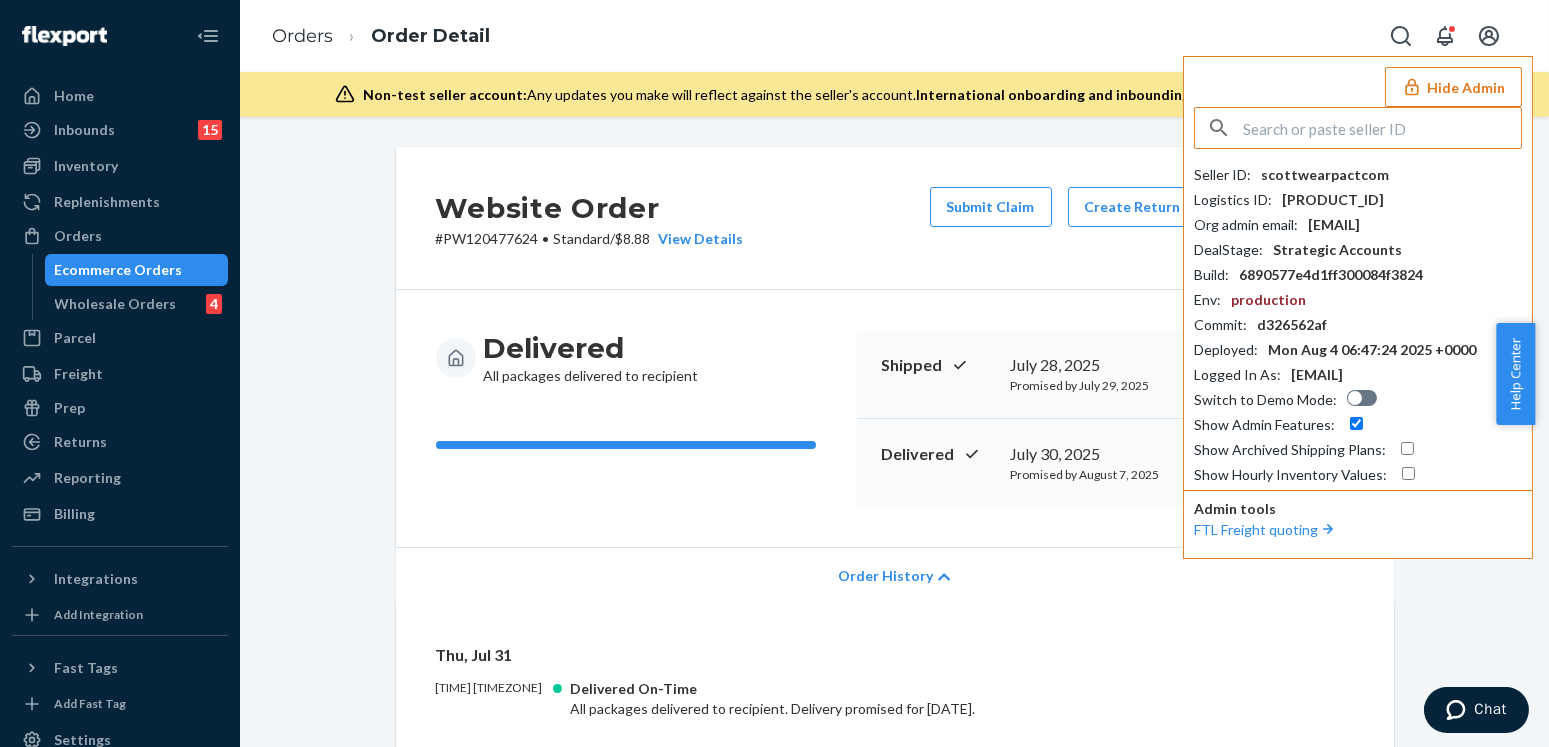 click at bounding box center (1382, 128) 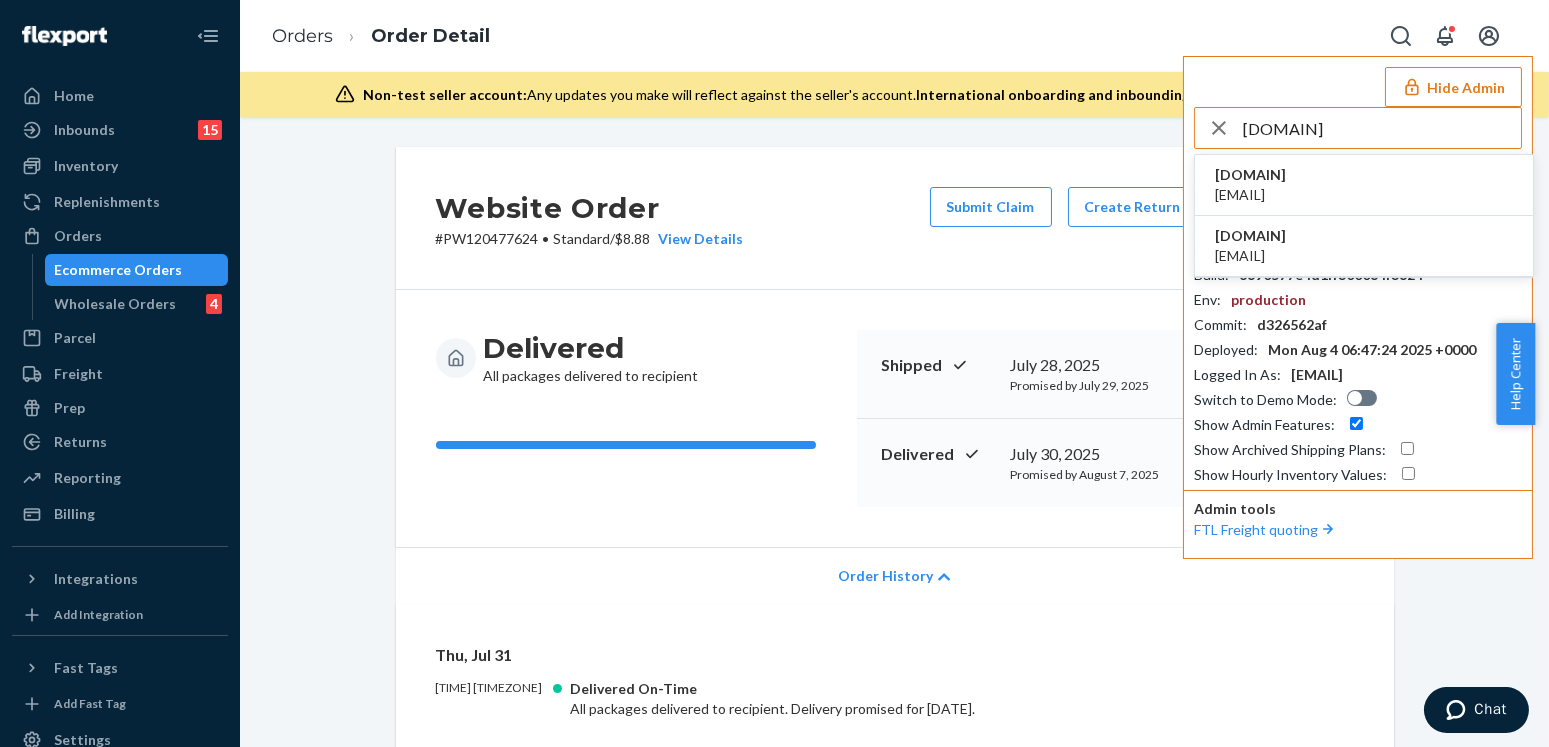 type on "[DOMAIN]" 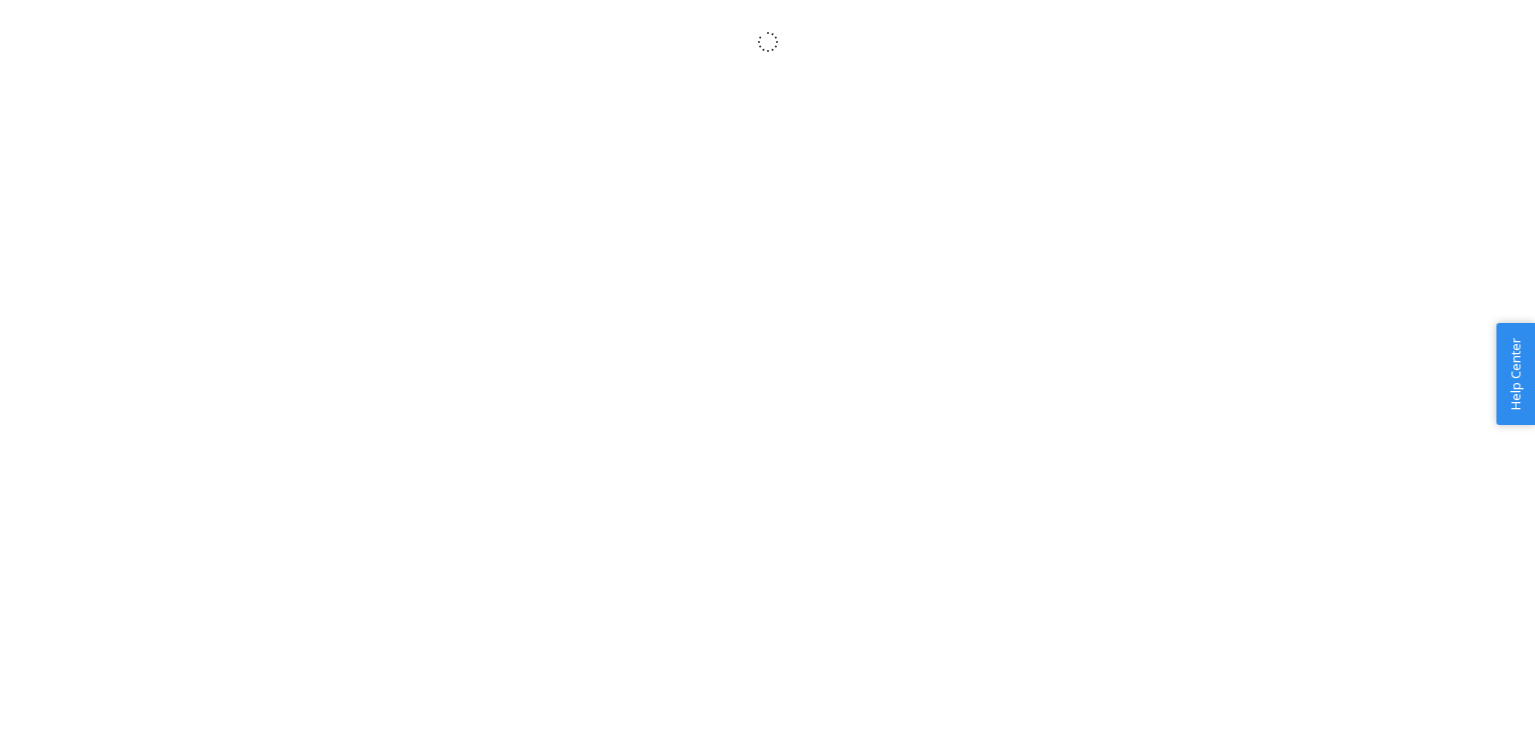 scroll, scrollTop: 0, scrollLeft: 0, axis: both 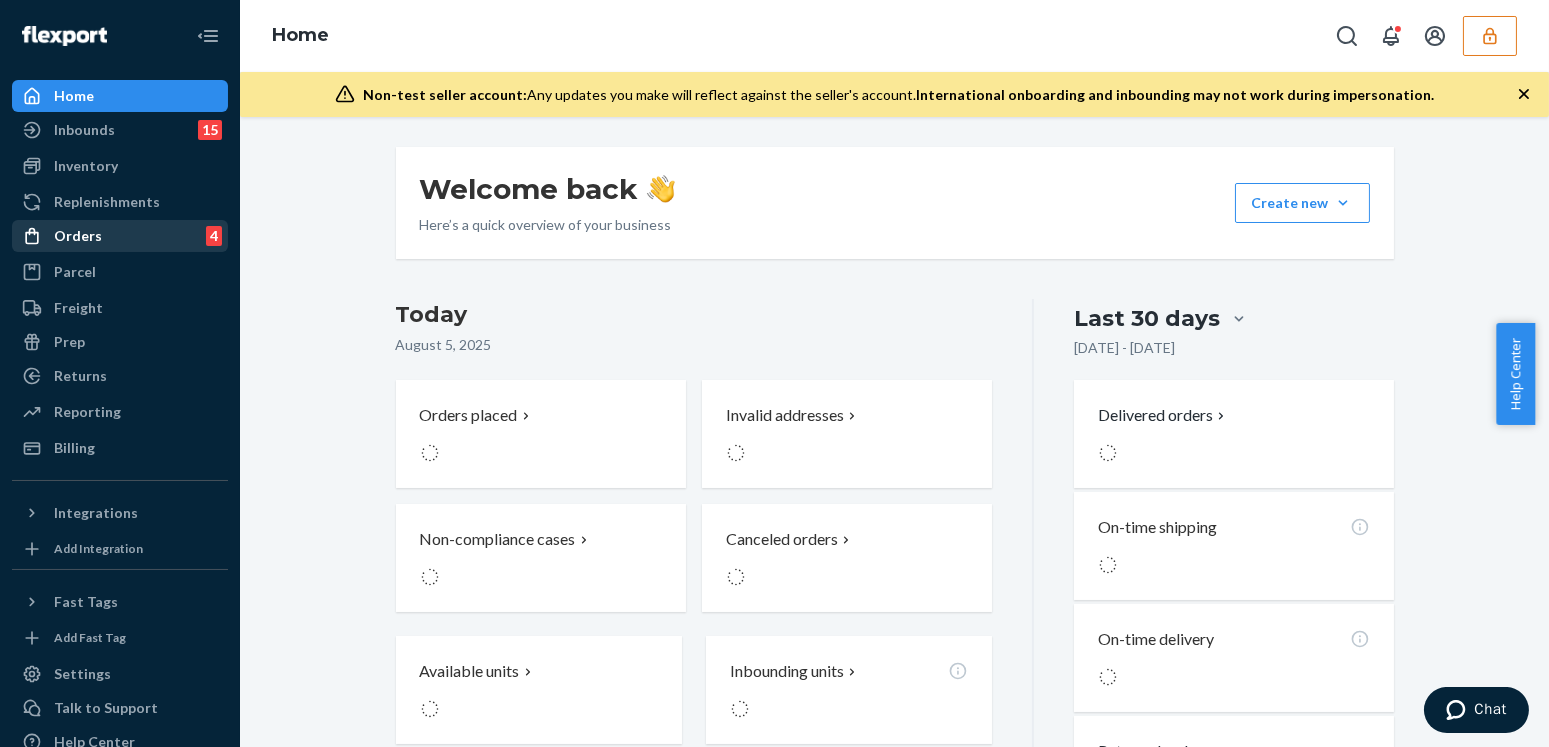 click at bounding box center (38, 236) 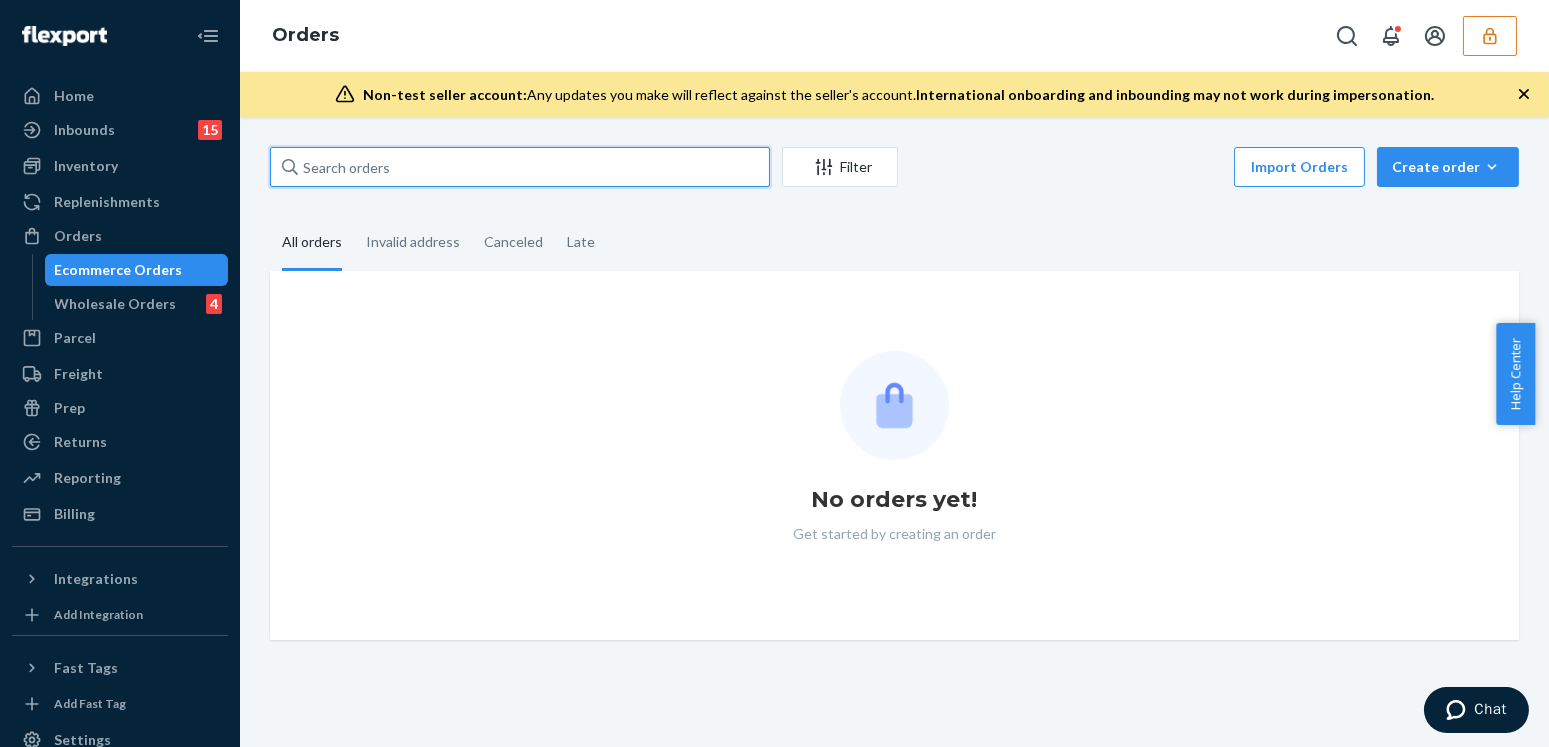 click at bounding box center (520, 167) 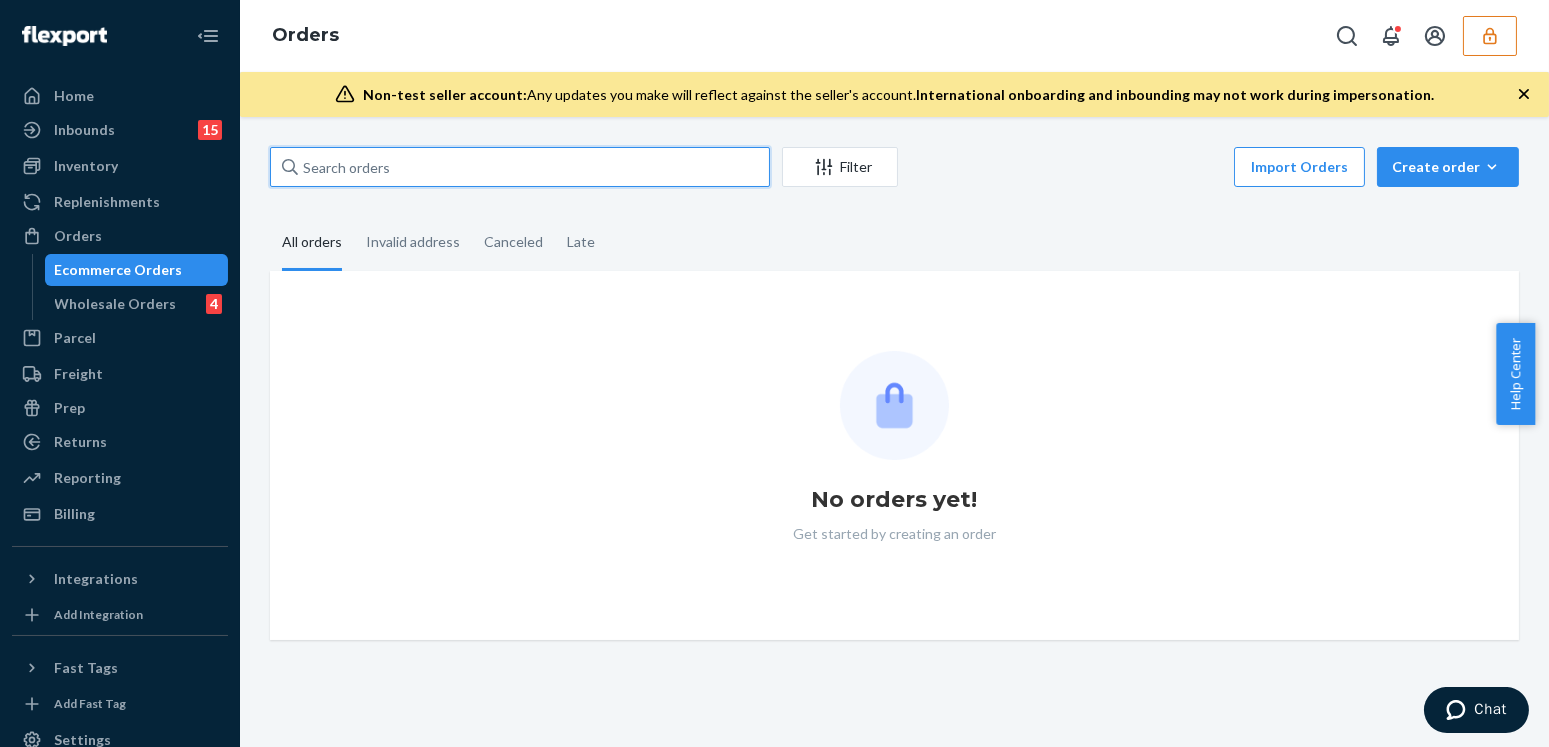 paste on "[ORDER_ID]" 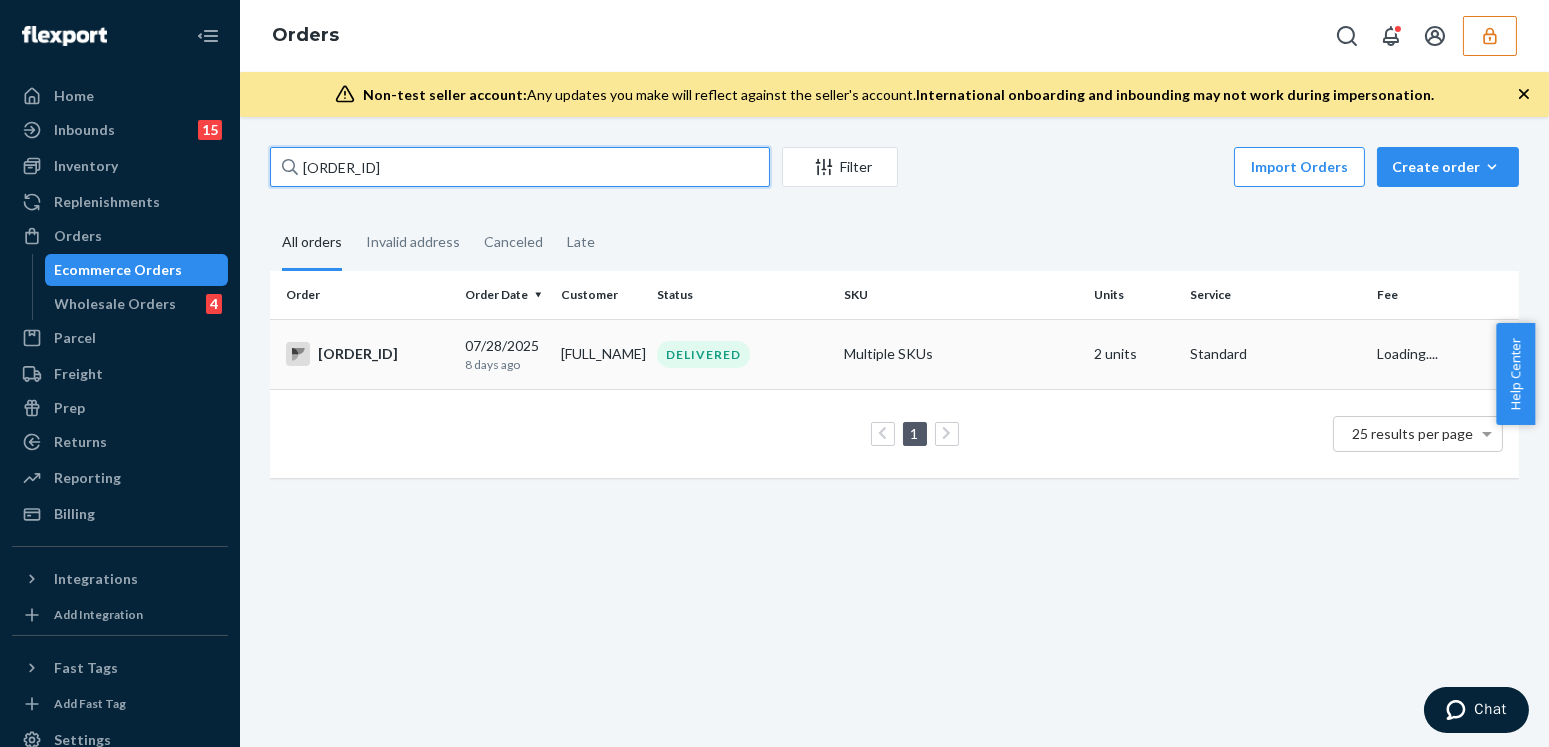 type on "[ORDER_ID]" 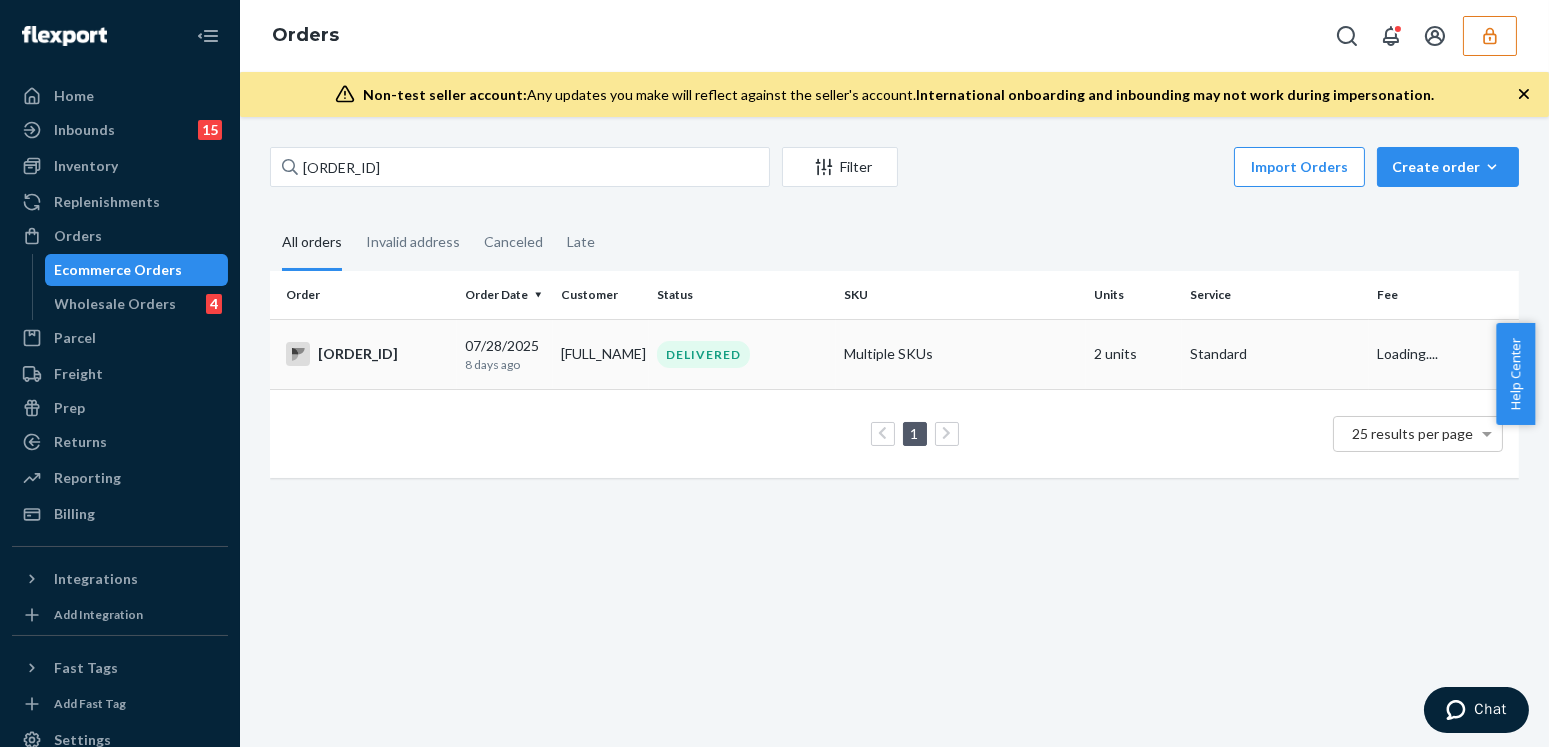 click on "[ORDER_ID]" at bounding box center [367, 354] 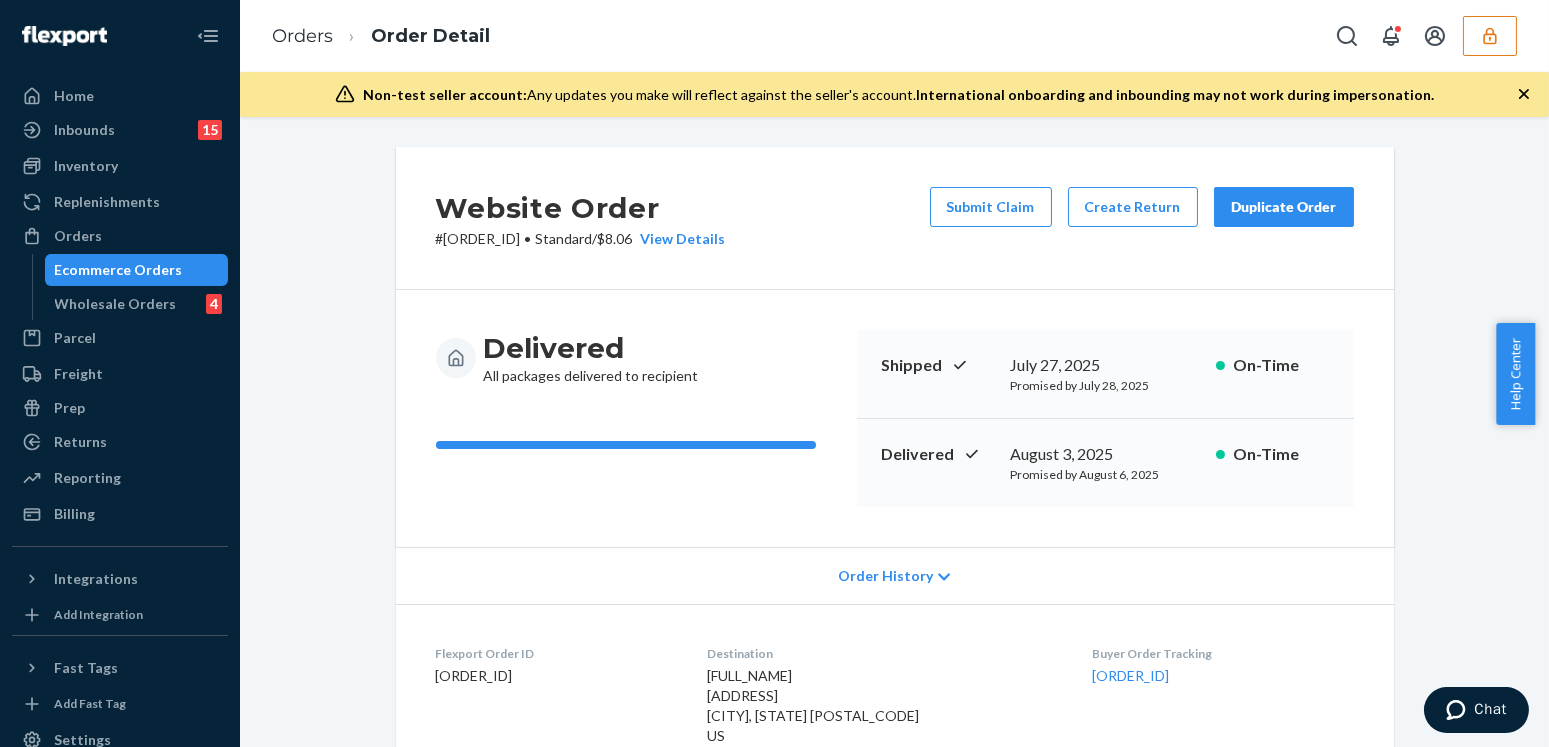 click on "Website Order # [ORDER_ID] • Standard  /  $8.06 View Details Submit Claim Create Return Duplicate Order Delivered All packages delivered to recipient Shipped [DATE] [DATE] Promised by [DATE] [DATE] On-Time Delivered [DATE] [DATE] Promised by [DATE] [DATE] On-Time Order History Flexport Order ID [ORDER_ID] Destination [FULL_NAME]
[ADDRESS]
[CITY], [STATE] [POSTAL_CODE]
US Buyer Order Tracking [ORDER_ID] SKU Product Name Details Qty WA1-W8F-DTH-MD Women's Deep Taupe Heather Airplane Pull On Short M DSKU: [SKU] 1 WA1-W9A-SAR-SM Women's Sangria Coastal Double Gauze Square Neck Cami S DSKU: [SKU] 1 Package 1 of 1 Shipped via Other   [TRACKING_CODE] 2   SKUs   2   Units From PACT
[CITY], [STATE] [POSTAL_CODE] Shipment ID [SHIPMENT_ID] Box Name:  custom_package - Pact 12x10x2 WarehouseId:  LAX1 Processing Shipped [DATE] Delivered [DATE] - [TIME] [TIMEZONE] Package History SKU Product Name Details Qty WA1-W9A-SAR-SM Women's Sangria Coastal Double Gauze Square Neck Cami S DSKU: [SKU] 1 WA1-W8F-DTH-MD 1" at bounding box center [894, 828] 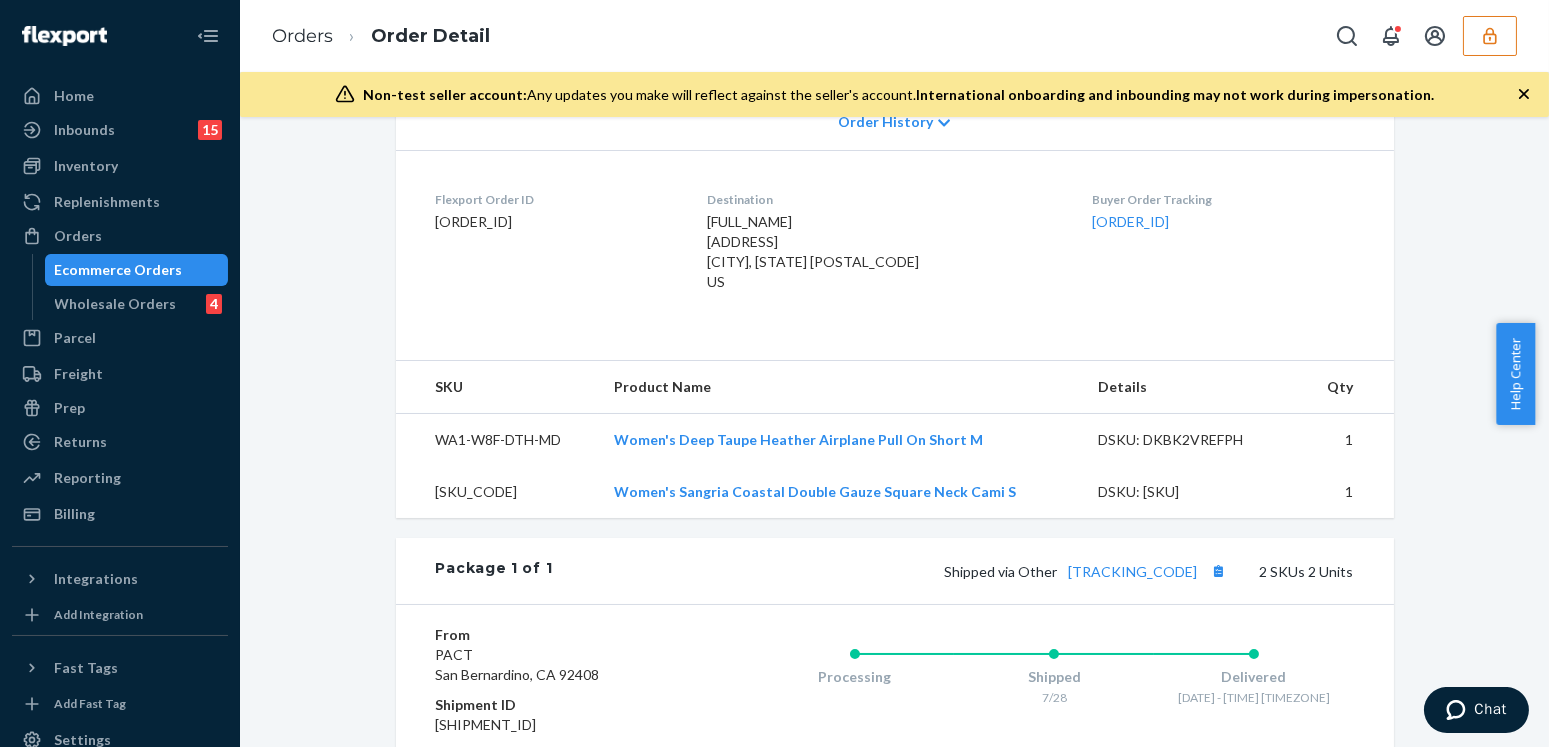 scroll, scrollTop: 636, scrollLeft: 0, axis: vertical 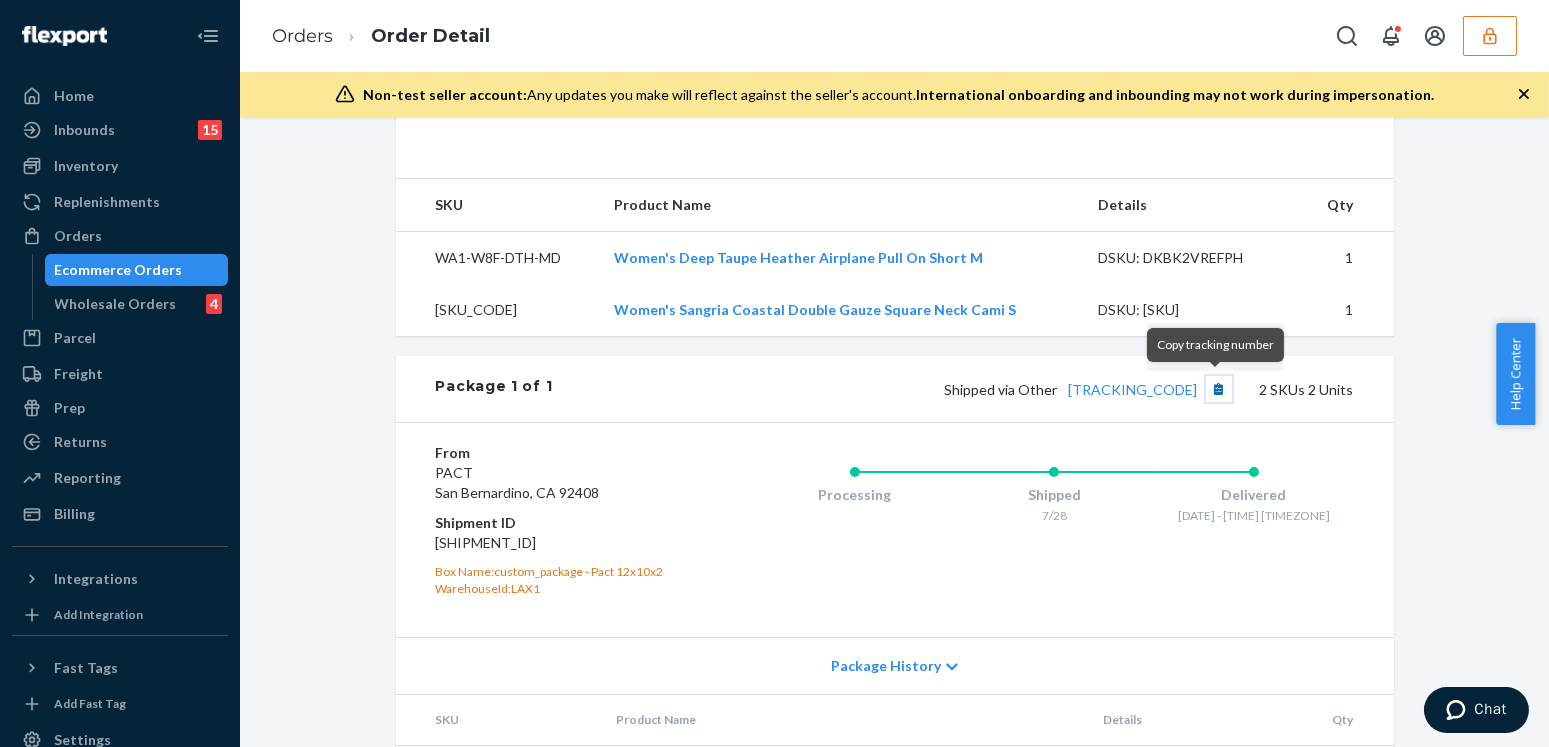 click at bounding box center (1219, 389) 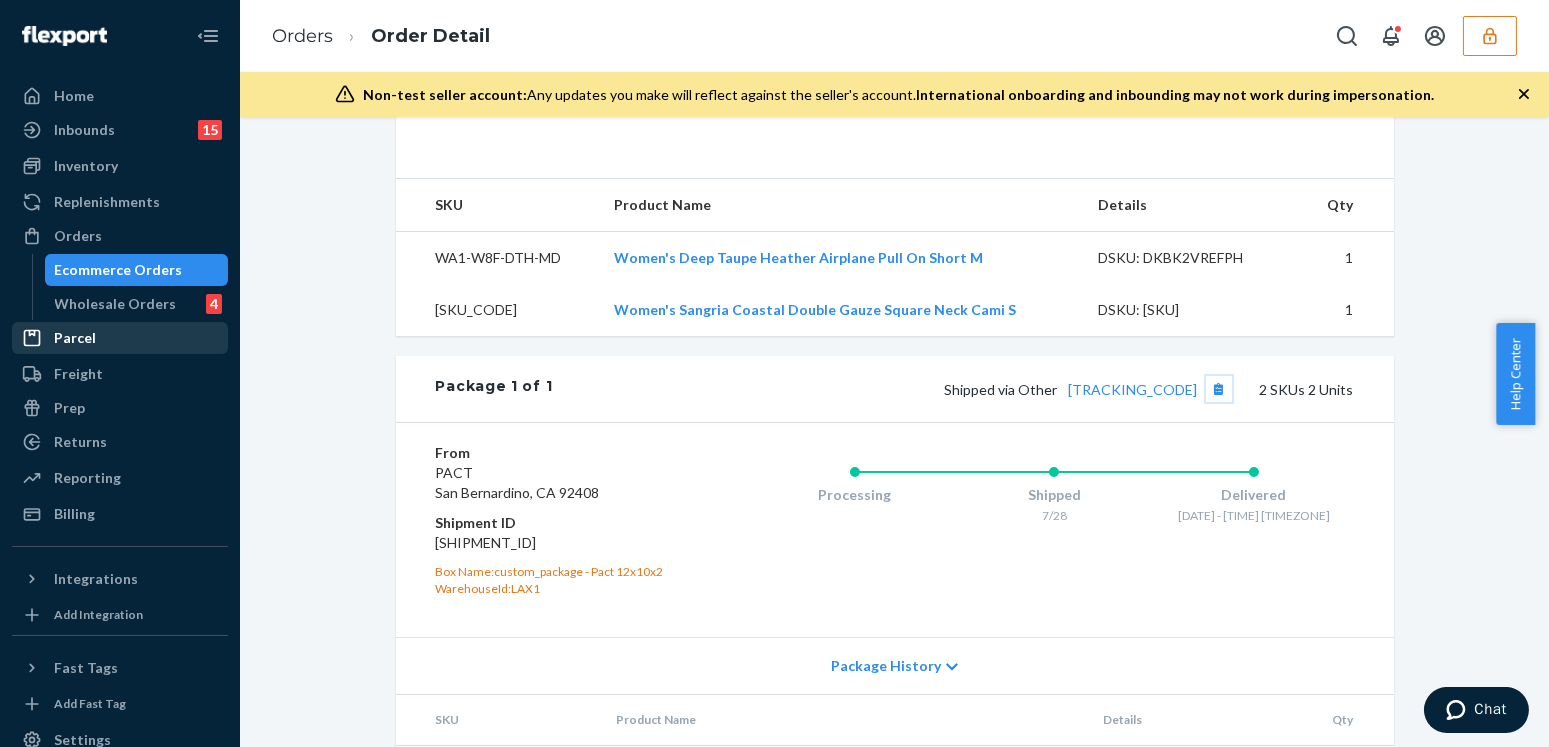 type 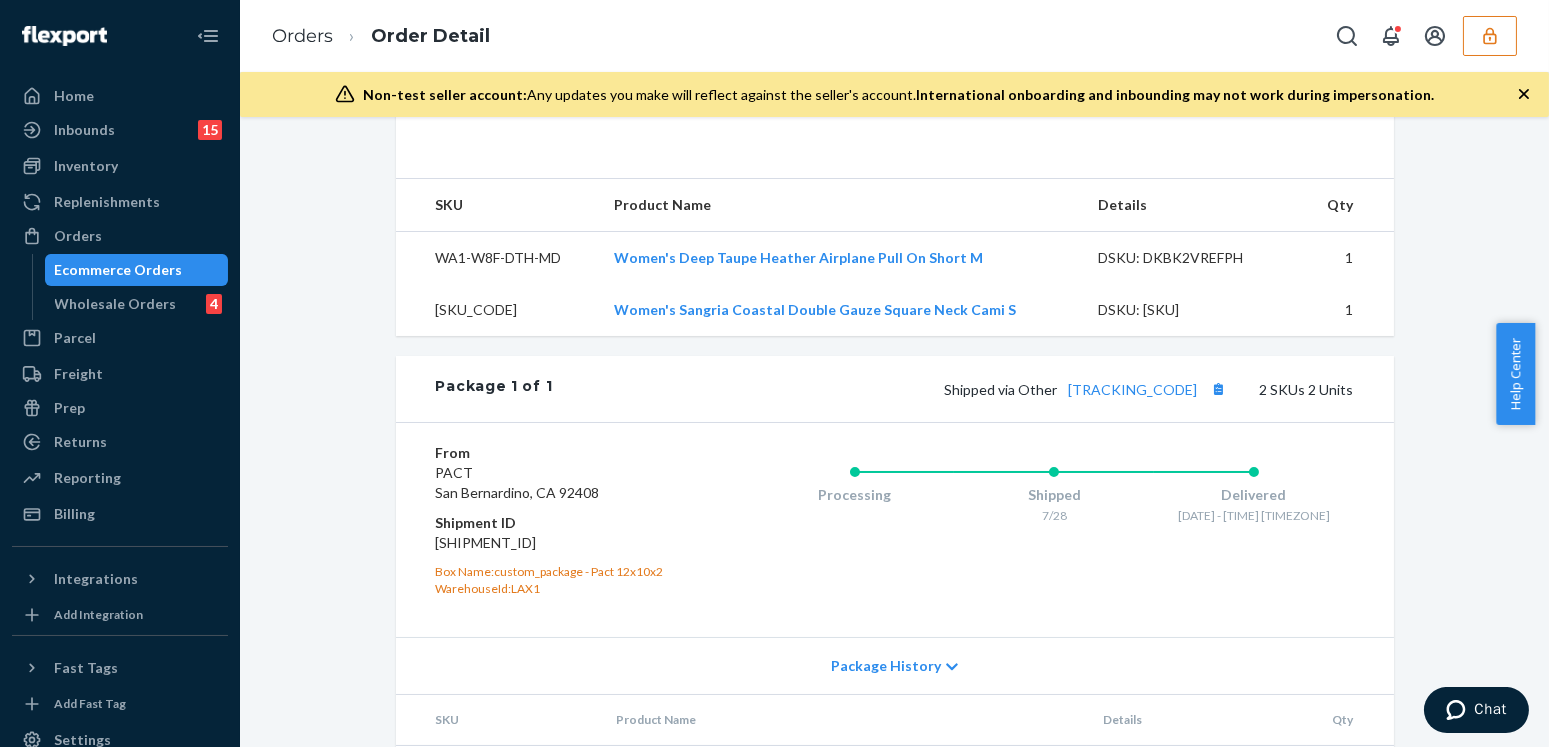 click on "Website Order # PW120474144 • Standard  /  $8.06 View Details Submit Claim Create Return Duplicate Order Delivered All packages delivered to recipient Shipped July 27, 2025 Promised by July 28, 2025 On-Time Delivered August 3, 2025 Promised by August 6, 2025 On-Time Order History Flexport Order ID 133204453 Destination Laurine Valentine-Dabbs
205 Dorothy Dr
Yorktown, VA 23692-2285
US Buyer Order Tracking 133204453 SKU Product Name Details Qty WA1-W8F-DTH-MD Women's Deep Taupe Heather Airplane Pull On Short M DSKU: DKBK2VREFPH 1 WA1-W9A-SAR-SM Women's Sangria Coastal Double Gauze Square Neck Cami S DSKU: DEGDEJQQ8WZ 1 Package 1 of 1 Shipped via Other   9gmy8s4drlyv 2   SKUs   2   Units From PACT
San Bernardino, CA 92408 Shipment ID 83111657 Box Name:  custom_package - Pact 12x10x2 WarehouseId:  LAX1 Processing Shipped 7/28 Delivered 8/4 - 3am EDT Package History SKU Product Name Details Qty WA1-W9A-SAR-SM Women's Sangria Coastal Double Gauze Square Neck Cami S DSKU: DEGDEJQQ8WZ 1 WA1-W8F-DTH-MD 1" at bounding box center [894, 192] 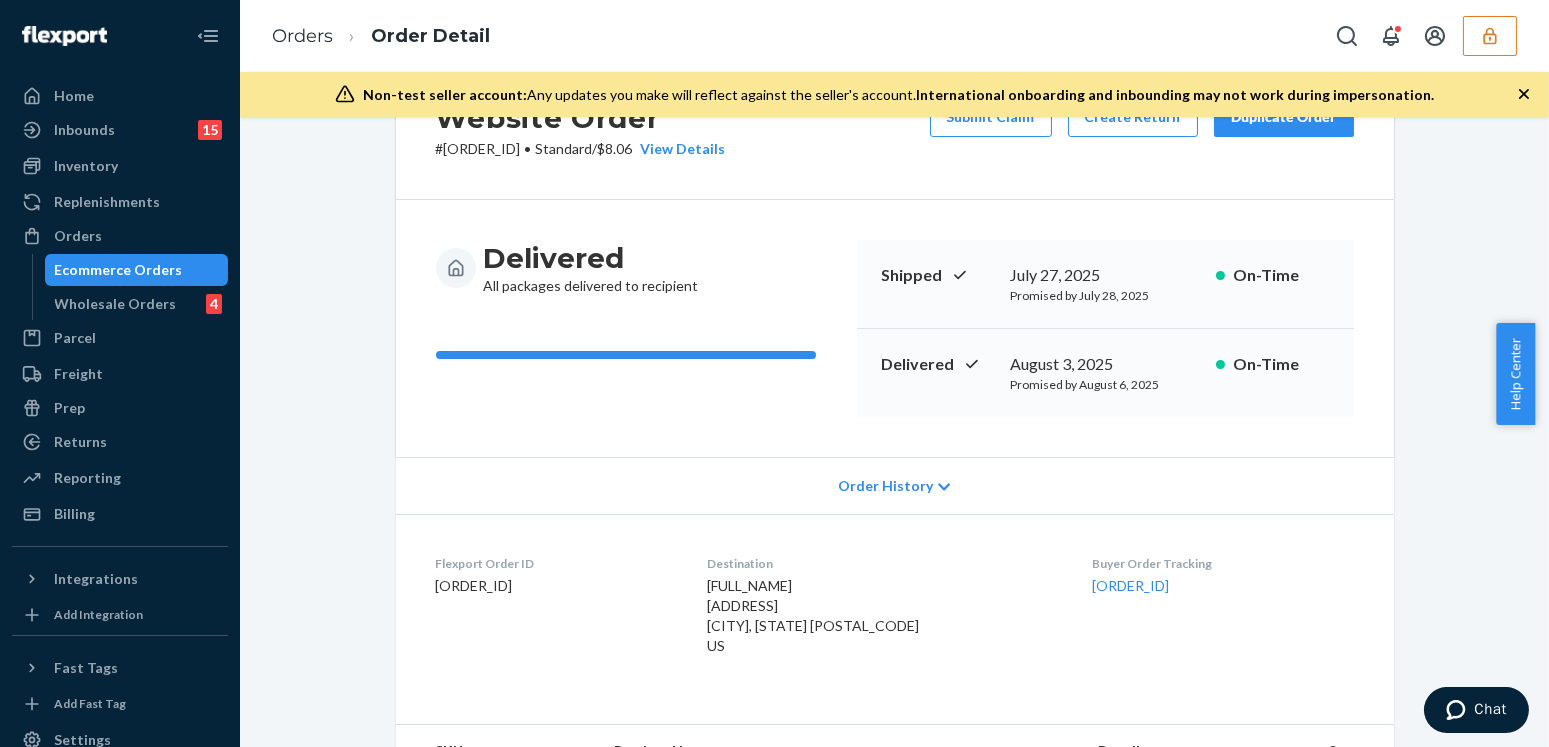 scroll, scrollTop: 0, scrollLeft: 0, axis: both 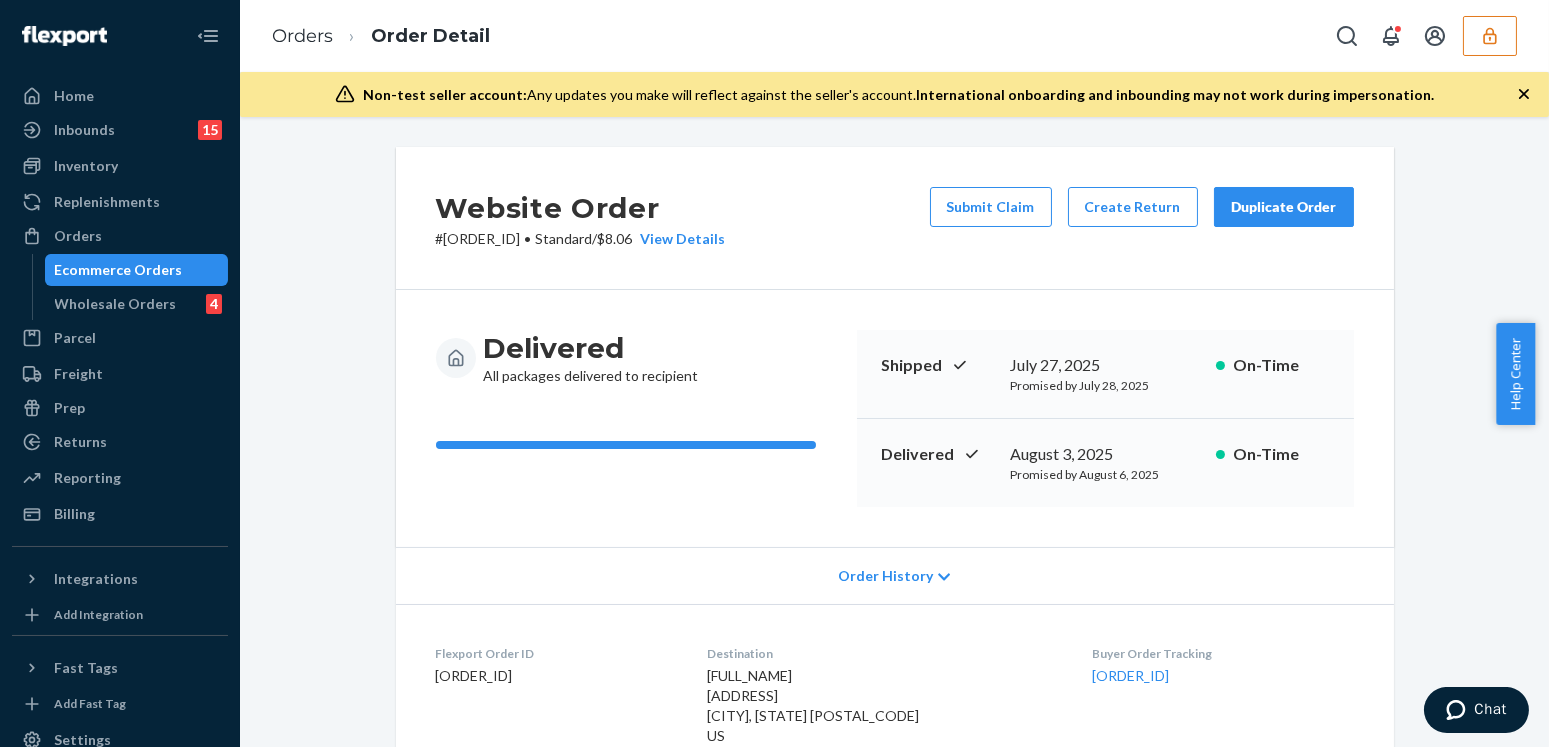 click on "Website Order # PW120474144 • Standard  /  $8.06 View Details Submit Claim Create Return Duplicate Order Delivered All packages delivered to recipient Shipped July 27, 2025 Promised by July 28, 2025 On-Time Delivered August 3, 2025 Promised by August 6, 2025 On-Time Order History Flexport Order ID 133204453 Destination Laurine Valentine-Dabbs
205 Dorothy Dr
Yorktown, VA 23692-2285
US Buyer Order Tracking 133204453 SKU Product Name Details Qty WA1-W8F-DTH-MD Women's Deep Taupe Heather Airplane Pull On Short M DSKU: DKBK2VREFPH 1 WA1-W9A-SAR-SM Women's Sangria Coastal Double Gauze Square Neck Cami S DSKU: DEGDEJQQ8WZ 1 Package 1 of 1 Shipped via Other   9gmy8s4drlyv 2   SKUs   2   Units From PACT
San Bernardino, CA 92408 Shipment ID 83111657 Box Name:  custom_package - Pact 12x10x2 WarehouseId:  LAX1 Processing Shipped 7/28 Delivered 8/4 - 3am EDT Package History SKU Product Name Details Qty WA1-W9A-SAR-SM Women's Sangria Coastal Double Gauze Square Neck Cami S DSKU: DEGDEJQQ8WZ 1 WA1-W8F-DTH-MD 1" at bounding box center [894, 828] 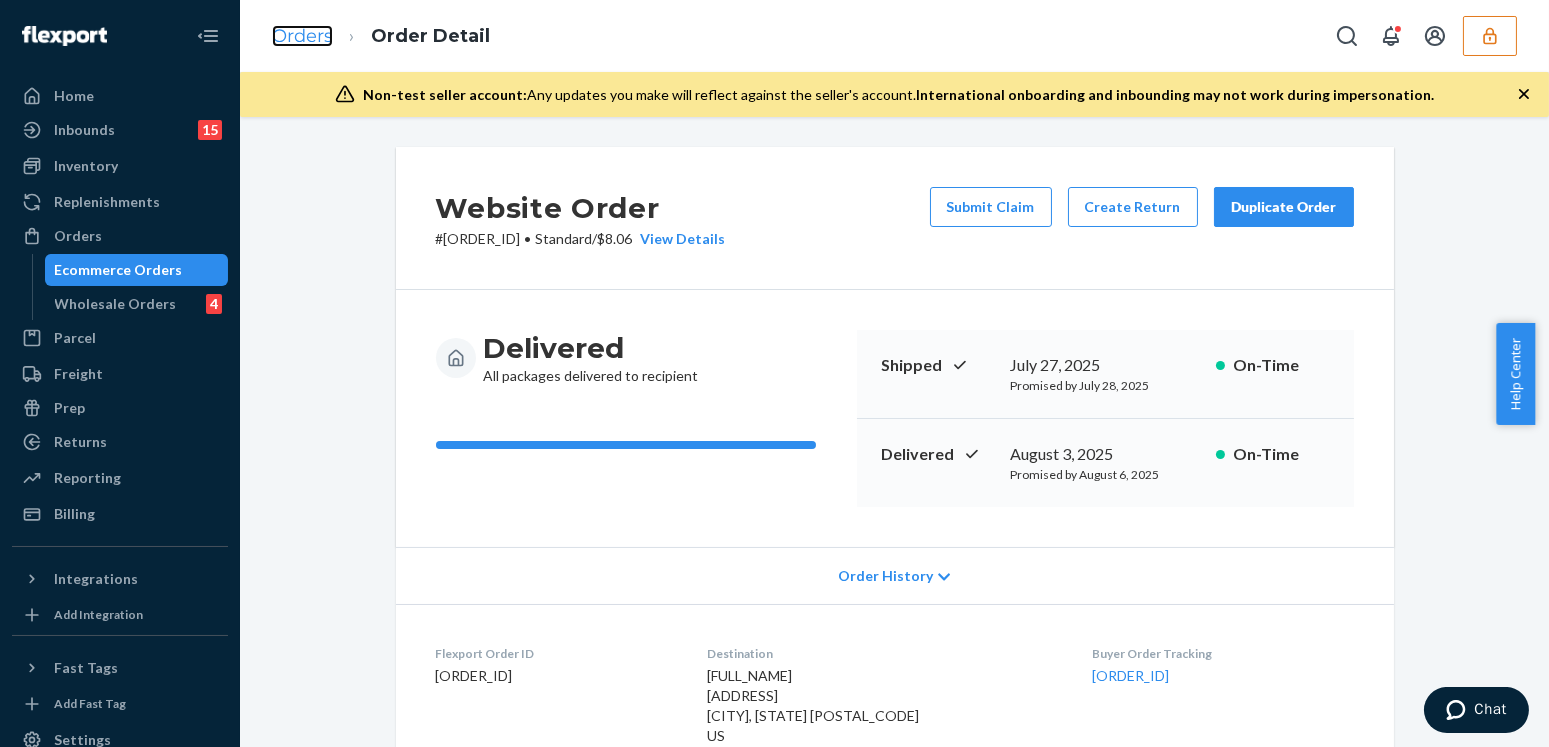 click on "Orders" at bounding box center (302, 36) 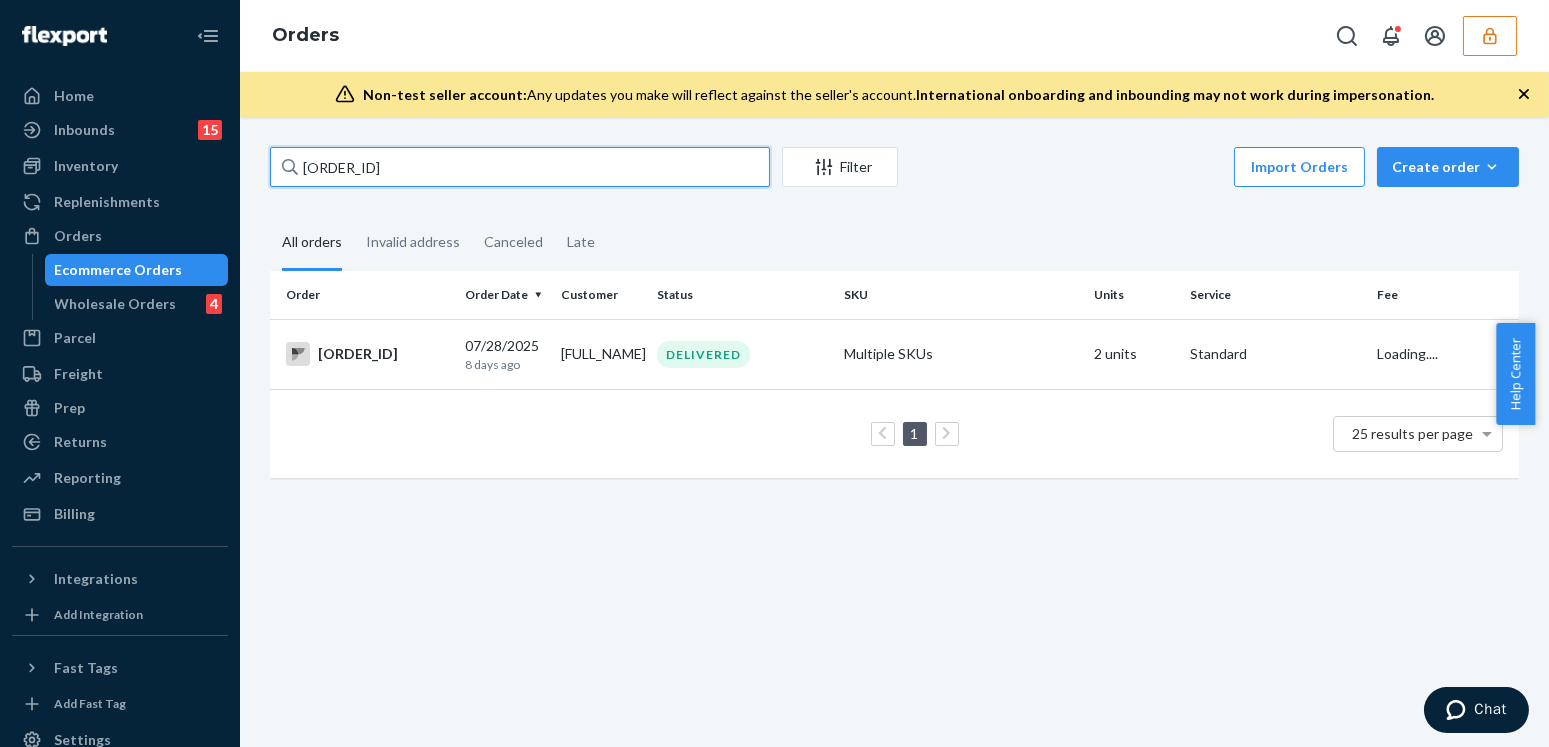 click on "PW120474144" at bounding box center (520, 167) 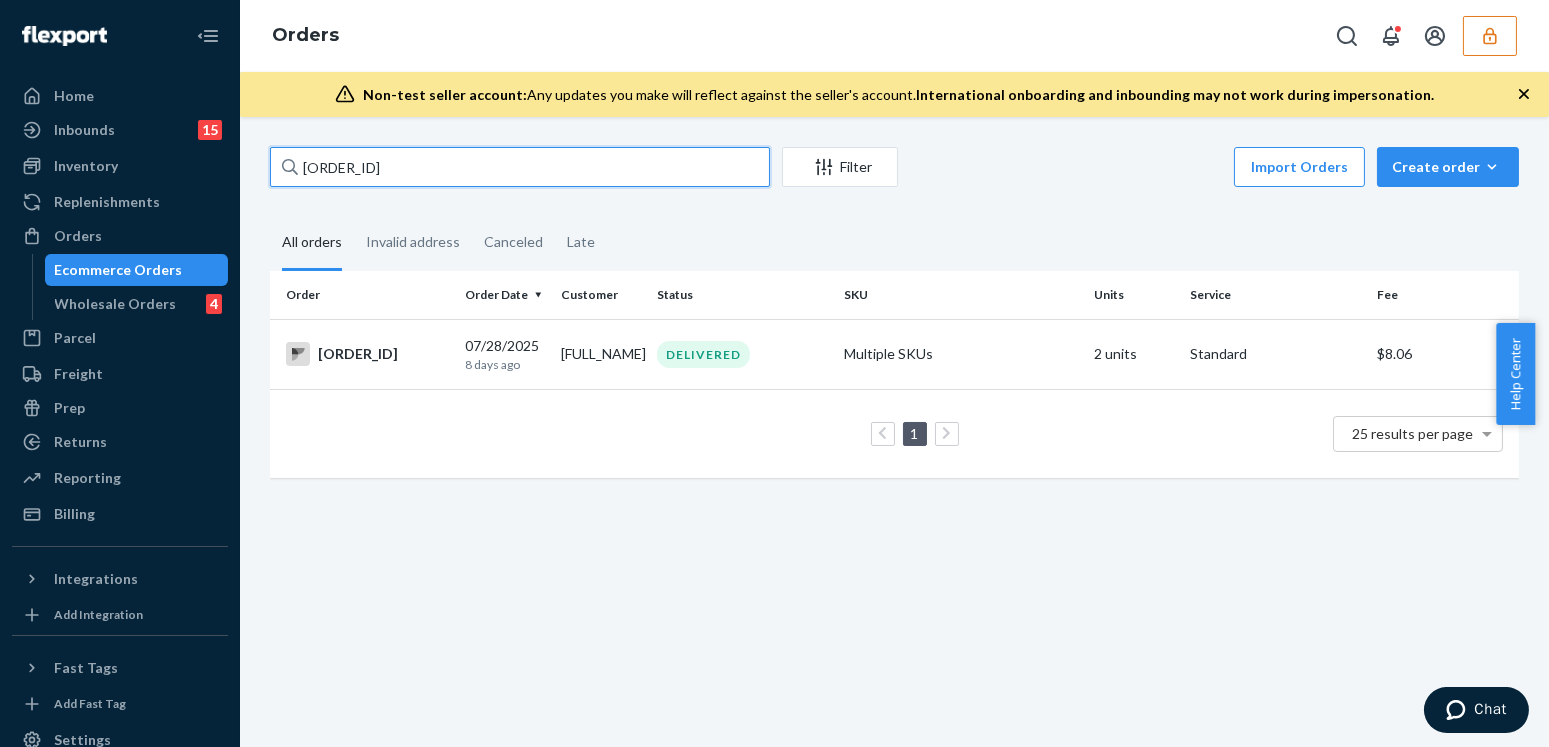paste on "247136" 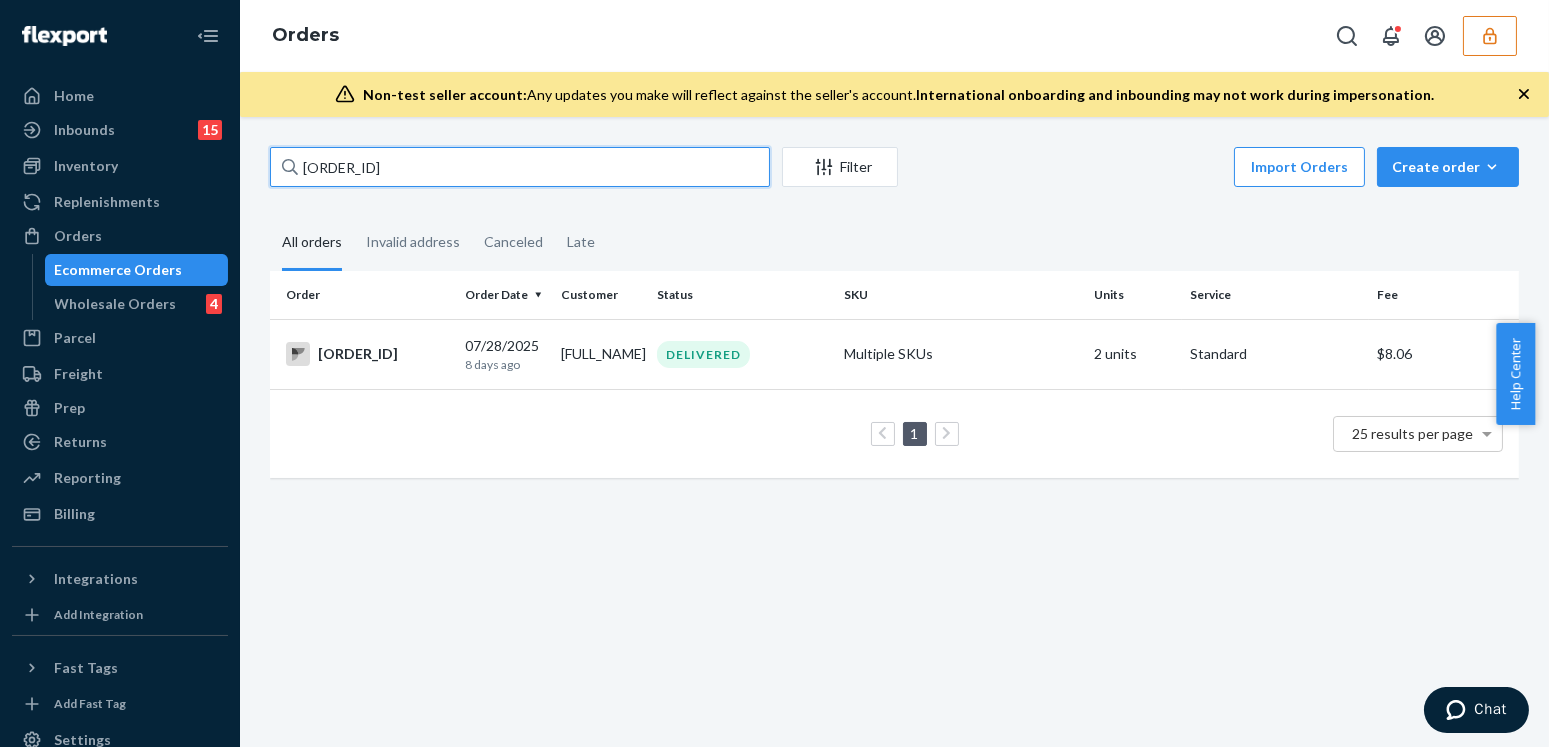 type on "PW120247136" 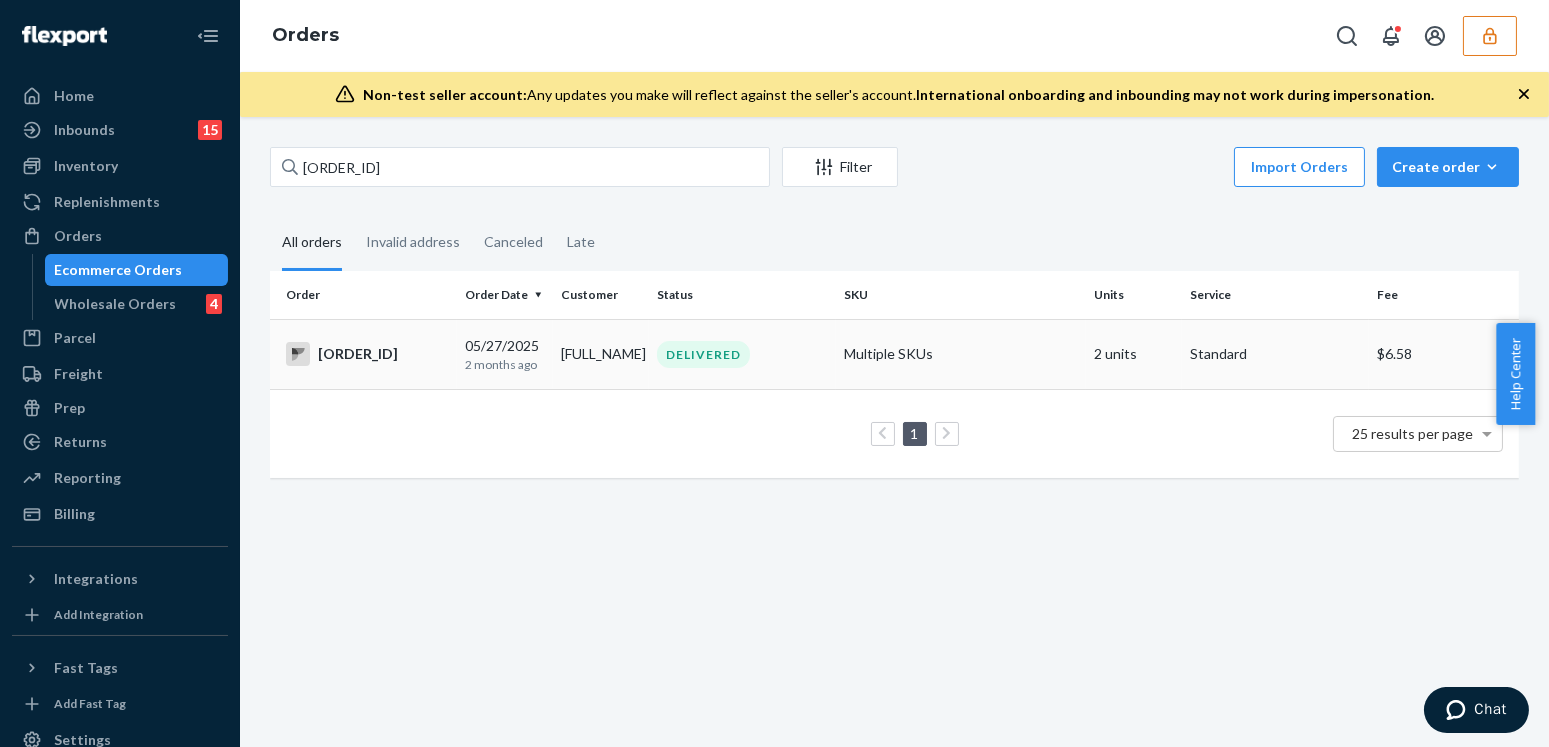 click on "2 months ago" at bounding box center (505, 364) 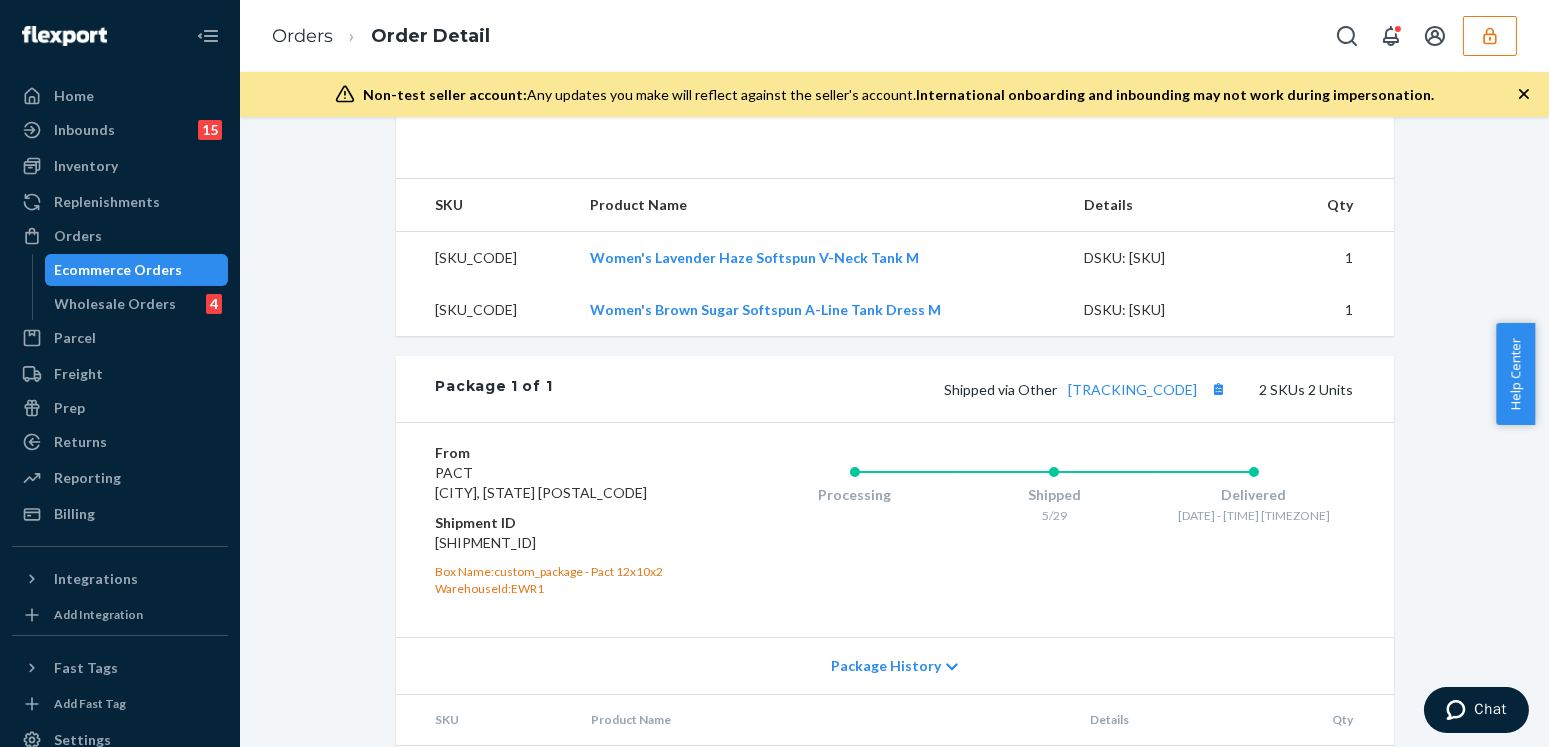 scroll, scrollTop: 727, scrollLeft: 0, axis: vertical 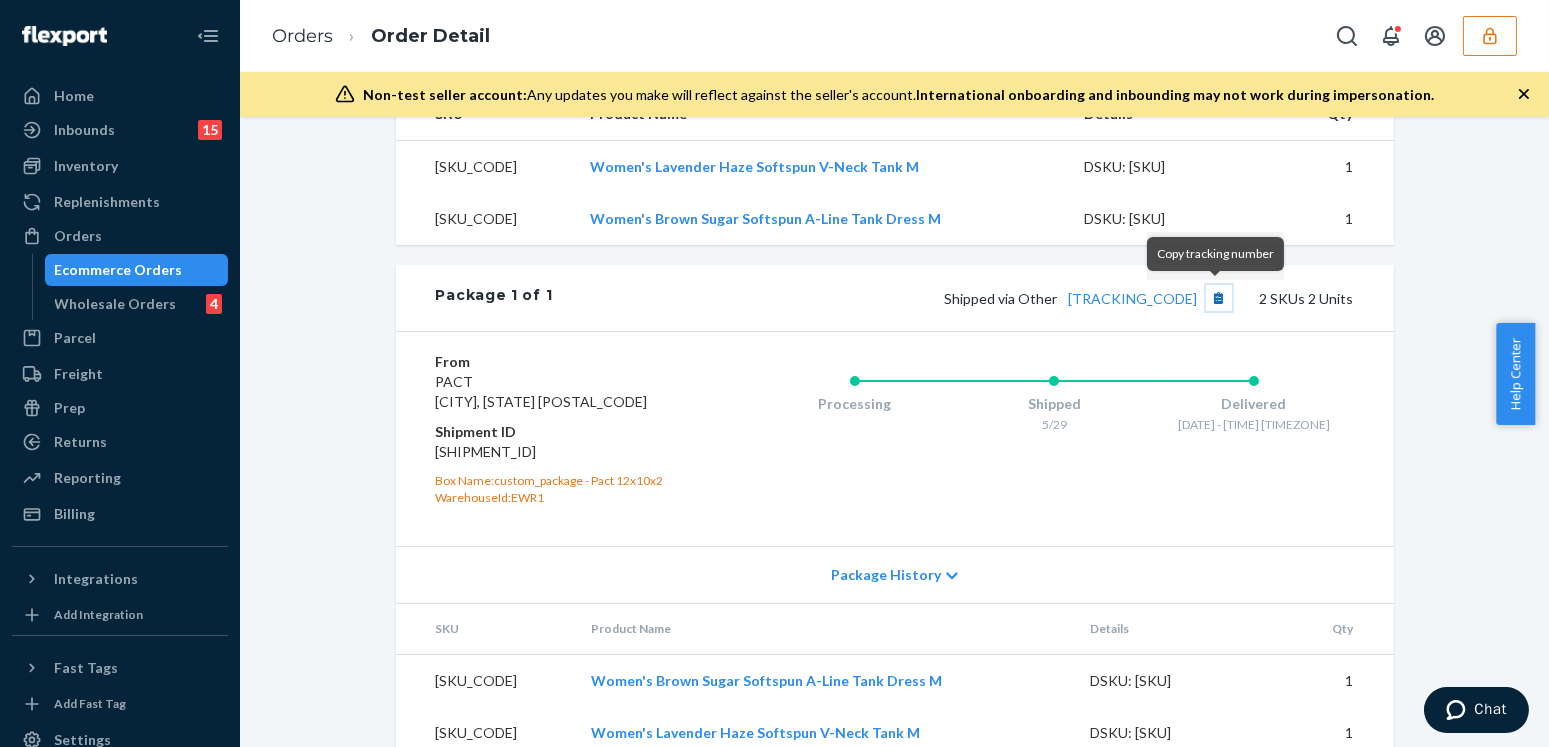 click at bounding box center (1219, 298) 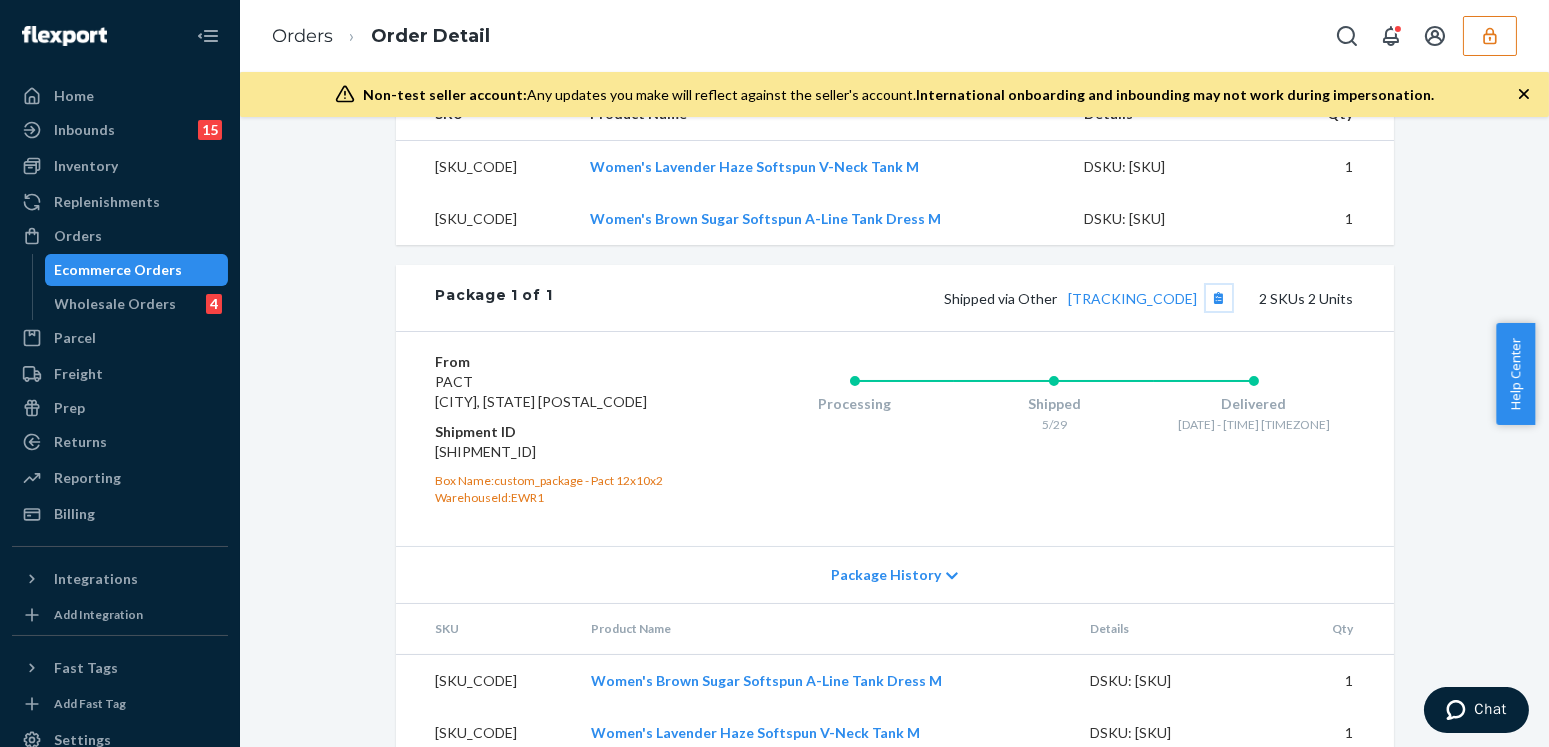 type 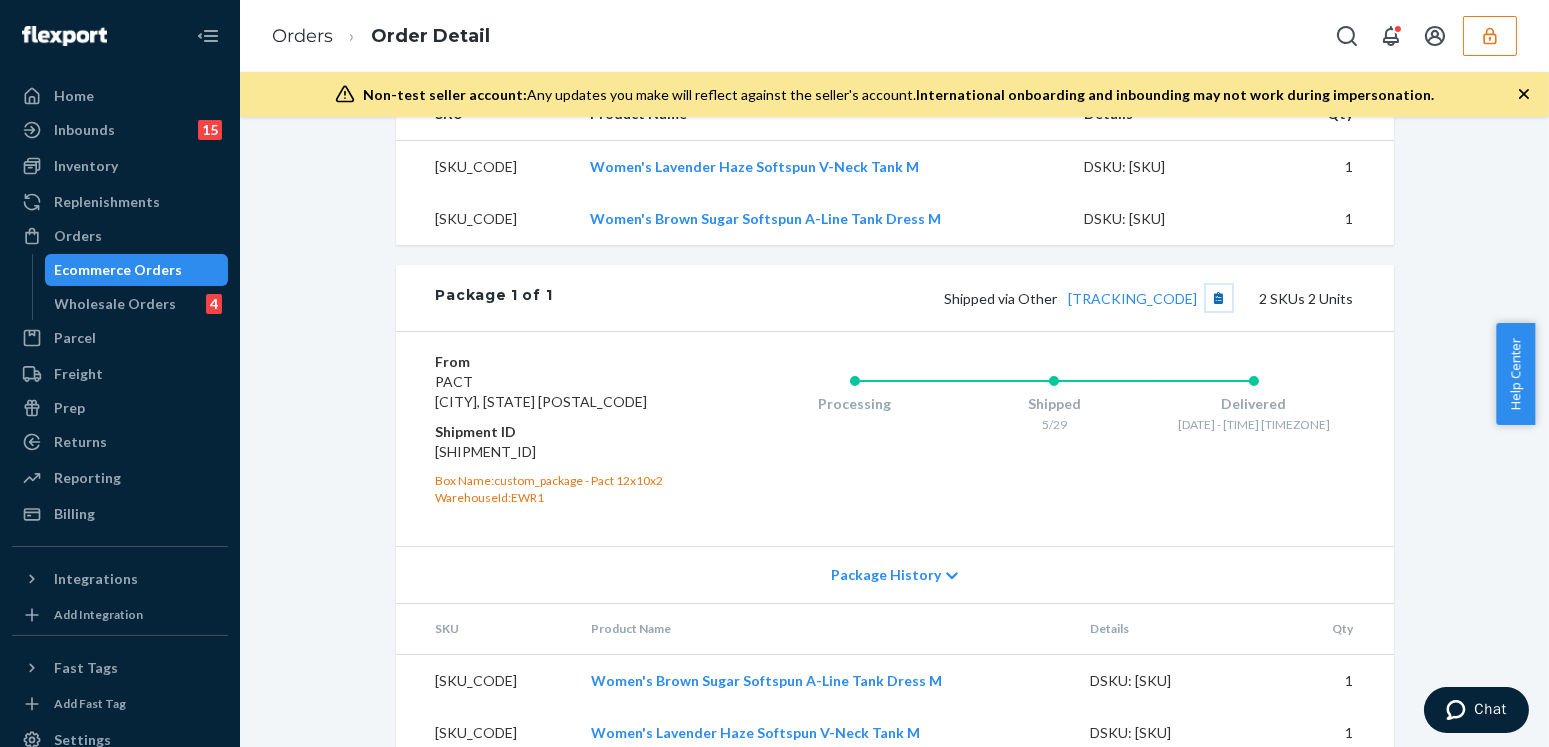 click at bounding box center (1219, 298) 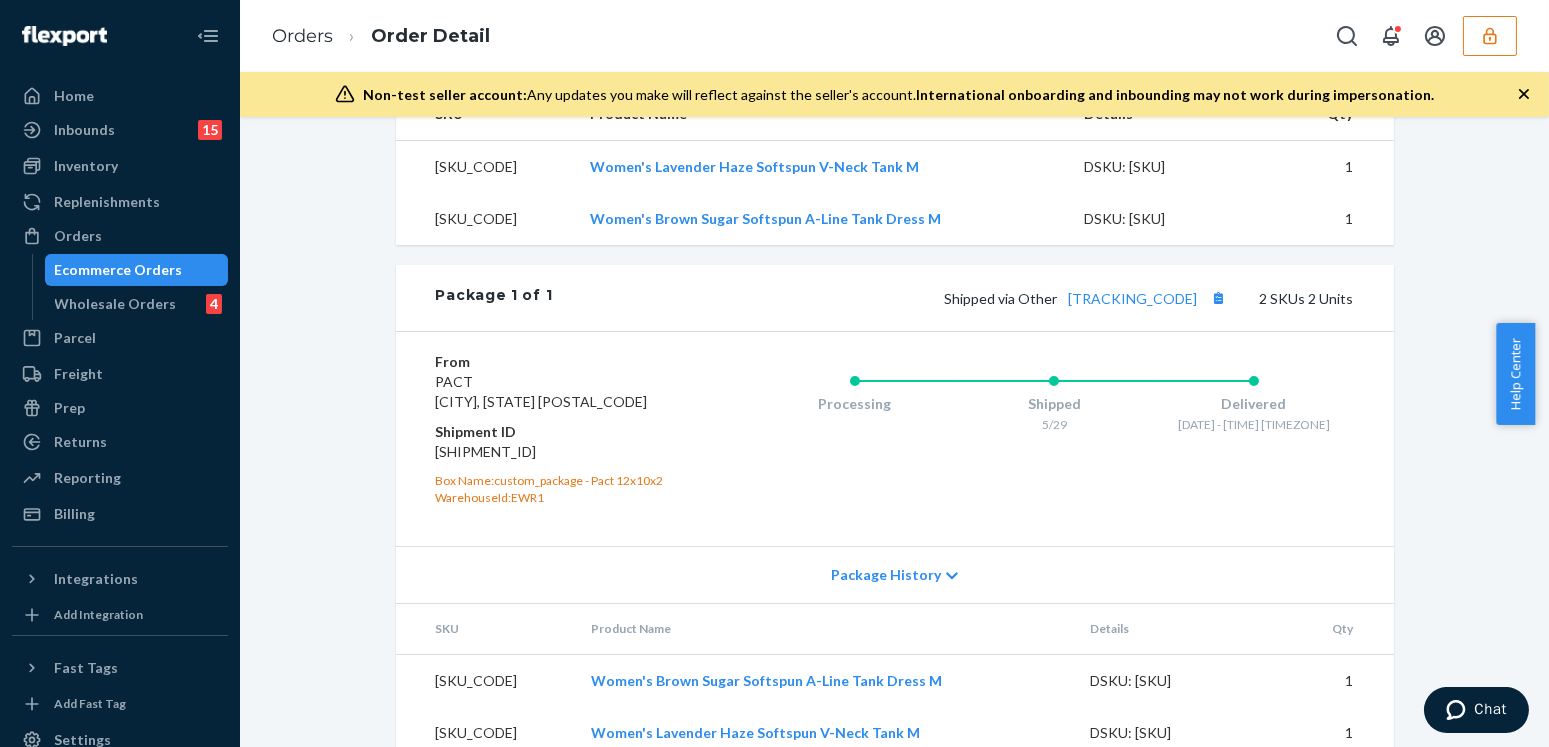 type 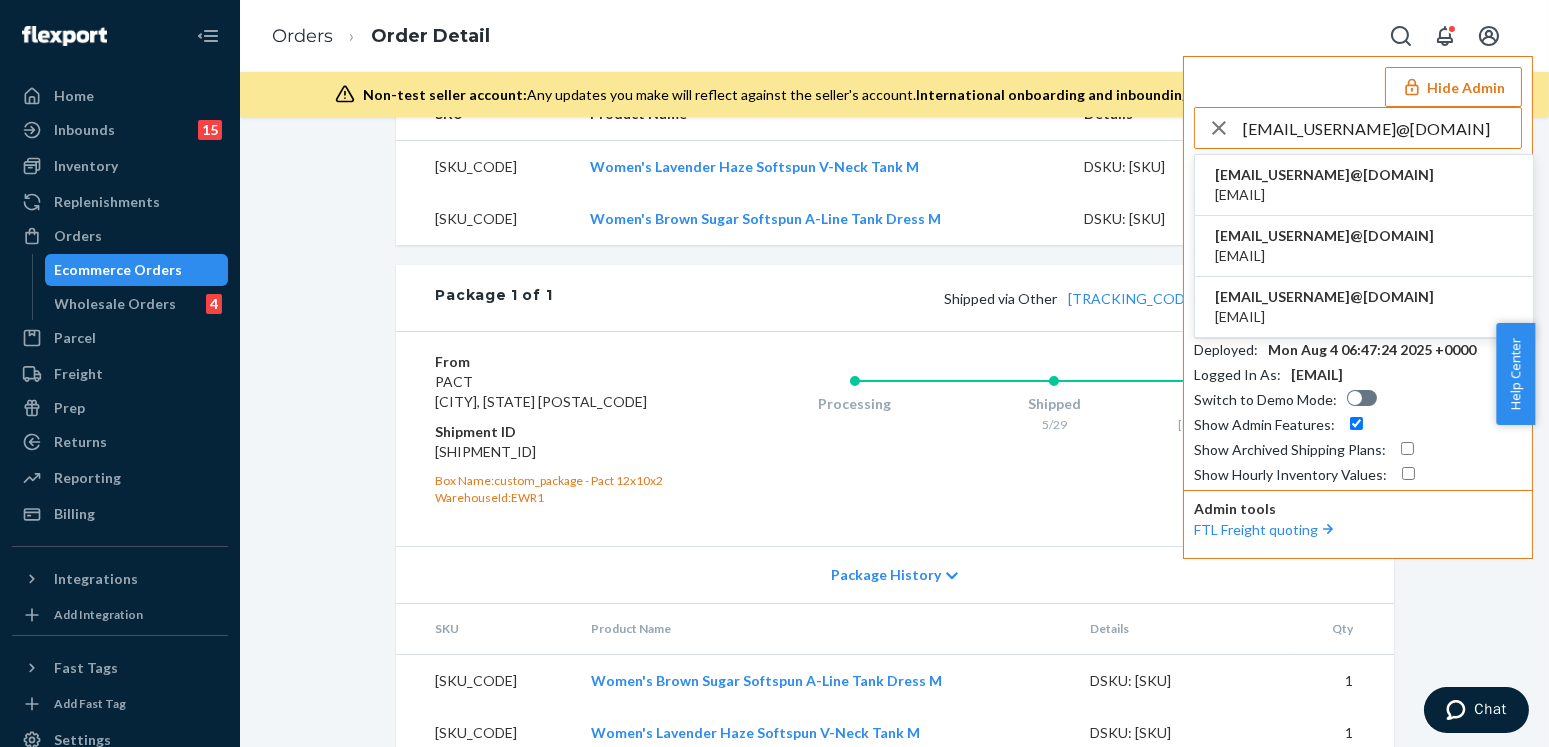 type on "[EMAIL]" 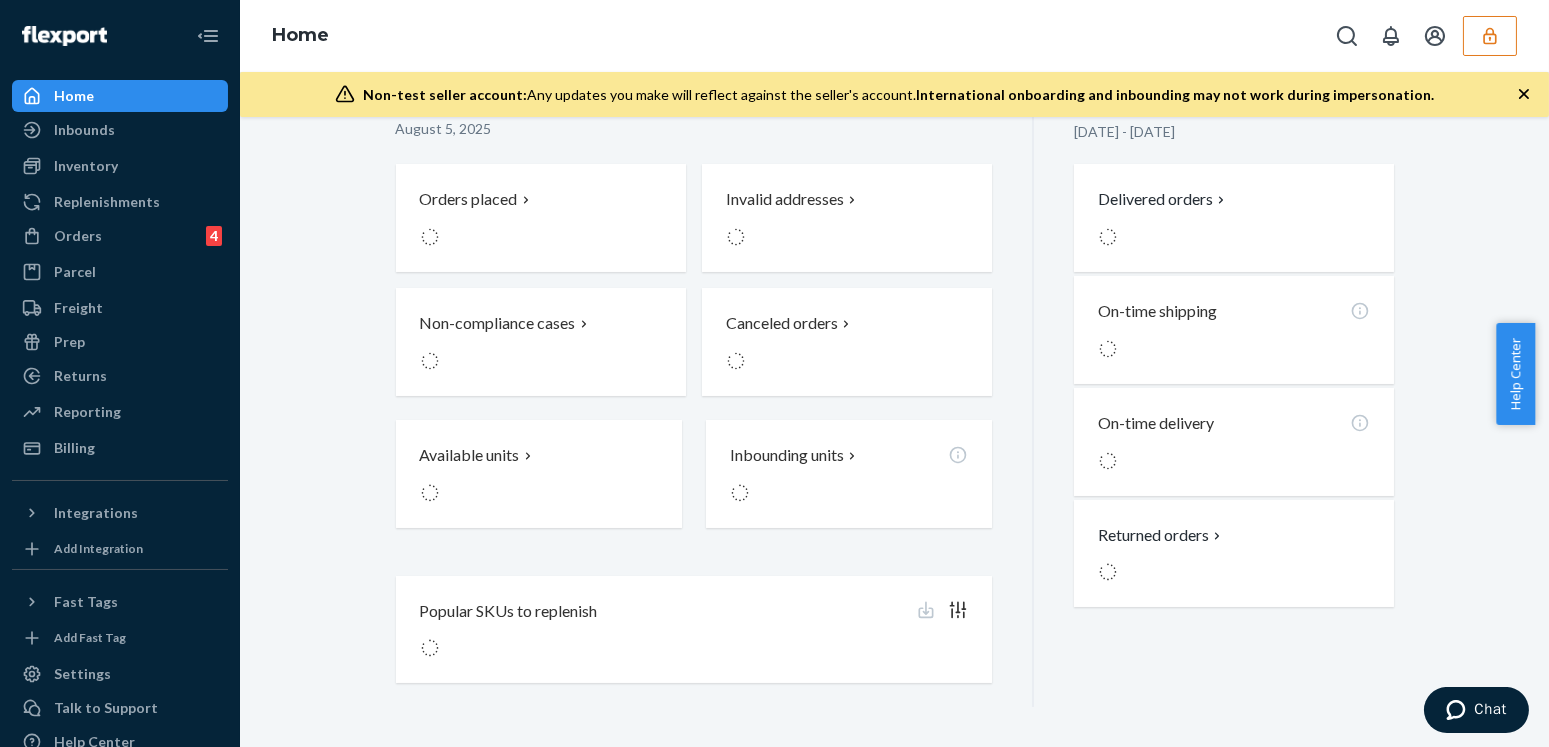 scroll, scrollTop: 0, scrollLeft: 0, axis: both 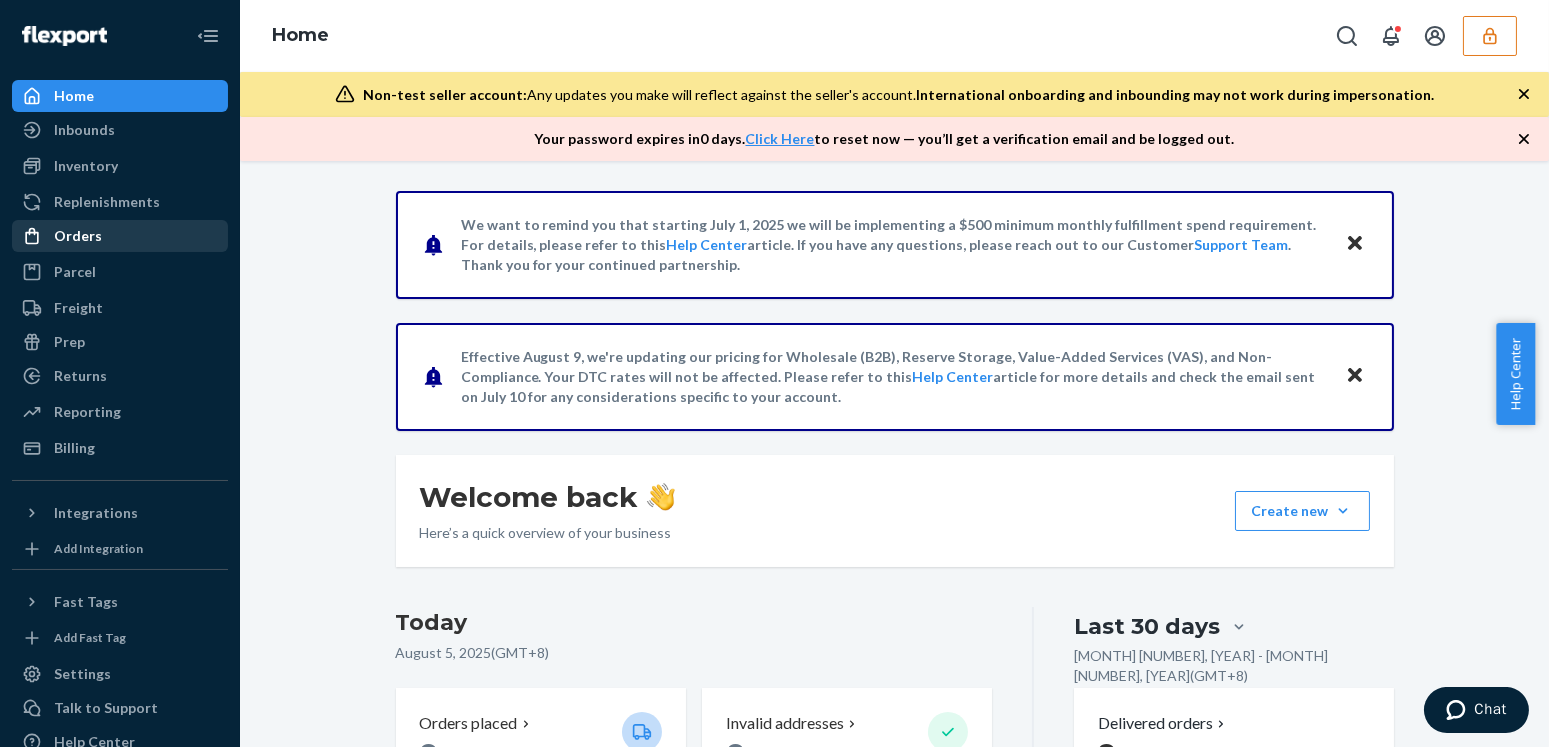click on "Orders" at bounding box center [120, 236] 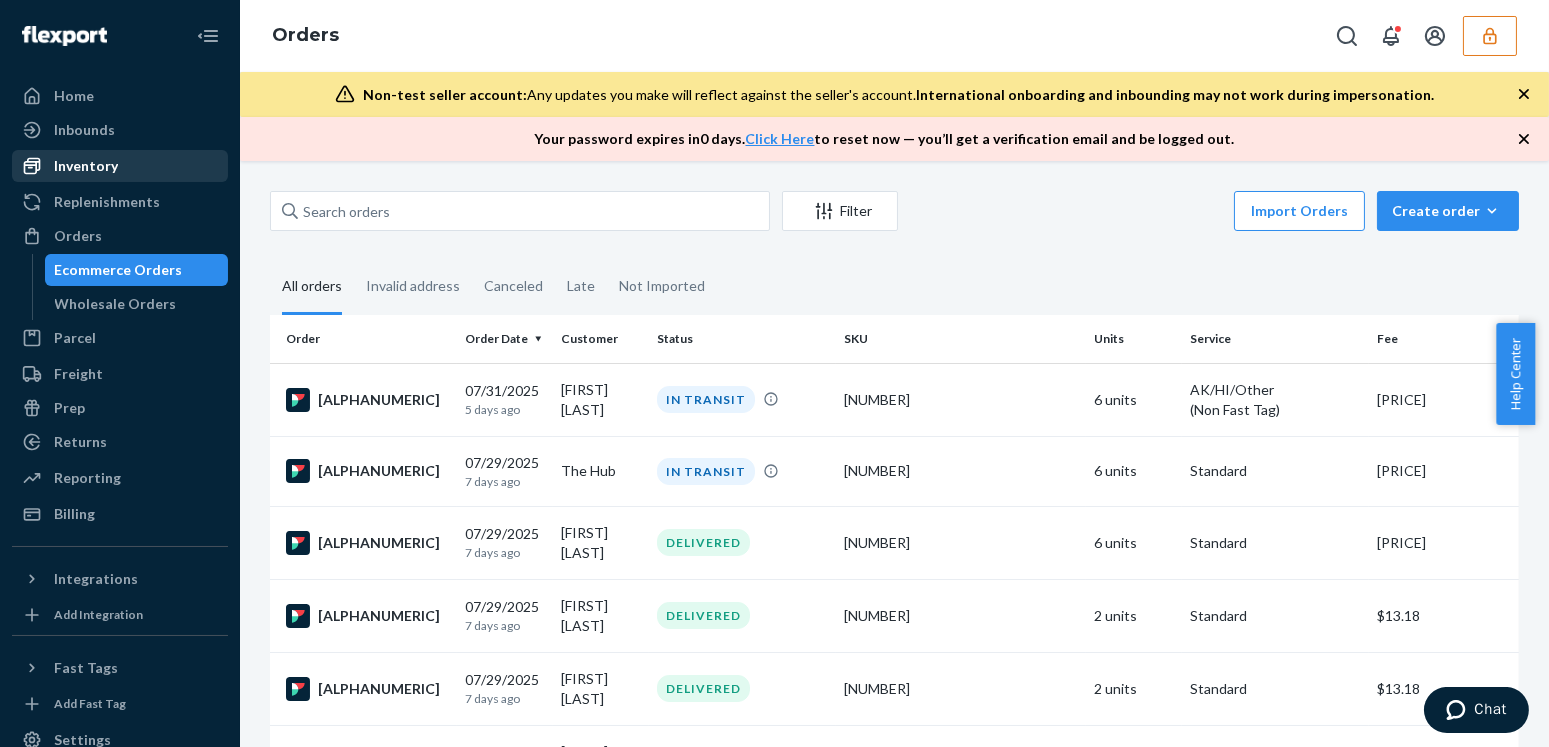 click on "Inventory" at bounding box center [120, 166] 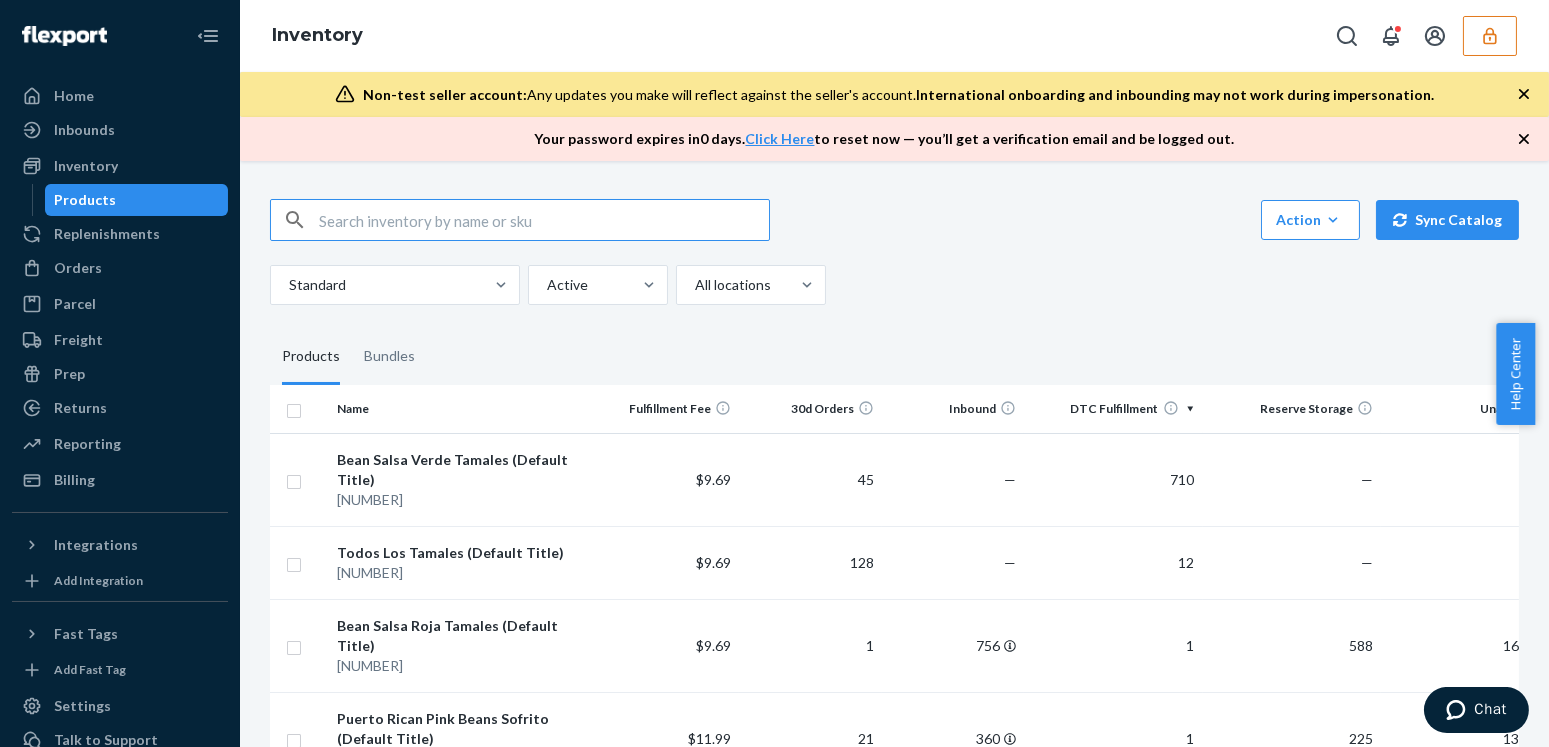 click at bounding box center (544, 220) 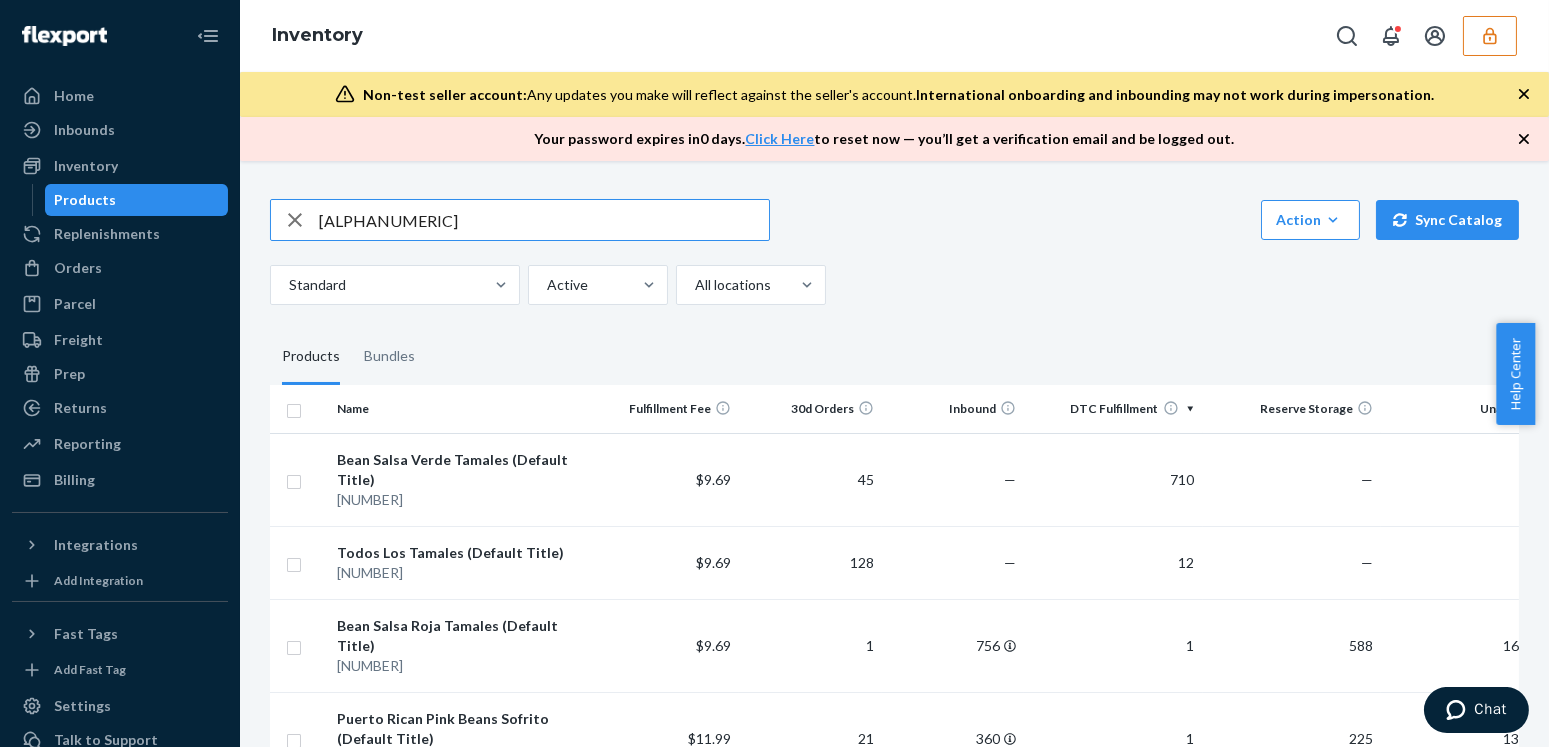 type on "D7H3B9FEJSJ" 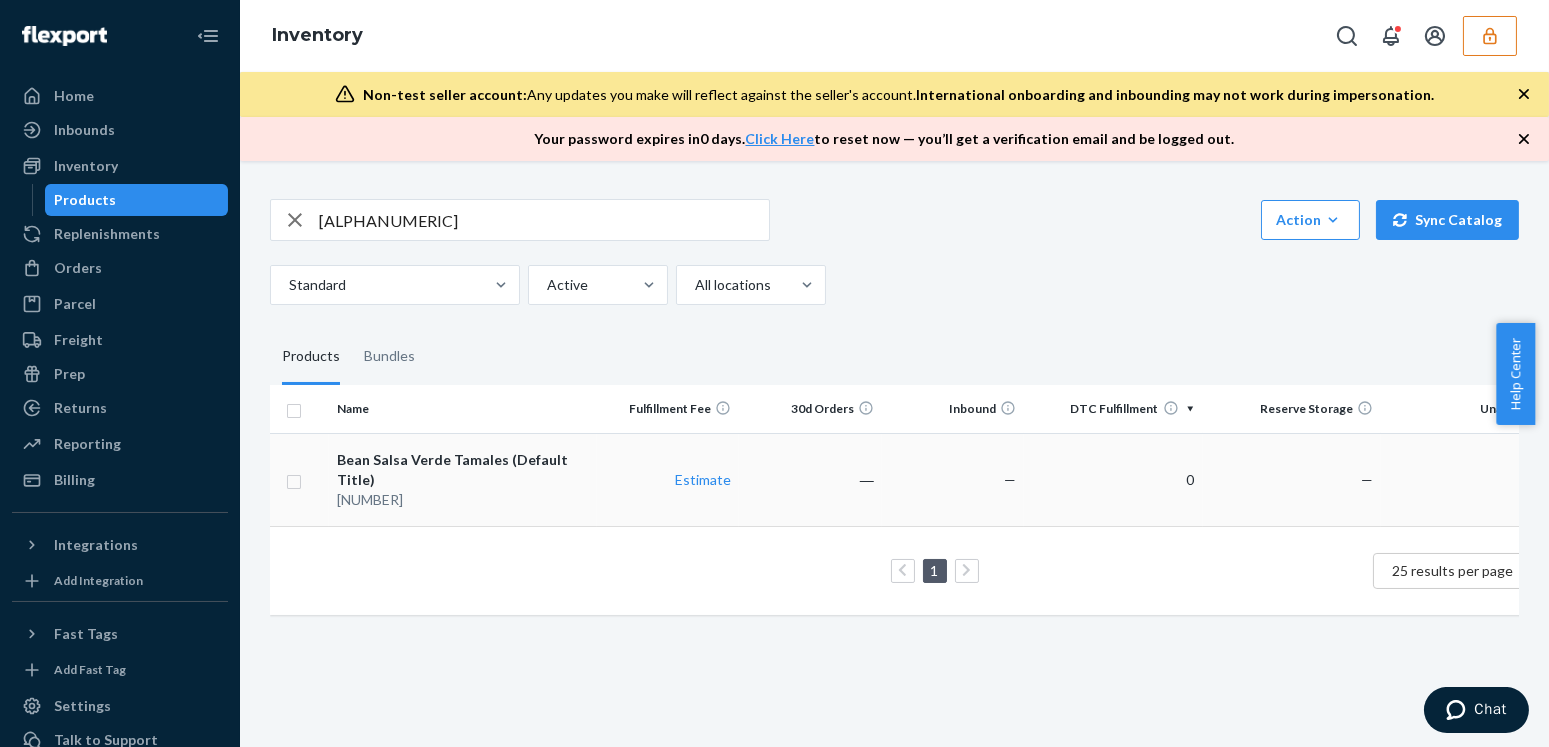 click on "Bean Salsa Verde Tamales (Default Title)" at bounding box center (462, 470) 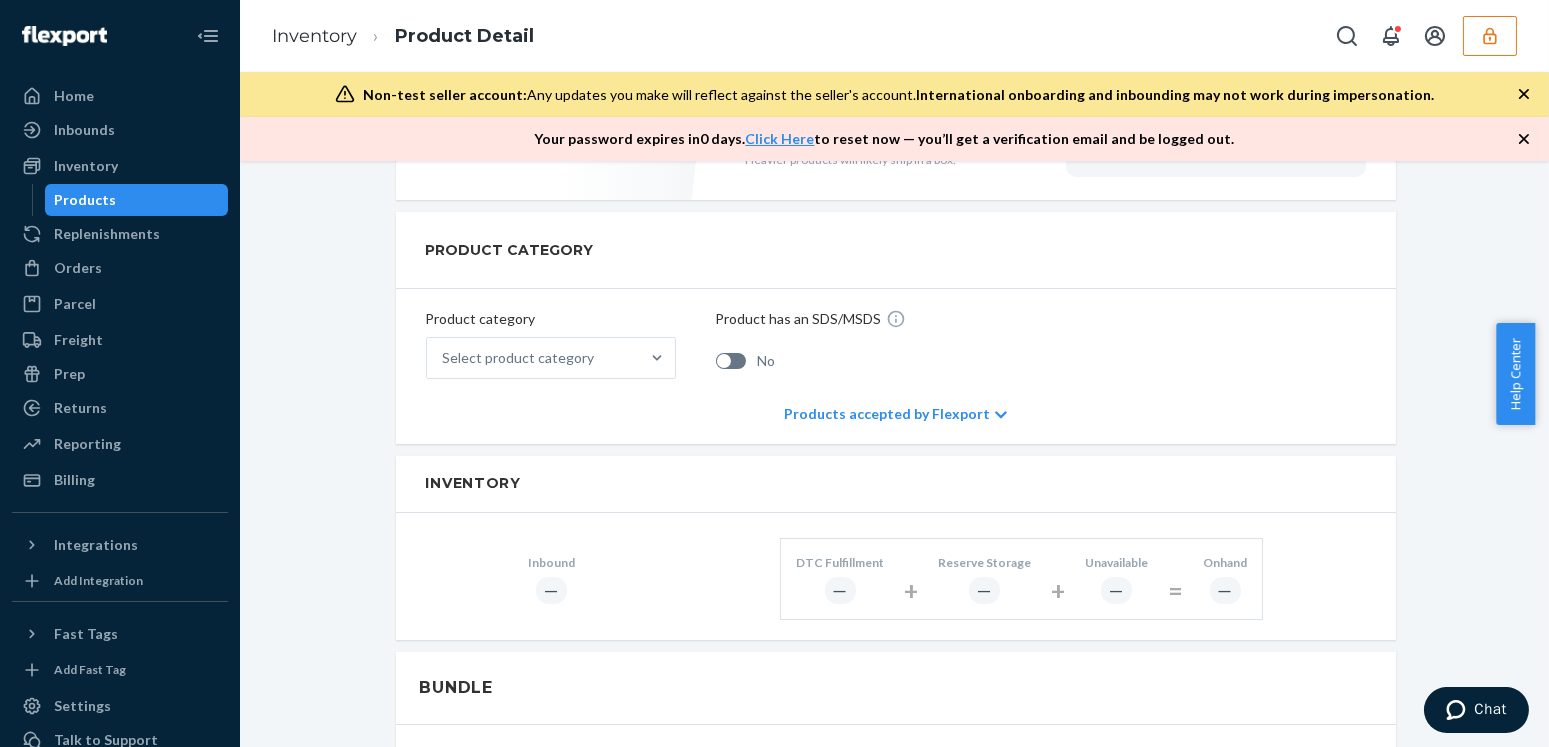 scroll, scrollTop: 909, scrollLeft: 0, axis: vertical 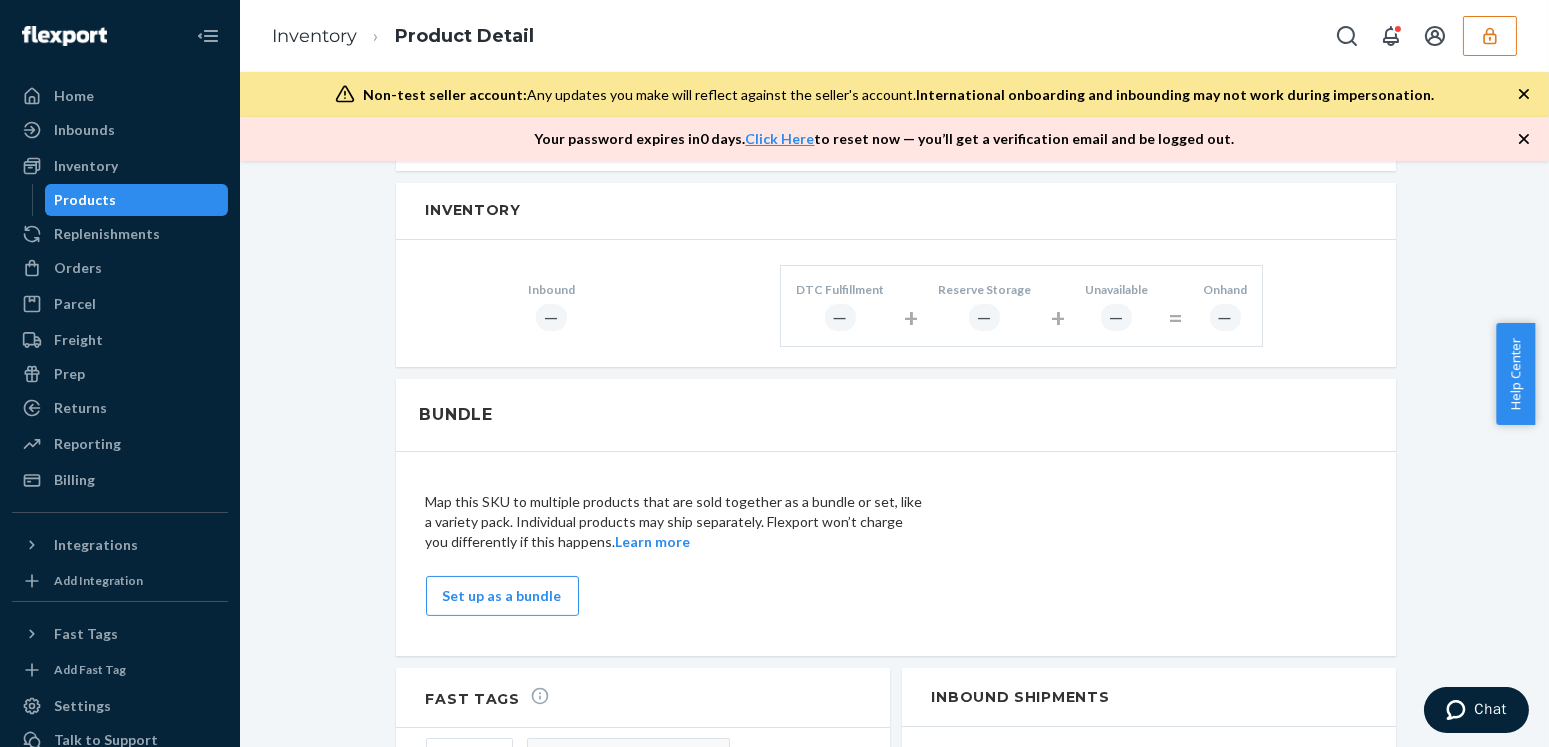 click on "Inbound ― DTC Fulfillment ― + Reserve Storage ― + Unavailable ― = Onhand ―" at bounding box center (896, 303) 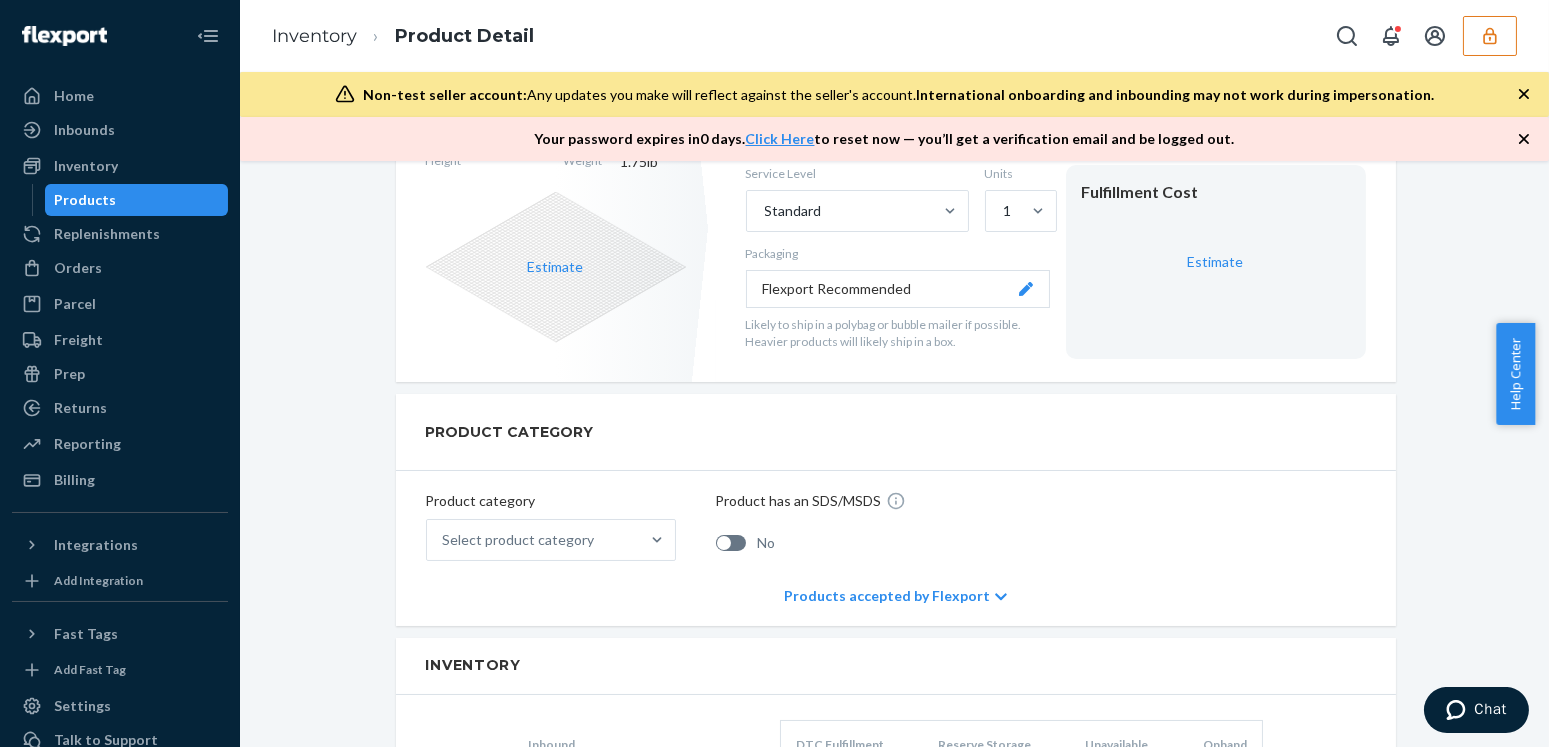 scroll, scrollTop: 0, scrollLeft: 0, axis: both 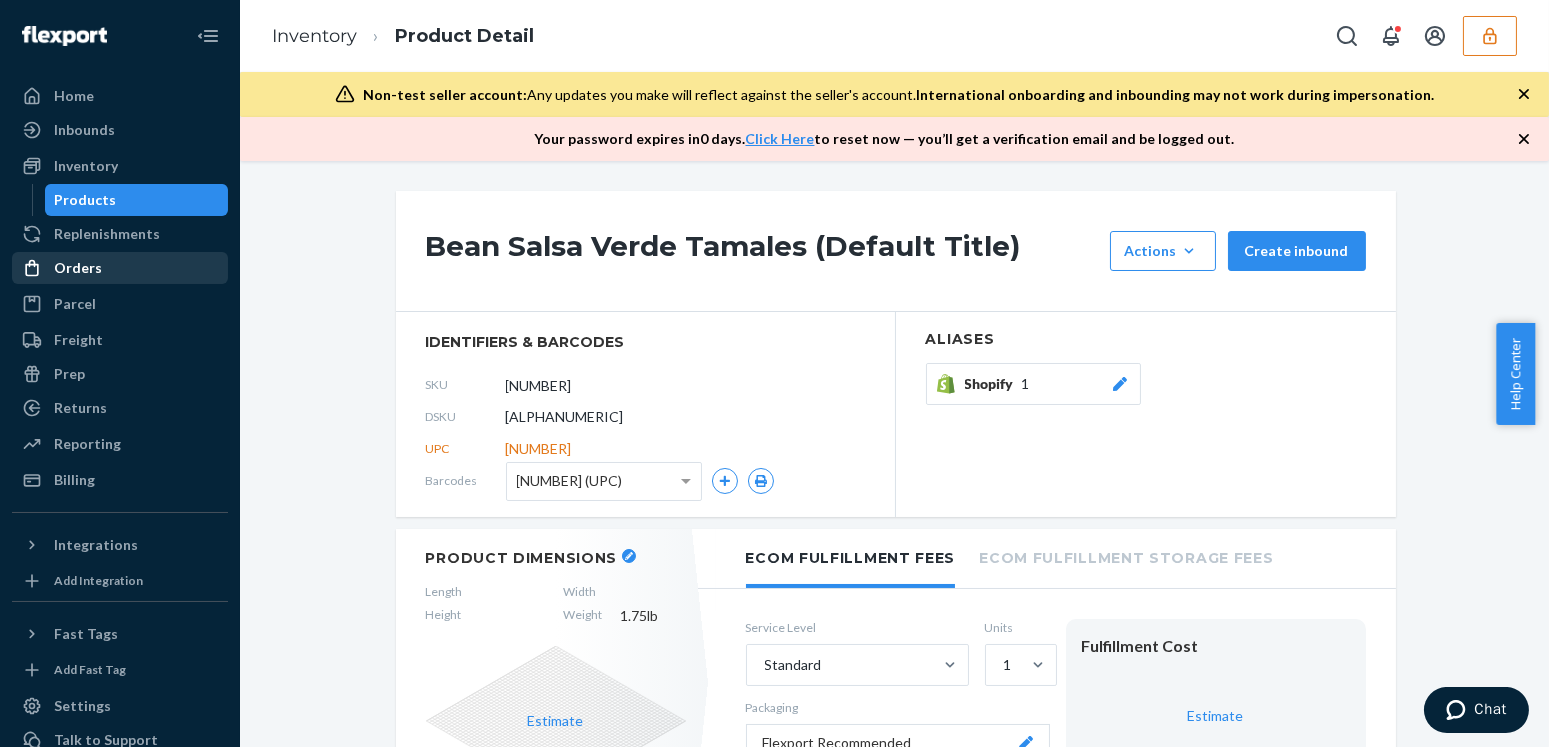 click on "Orders" at bounding box center (78, 268) 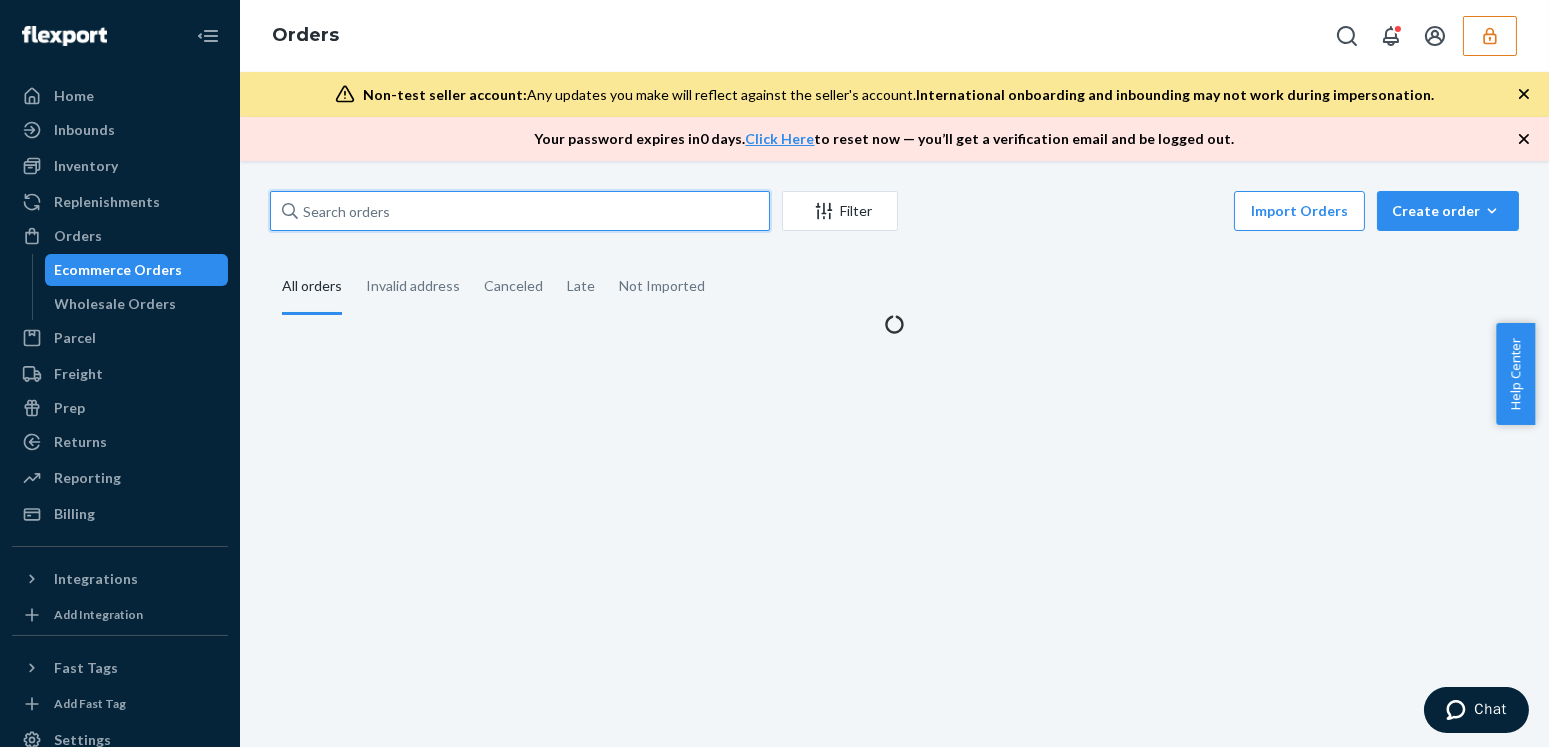 click at bounding box center [520, 211] 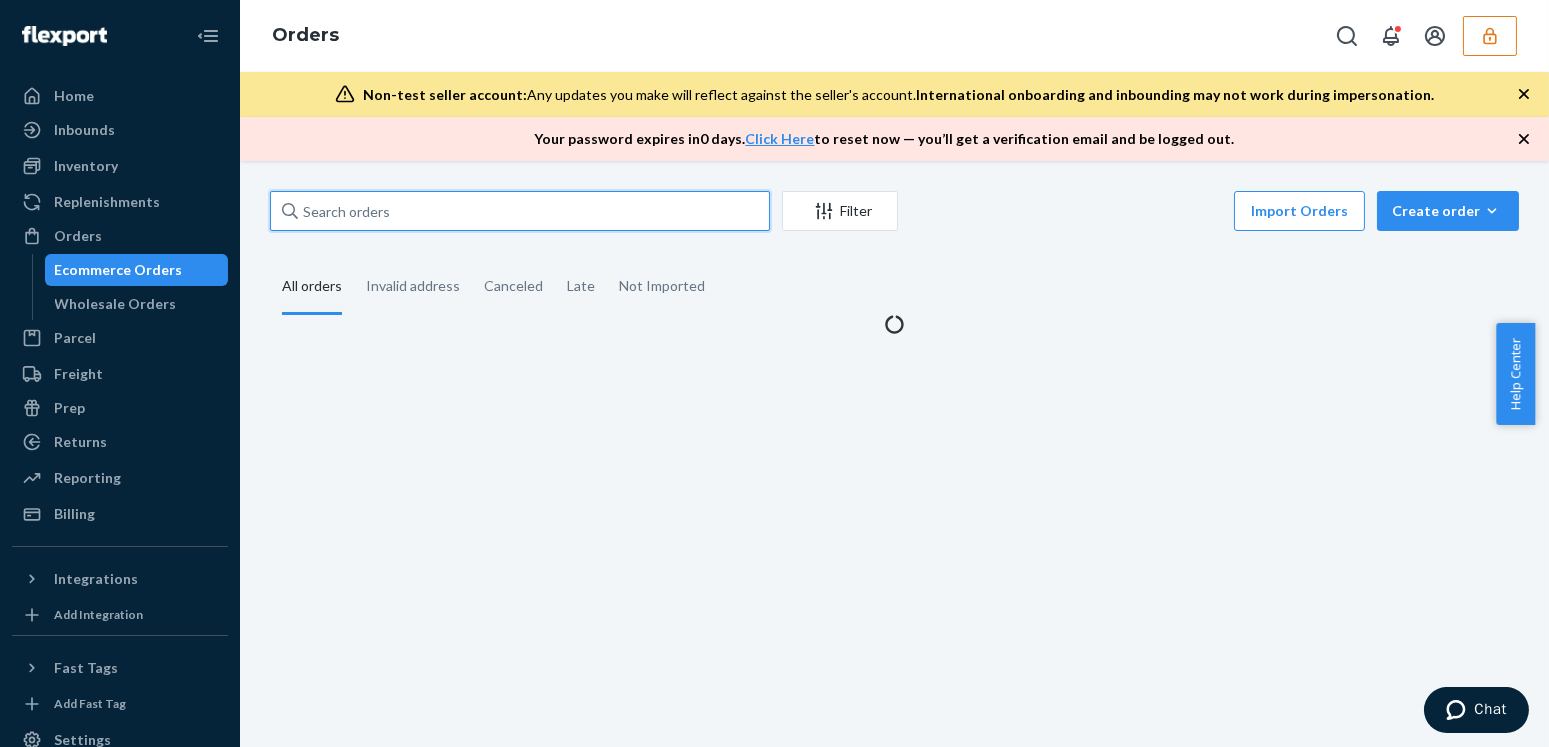paste on "7B28RF2VYJDELIVERRSPLIT7129721307325" 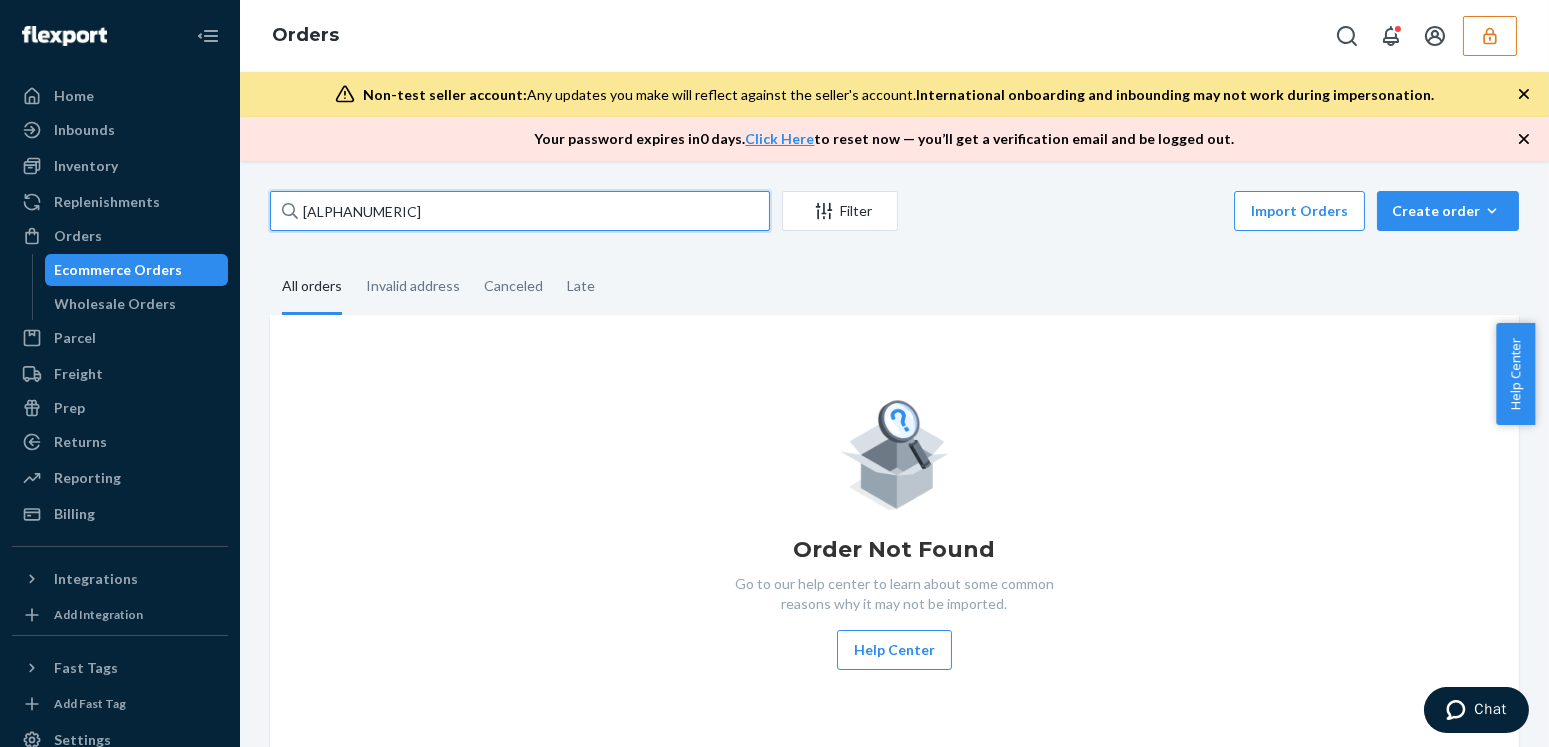 paste on "6094487519421" 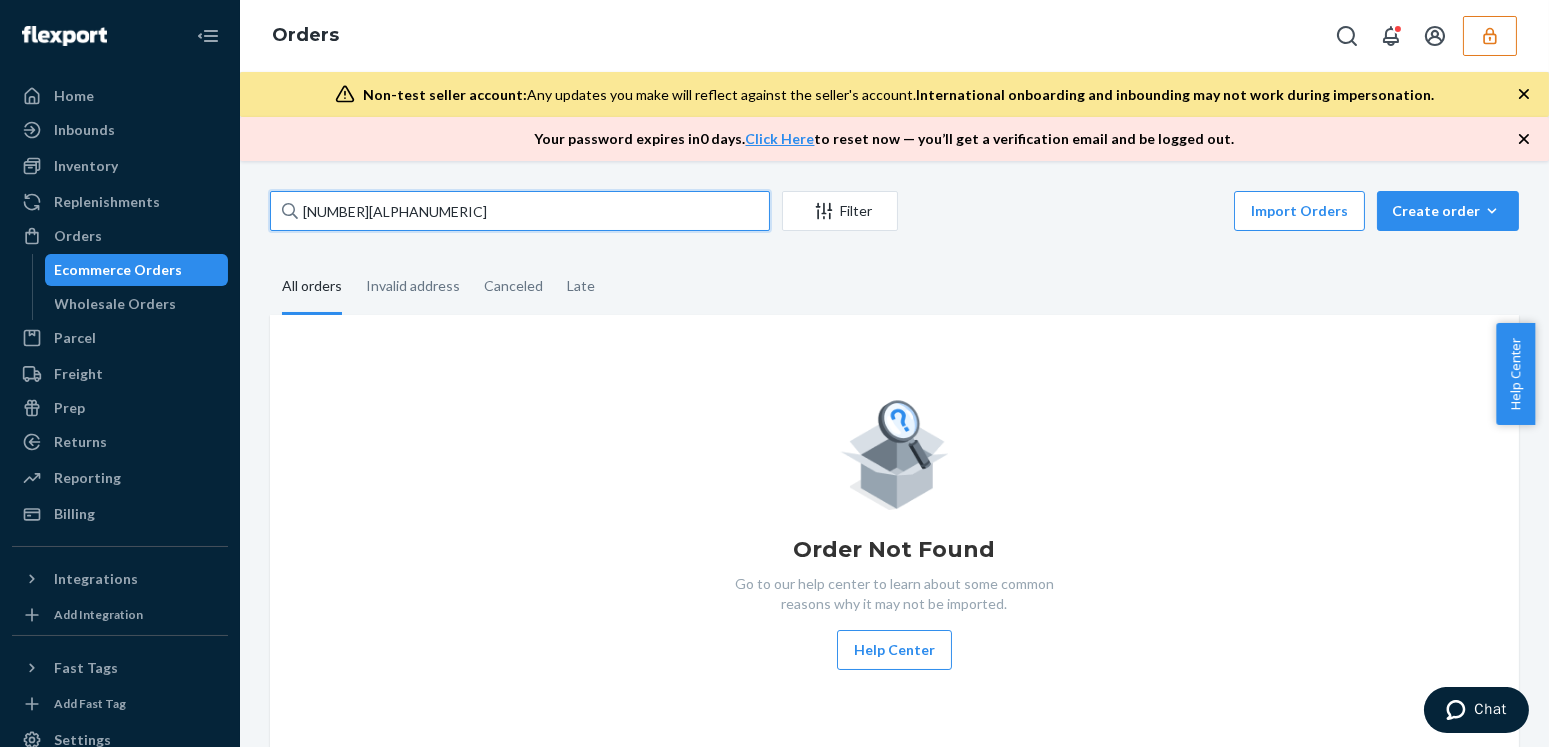 type on "6094487519421DELIVERRSPLIT7129721307325" 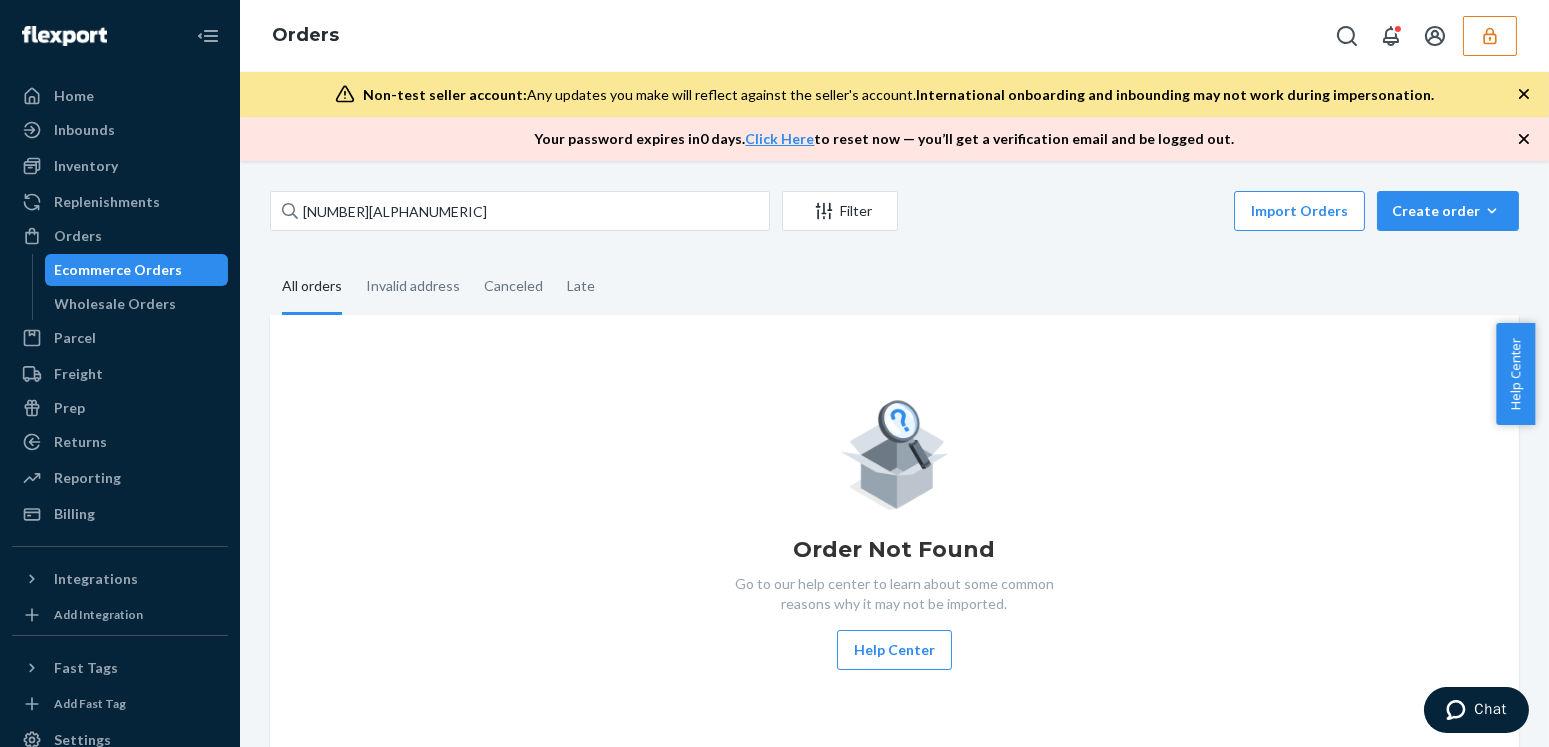 click on "Home Inbounds Shipping Plans Problems Inventory Products Replenishments Orders Ecommerce Orders Wholesale Orders Parcel Parcel orders Integrations Freight Prep Returns All Returns Get Onboarded Reporting Reports Analytics Billing Integrations Add Integration Fast Tags Add Fast Tag Settings Talk to Support Help Center Give Feedback" at bounding box center [120, 373] 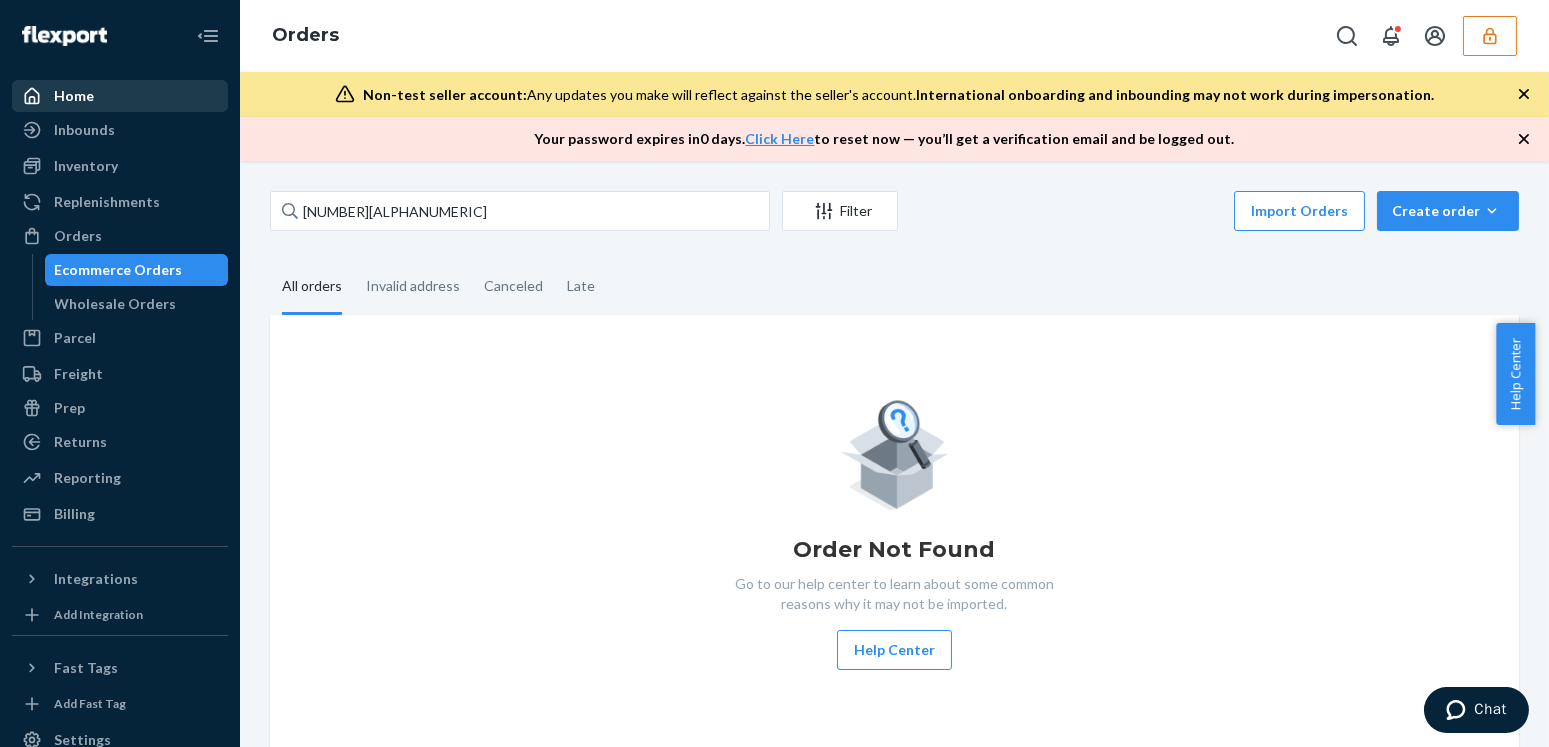 click on "Home" at bounding box center [74, 96] 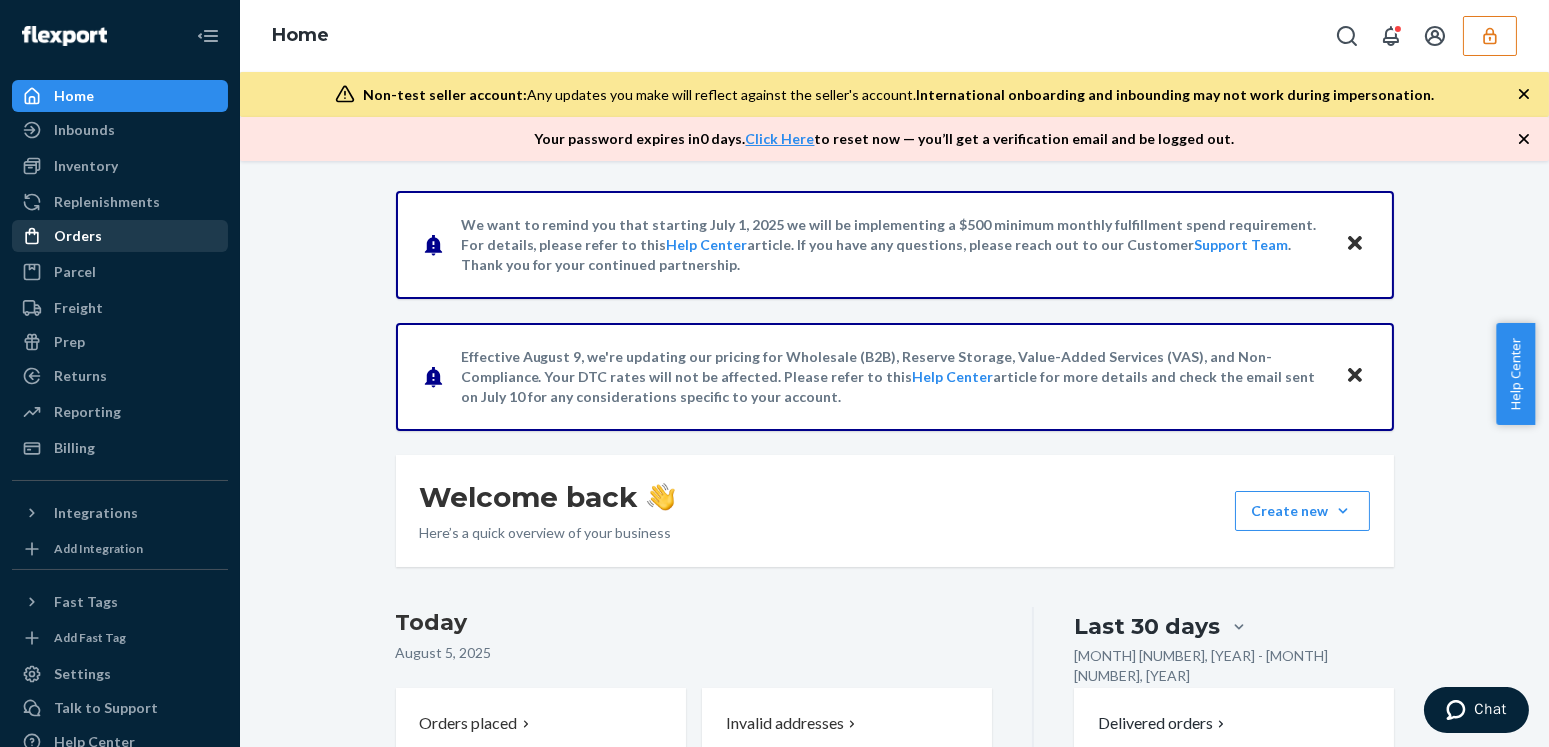 click on "Orders" at bounding box center [78, 236] 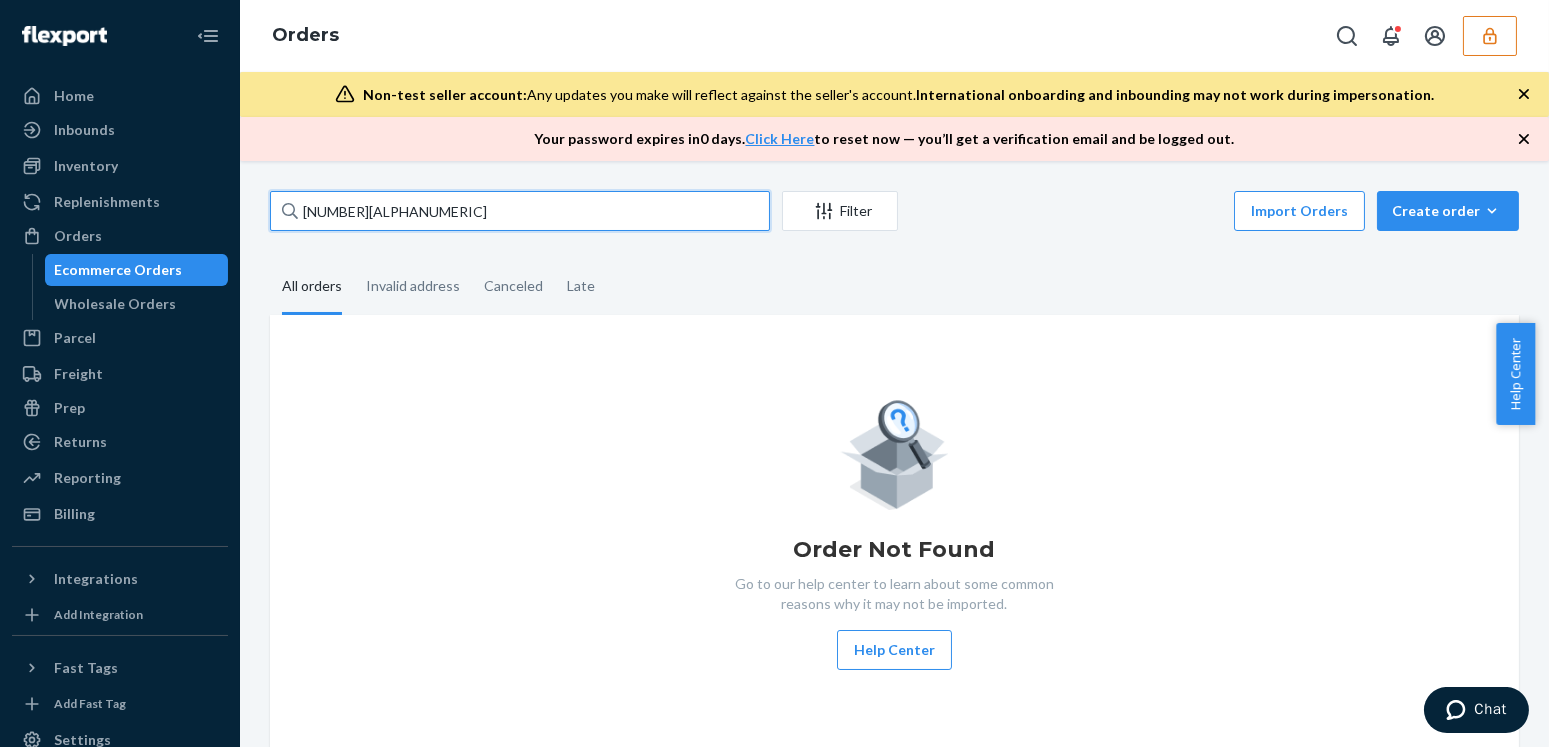 click on "6094487519421DELIVERRSPLIT7129721307325" at bounding box center [520, 211] 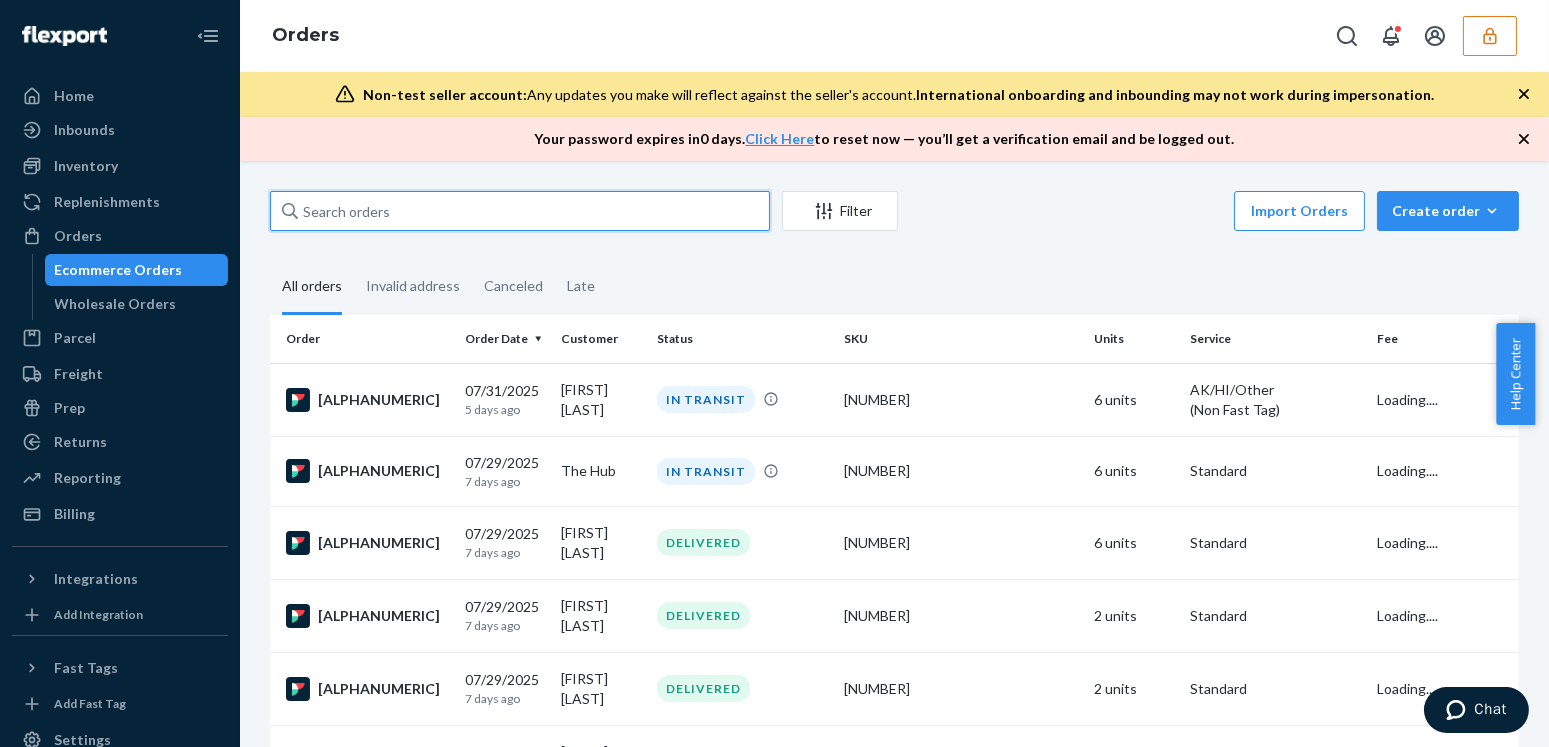 click at bounding box center [520, 211] 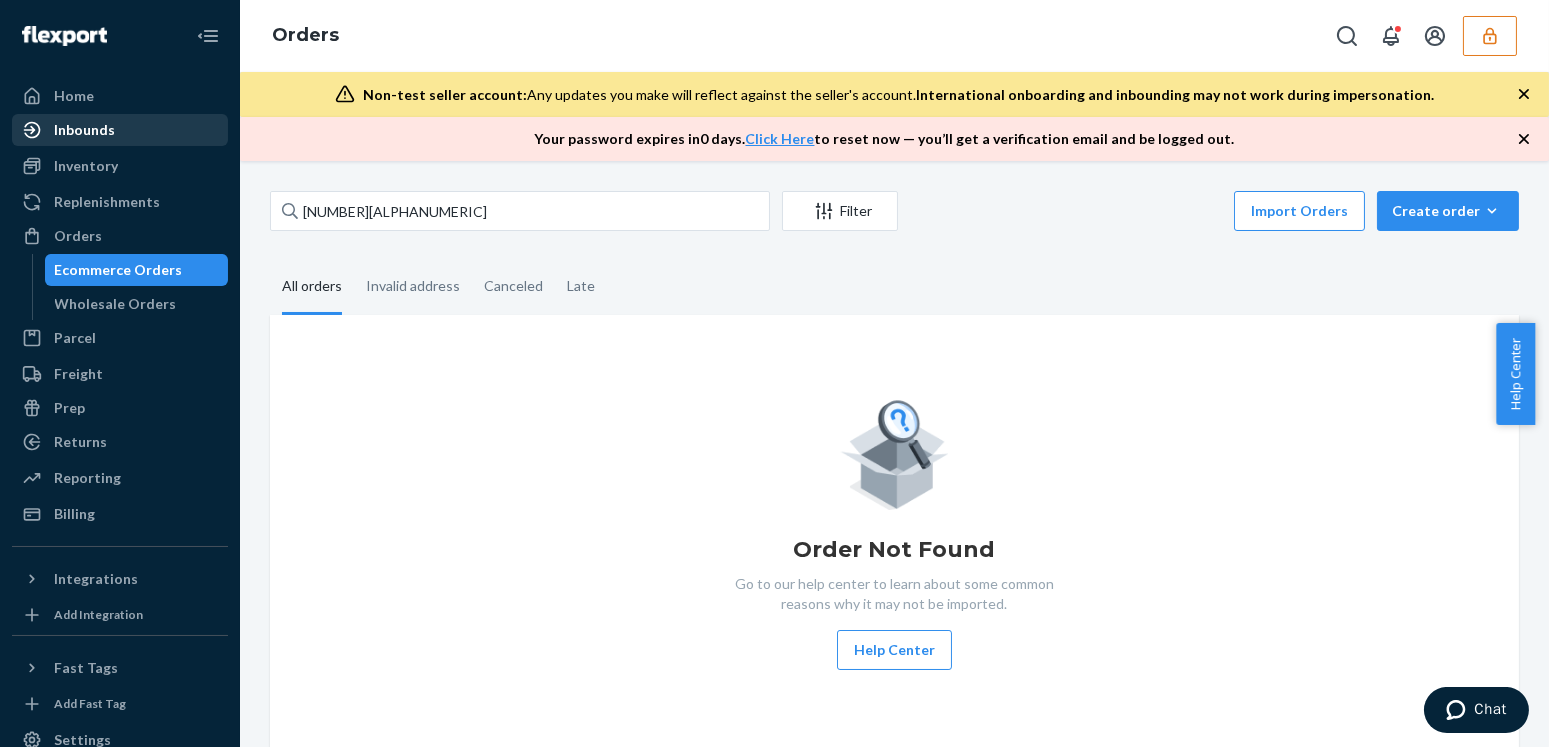 click on "Inbounds" at bounding box center [84, 130] 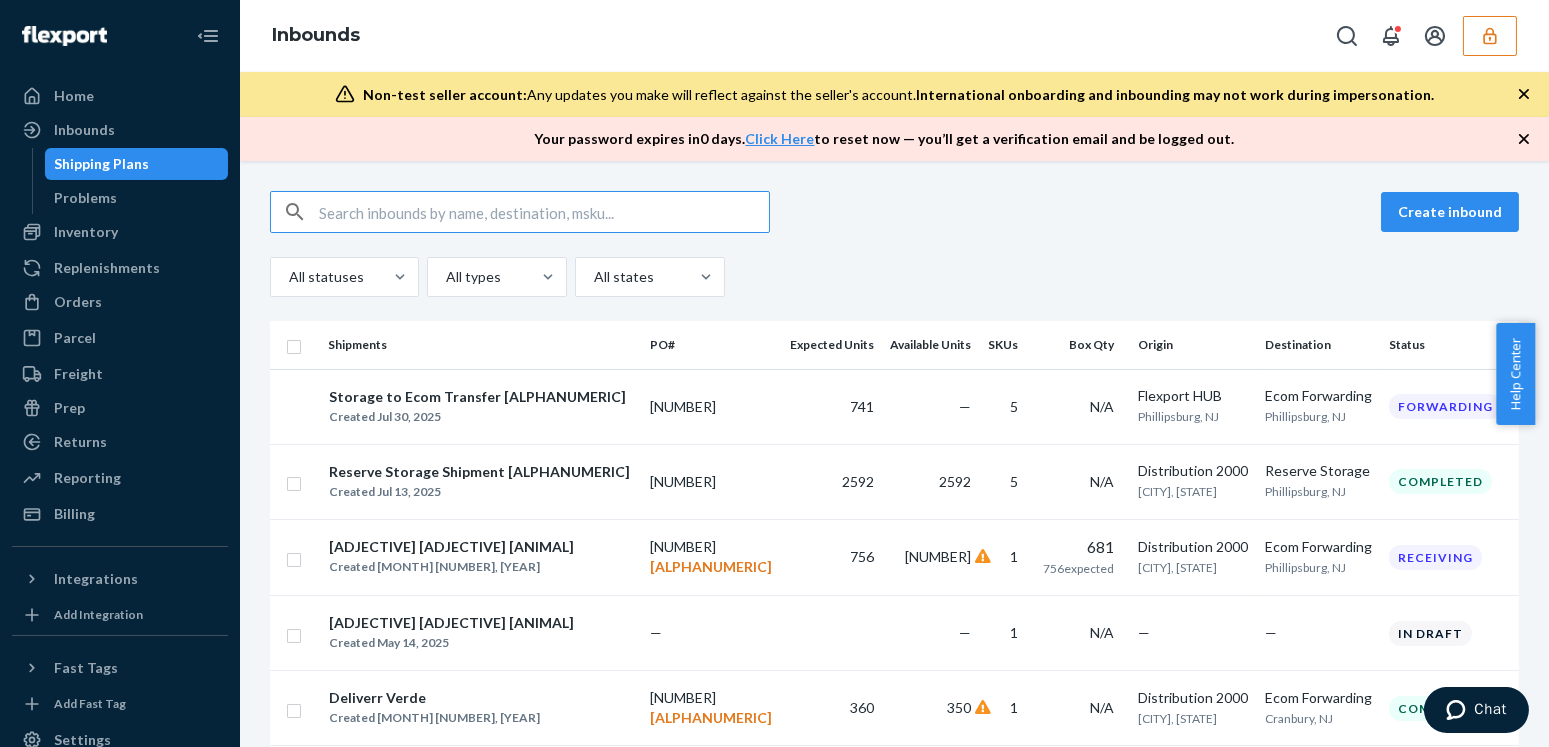 click at bounding box center (544, 212) 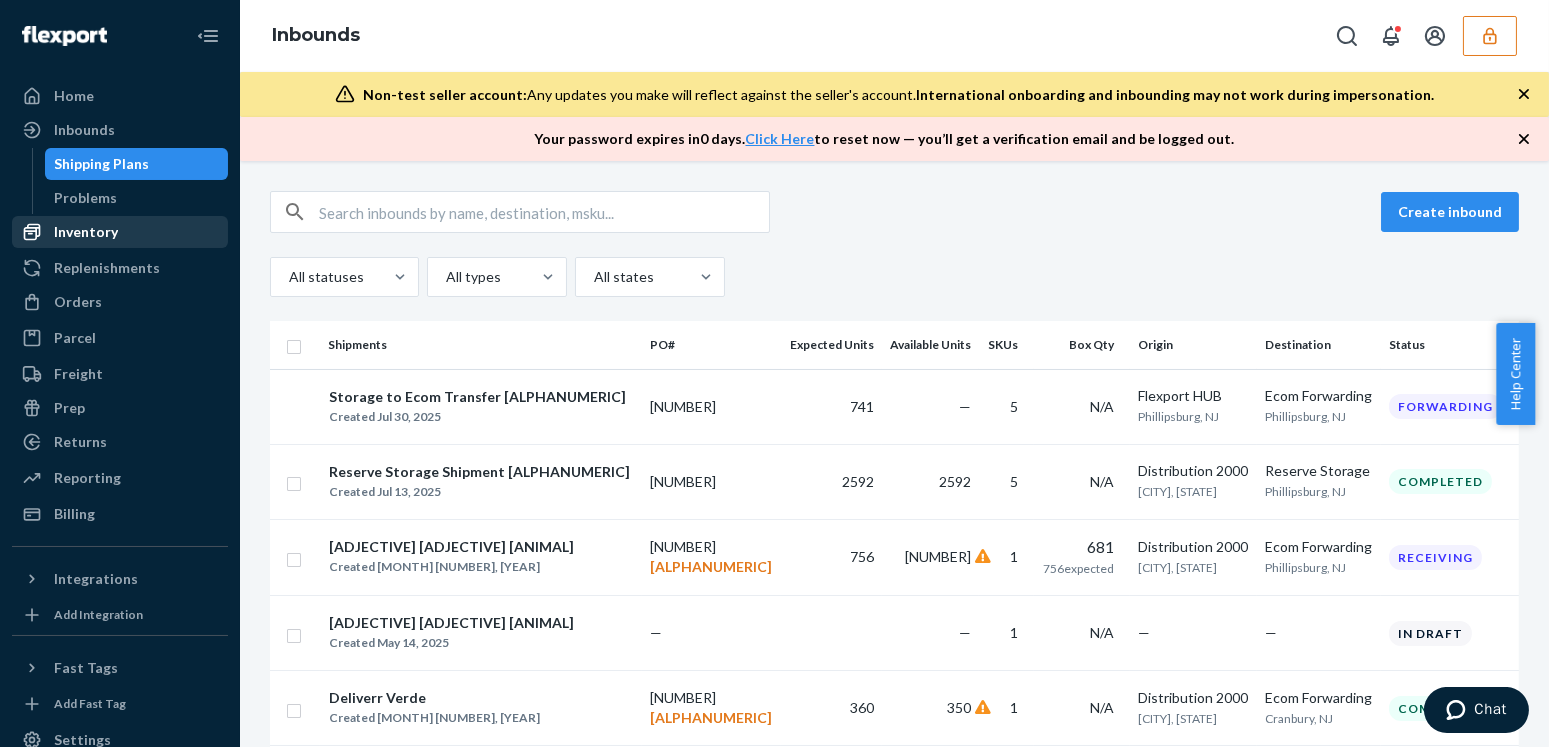 click on "Inventory" at bounding box center (86, 232) 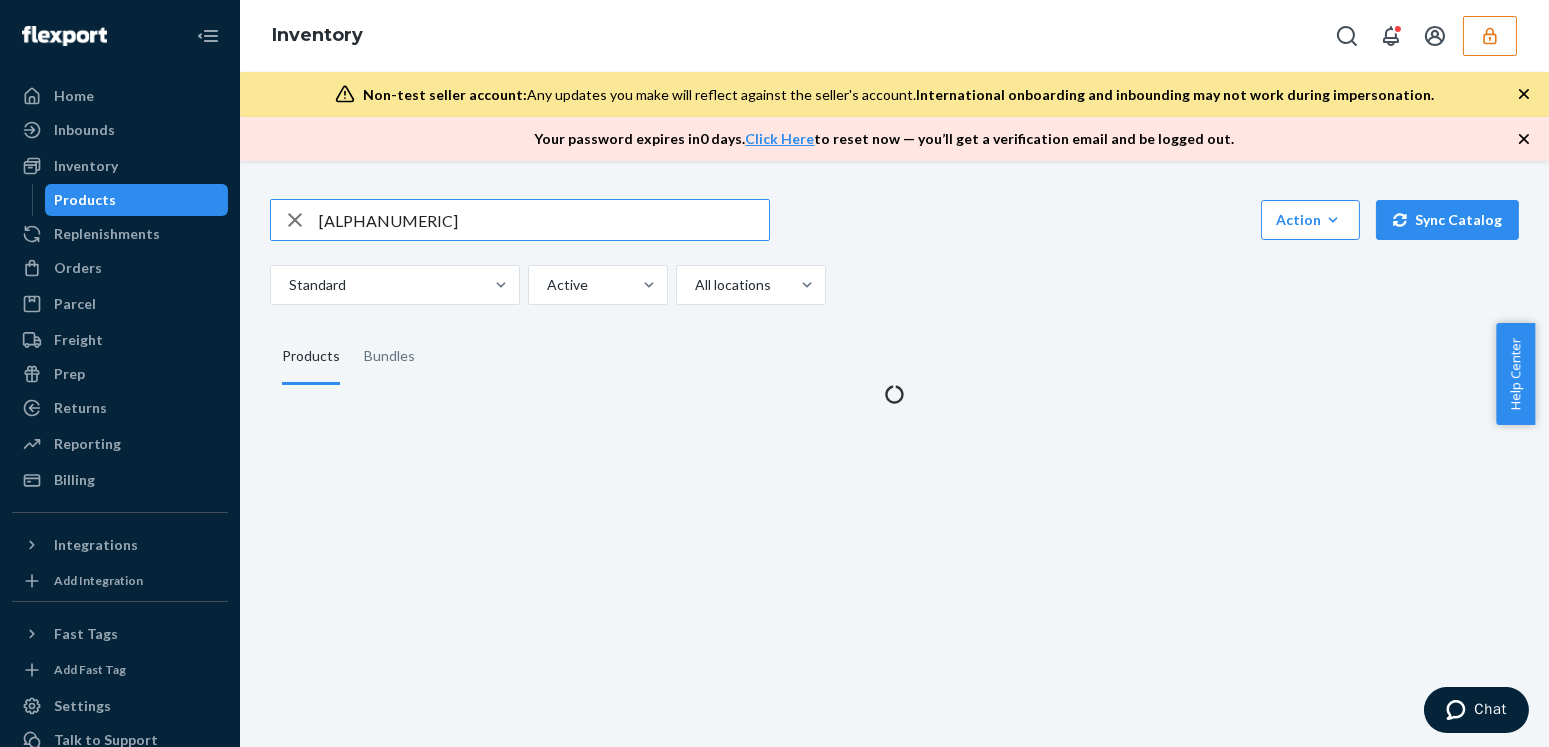 click on "D7H3B9FEJSJ" at bounding box center (544, 220) 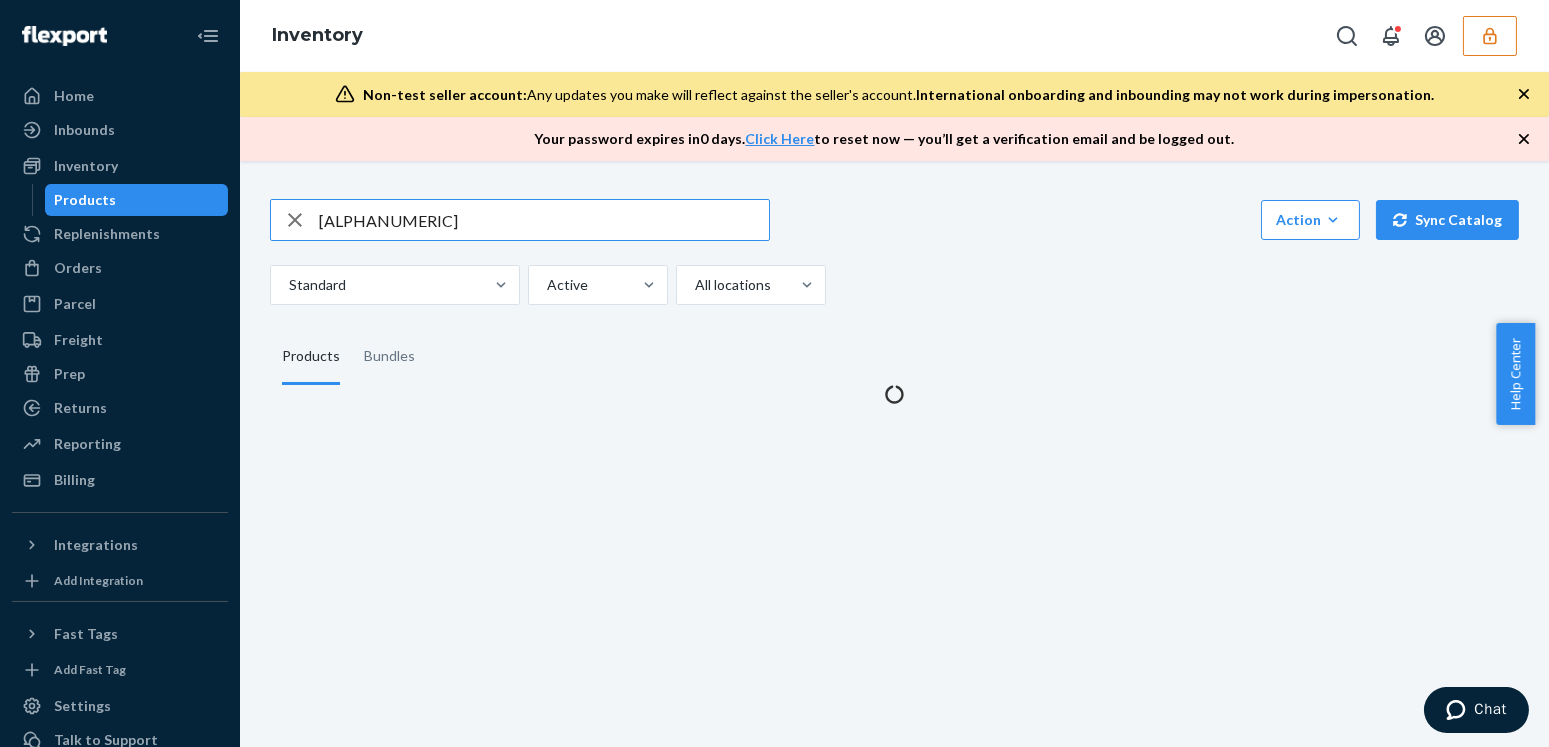 click on "D7H3B9FEJSJ" at bounding box center (544, 220) 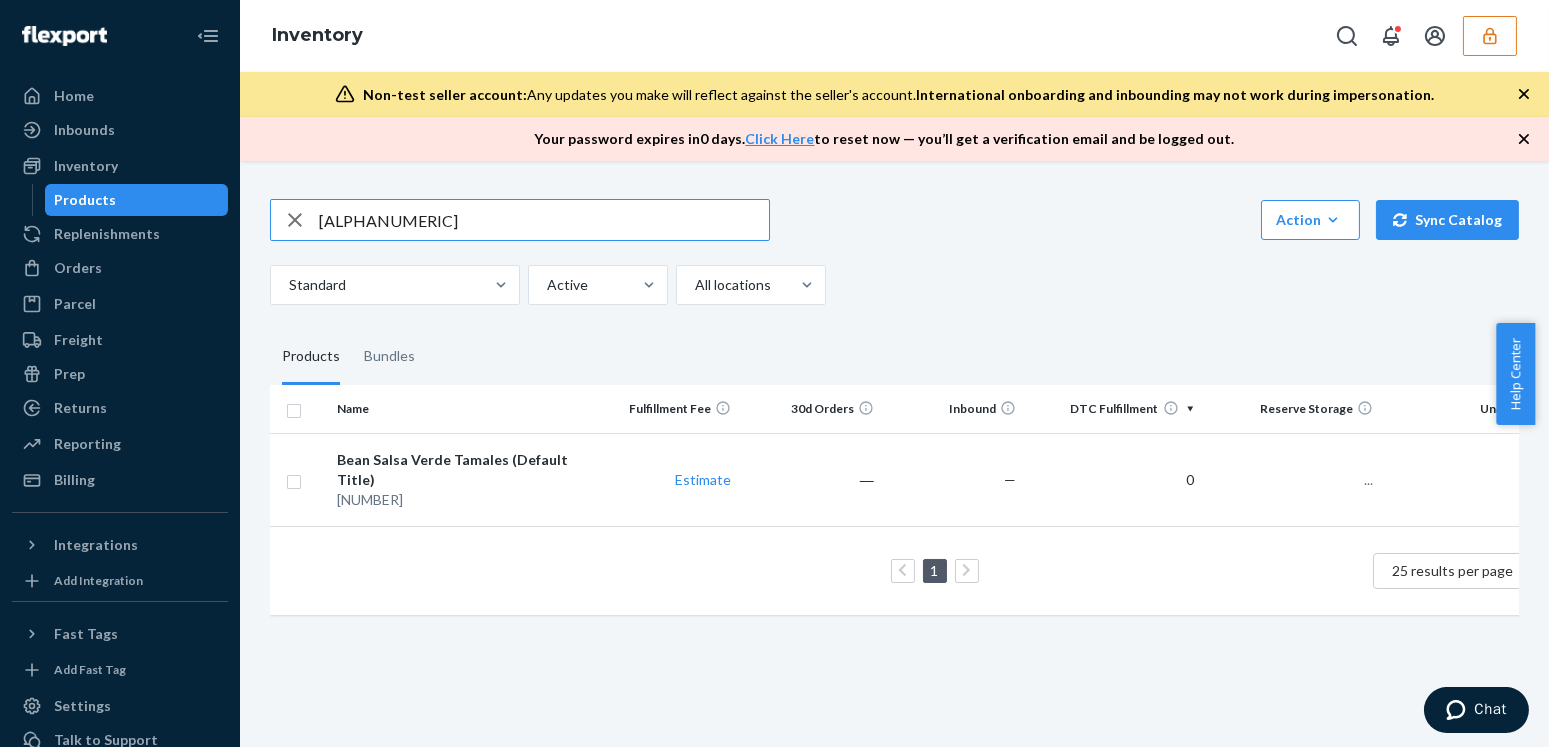 click on "D7H3B9FEJSJ" at bounding box center (544, 220) 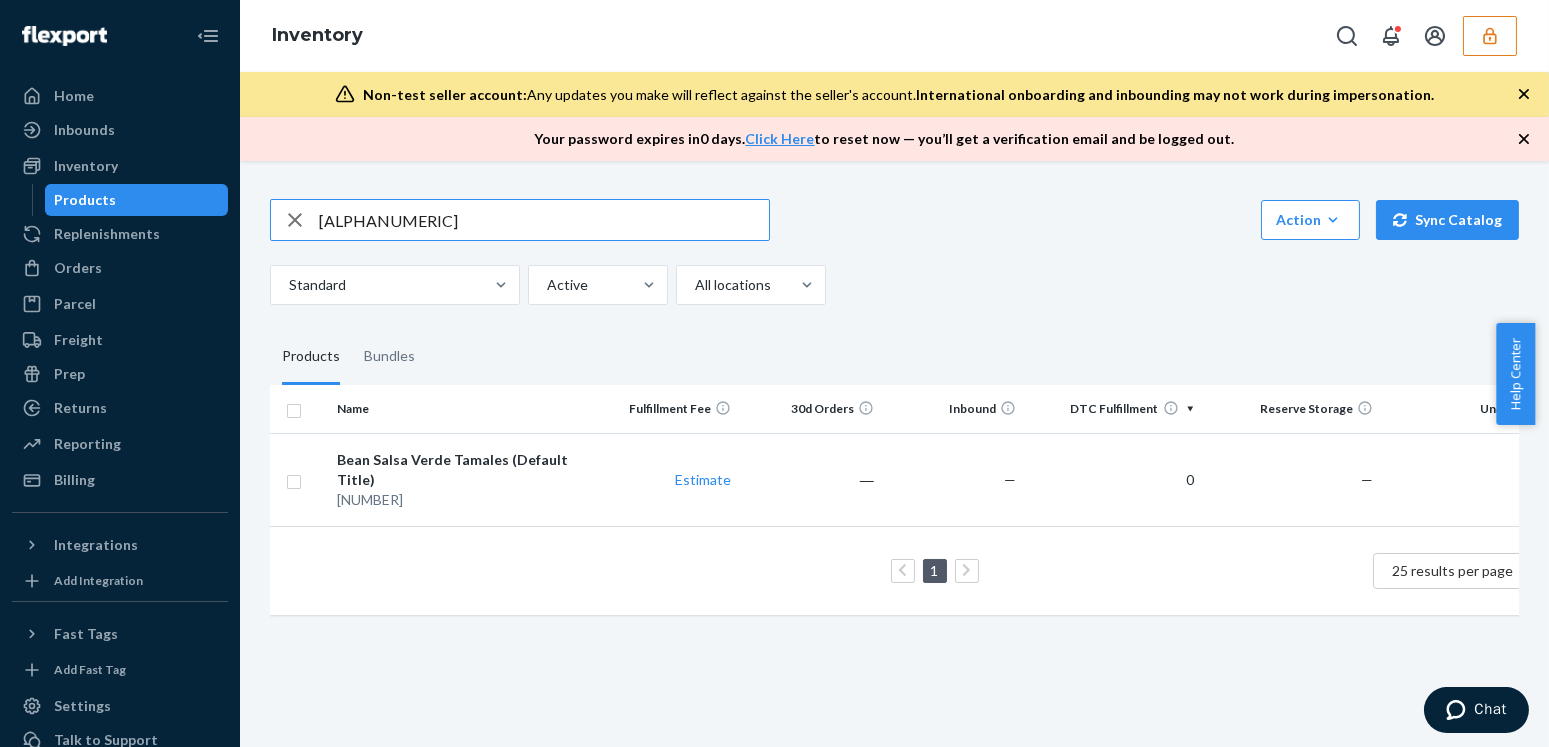 type on "DRCPZCFHFQW" 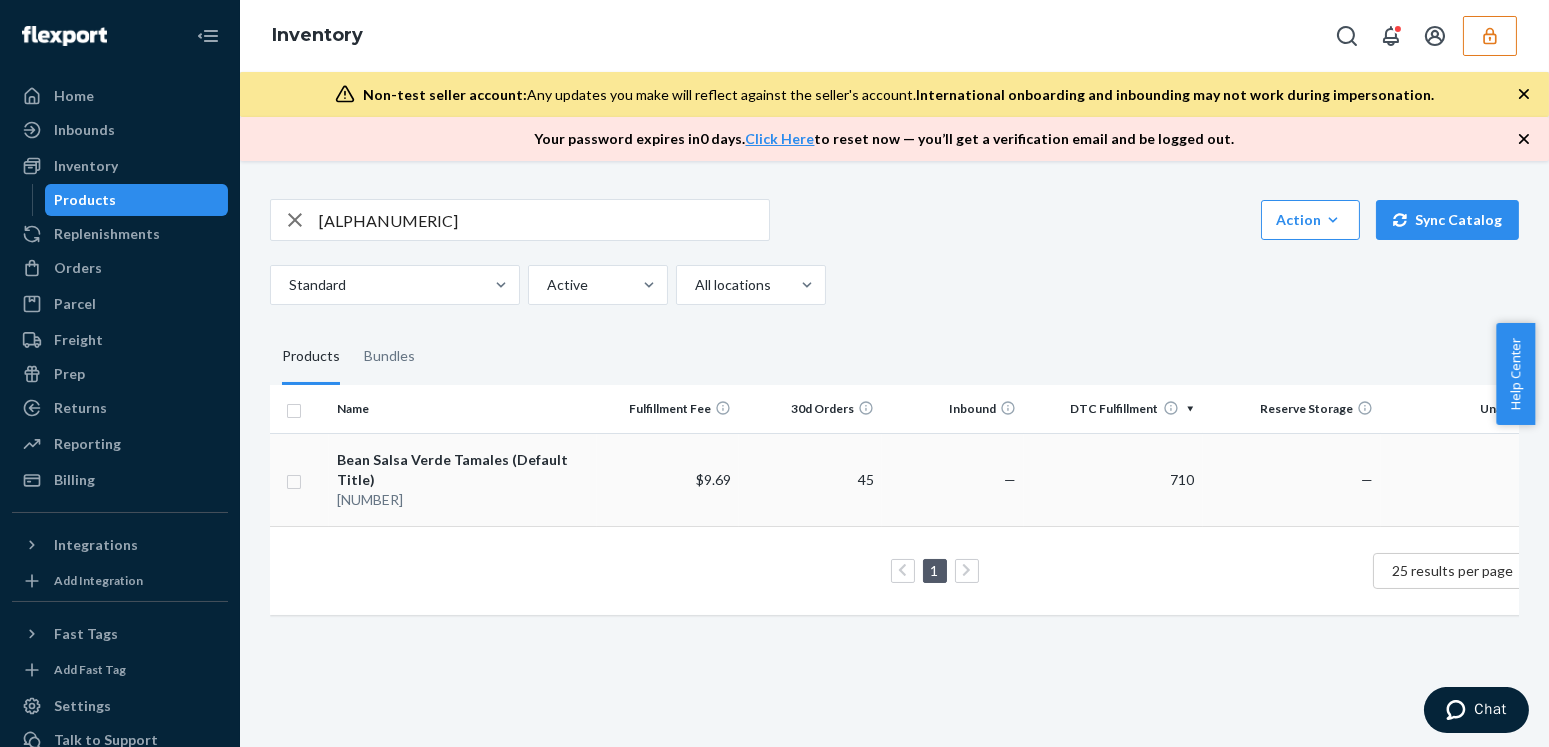 click on "700001" at bounding box center (462, 500) 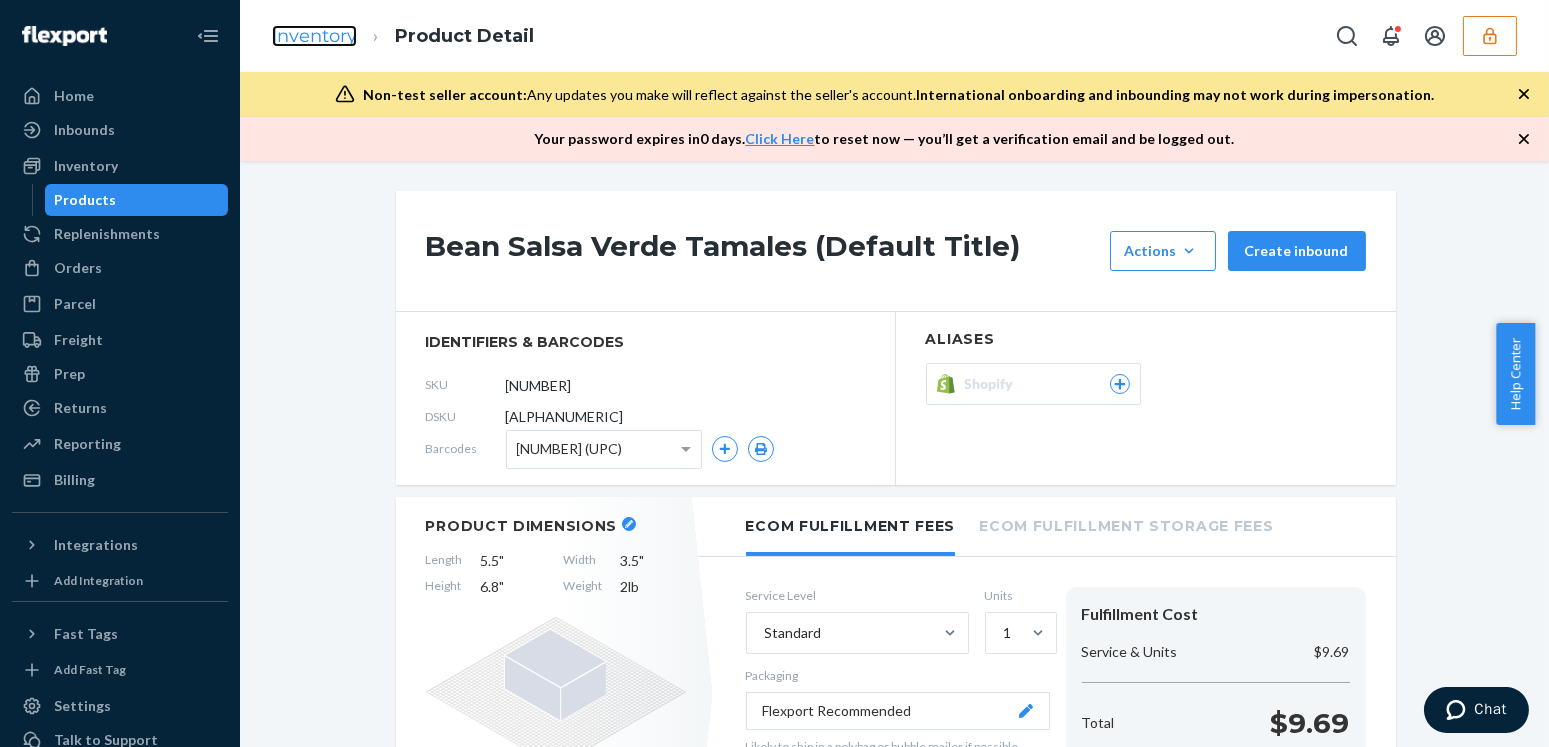 click on "Inventory" at bounding box center (314, 36) 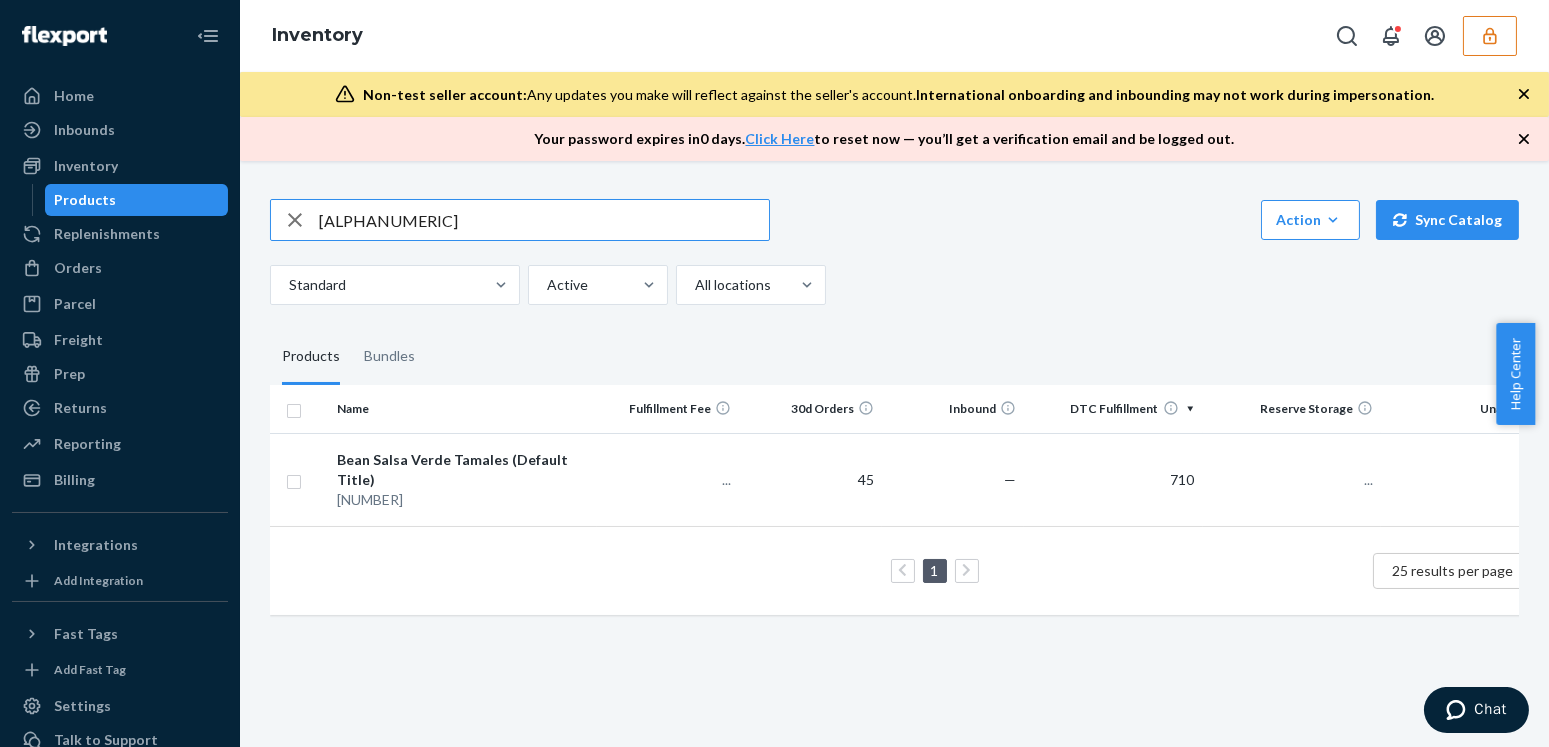 click on "DRCPZCFHFQW" at bounding box center [544, 220] 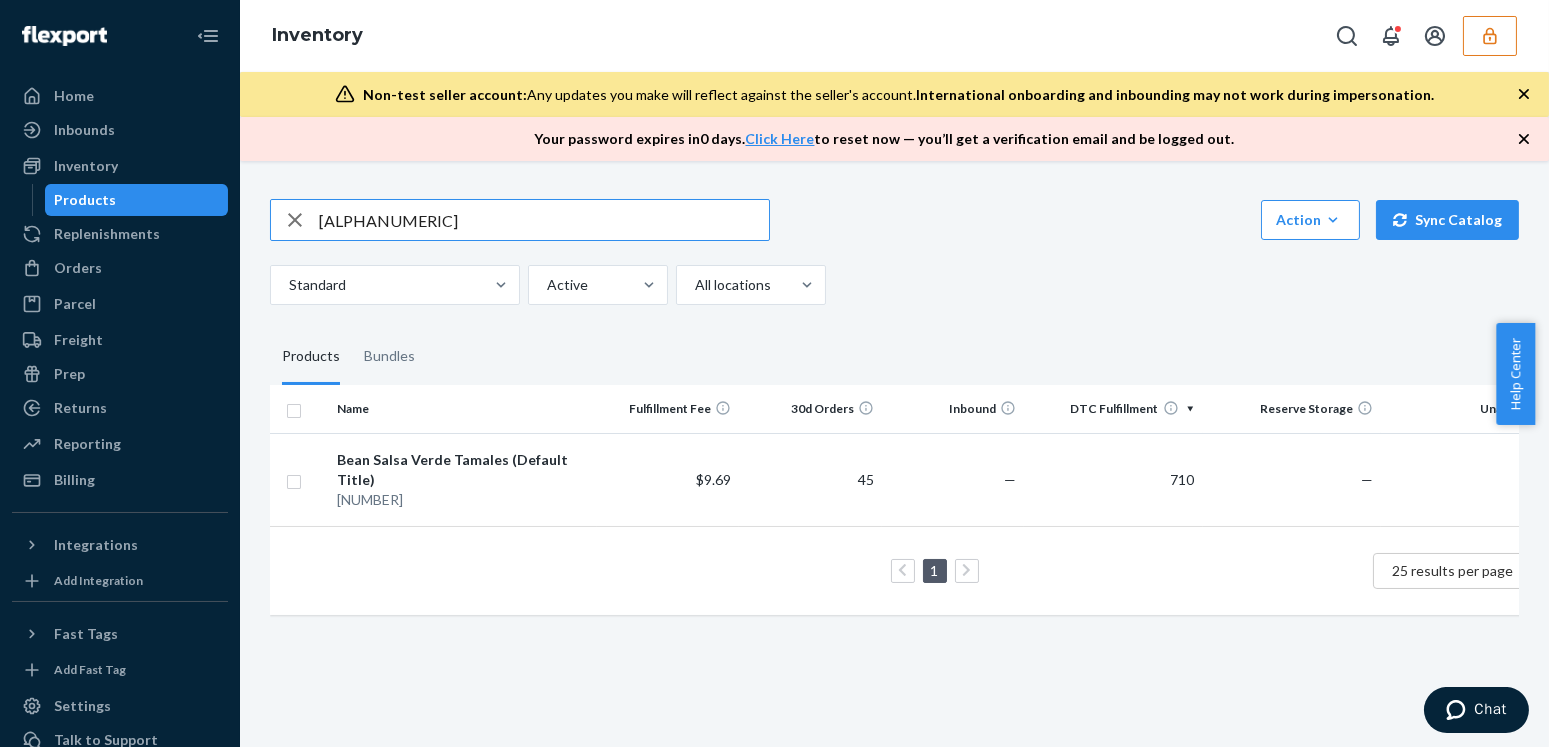 type on "D7H3B9FEJSJ" 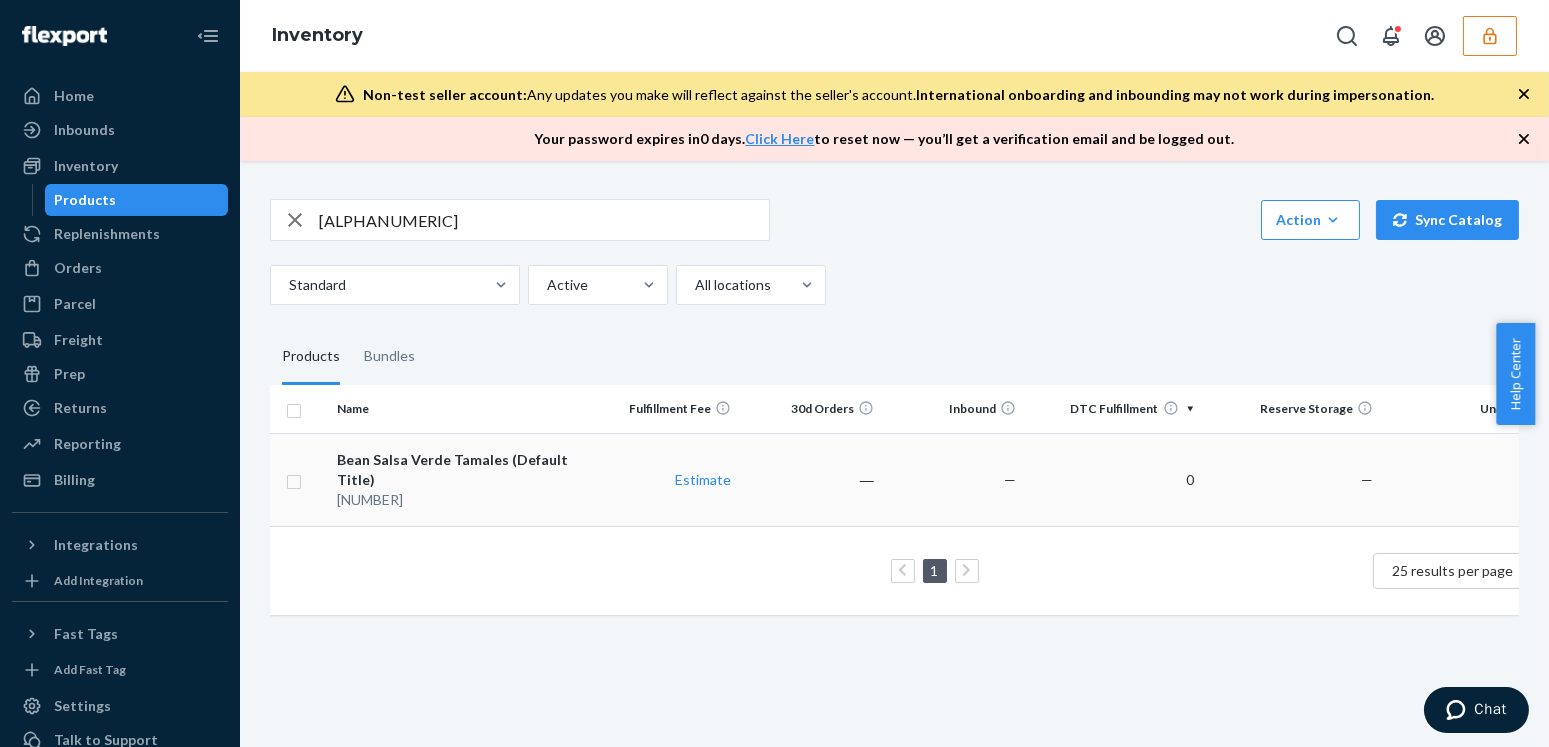 click on "700001" at bounding box center [462, 500] 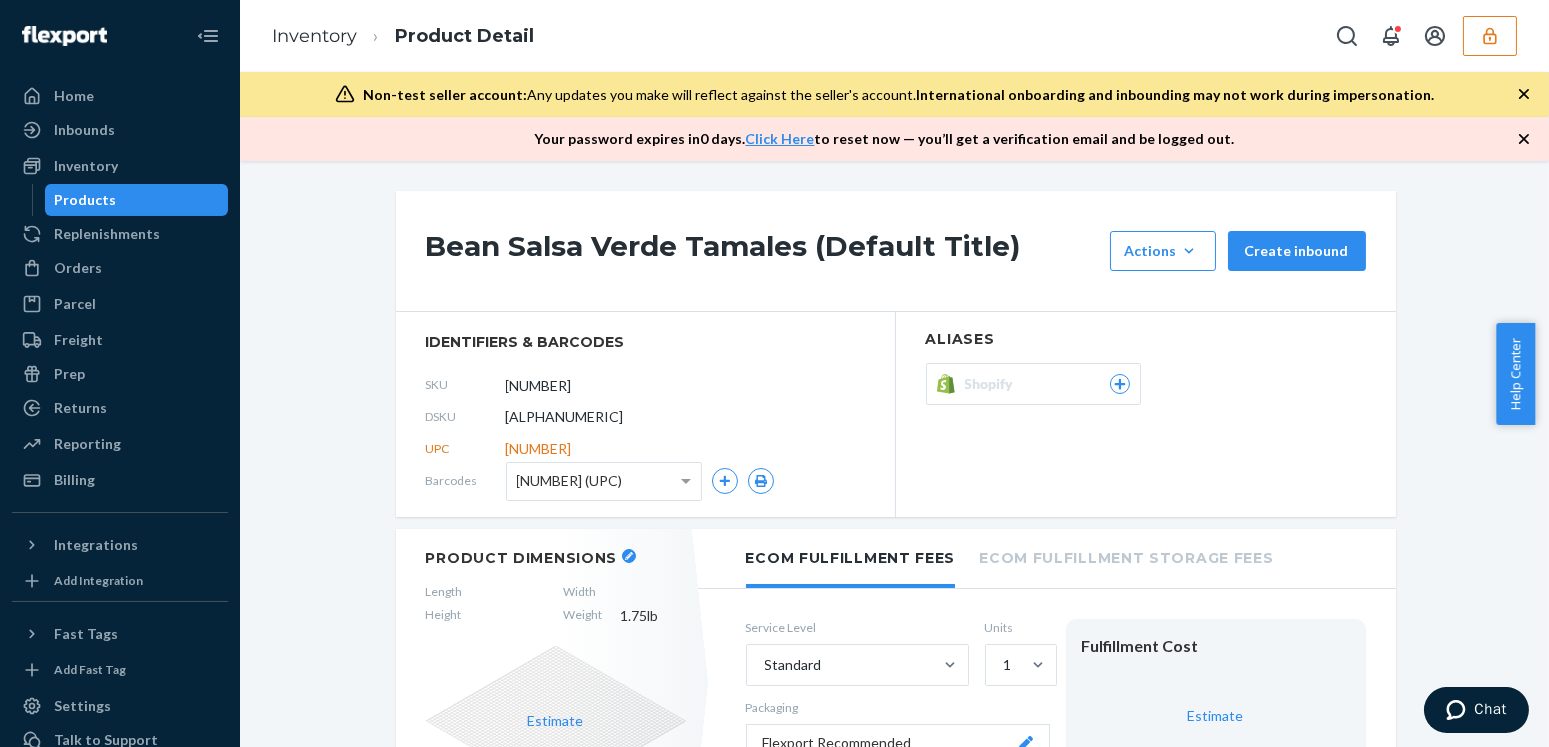 click on "Inventory Product Detail" at bounding box center (403, 36) 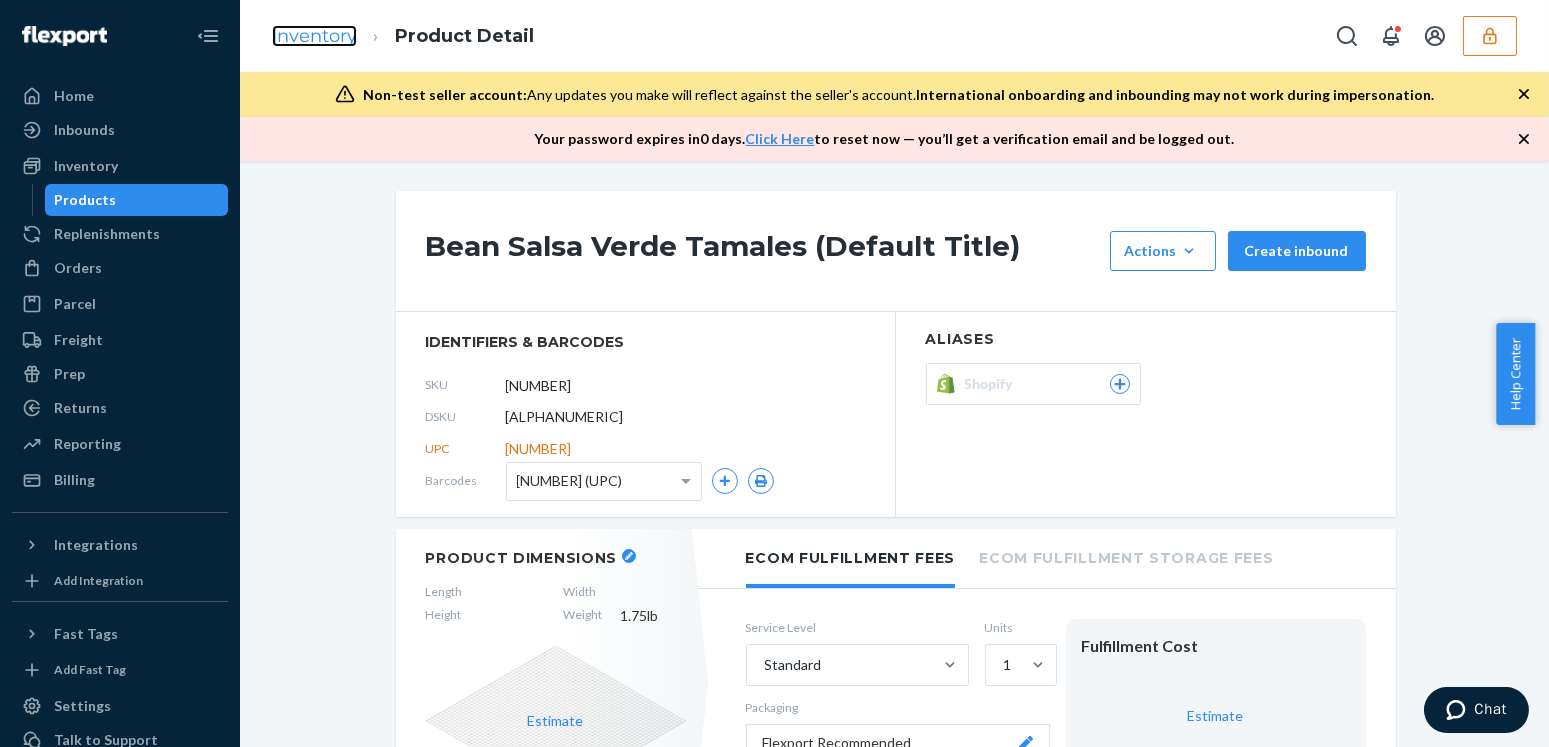 click on "Inventory" at bounding box center [314, 36] 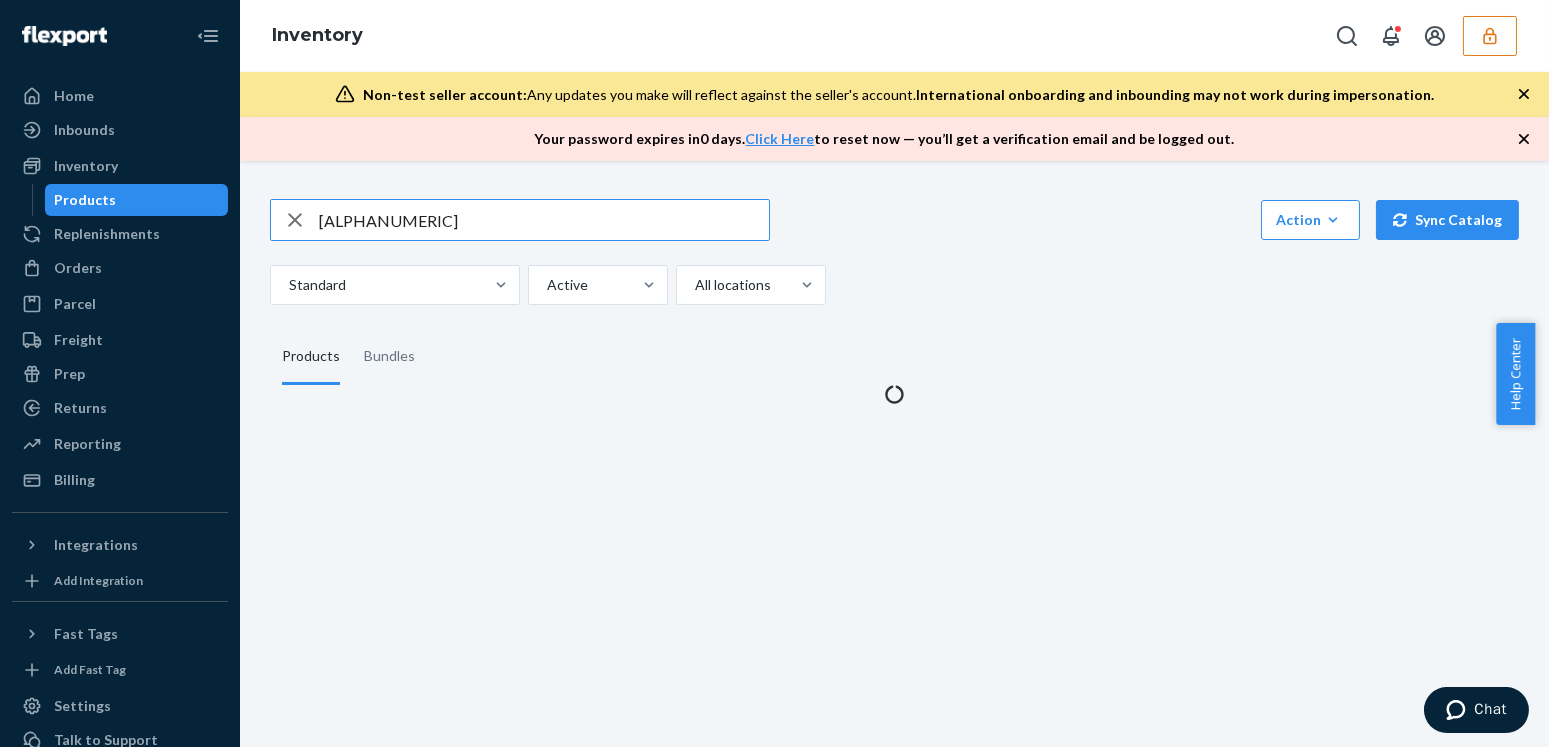 click on "D7H3B9FEJSJ" at bounding box center (544, 220) 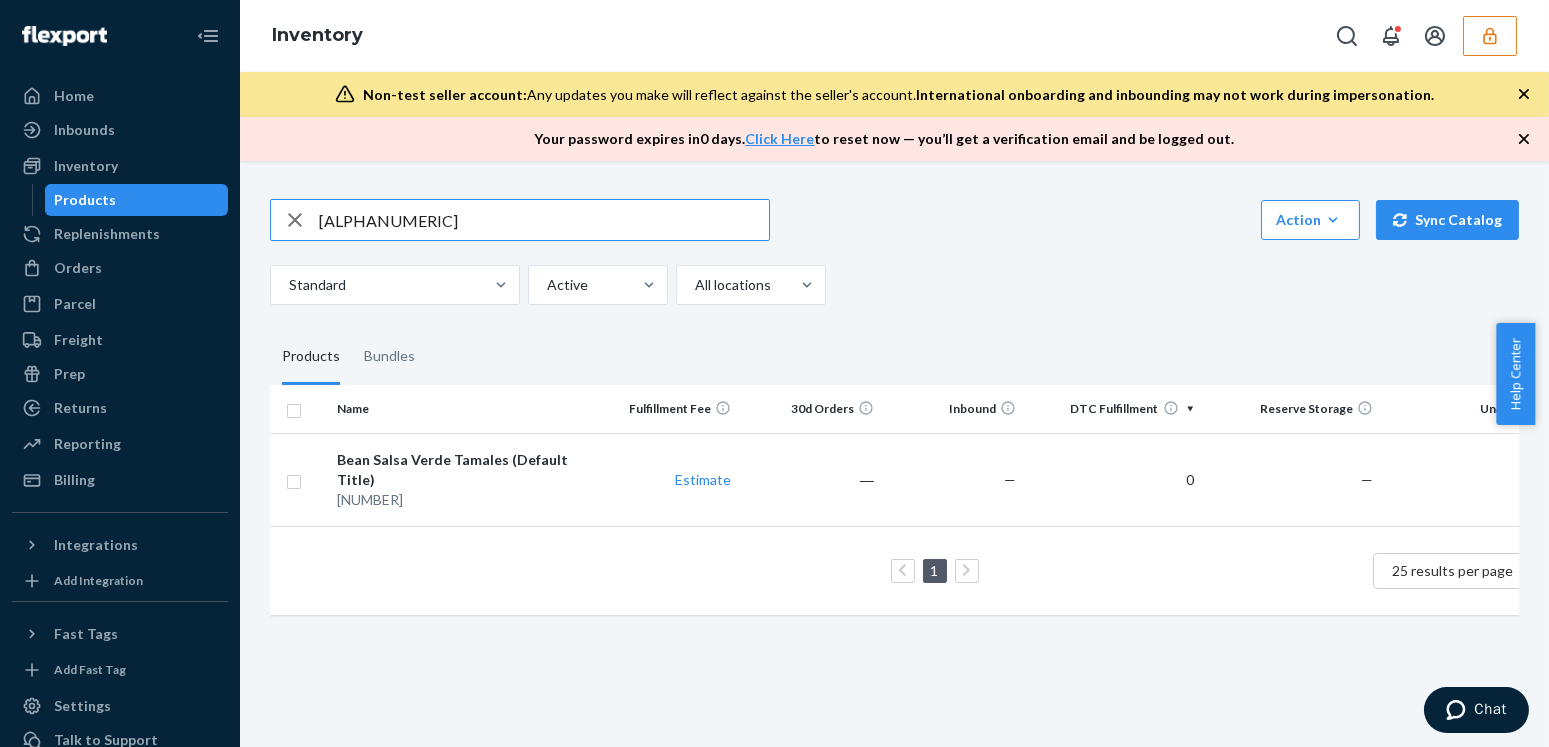 type on "DRCPZCFHFQW" 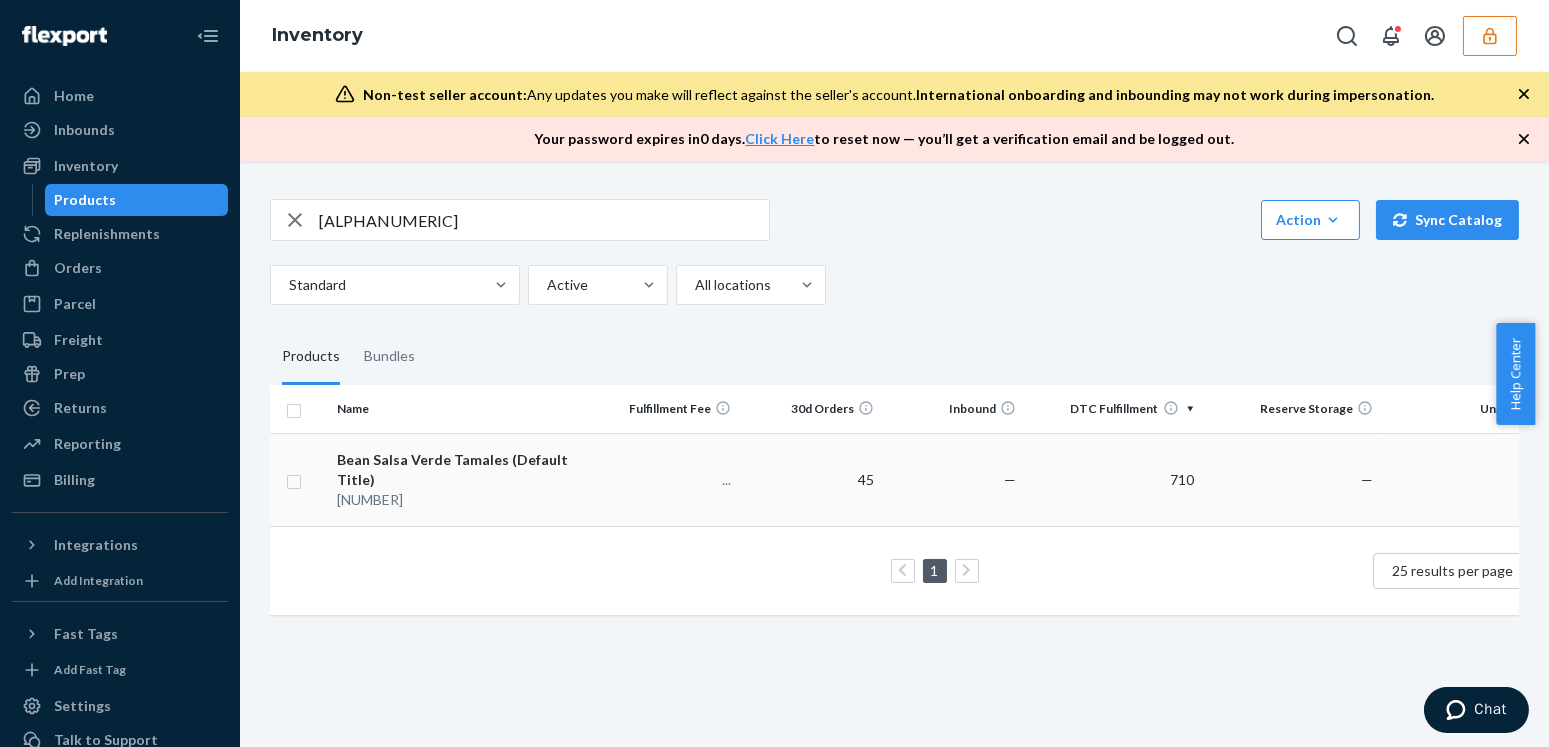 click on "700001" at bounding box center [462, 500] 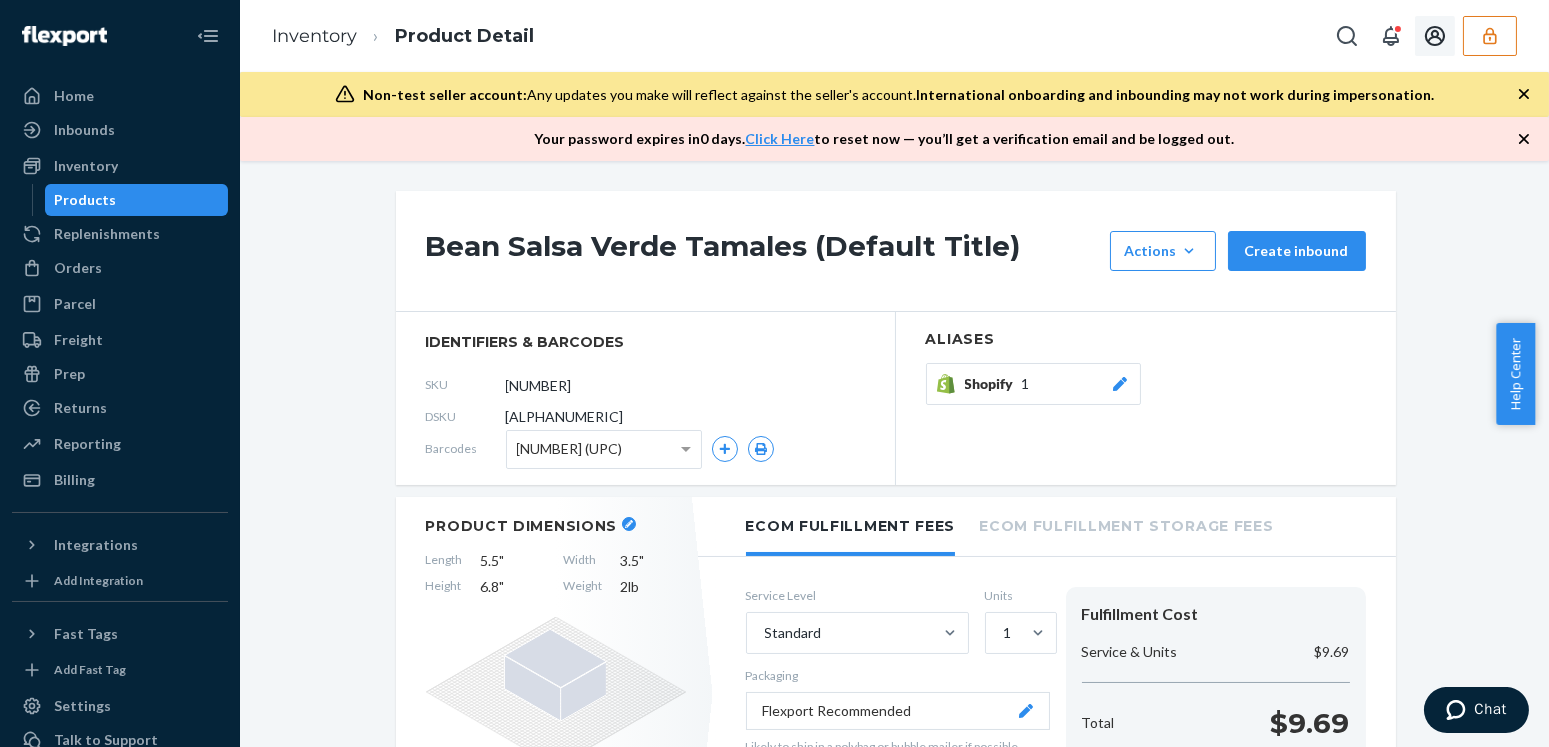 click 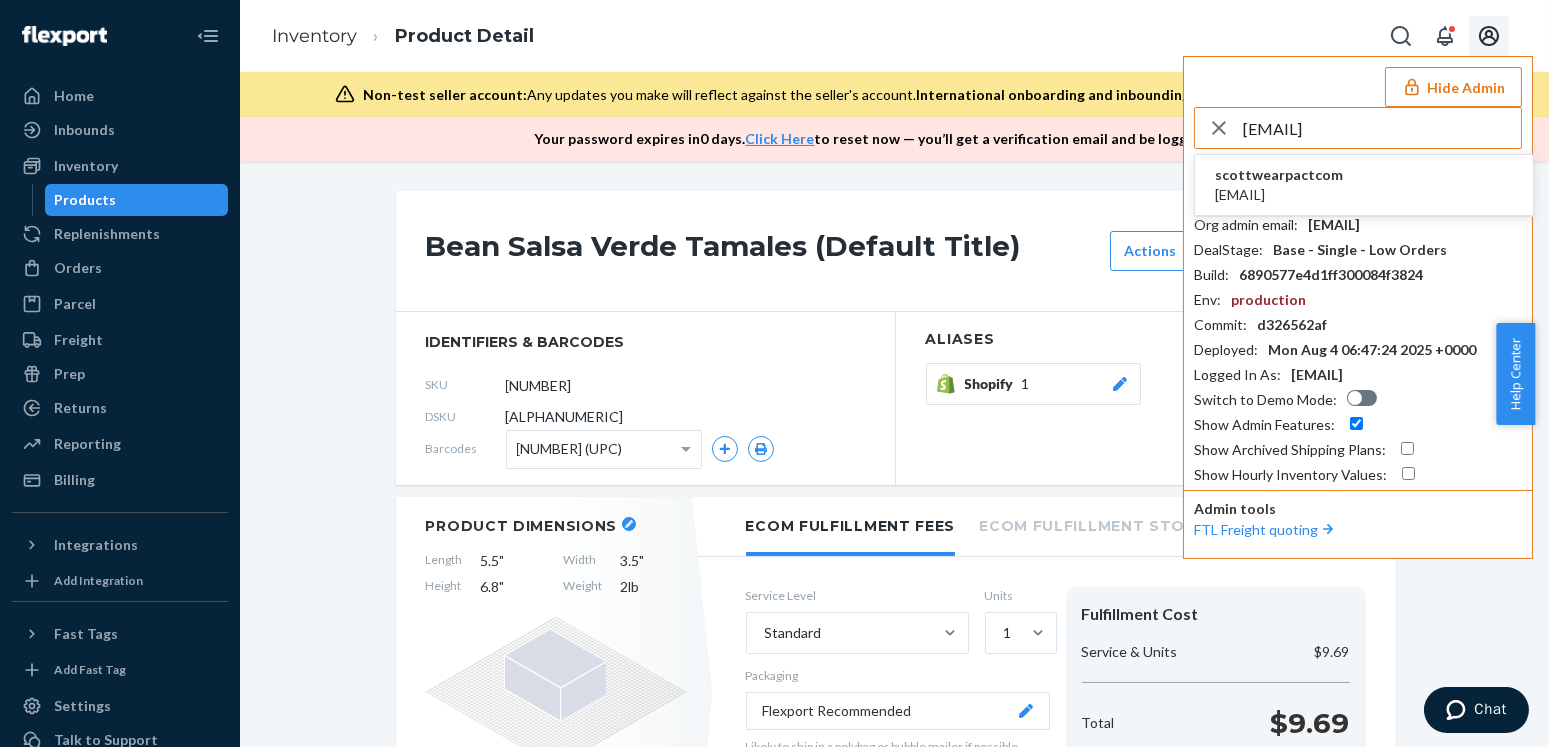 type on "irodriguez@wearpact.com" 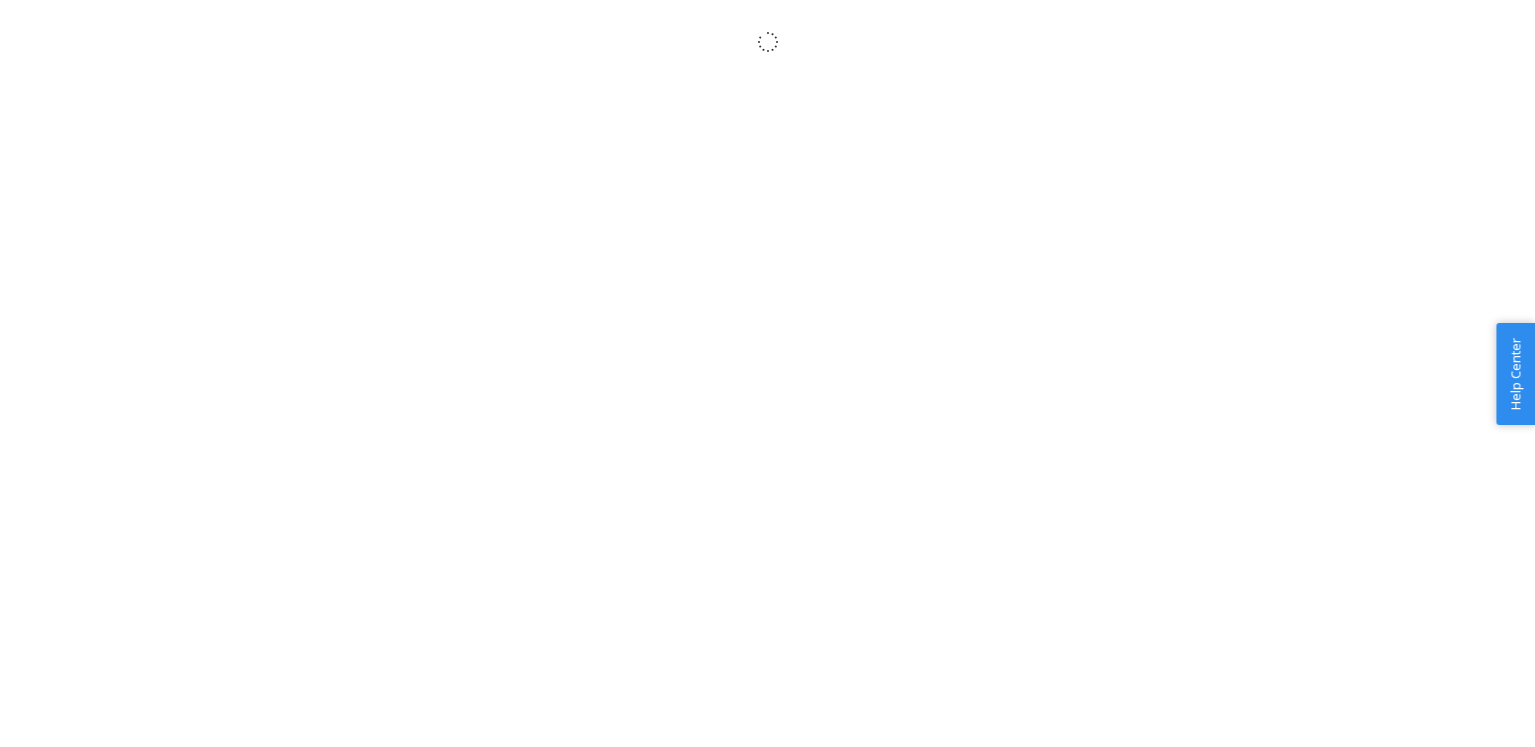 scroll, scrollTop: 0, scrollLeft: 0, axis: both 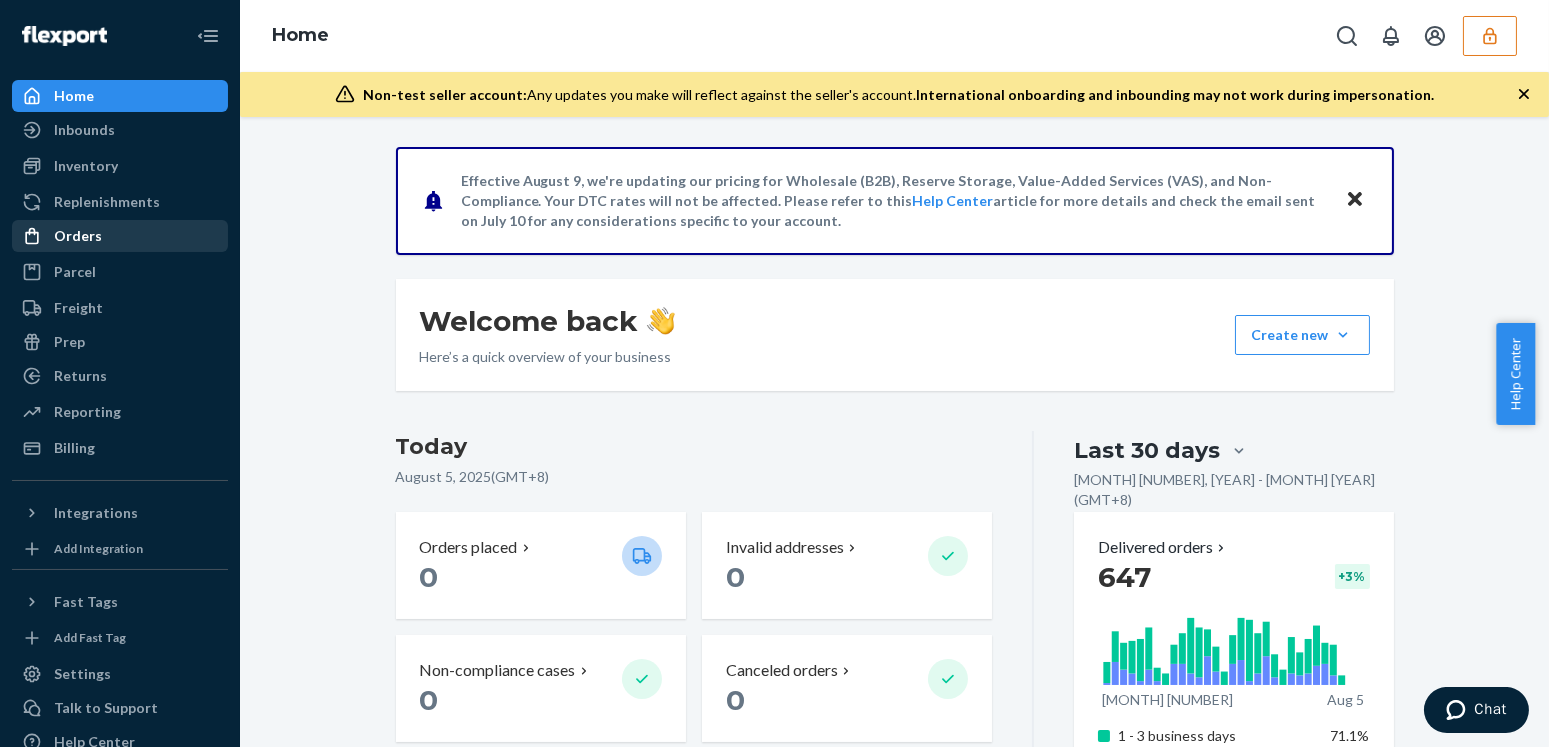 click on "Orders" at bounding box center [120, 236] 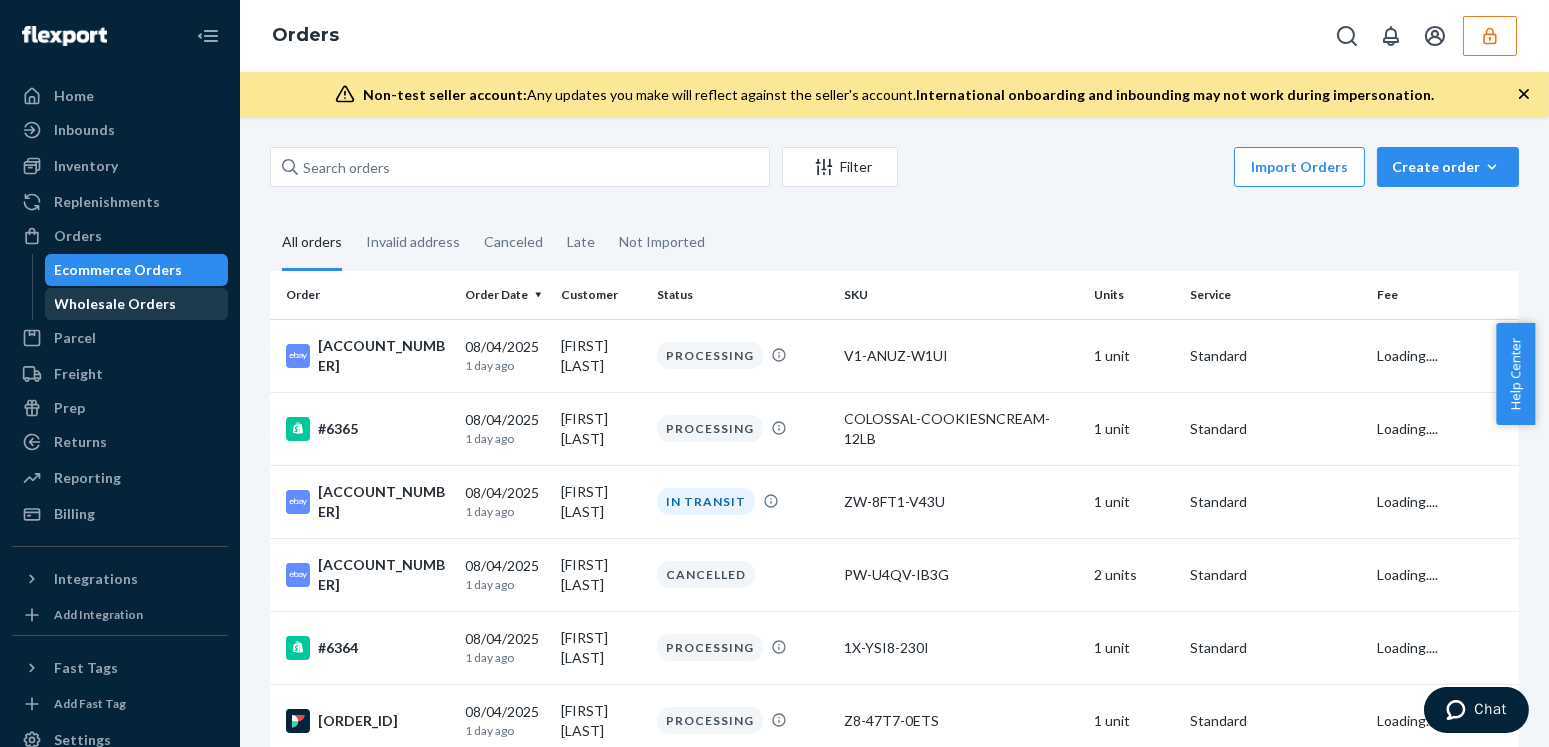 click on "Wholesale Orders" at bounding box center [137, 304] 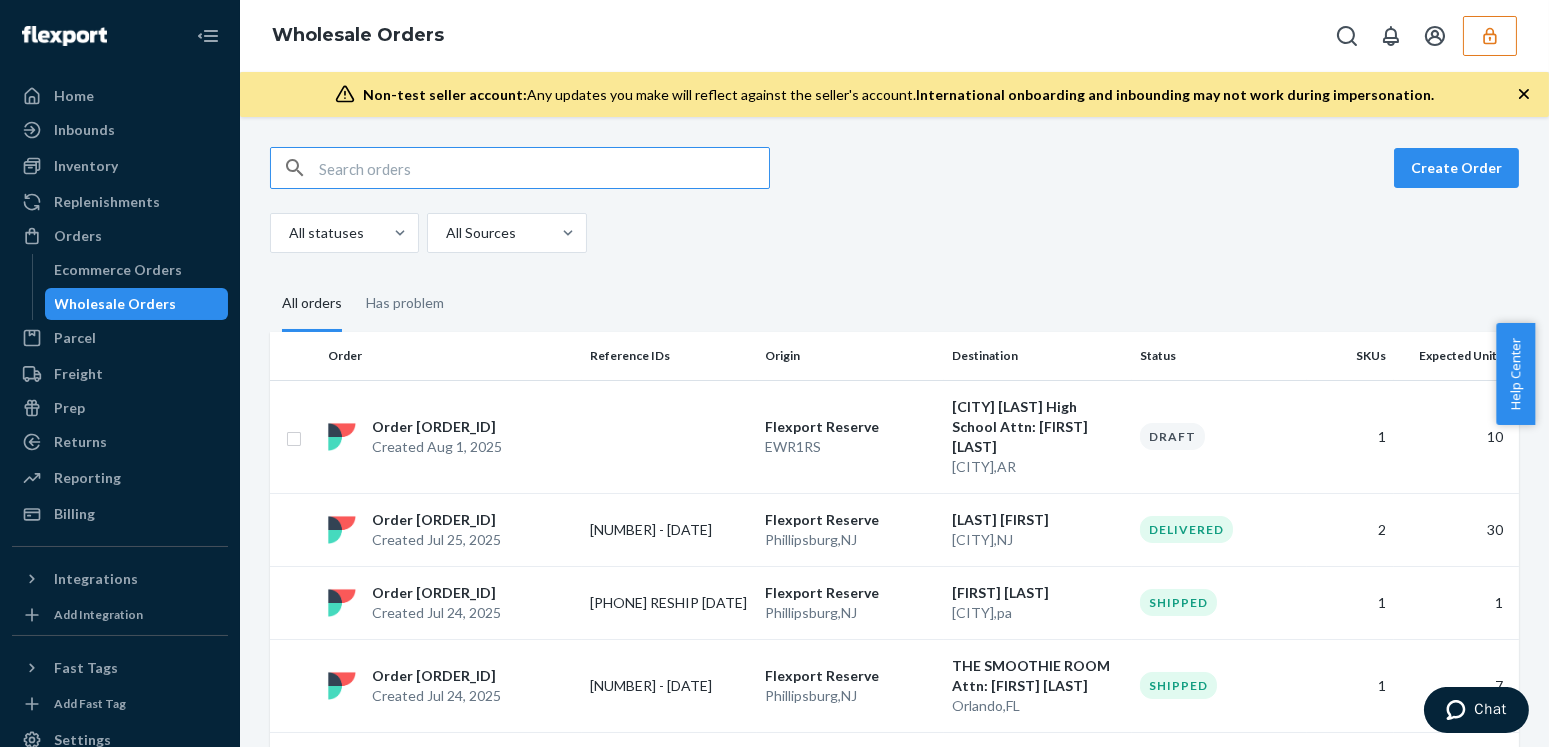 click at bounding box center [544, 168] 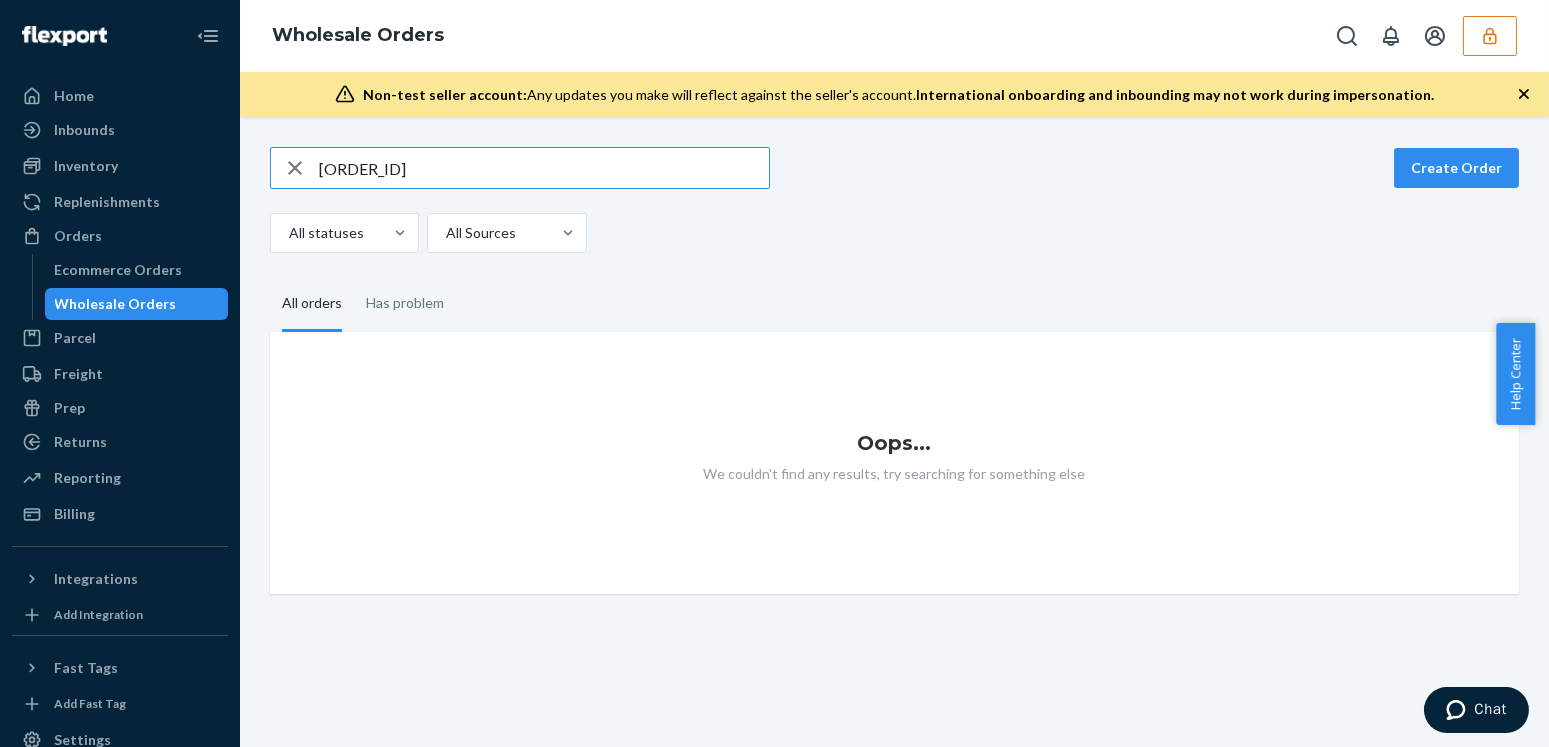 type on "[ORDER_ID]" 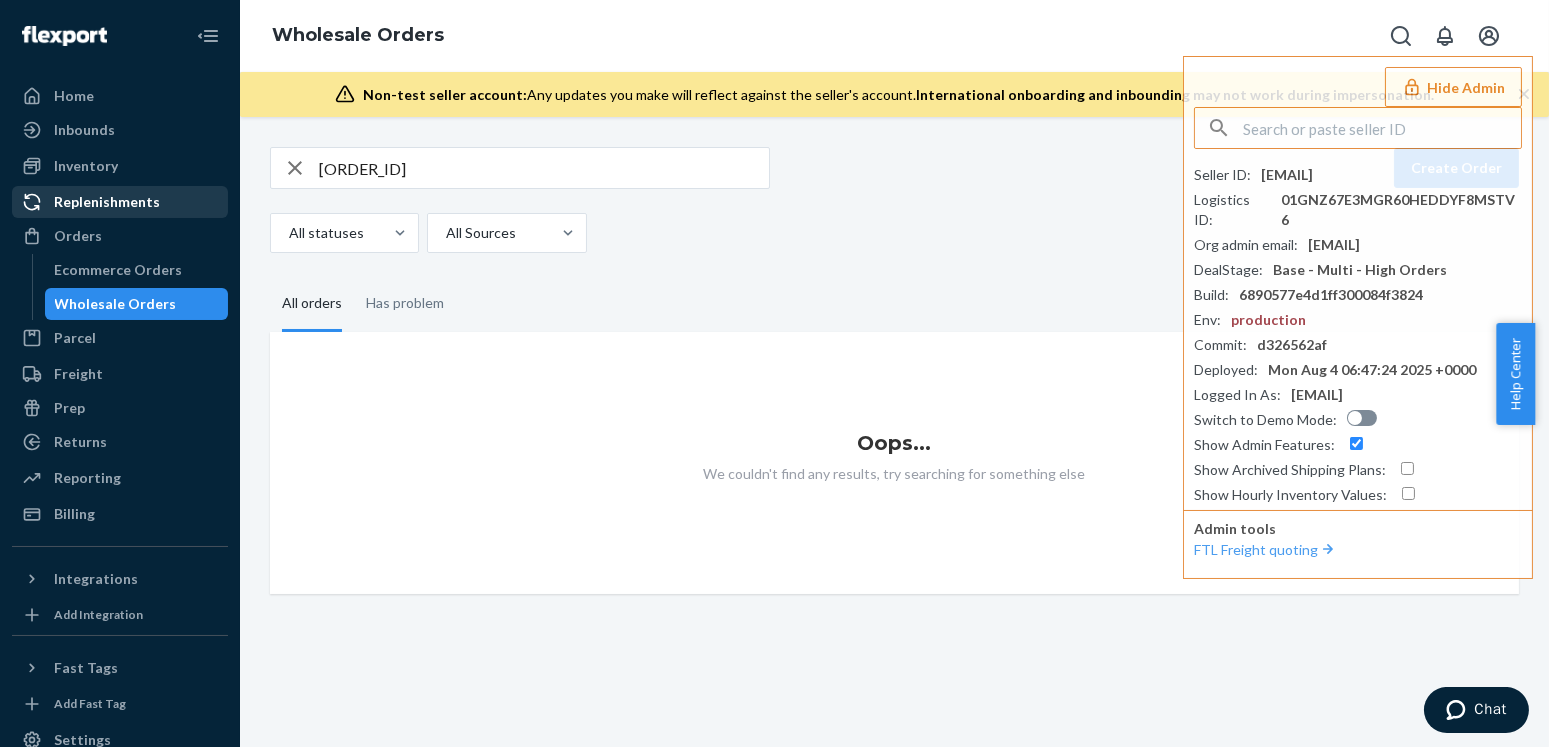 click on "Replenishments" at bounding box center [107, 202] 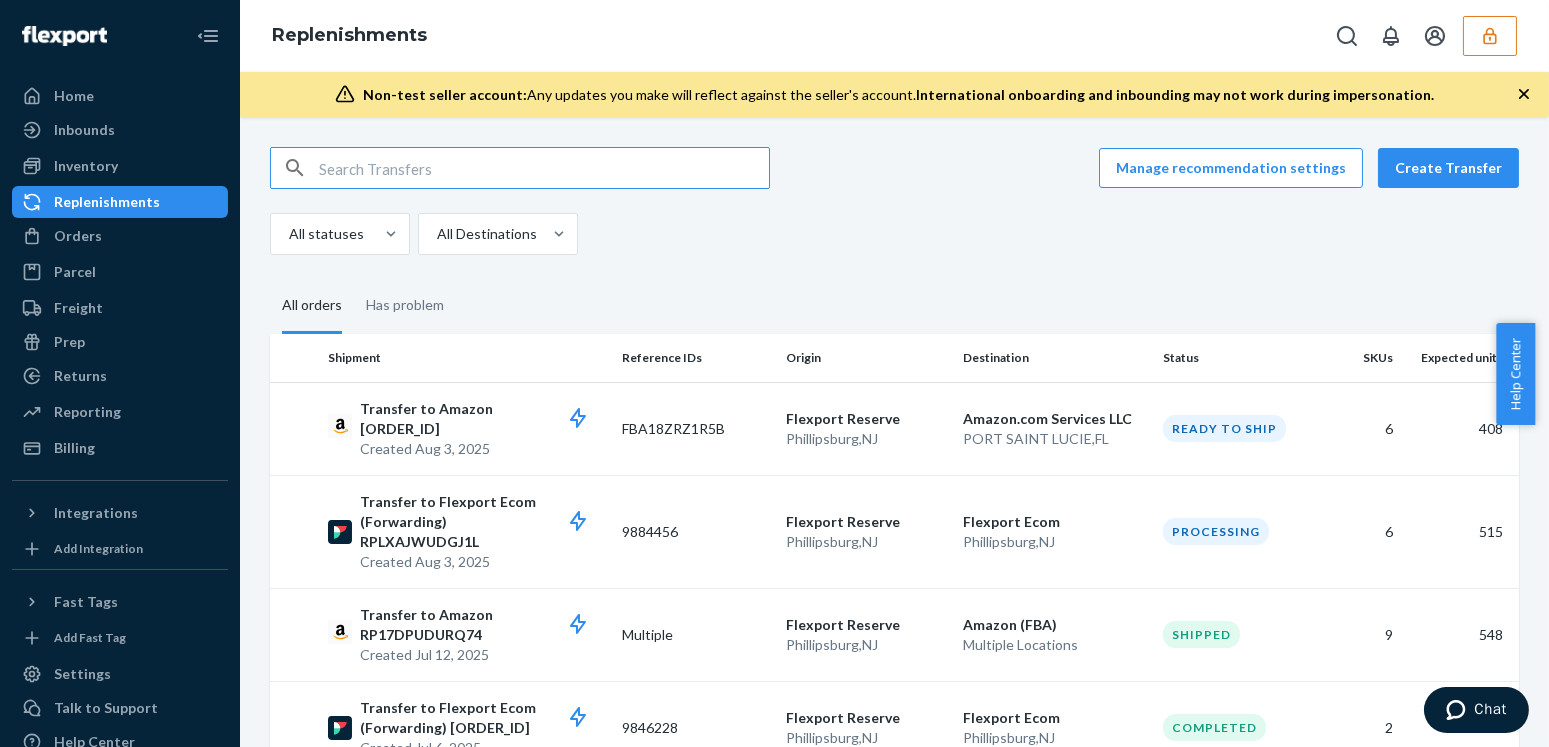 click at bounding box center [544, 168] 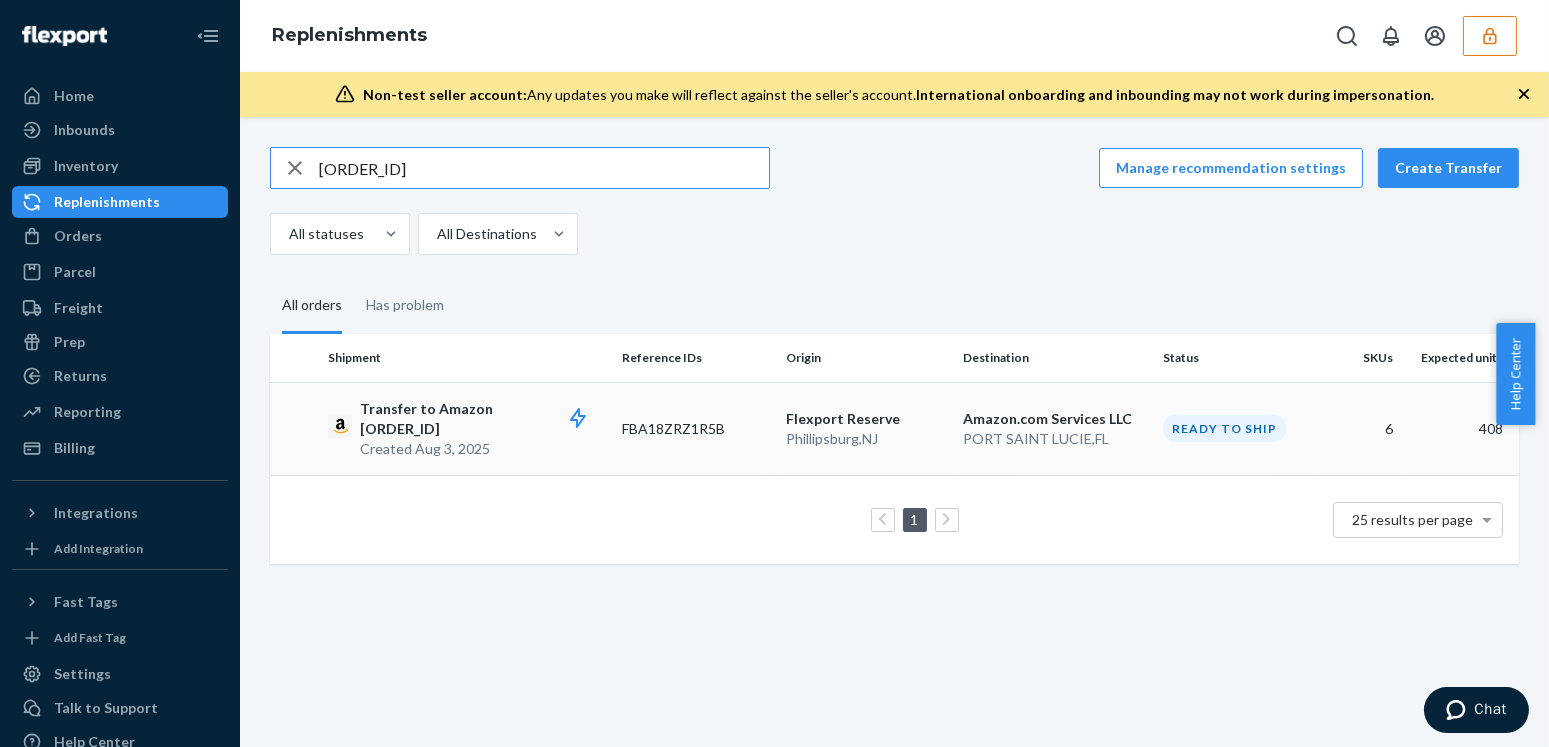type on "RP7G1GL5XXV8V" 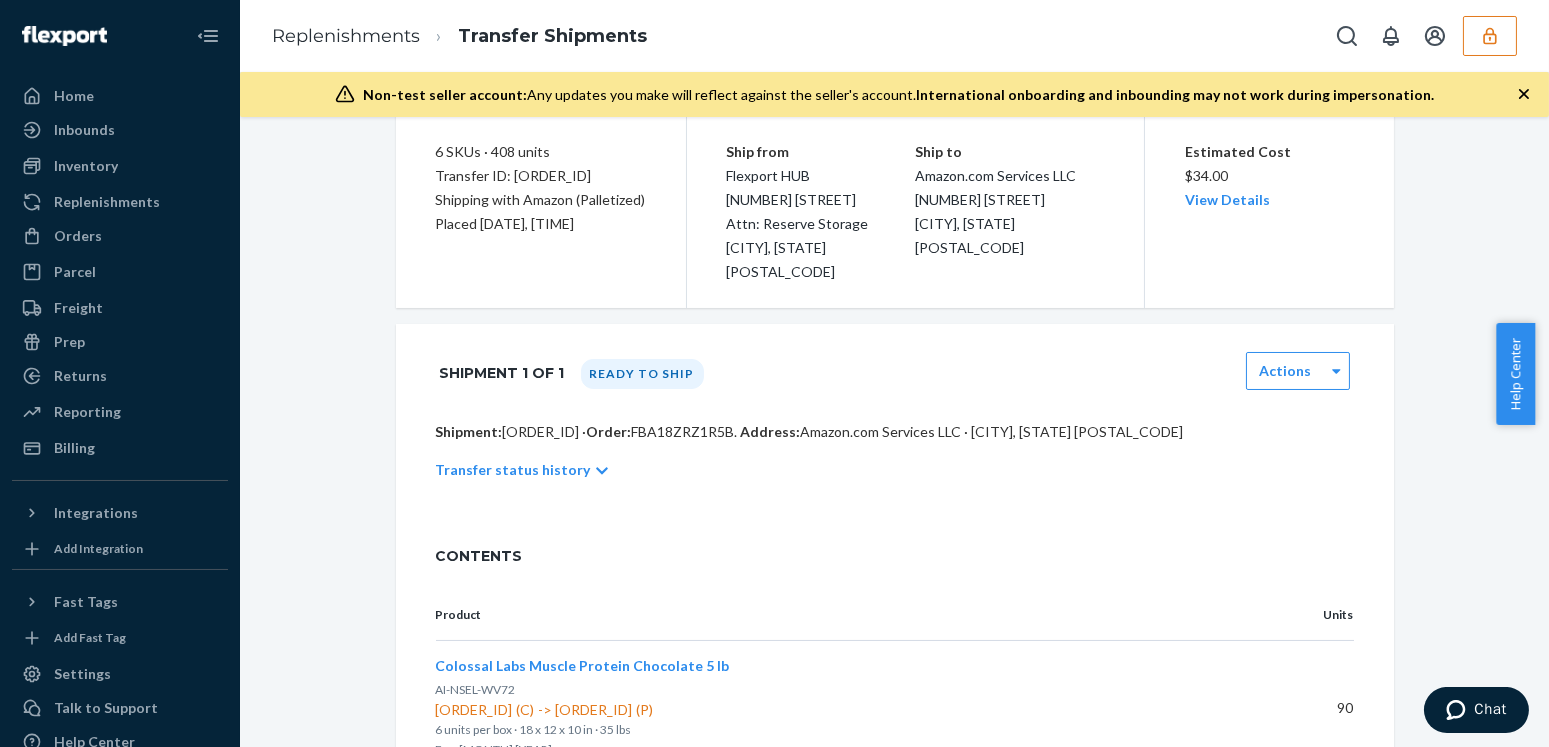 scroll, scrollTop: 272, scrollLeft: 0, axis: vertical 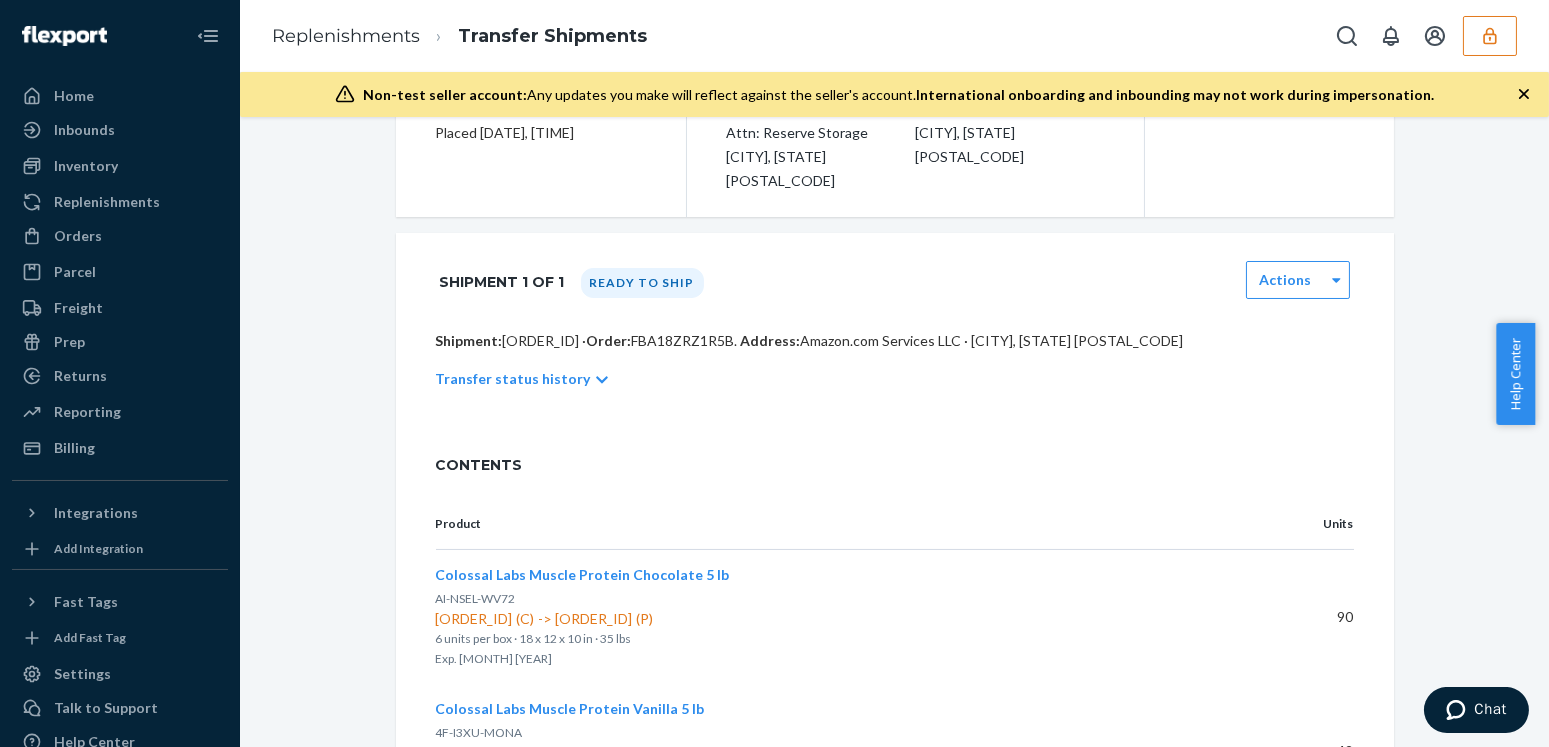 click on "Transfer status history" at bounding box center [513, 379] 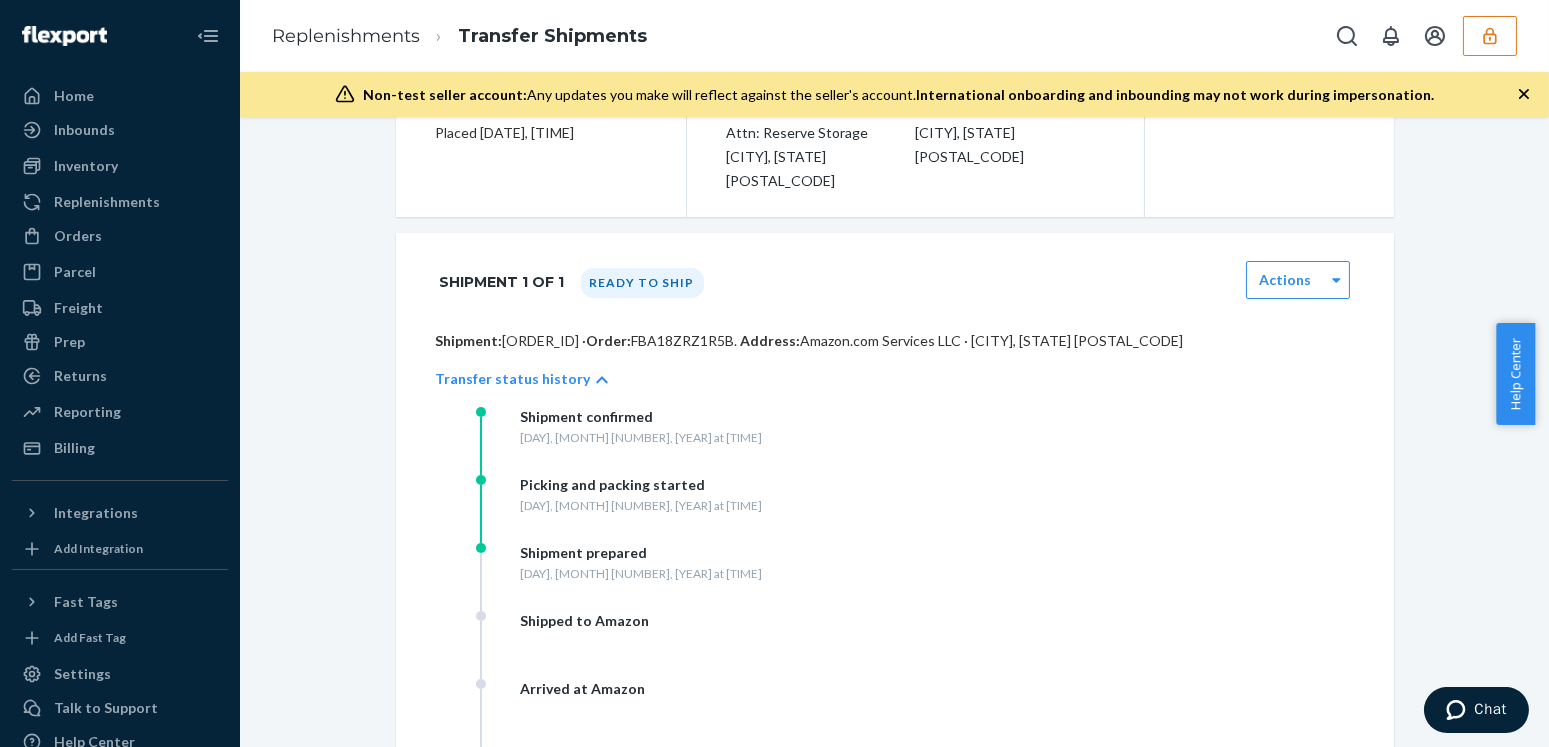 scroll, scrollTop: 363, scrollLeft: 0, axis: vertical 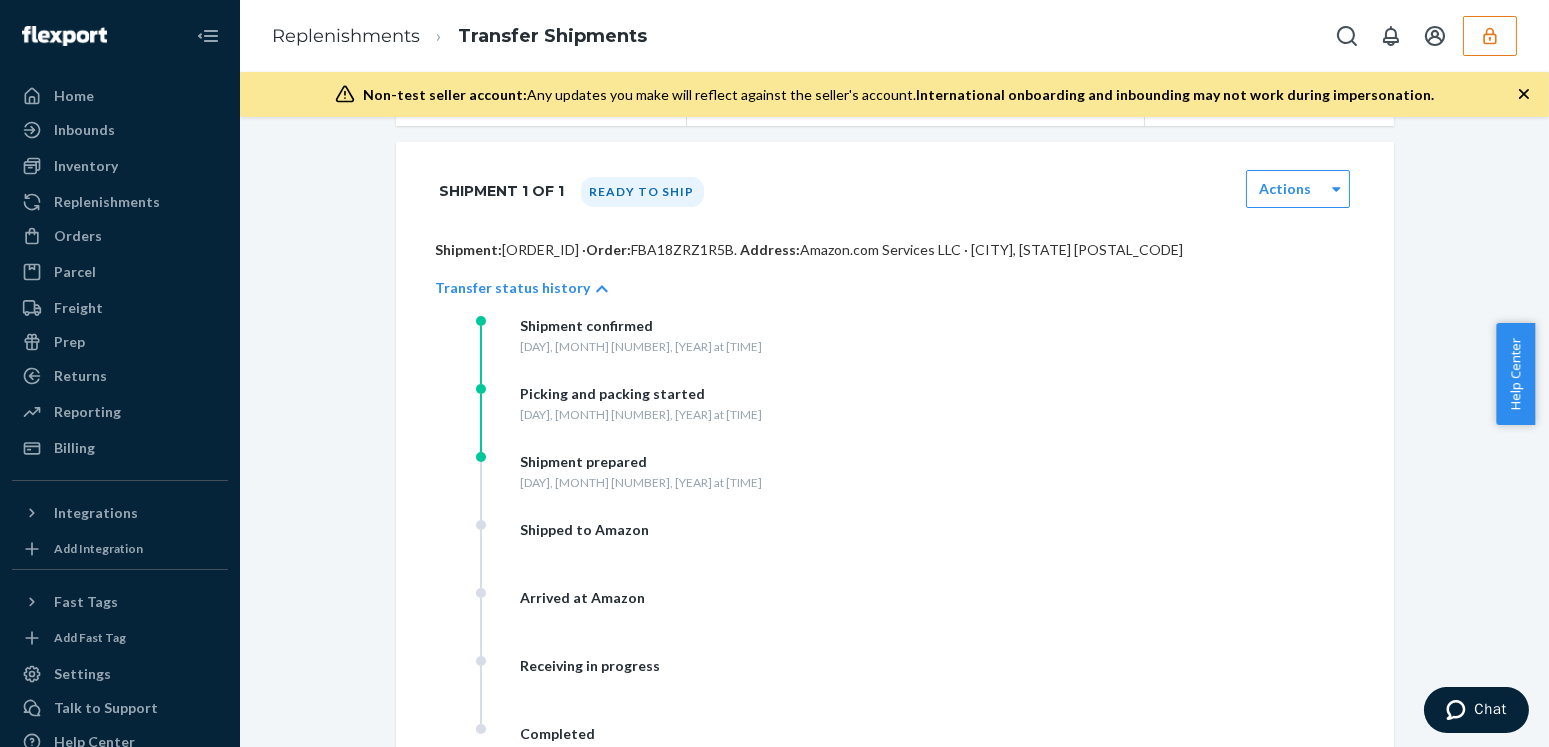 click on "Transfer to Amazon Ready to ship Actions 6 SKUs · 408 units Transfer ID: RP7G1GL5XXV8V Shipping with Amazon (Palletized) Placed 08/03/25, 21:36:48 Ship from Flexport HUB
3000 Rand Blvd
Attn: Reserve Storage
Phillipsburg, NJ 08865 Ship to Amazon.com Services LLC
7600 LTC Parkway
PORT SAINT LUCIE, FL 34986 Estimated Cost $34.00 View Details Shipment 1 of 1 Ready to ship Actions  Shipment:   W32I1E35UE28Z ·  Order:  FBA18ZRZ1R5B  .     Address:   Amazon.com Services LLC · PORT SAINT LUCIE, FL 34986 Transfer status history Shipment confirmed Sunday, August 3, 2025 at 11:35 pm Picking and packing started Monday, August 4, 2025 at 02:13 am Shipment prepared Monday, August 4, 2025 at 10:19 pm Shipped to Amazon Arrived at Amazon Receiving in progress Completed CONTENTS Product Units Colossal Labs Muscle Protein Chocolate 5 lb AI-NSEL-WV72 DHW7Z3J9H32  (C)  -> DR33B2LUBHQ  (P) 6 units per box · 18 x 12 x 10 in · 35 lbs Exp. May 2028 90 Colossal Labs Muscle Protein Vanilla 5 lb 4F-I3XU-MONA DTL9N4NAYD3  (C) (P) 42" at bounding box center (894, 763) 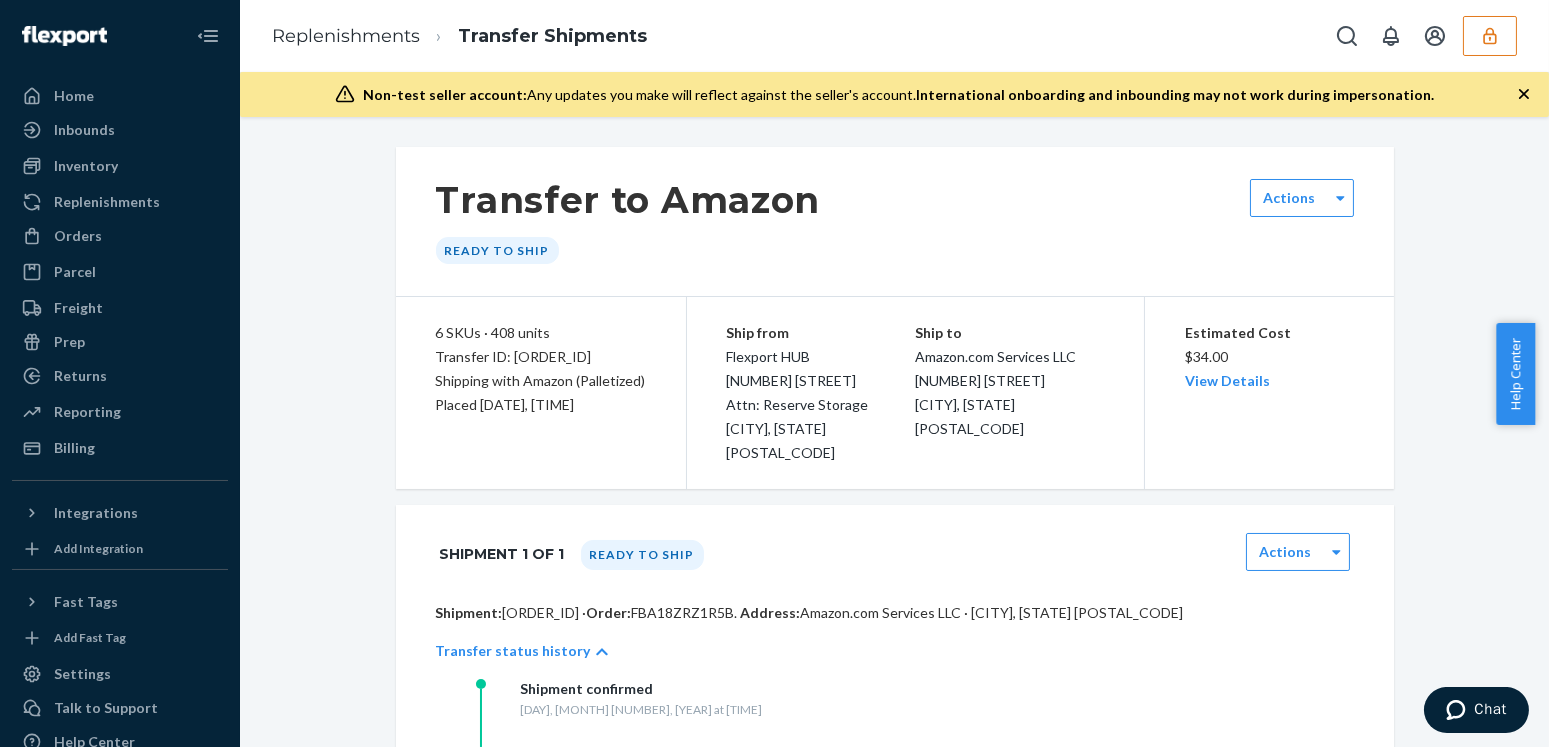 click on "Shipment 1 of 1 Ready to ship Actions" at bounding box center (895, 554) 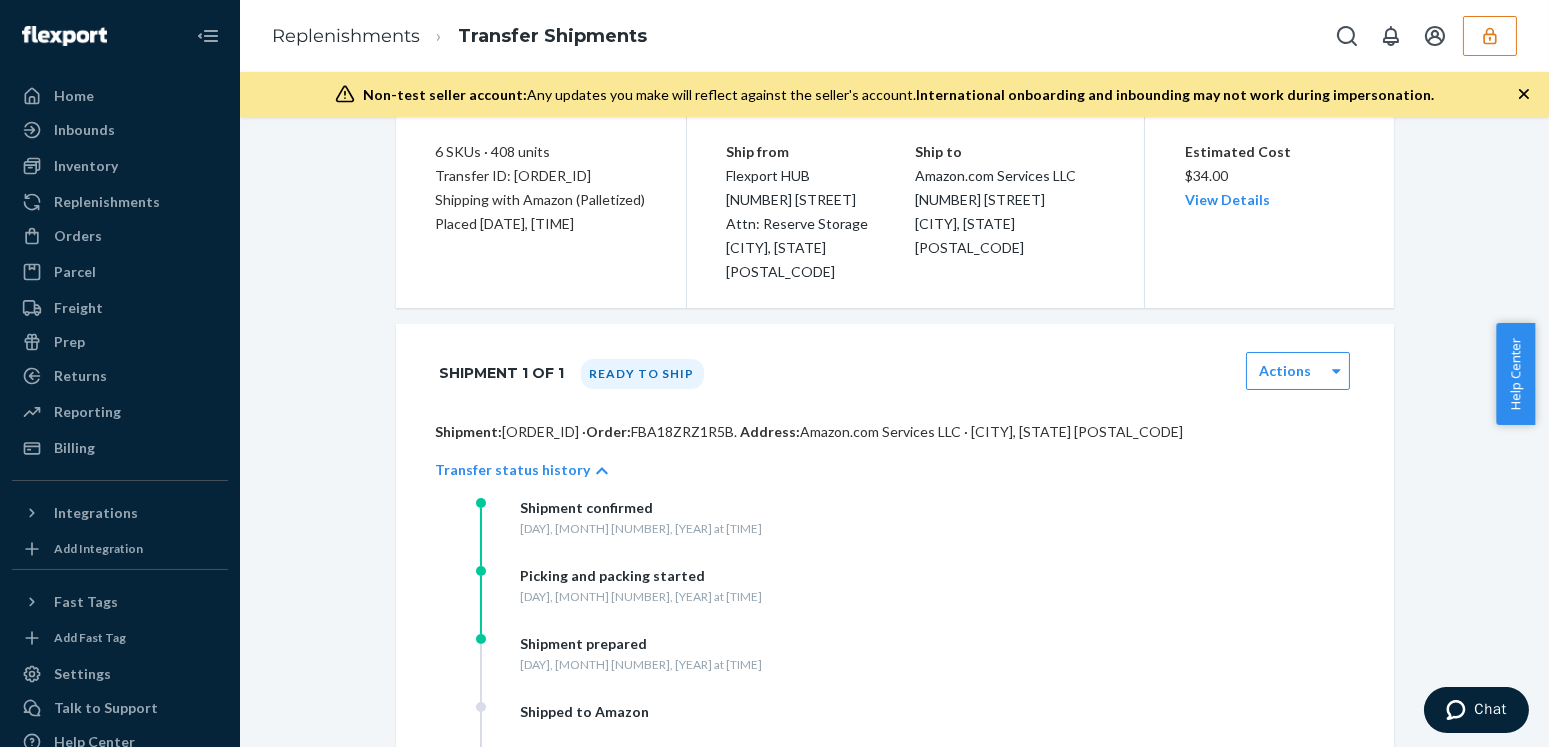 scroll, scrollTop: 0, scrollLeft: 0, axis: both 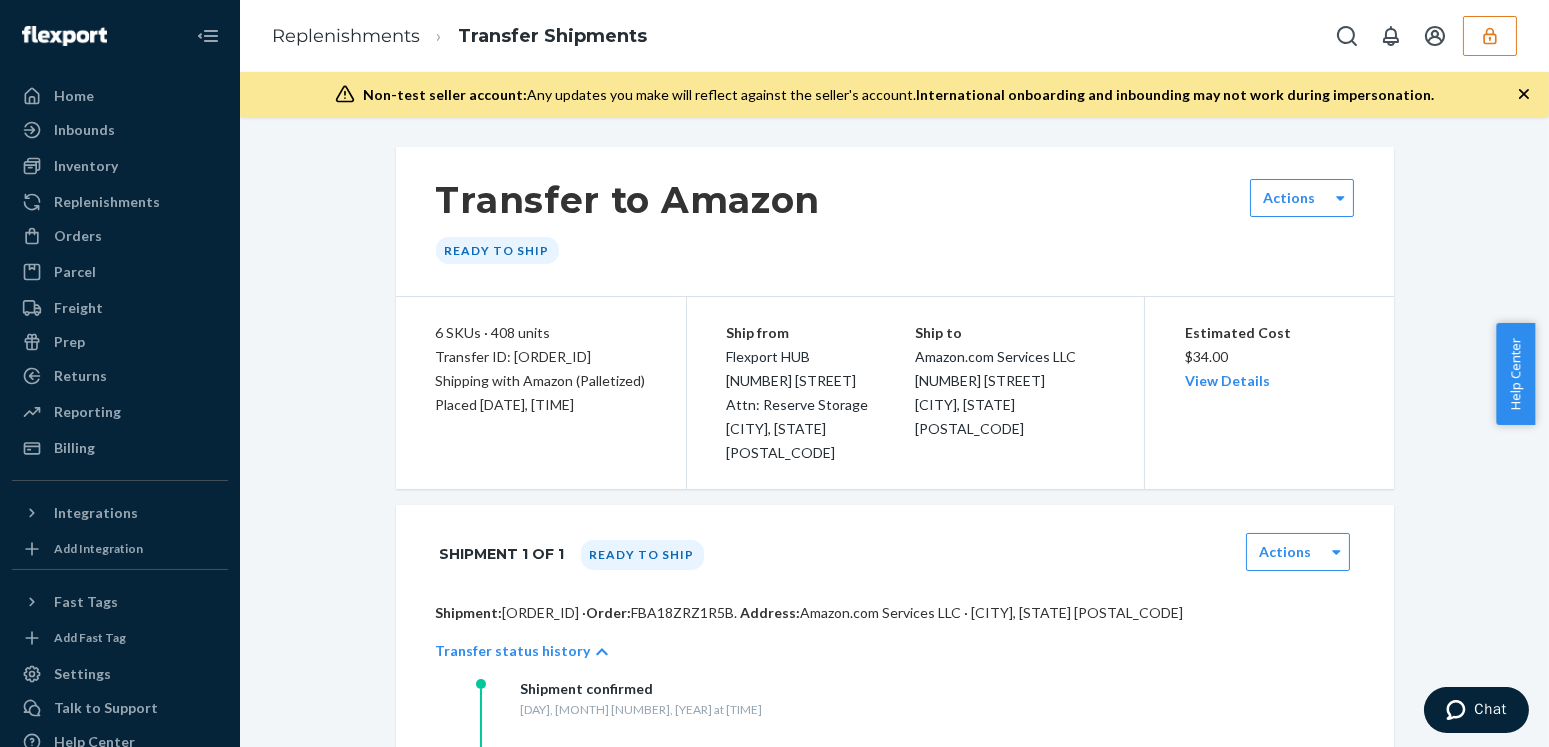 click on "Transfer to Amazon Ready to ship Actions 6 SKUs · 408 units Transfer ID: RP7G1GL5XXV8V Shipping with Amazon (Palletized) Placed 08/03/25, 21:36:48 Ship from Flexport HUB
3000 Rand Blvd
Attn: Reserve Storage
Phillipsburg, NJ 08865 Ship to Amazon.com Services LLC
7600 LTC Parkway
PORT SAINT LUCIE, FL 34986 Estimated Cost $34.00 View Details Shipment 1 of 1 Ready to ship Actions  Shipment:   W32I1E35UE28Z ·  Order:  FBA18ZRZ1R5B  .     Address:   Amazon.com Services LLC · PORT SAINT LUCIE, FL 34986 Transfer status history Shipment confirmed Sunday, August 3, 2025 at 11:35 pm Picking and packing started Monday, August 4, 2025 at 02:13 am Shipment prepared Monday, August 4, 2025 at 10:19 pm Shipped to Amazon Arrived at Amazon Receiving in progress Completed CONTENTS Product Units Colossal Labs Muscle Protein Chocolate 5 lb AI-NSEL-WV72 DHW7Z3J9H32  (C)  -> DR33B2LUBHQ  (P) 6 units per box · 18 x 12 x 10 in · 35 lbs Exp. May 2028 90 Colossal Labs Muscle Protein Vanilla 5 lb 4F-I3XU-MONA DTL9N4NAYD3  (C) (P) 42" at bounding box center (894, 1126) 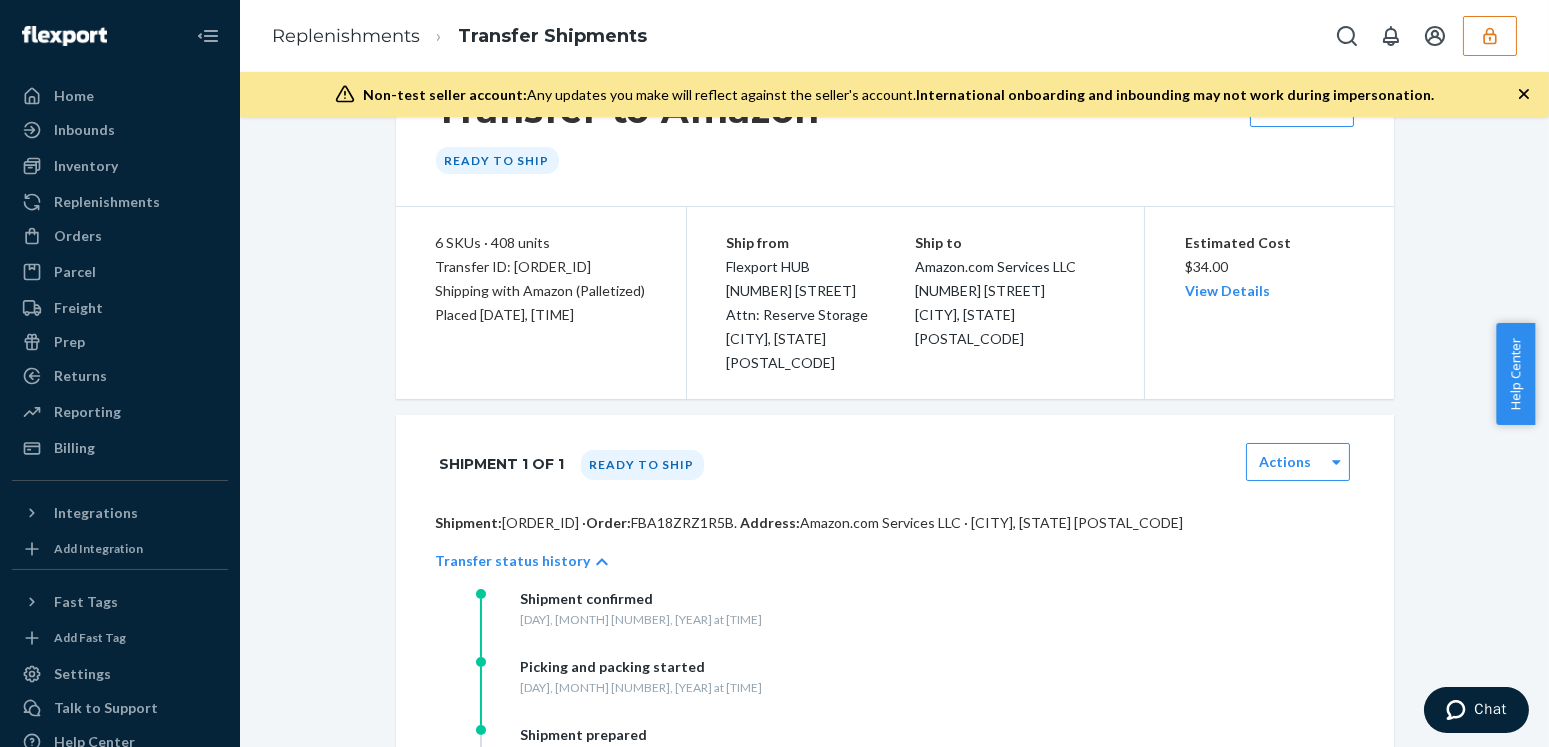 scroll, scrollTop: 181, scrollLeft: 0, axis: vertical 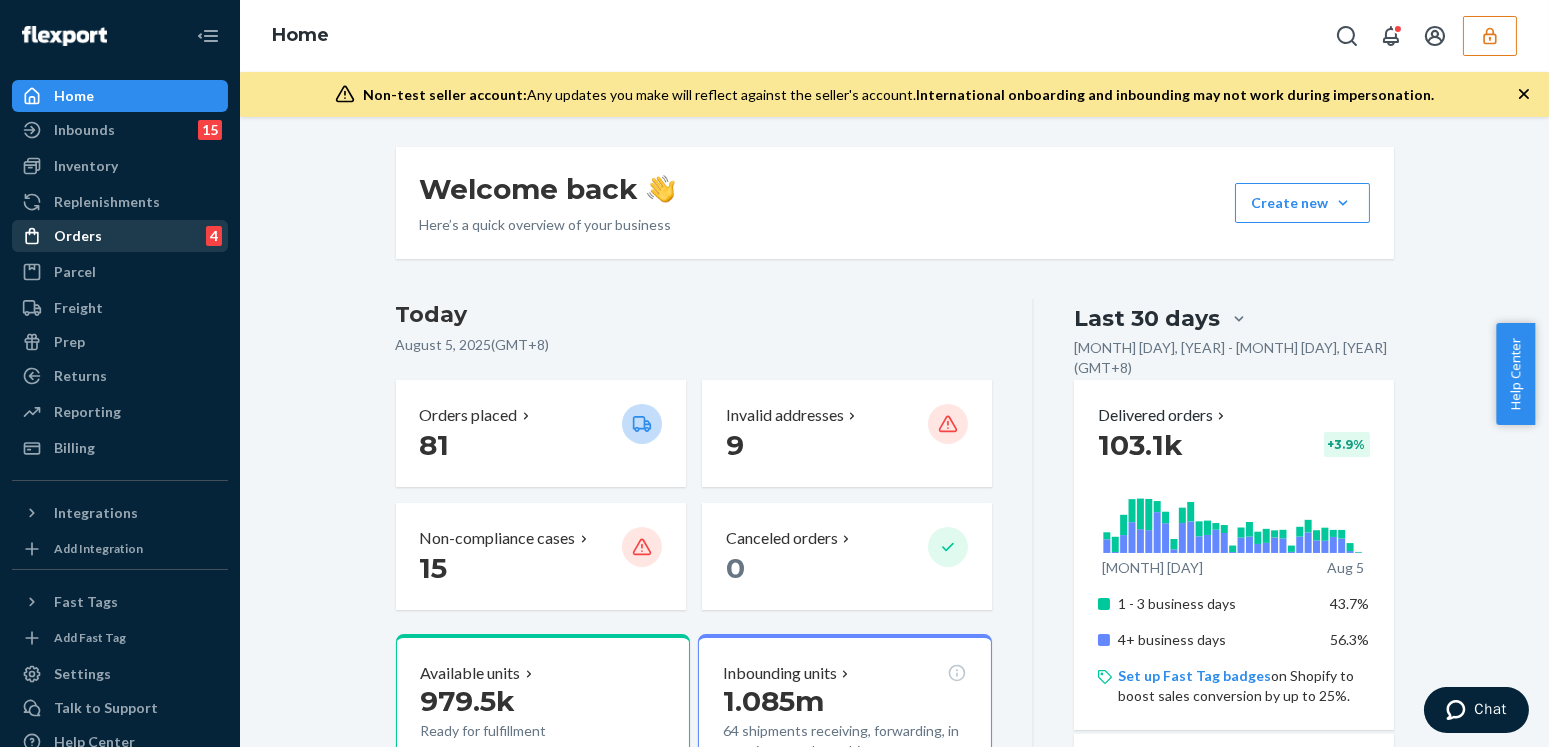 click on "Orders" at bounding box center [78, 236] 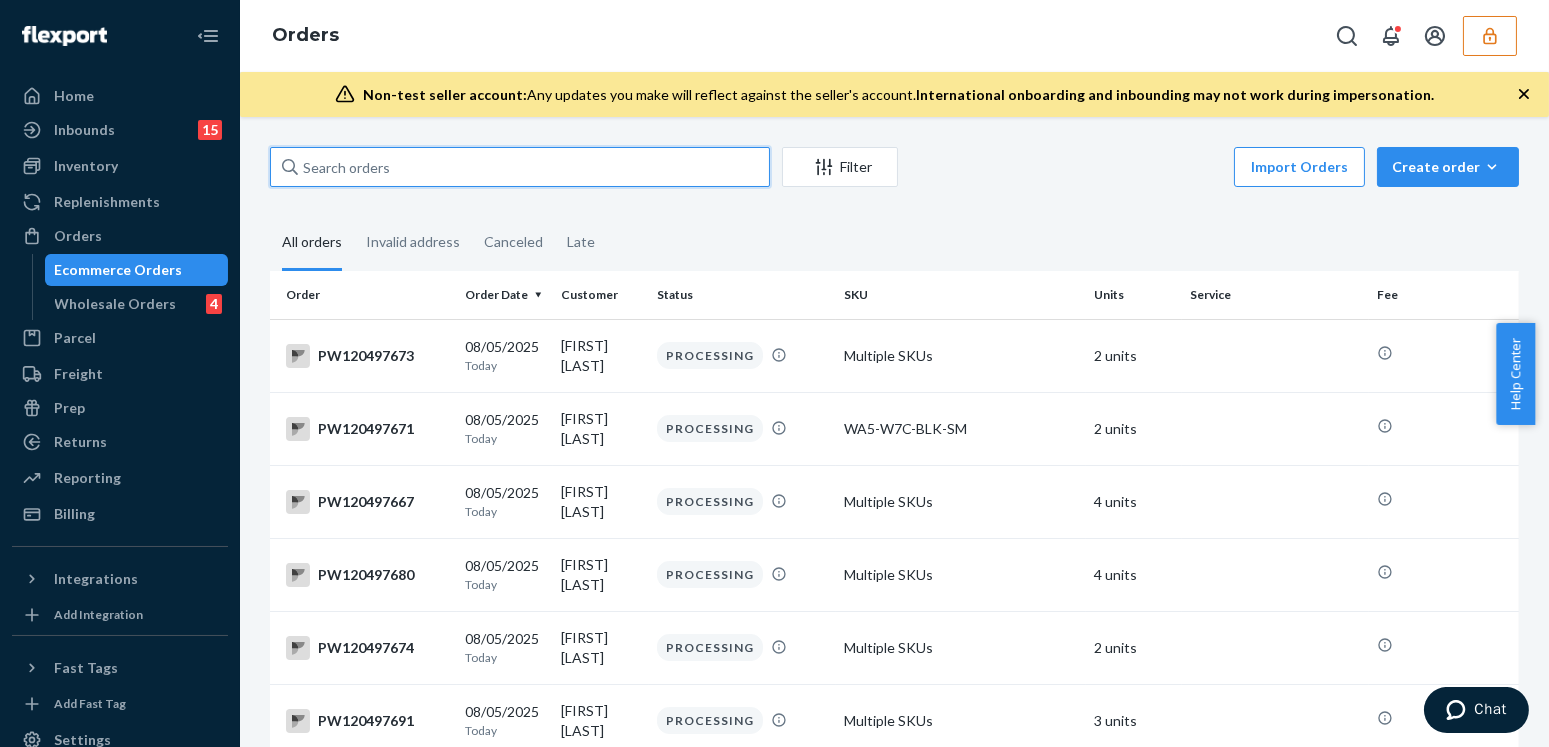 click at bounding box center [520, 167] 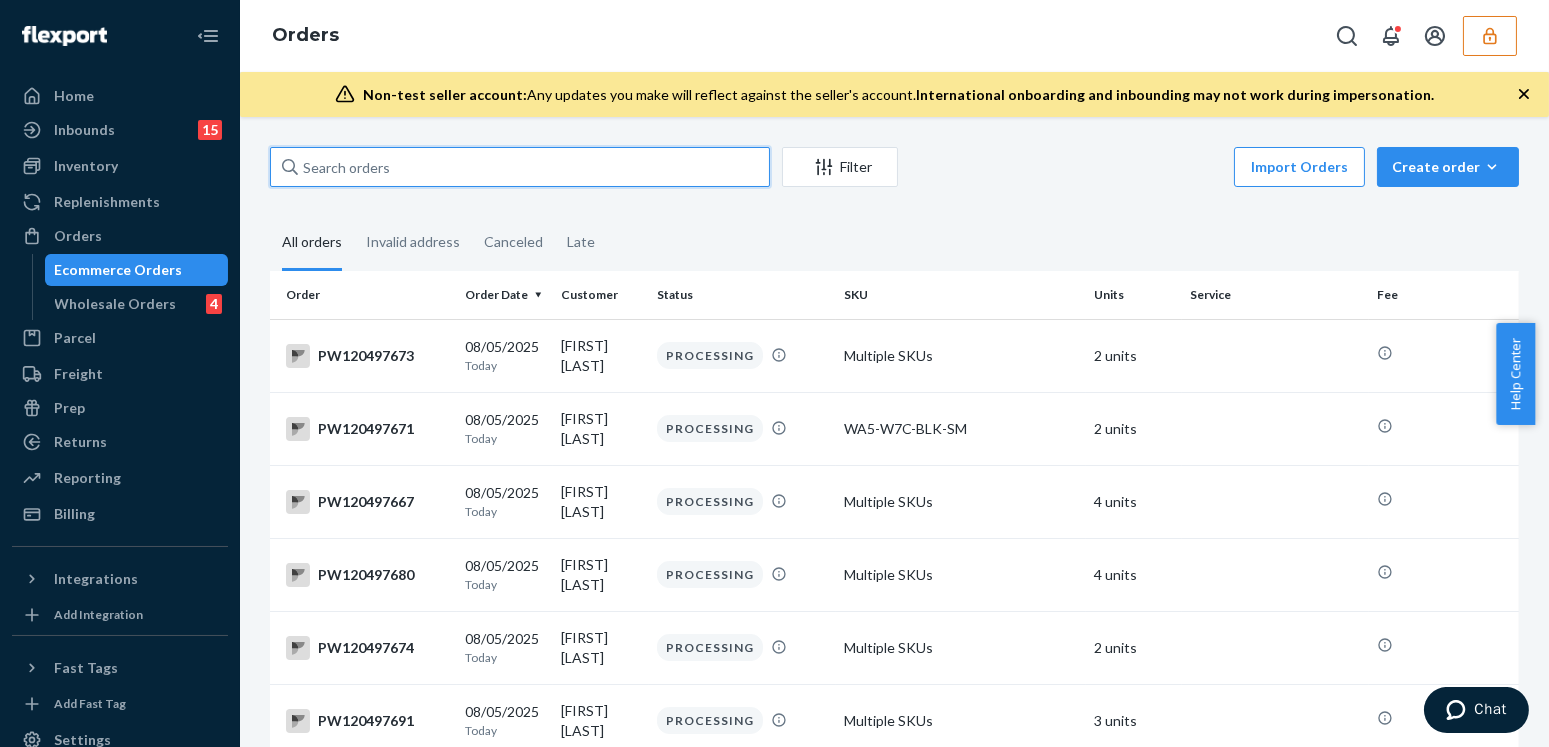 click at bounding box center [520, 167] 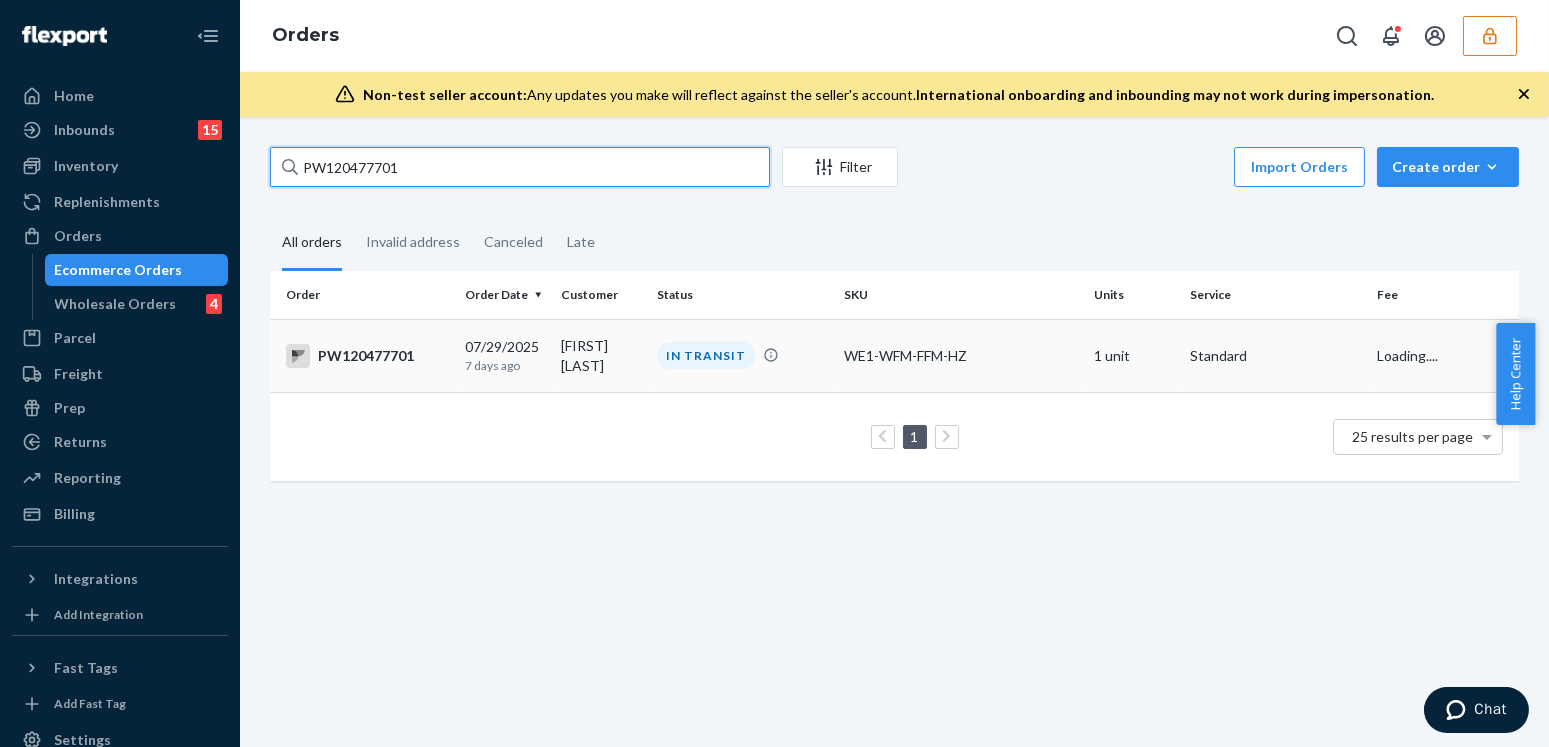 type on "PW120477701" 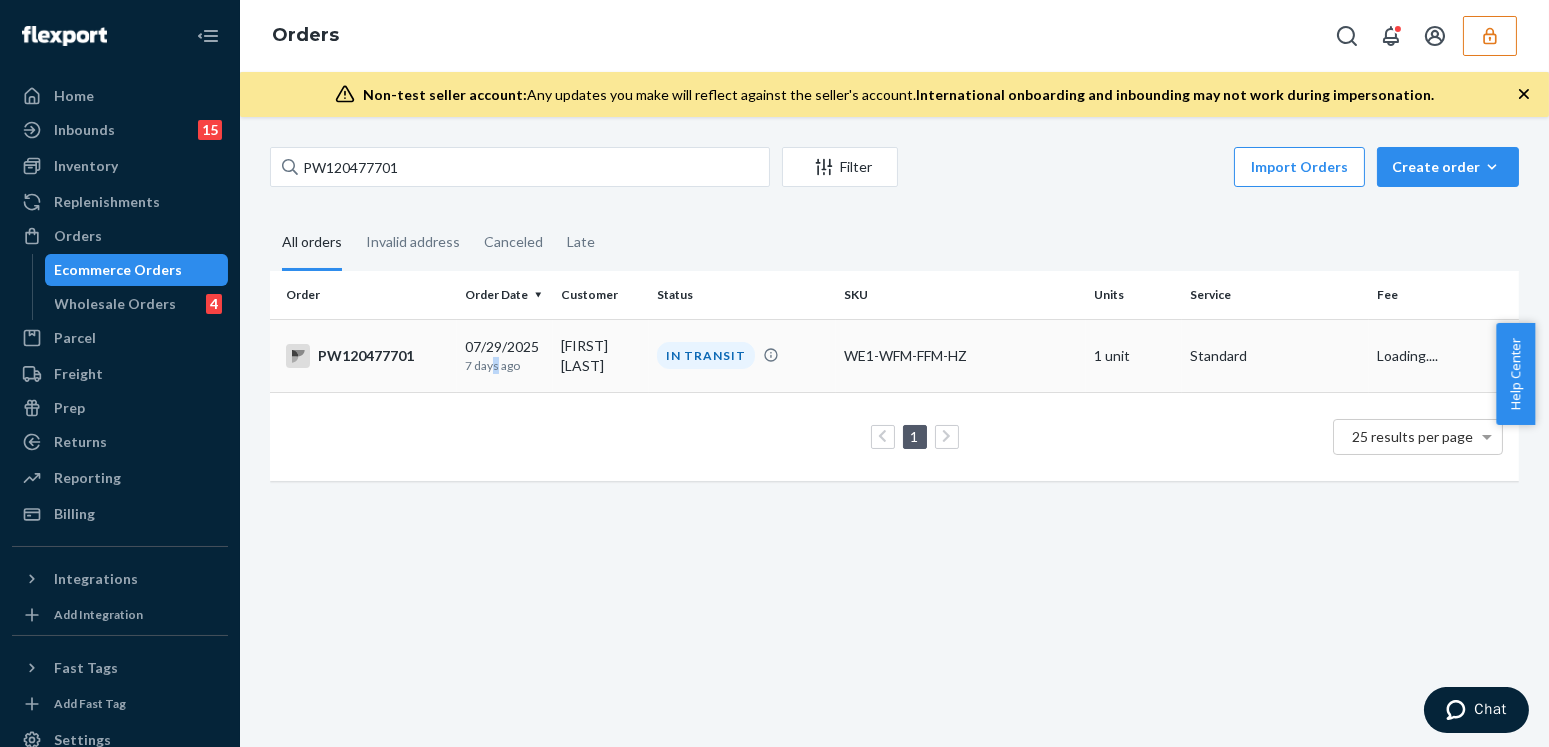 click on "7 days ago" at bounding box center (505, 365) 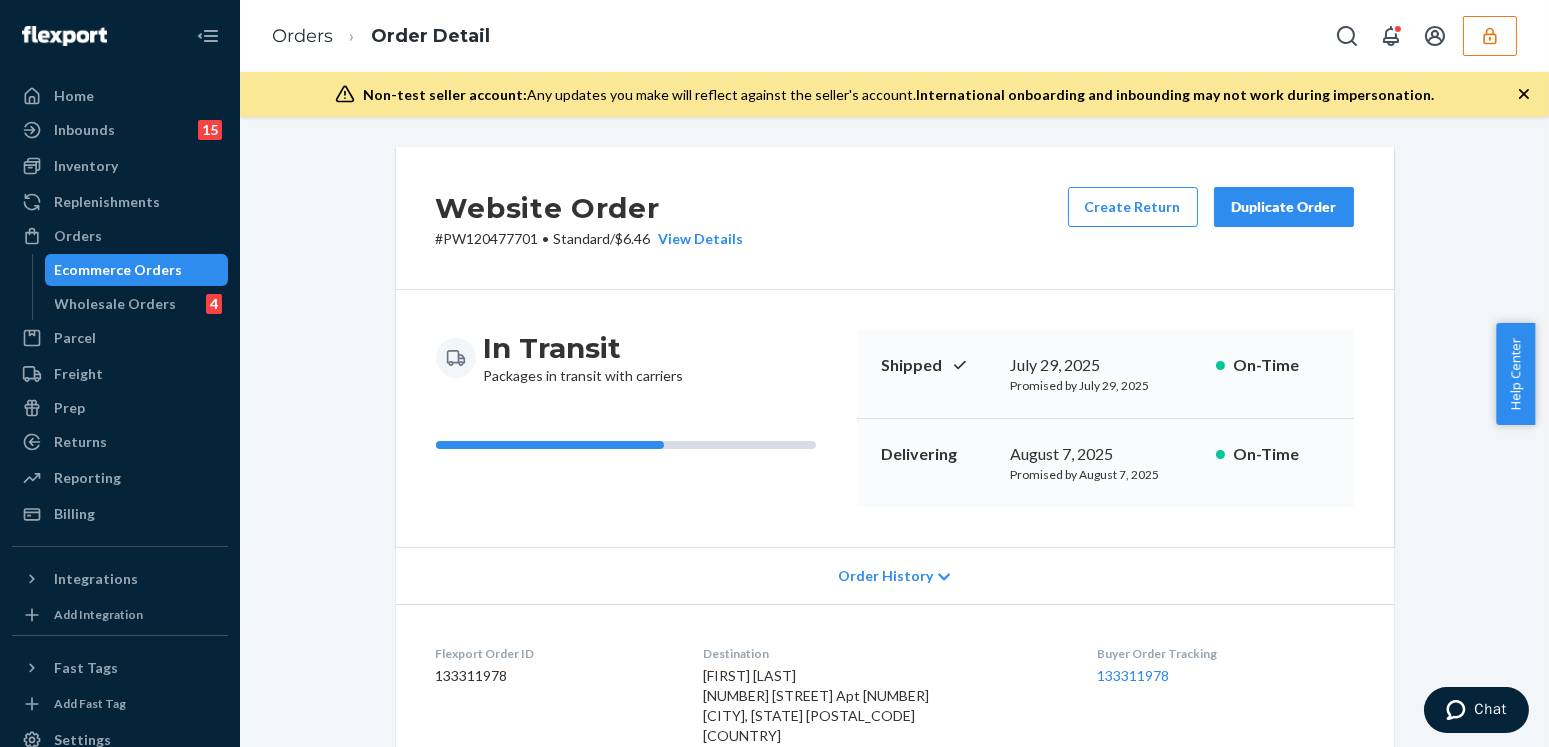 click on "Website Order # PW120477701 • Standard  /  $6.46 View Details Create Return Duplicate Order In Transit Packages in transit with carriers Shipped July 29, 2025 Promised by July 29, 2025 On-Time Delivering August 7, 2025 Promised by August 7, 2025 On-Time Order History Flexport Order ID 133311978 Destination Courtney Dagostino
2815 35th St Apt 2D
Astoria, NY 11103-4889
US Buyer Order Tracking 133311978 SKU Product Name Details Qty WE1-WFM-FFM-HZ Women's Fresh Flora Midnight Blue Fit &amp; Flare Midi Dress HZ DSKU: DAGEXPAR9Z6 1 Package 1 of 1 Shipped via Other   hlq7ulyrs8lc 1   SKU   1   Unit From PACT
San Bernardino, CA 92408 Shipment ID 83215676 Box Name:  custom_package - Pact 12x10x2 WarehouseId:  LAX1 Processing Shipped 7/30 Delivered Package History SKU Product Name Details Qty WE1-WFM-FFM-HZ Women's Fresh Flora Midnight Blue Fit &amp; Flare Midi Dress HZ DSKU: DAGEXPAR9Z6 1" at bounding box center (894, 776) 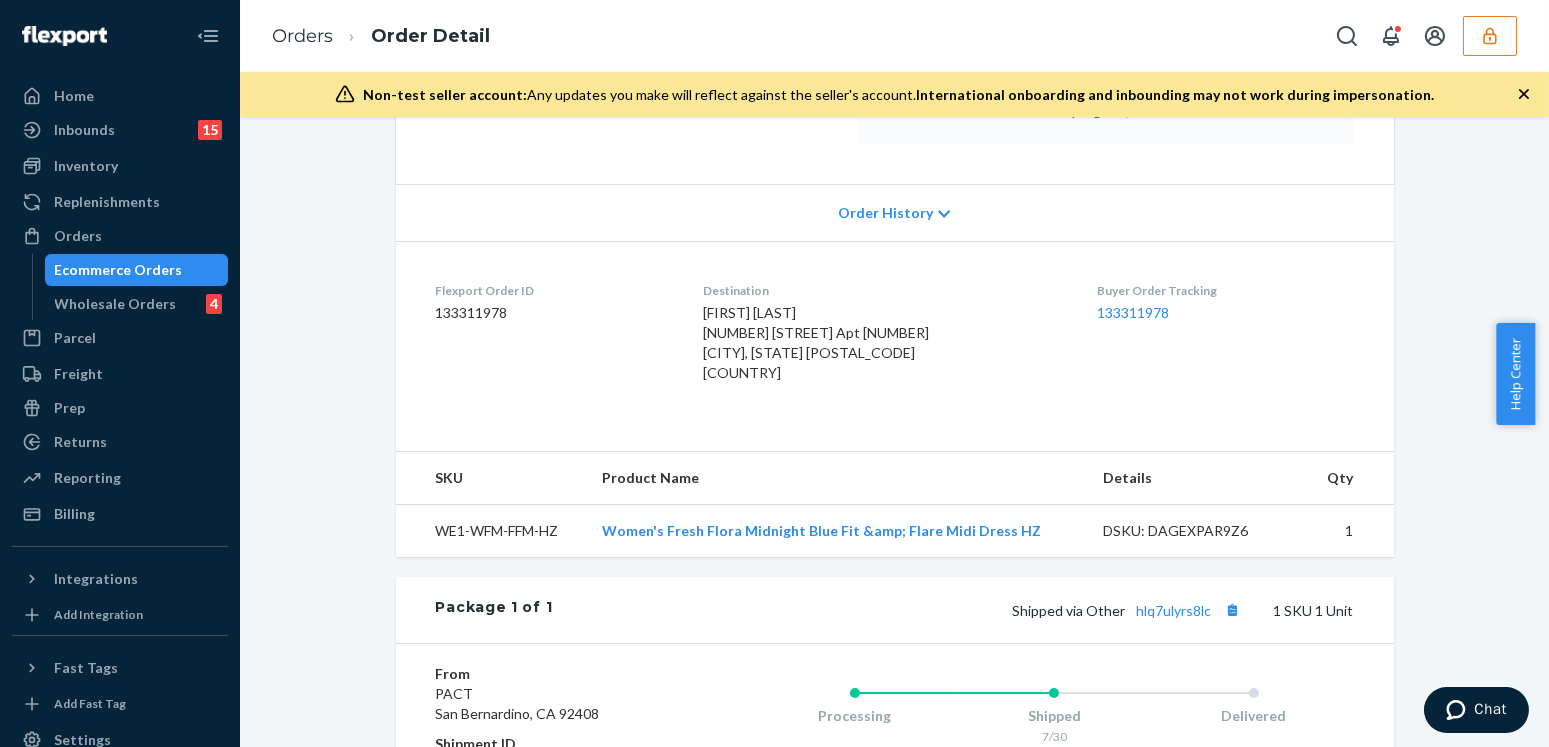 scroll, scrollTop: 656, scrollLeft: 0, axis: vertical 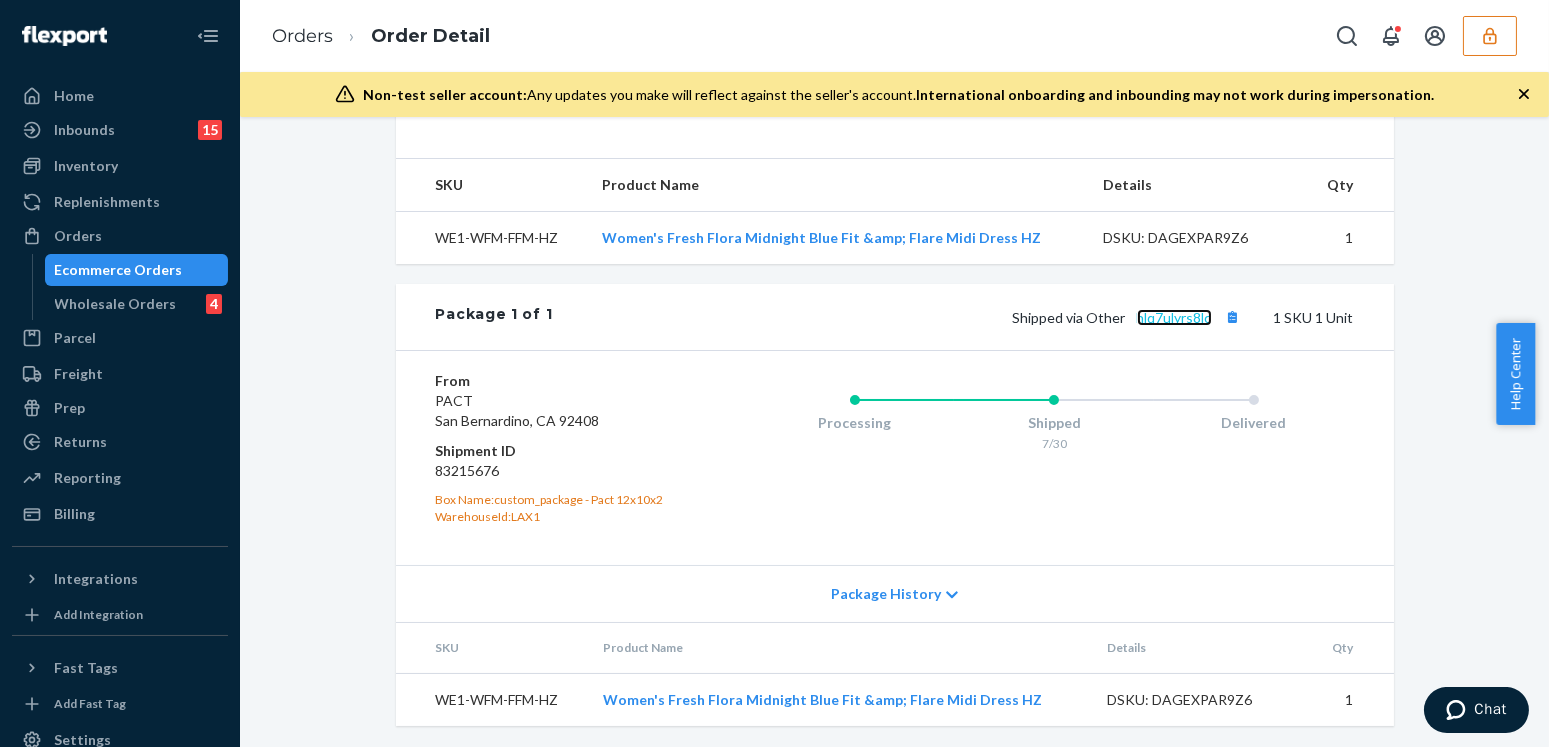 click on "hlq7ulyrs8lc" at bounding box center [1174, 317] 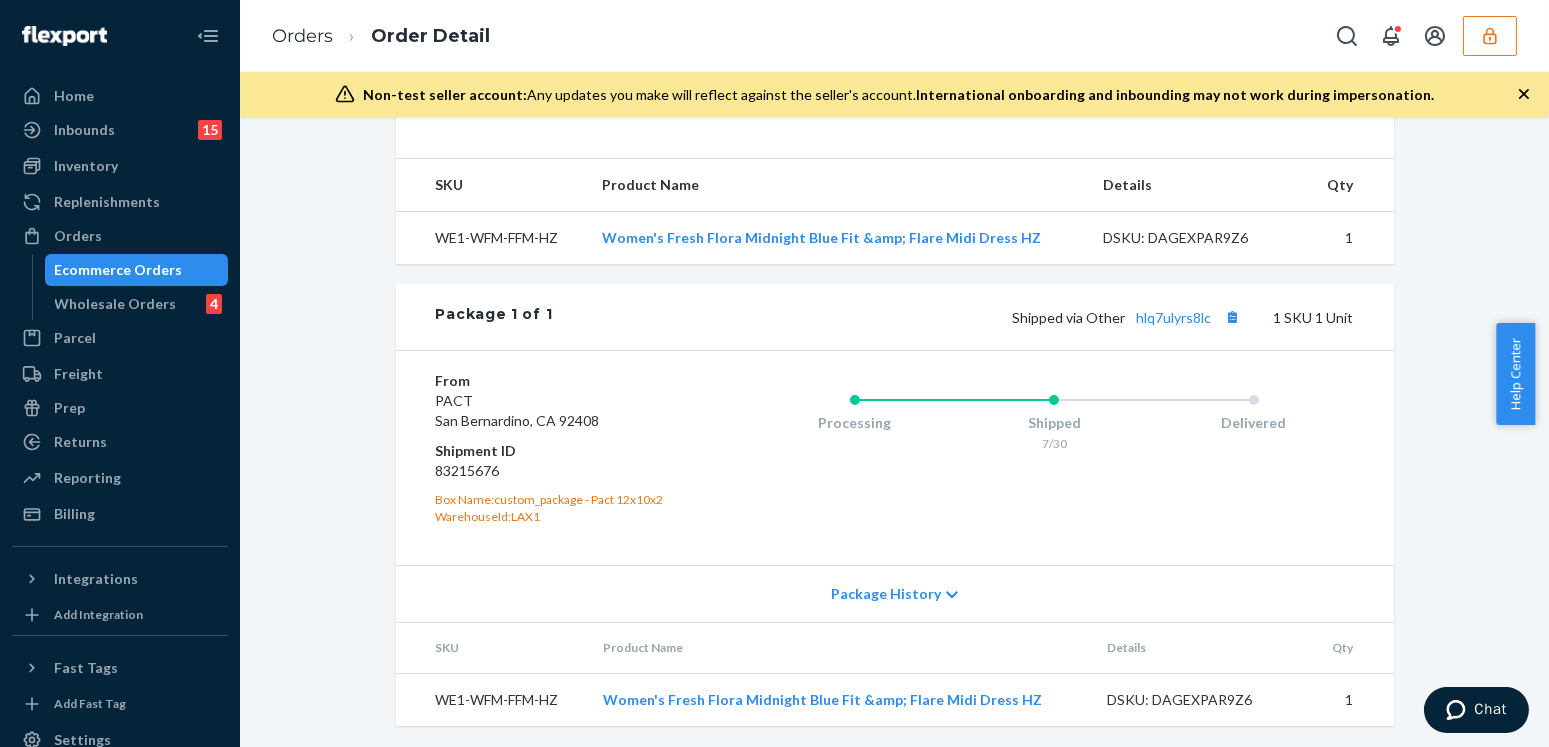 click on "83215676" at bounding box center [555, 471] 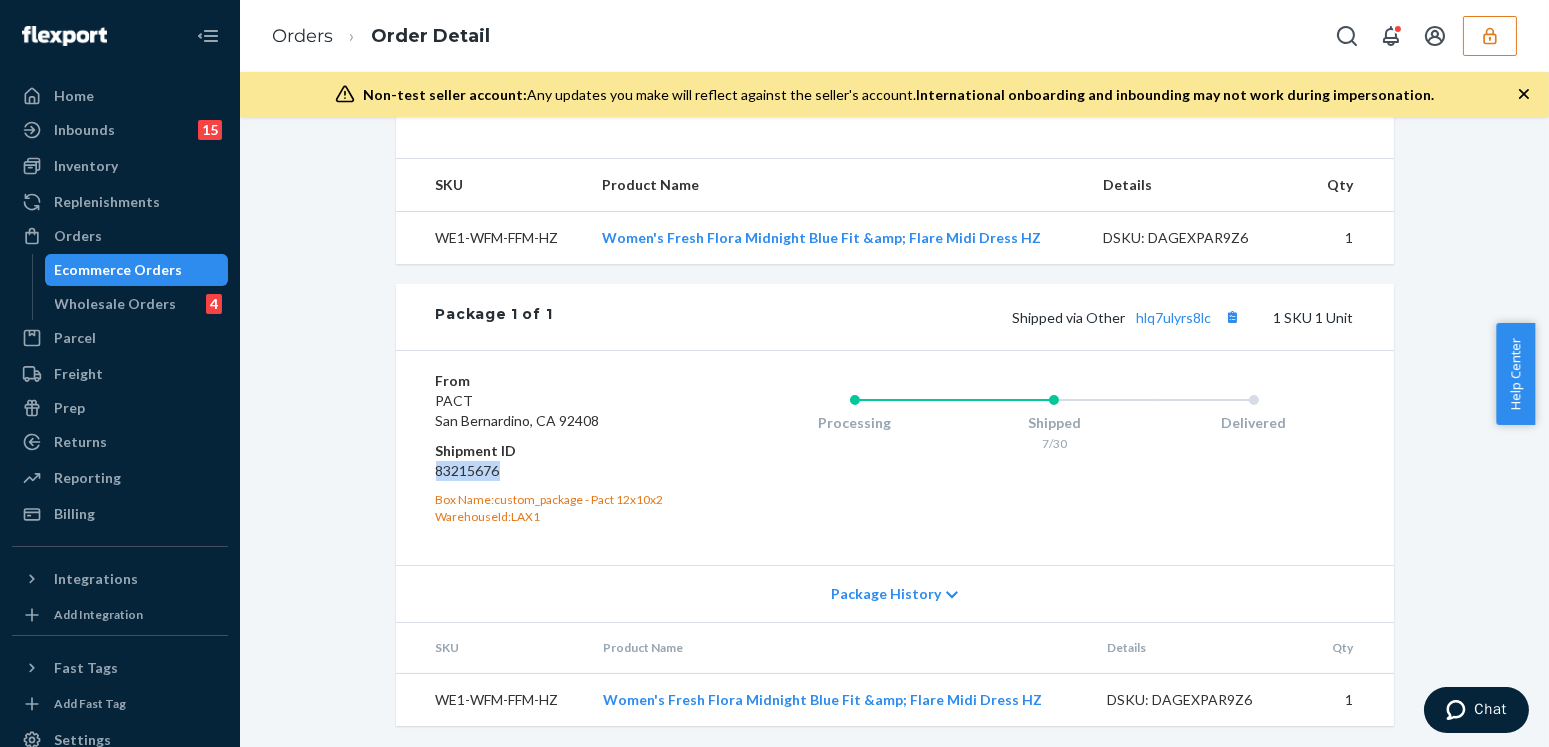 click on "83215676" at bounding box center (555, 471) 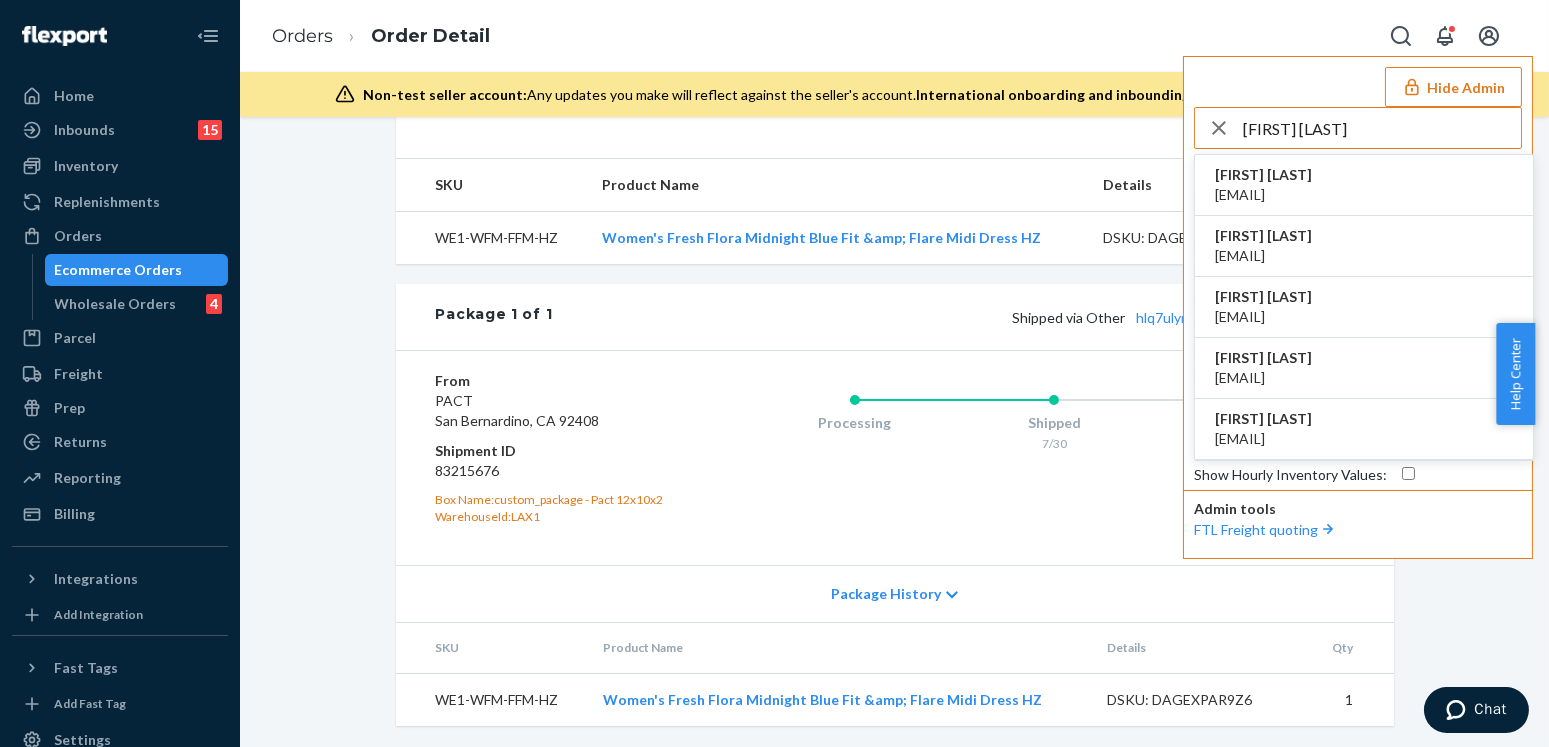 type on "veronicaplanetbeautycom" 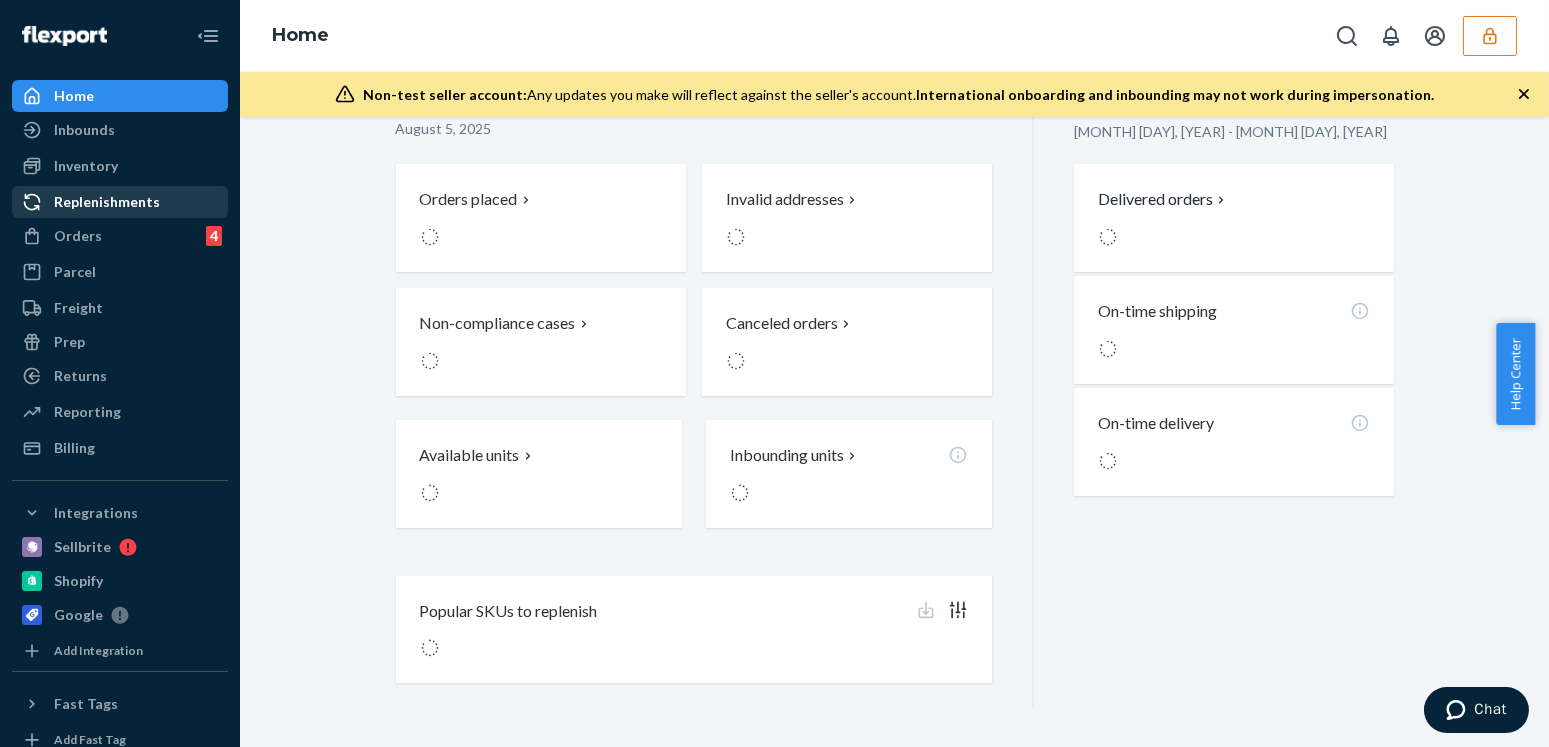 scroll, scrollTop: 0, scrollLeft: 0, axis: both 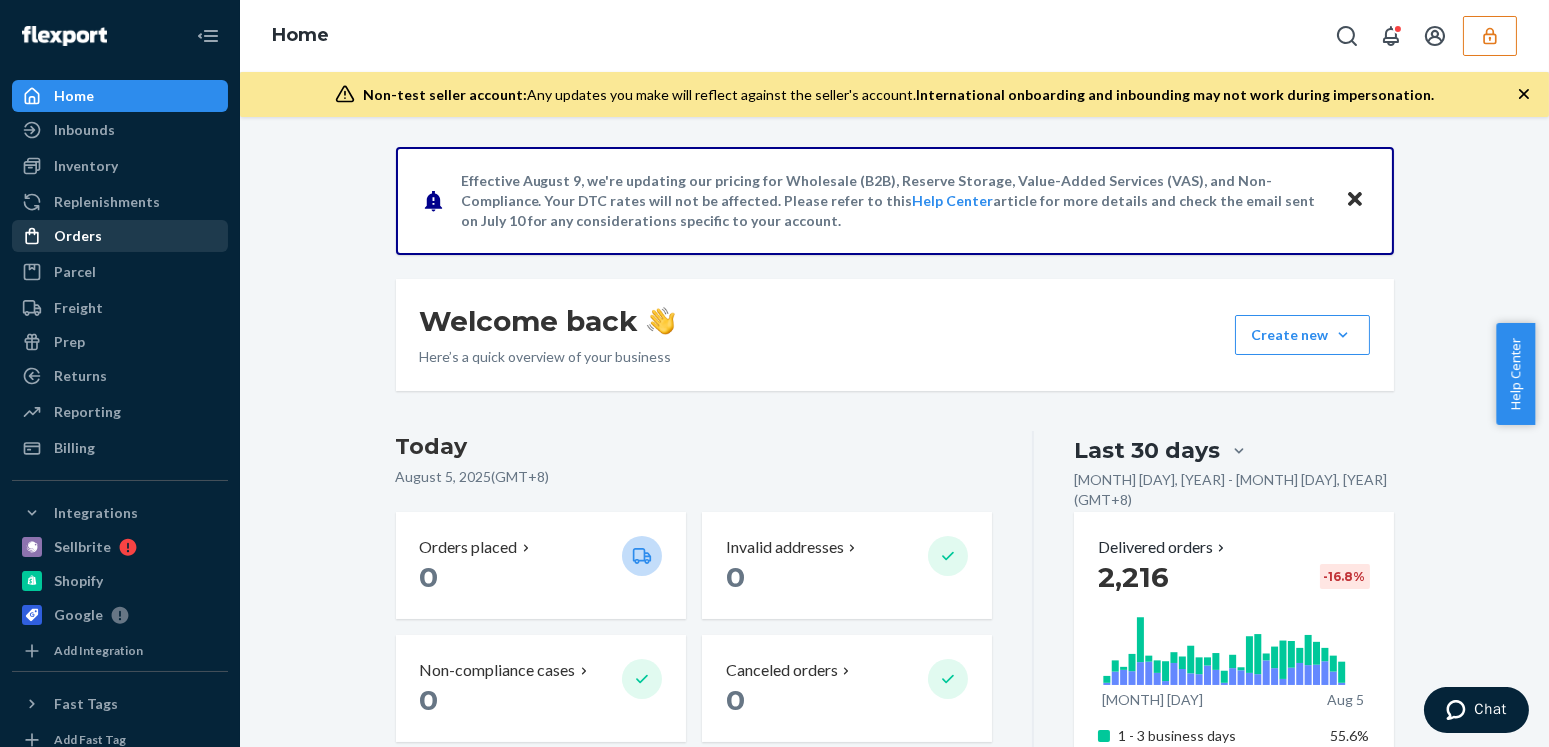 click on "Orders" at bounding box center (78, 236) 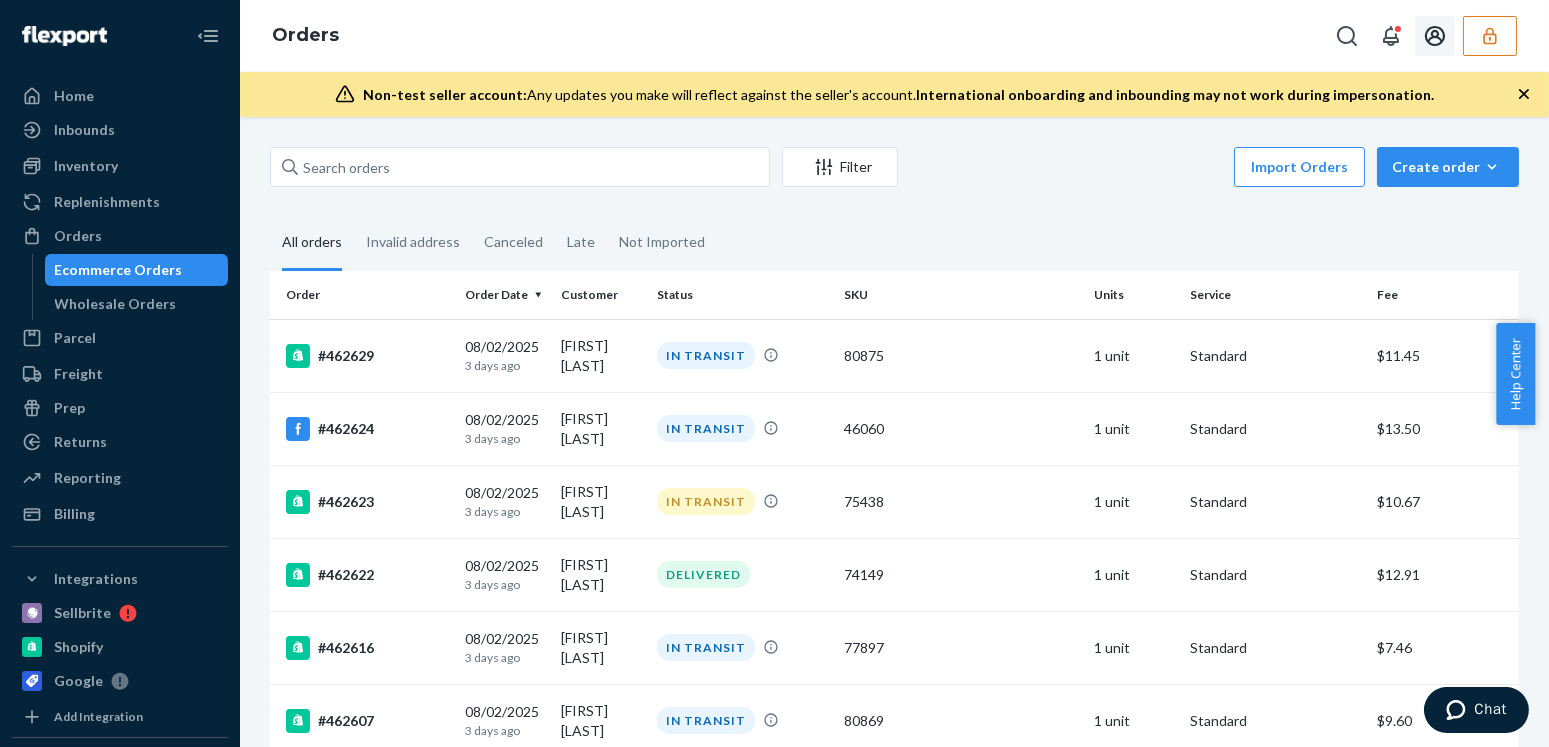 type 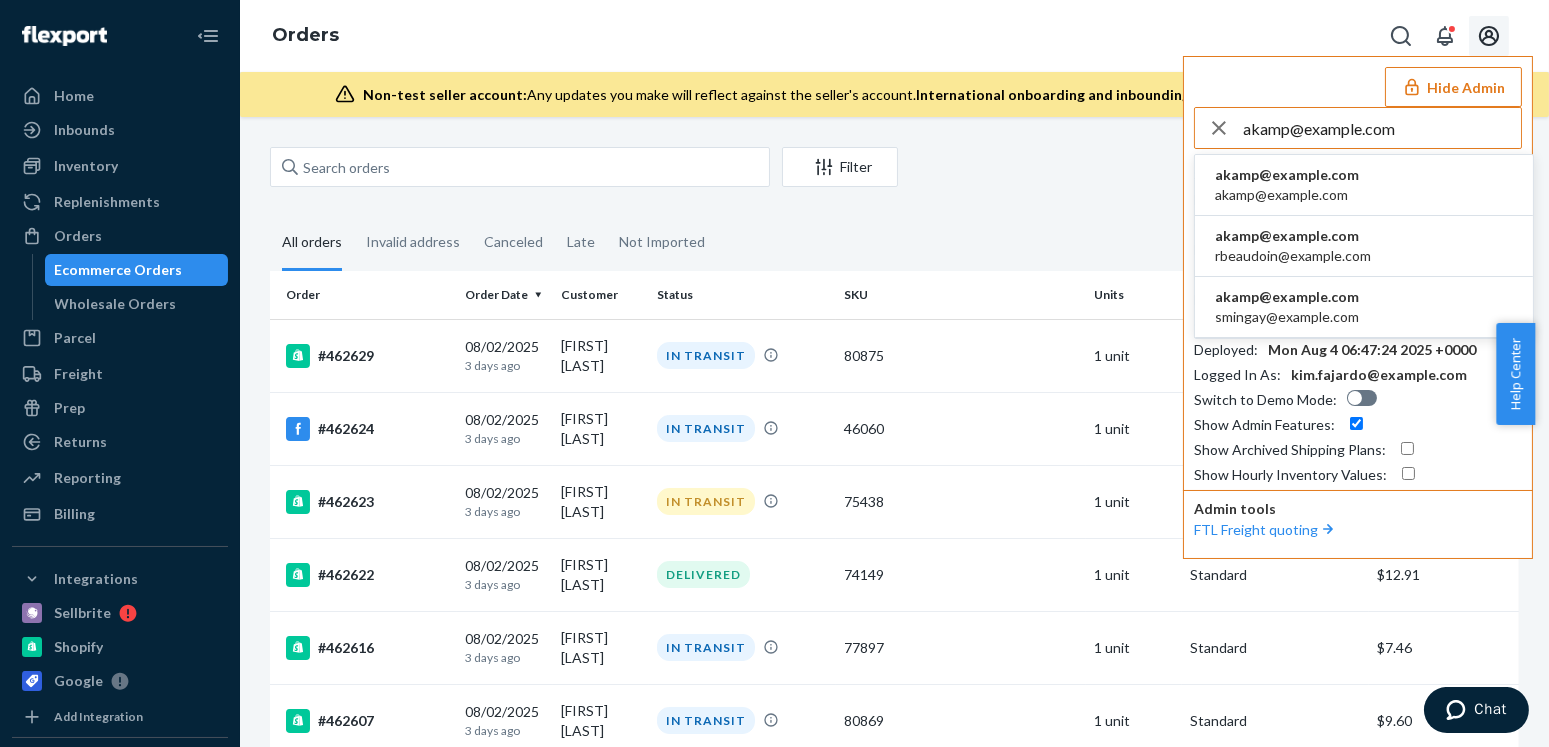 type on "akampus[EMAIL]" 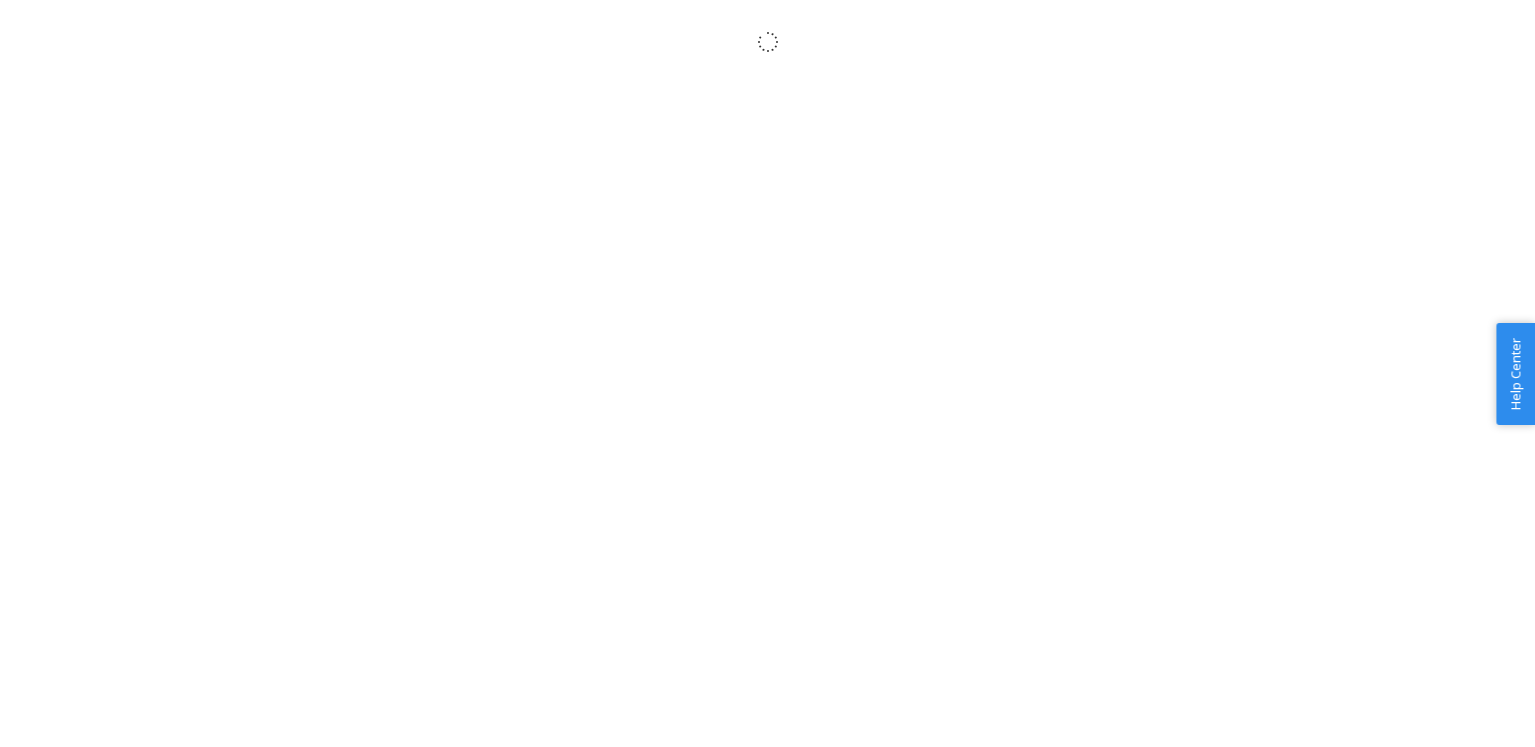 scroll, scrollTop: 0, scrollLeft: 0, axis: both 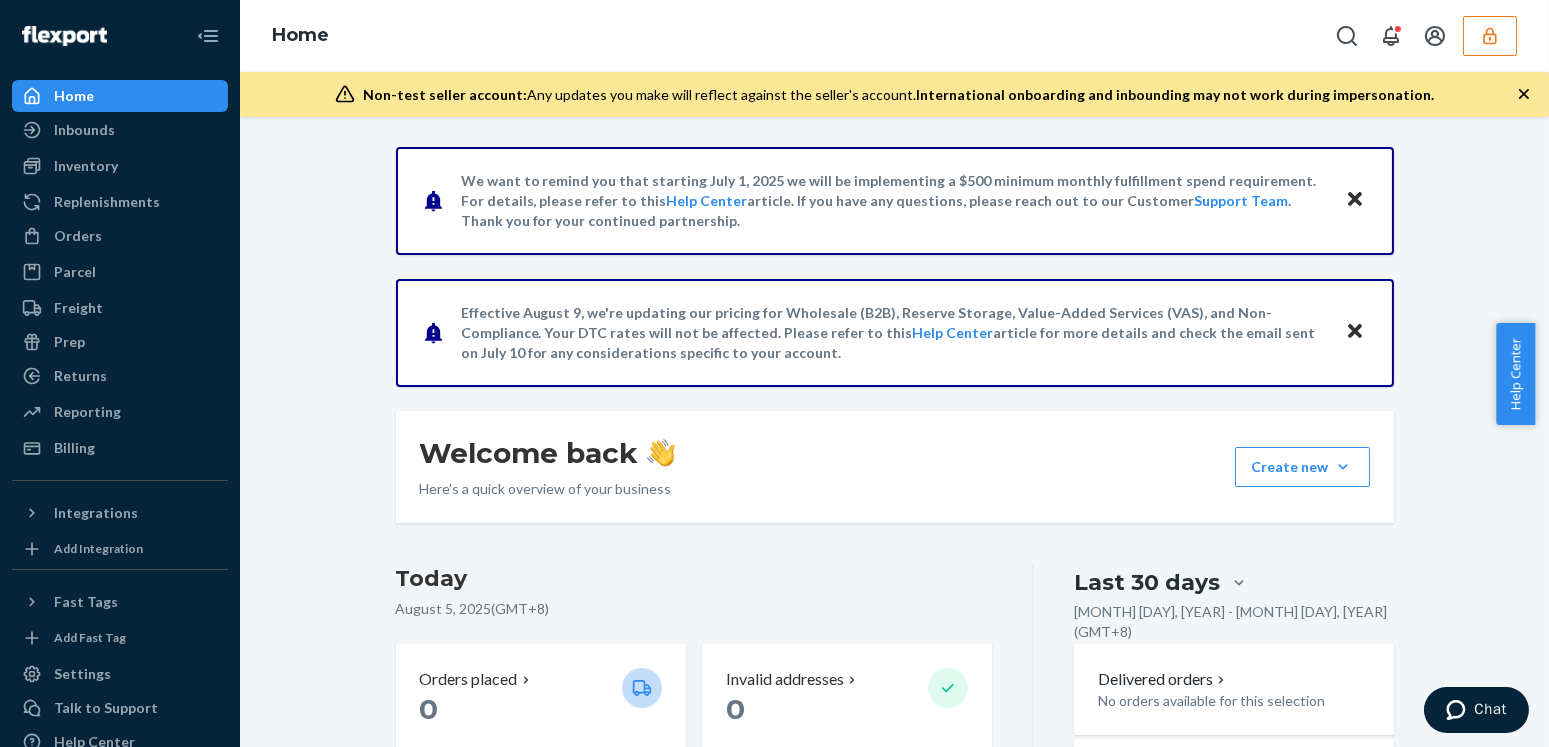 click 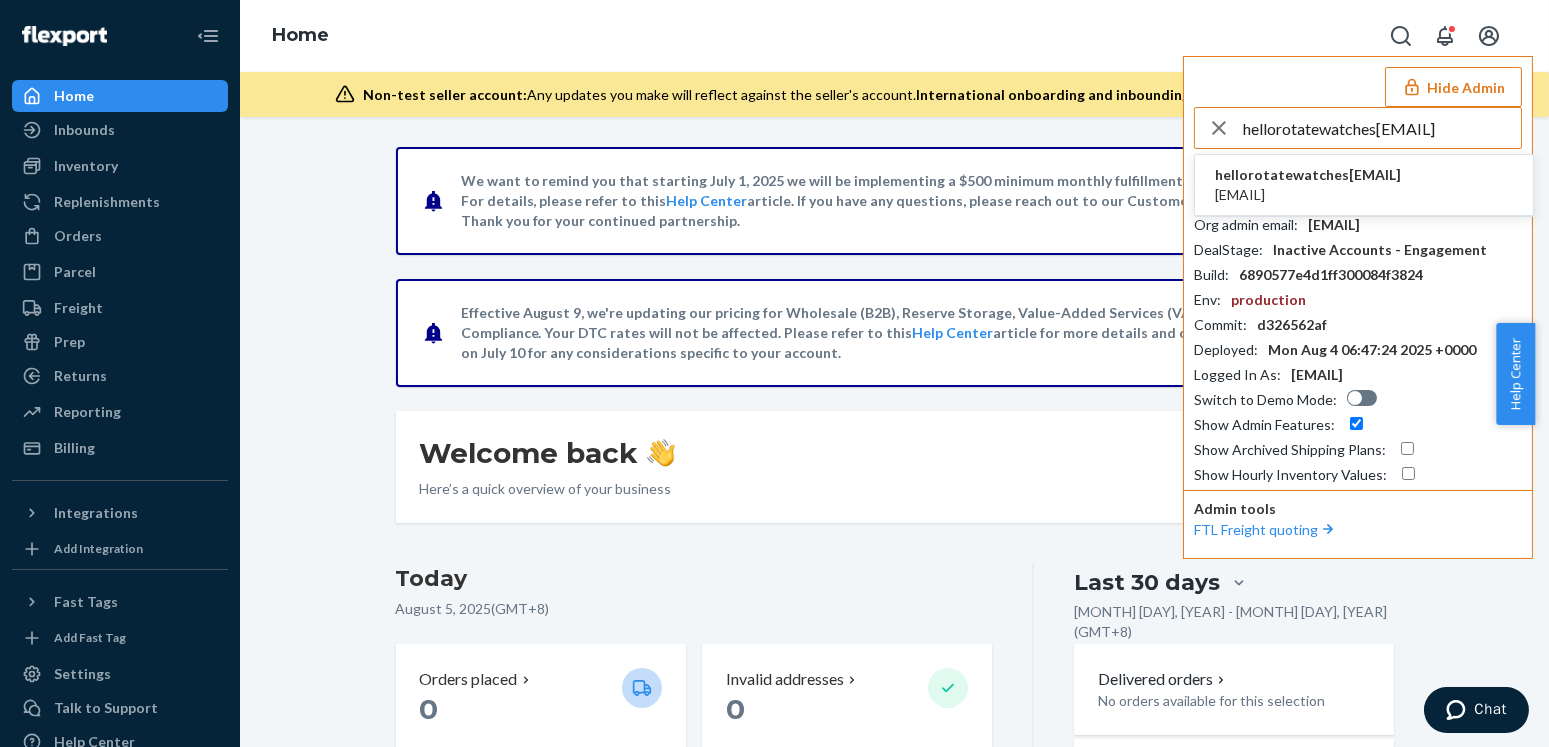 type on "hellorotatewatches[EMAIL]" 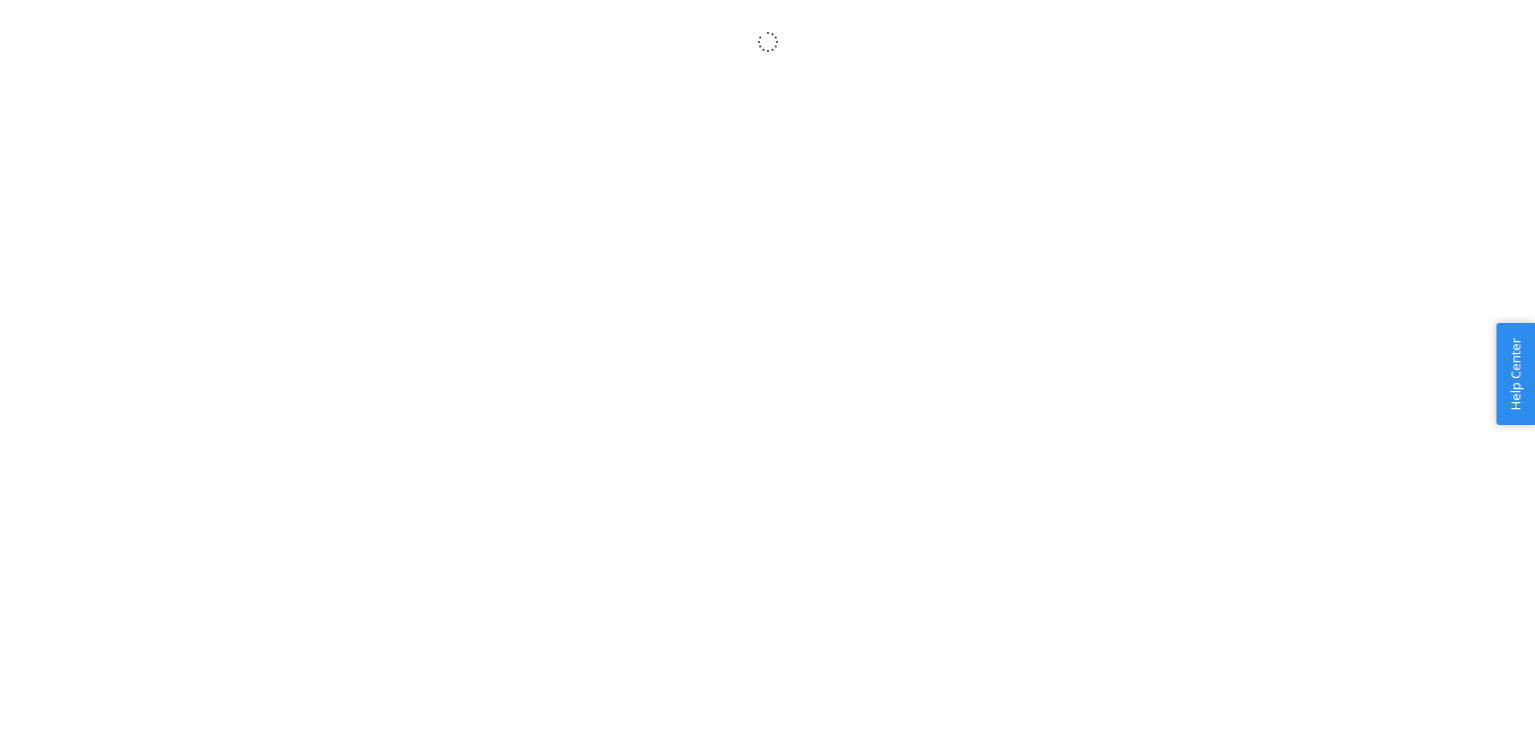scroll, scrollTop: 0, scrollLeft: 0, axis: both 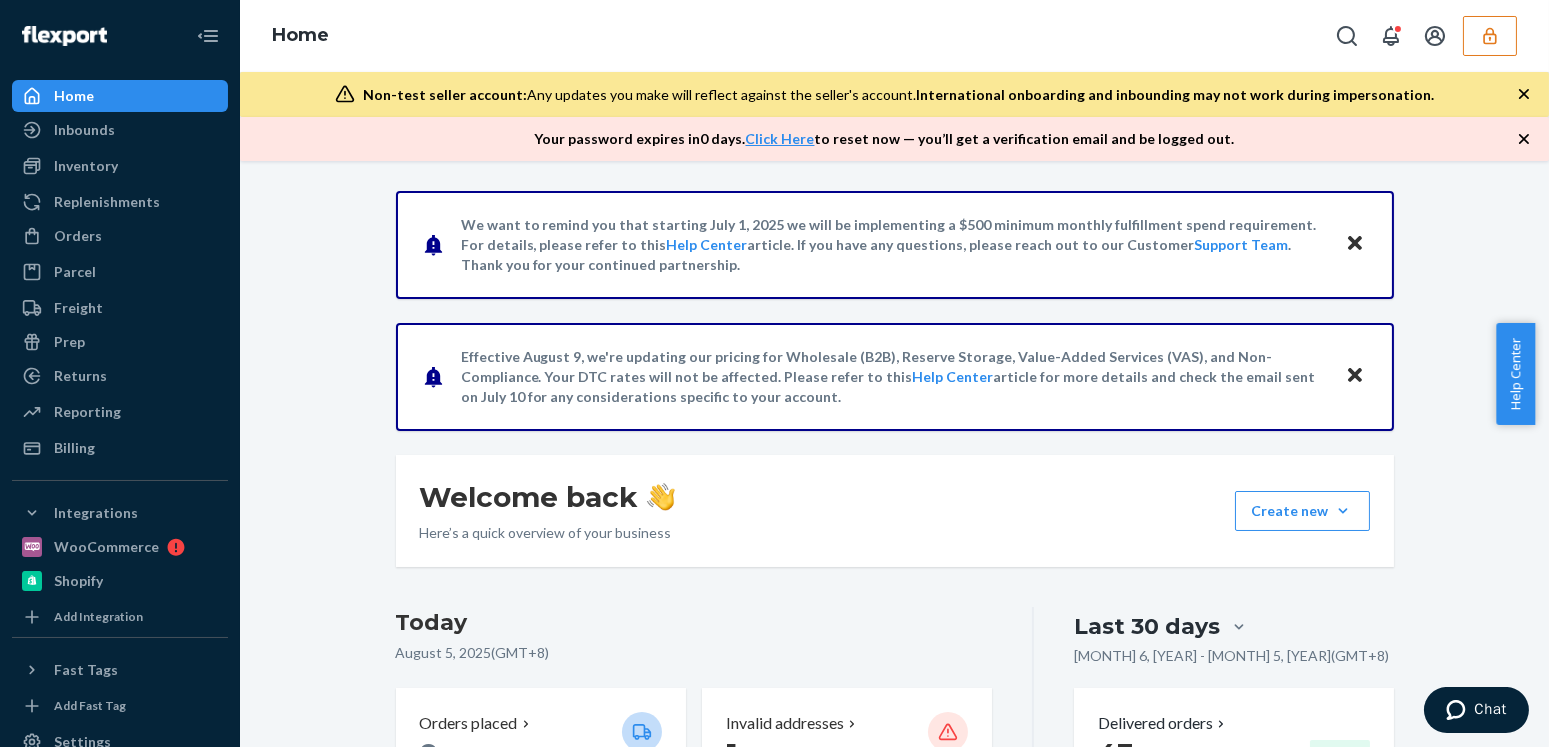 click on "Inventory" at bounding box center [86, 166] 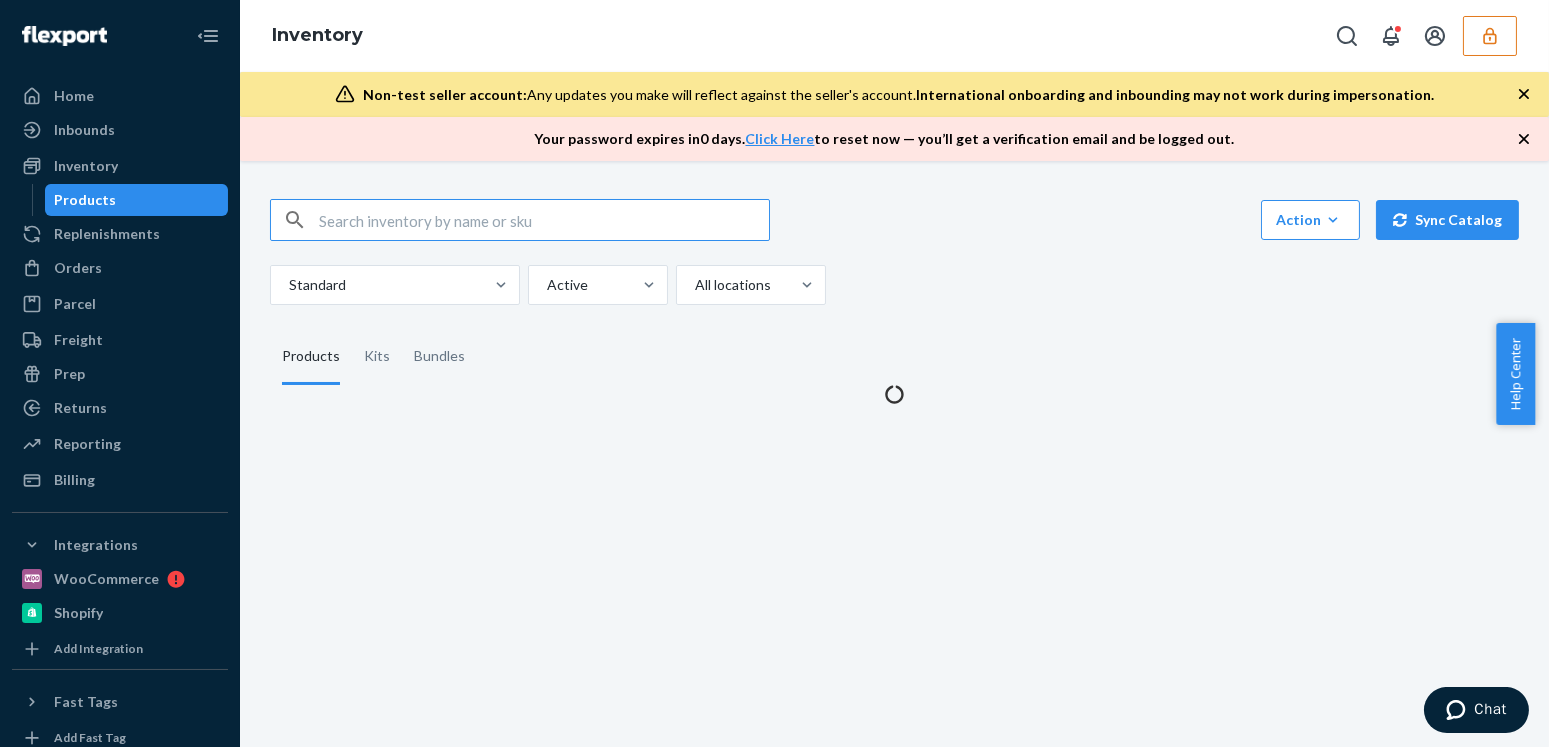 click at bounding box center [544, 220] 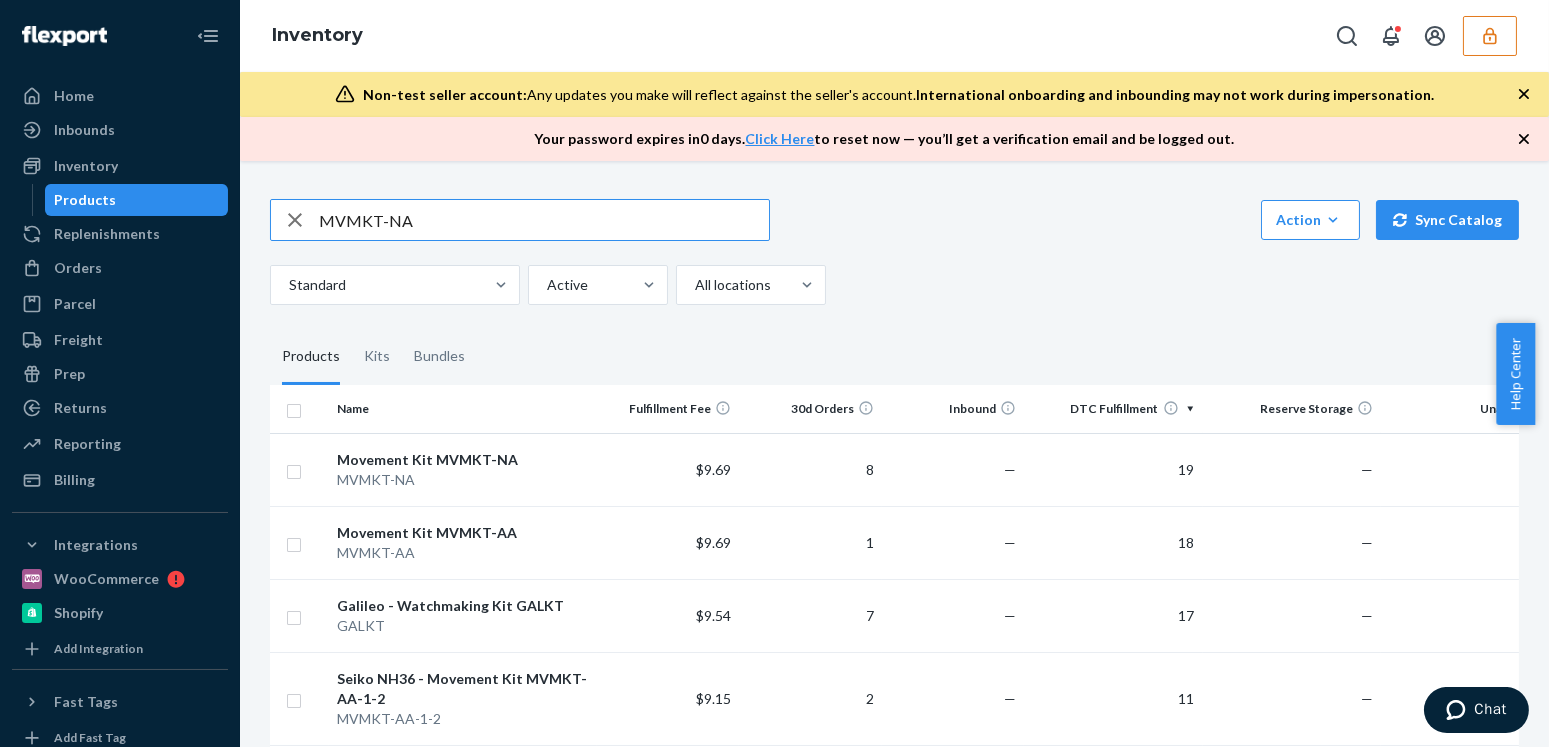 type on "MVMKT-NA" 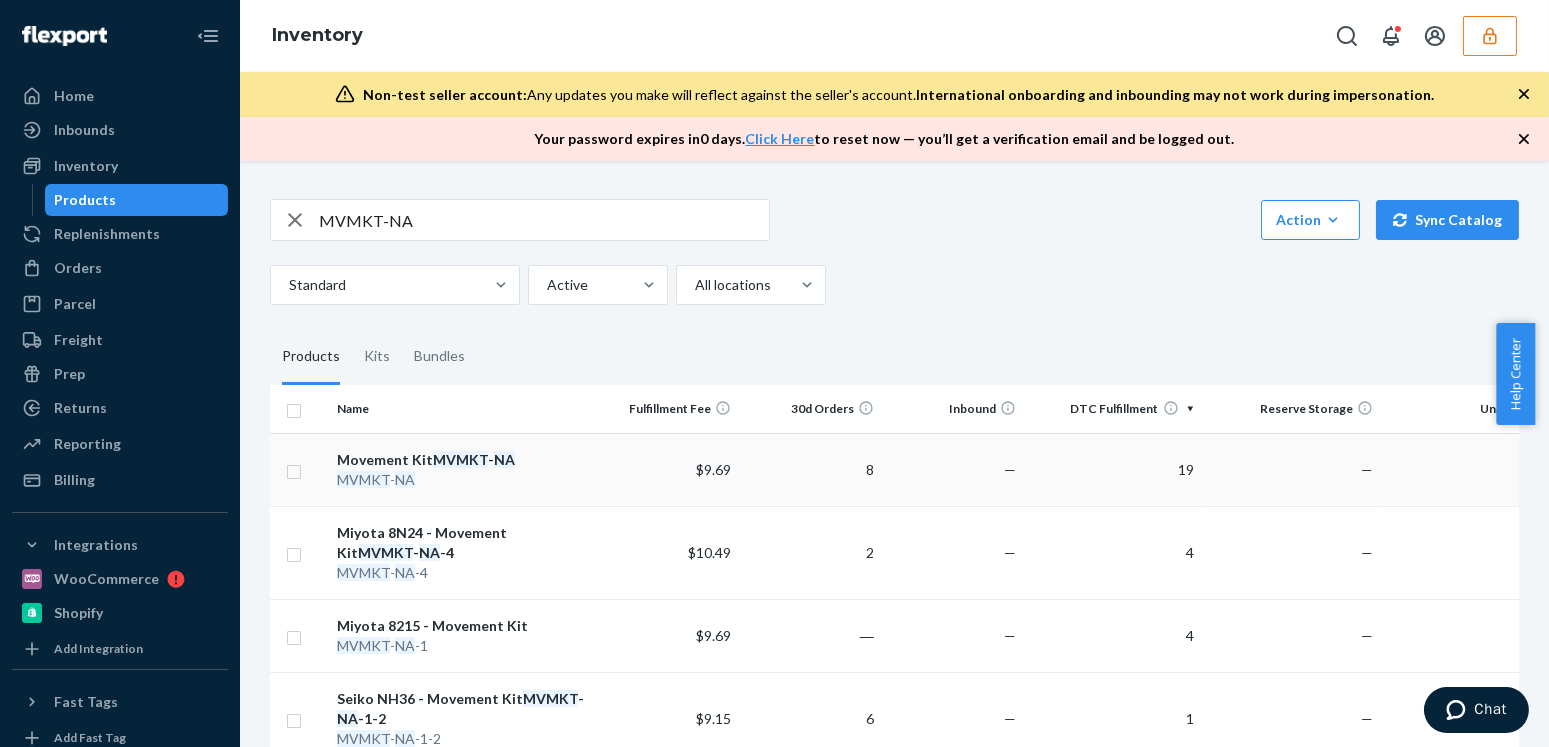 click on "MVMKT" at bounding box center [460, 459] 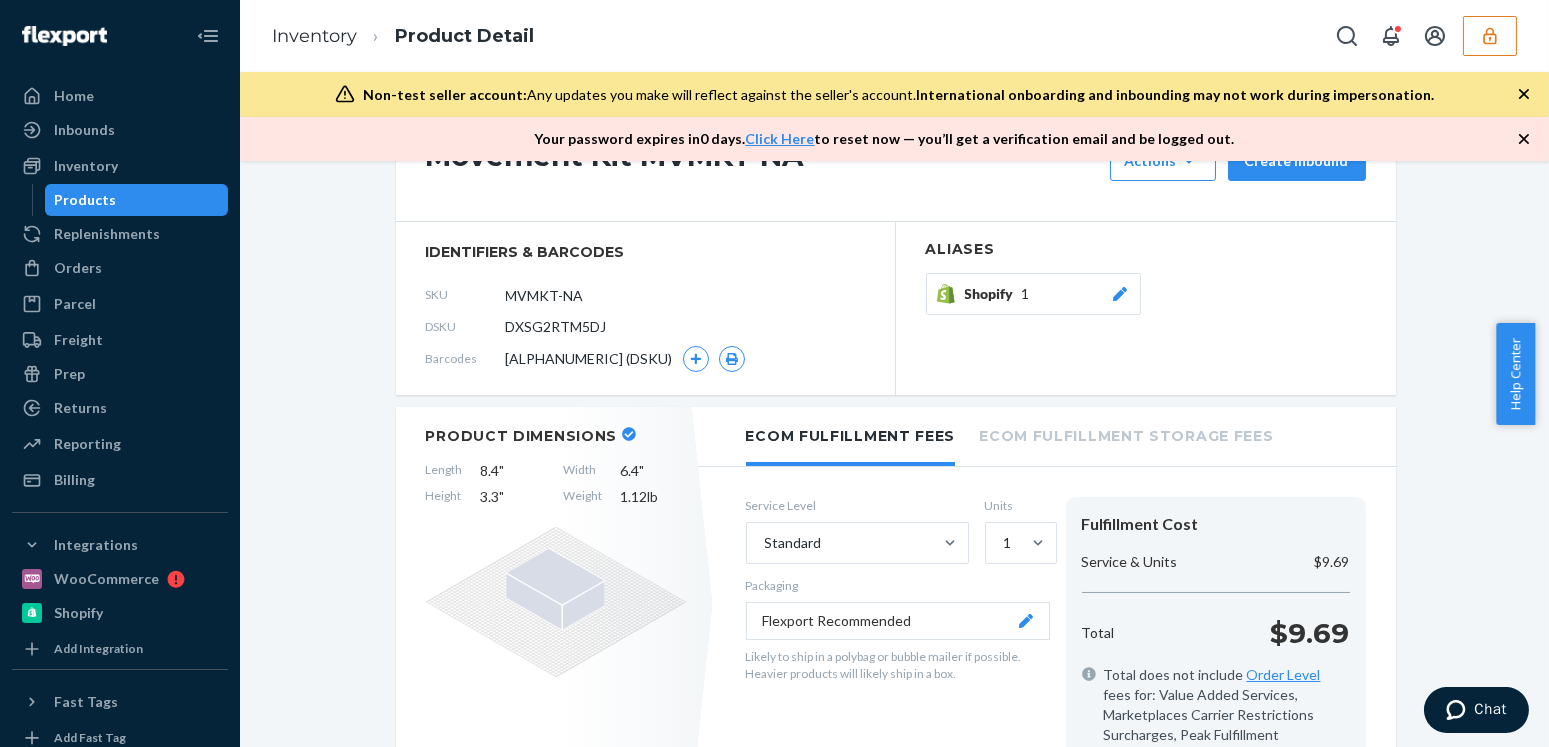 scroll, scrollTop: 0, scrollLeft: 0, axis: both 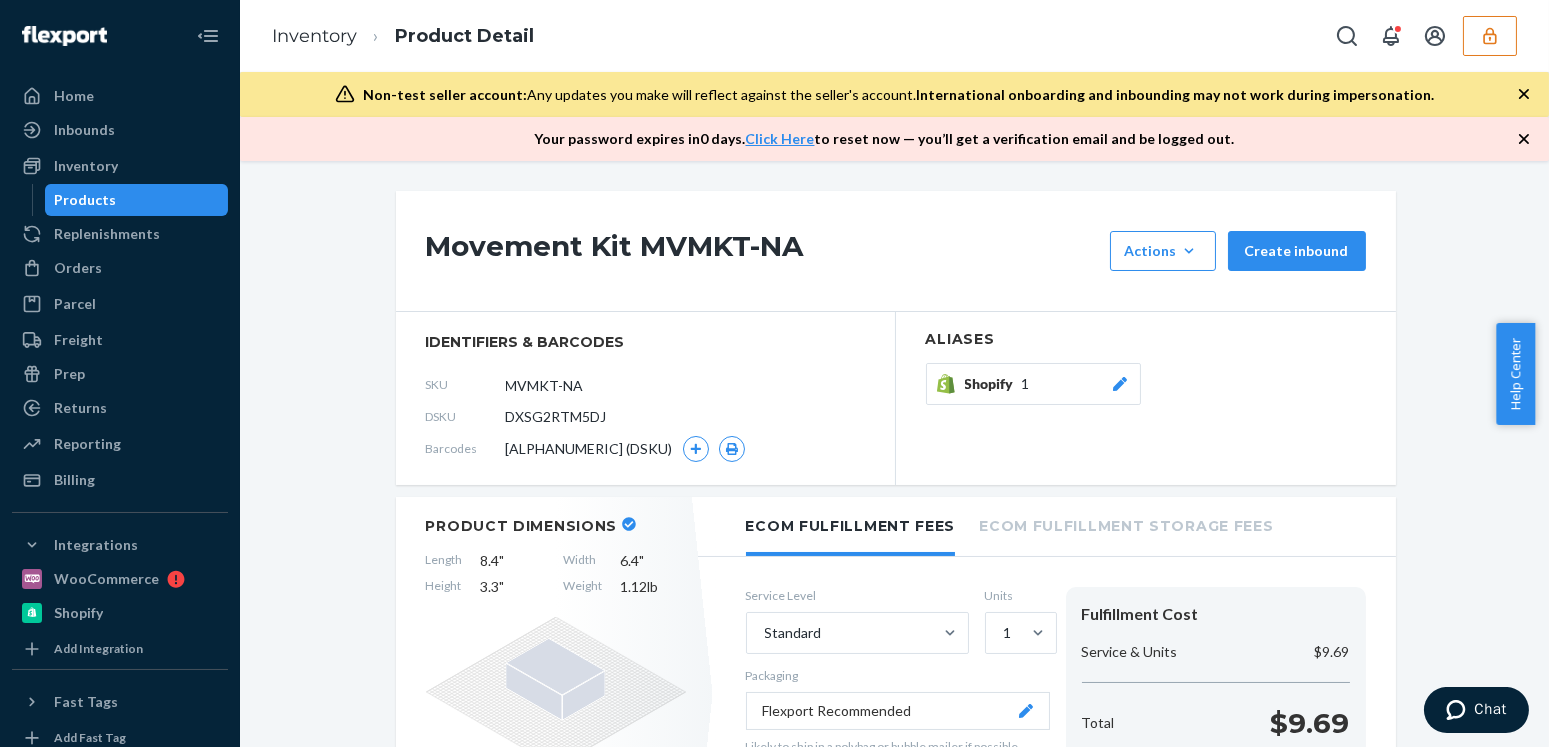 click on "Shopify 1" at bounding box center (1047, 384) 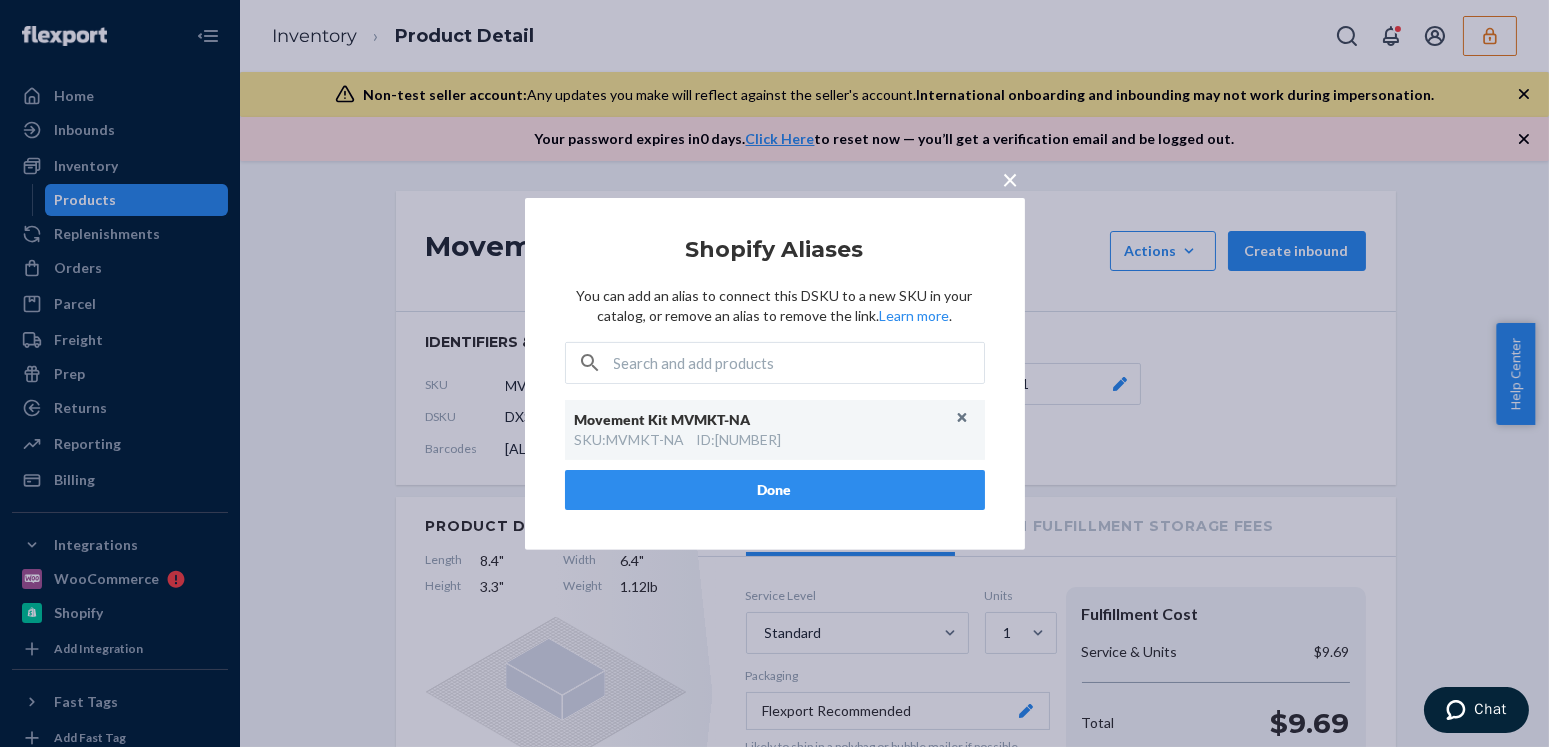 drag, startPoint x: 843, startPoint y: 432, endPoint x: 607, endPoint y: 440, distance: 236.13556 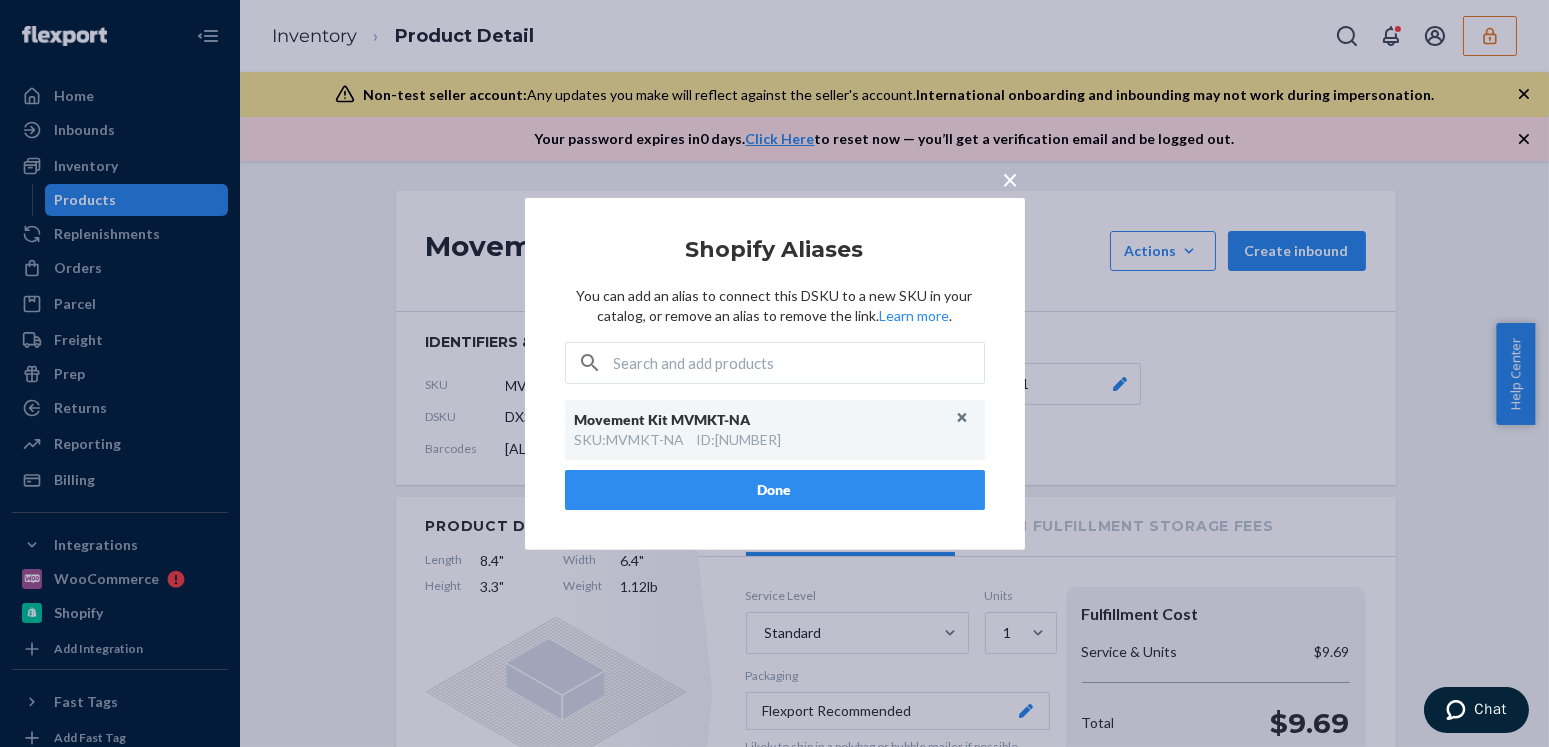 click on "SKU :  MVMKT-NA ID :  45613176422686" at bounding box center [775, 440] 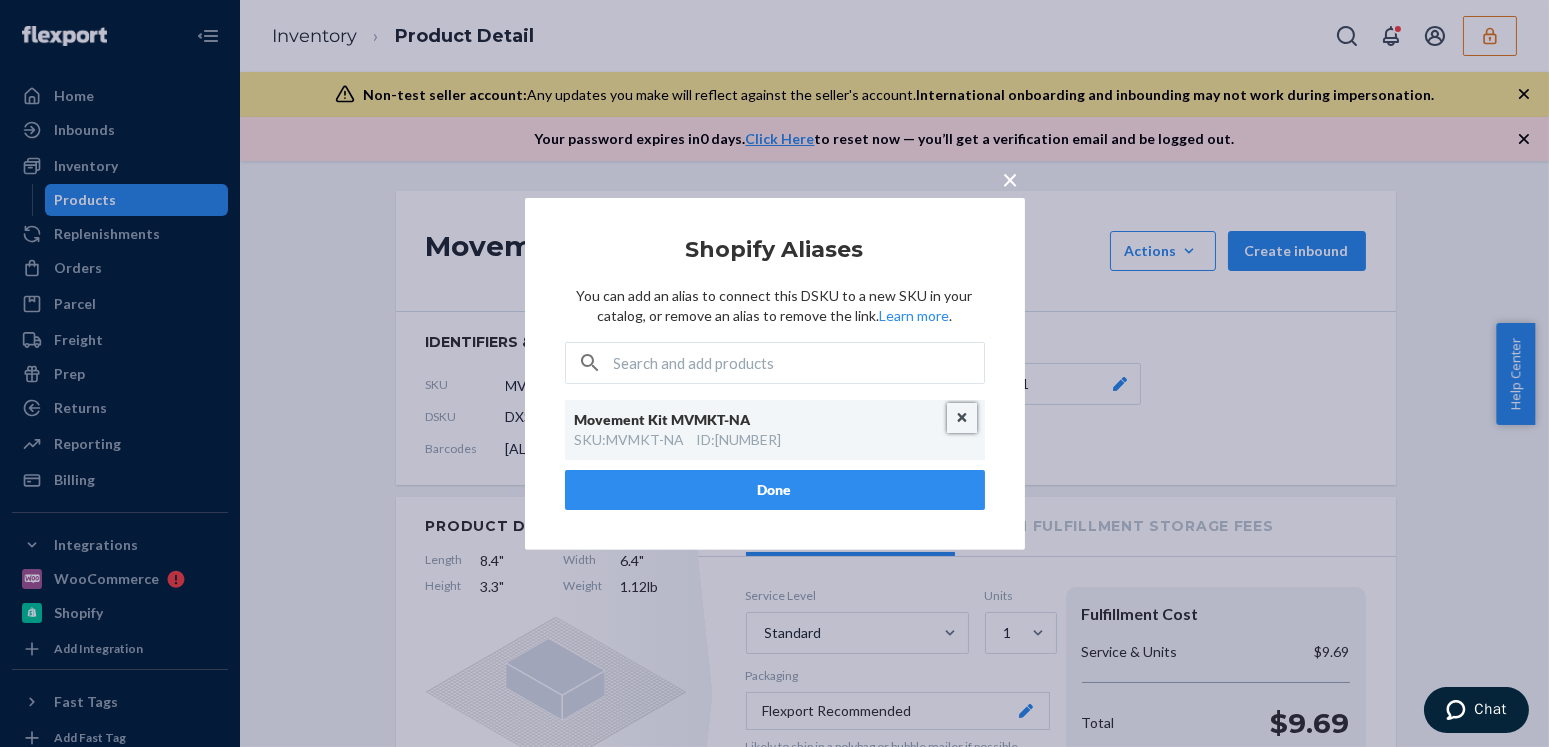click at bounding box center [962, 418] 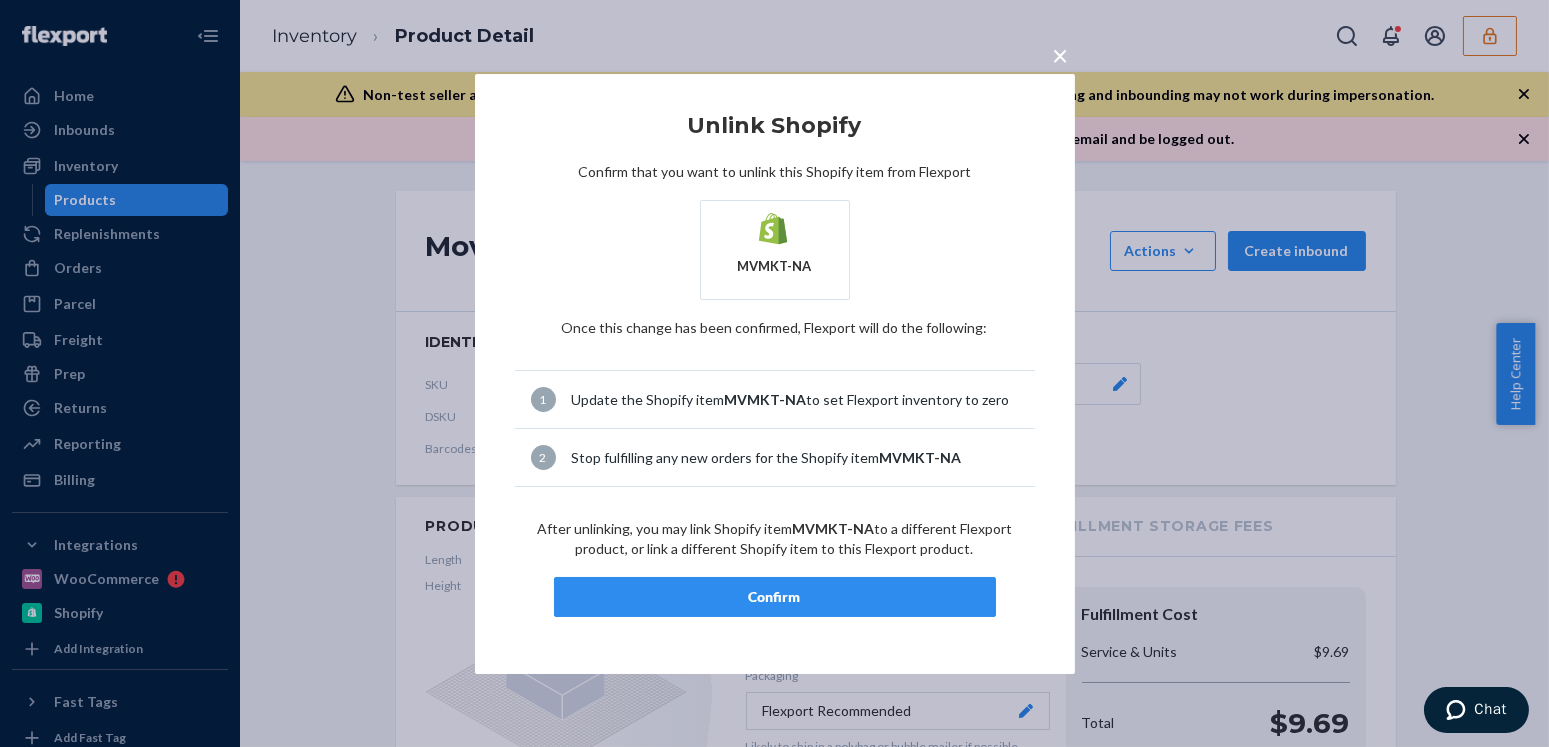 click on "Confirm" at bounding box center (775, 597) 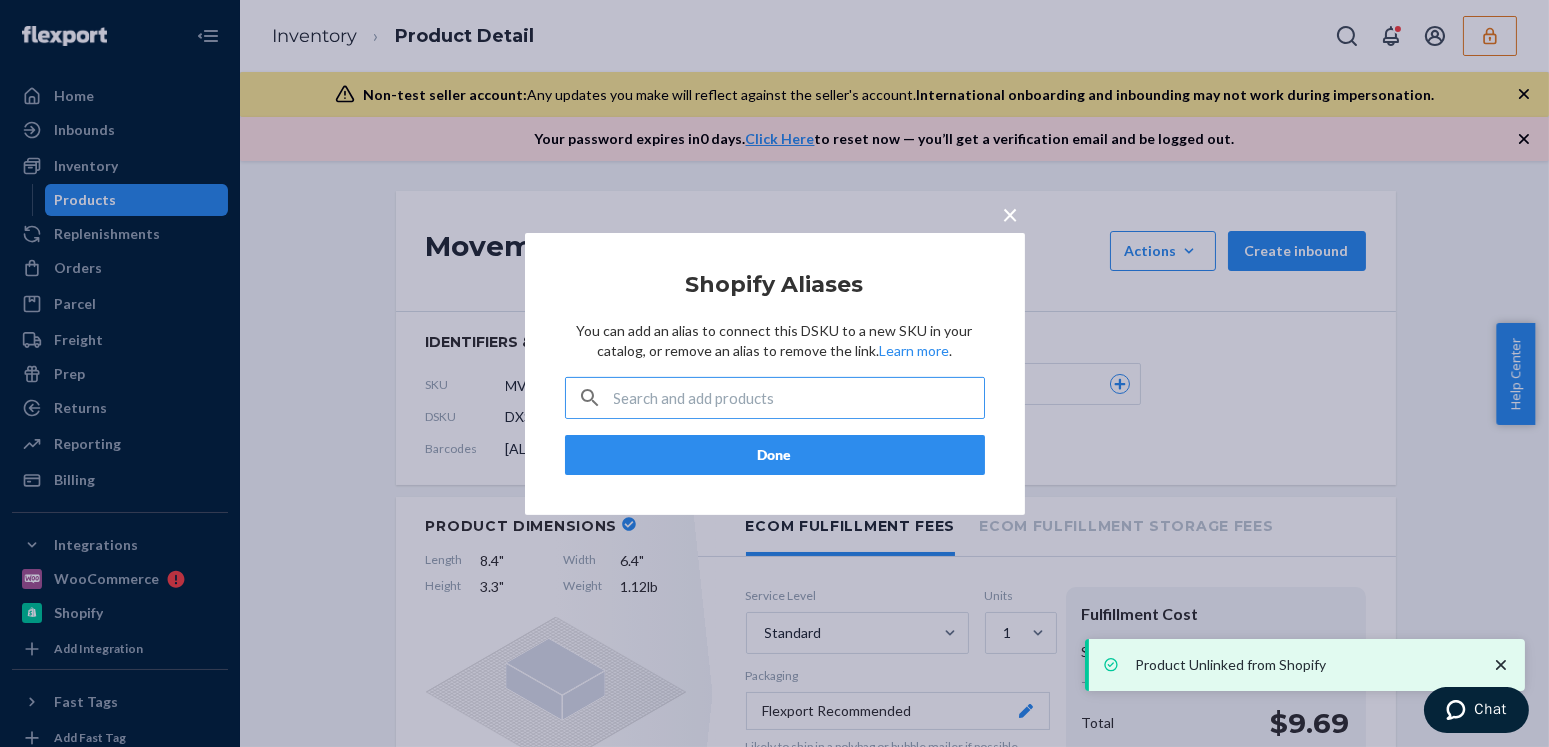 click at bounding box center (799, 398) 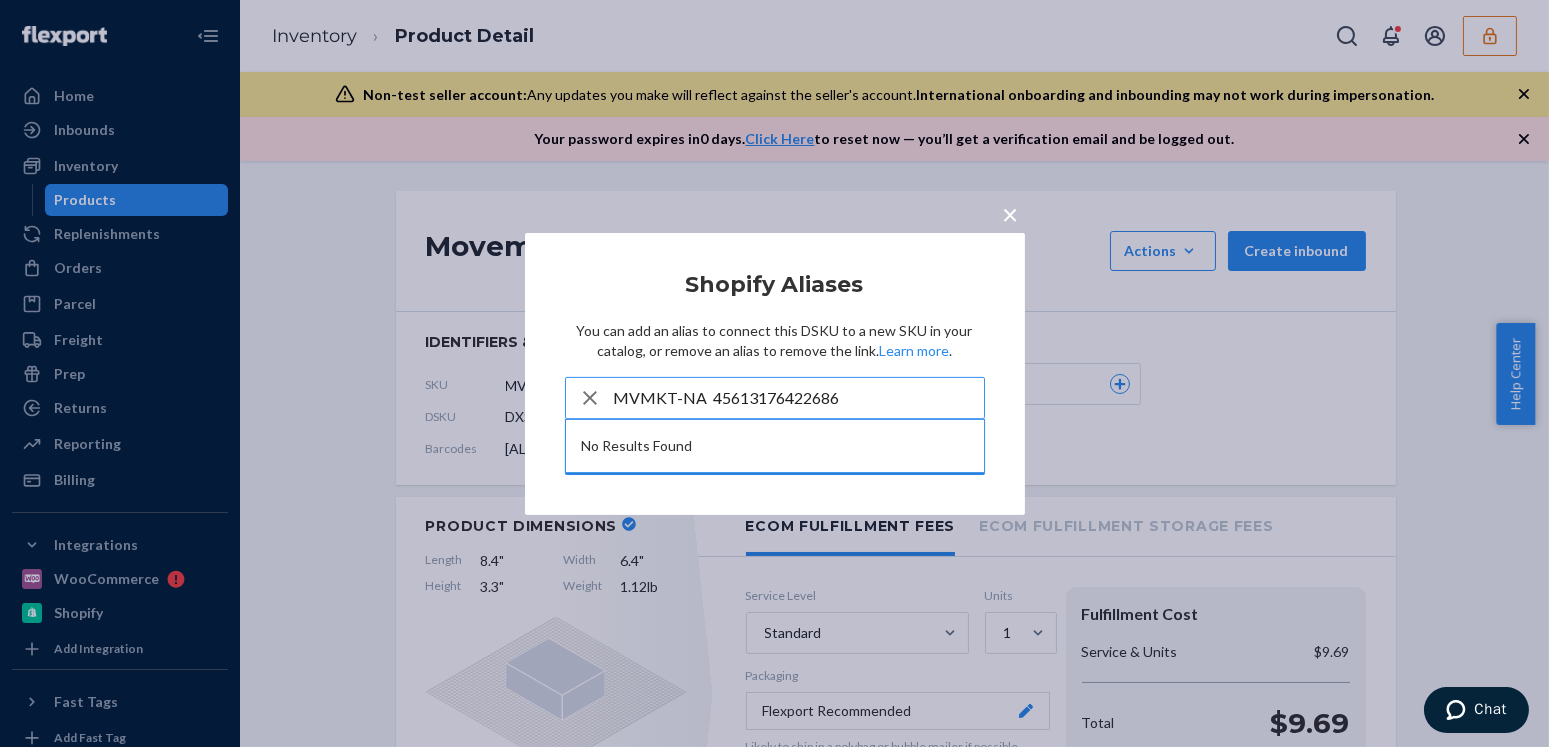type on "MVMKT-NA  45613176422686" 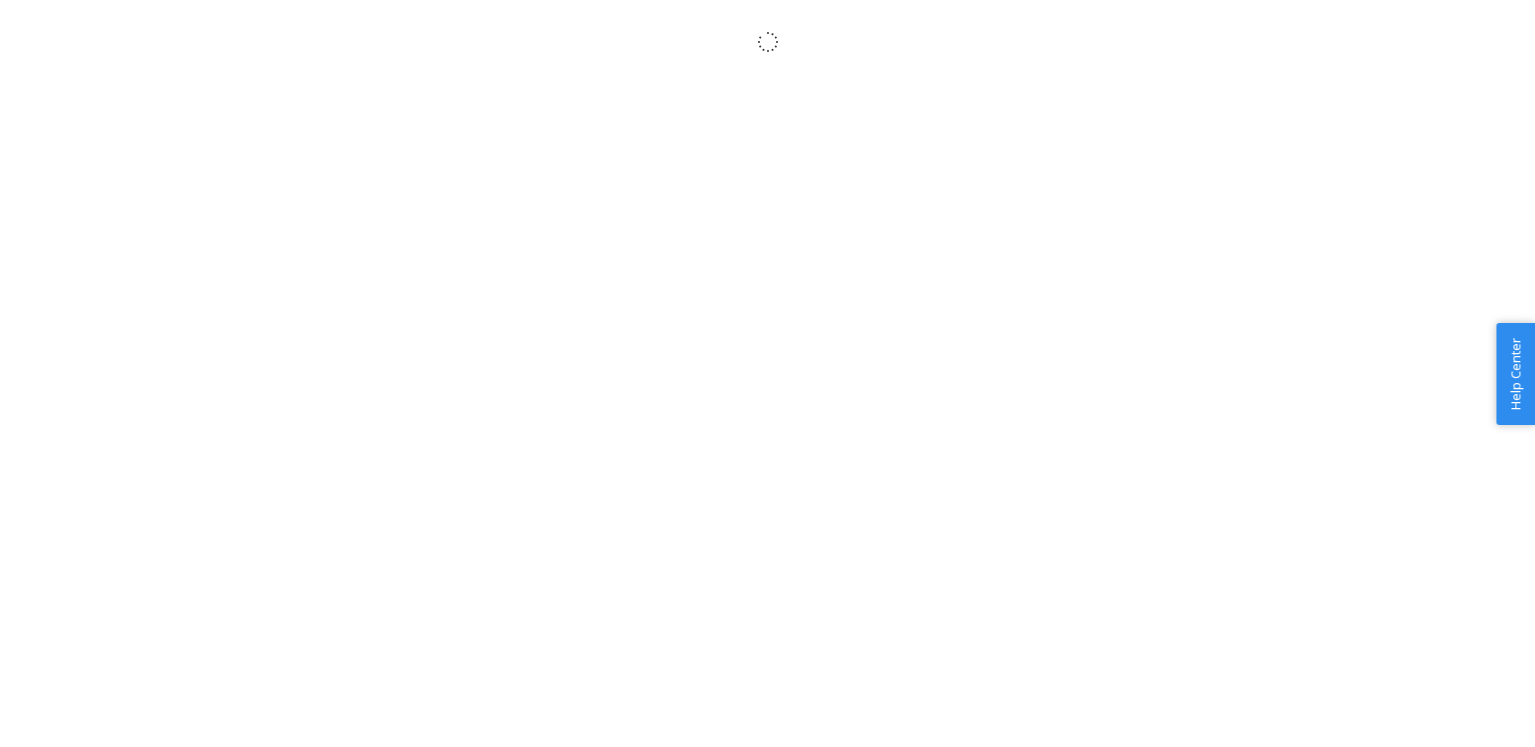 scroll, scrollTop: 0, scrollLeft: 0, axis: both 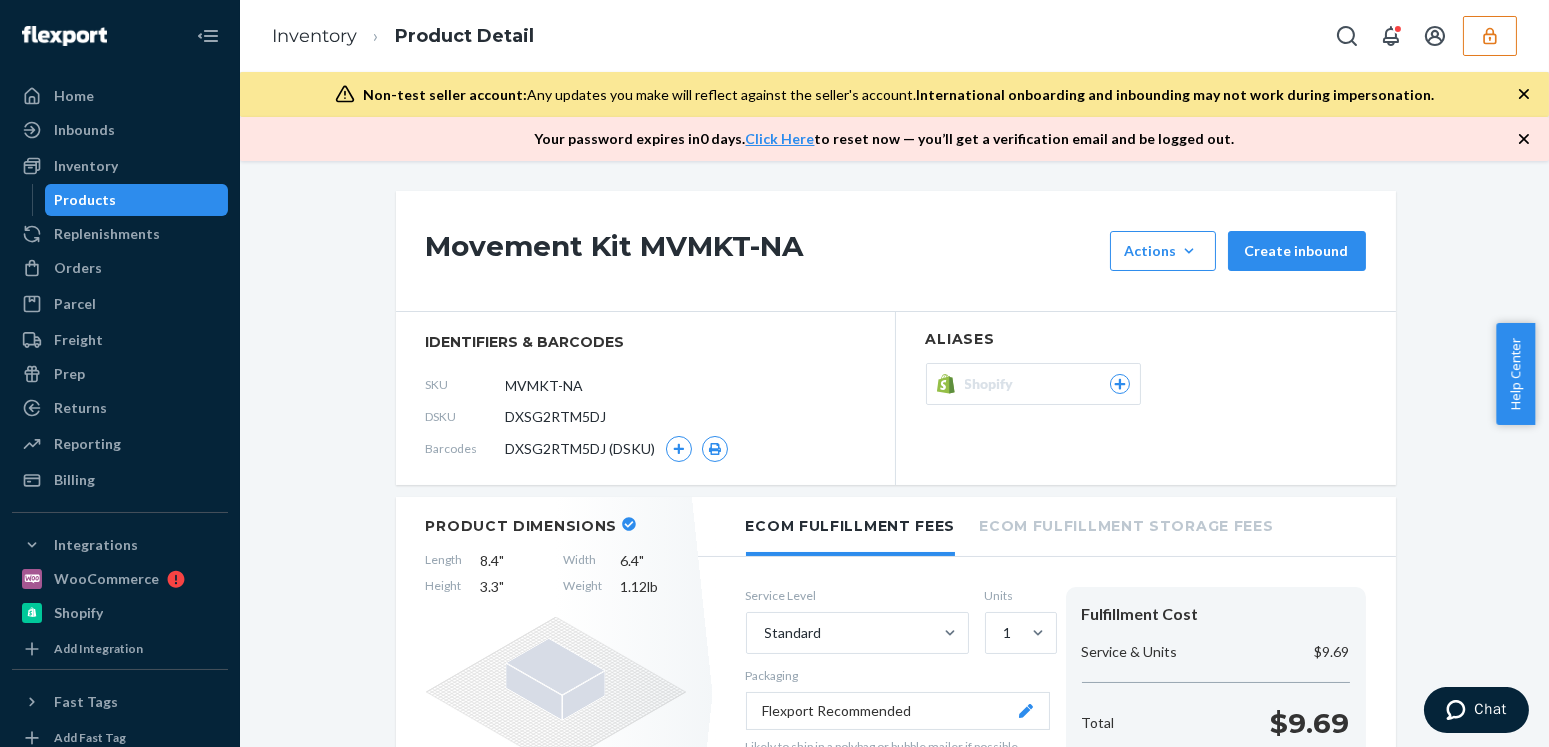 click on "Shopify" at bounding box center (1047, 384) 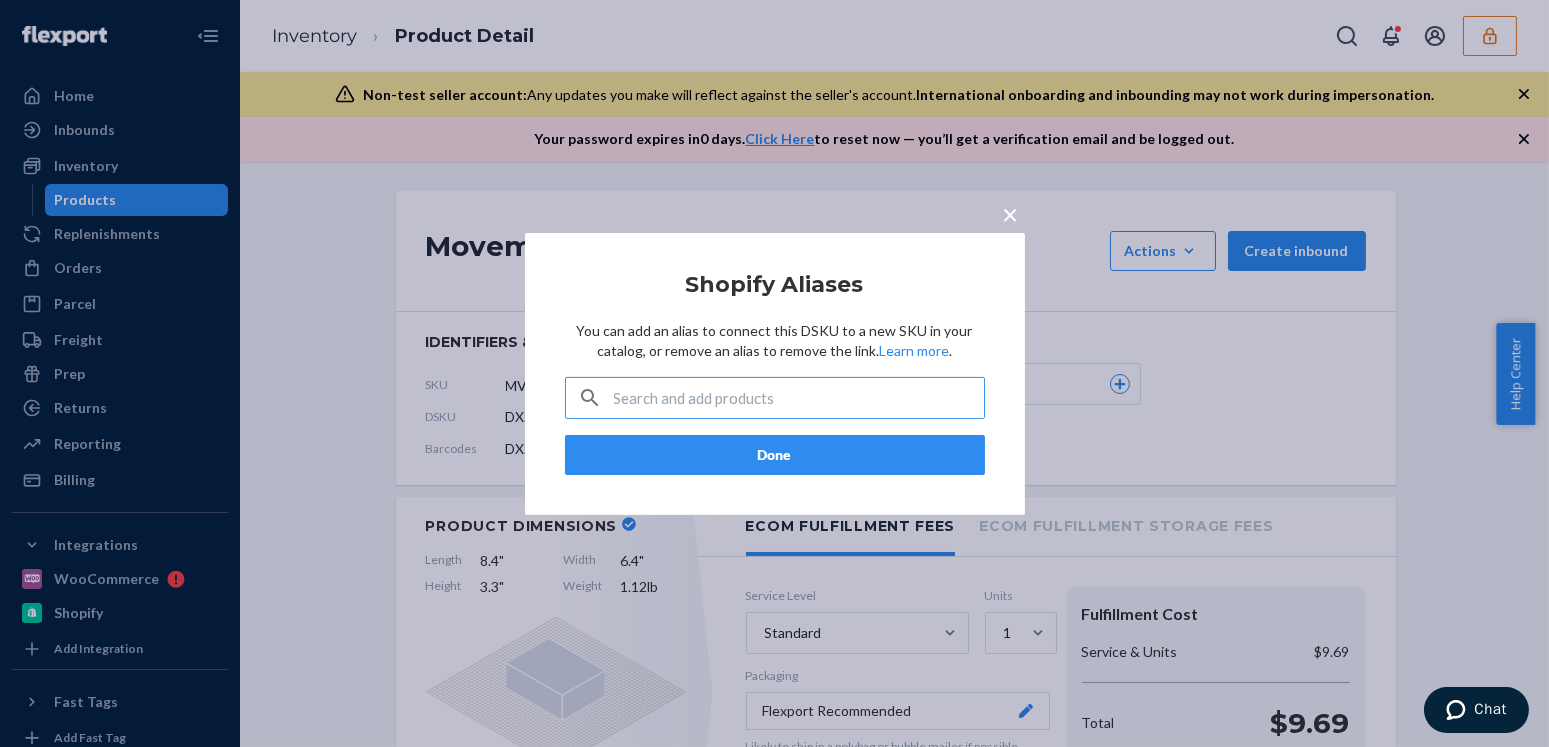 click at bounding box center (799, 398) 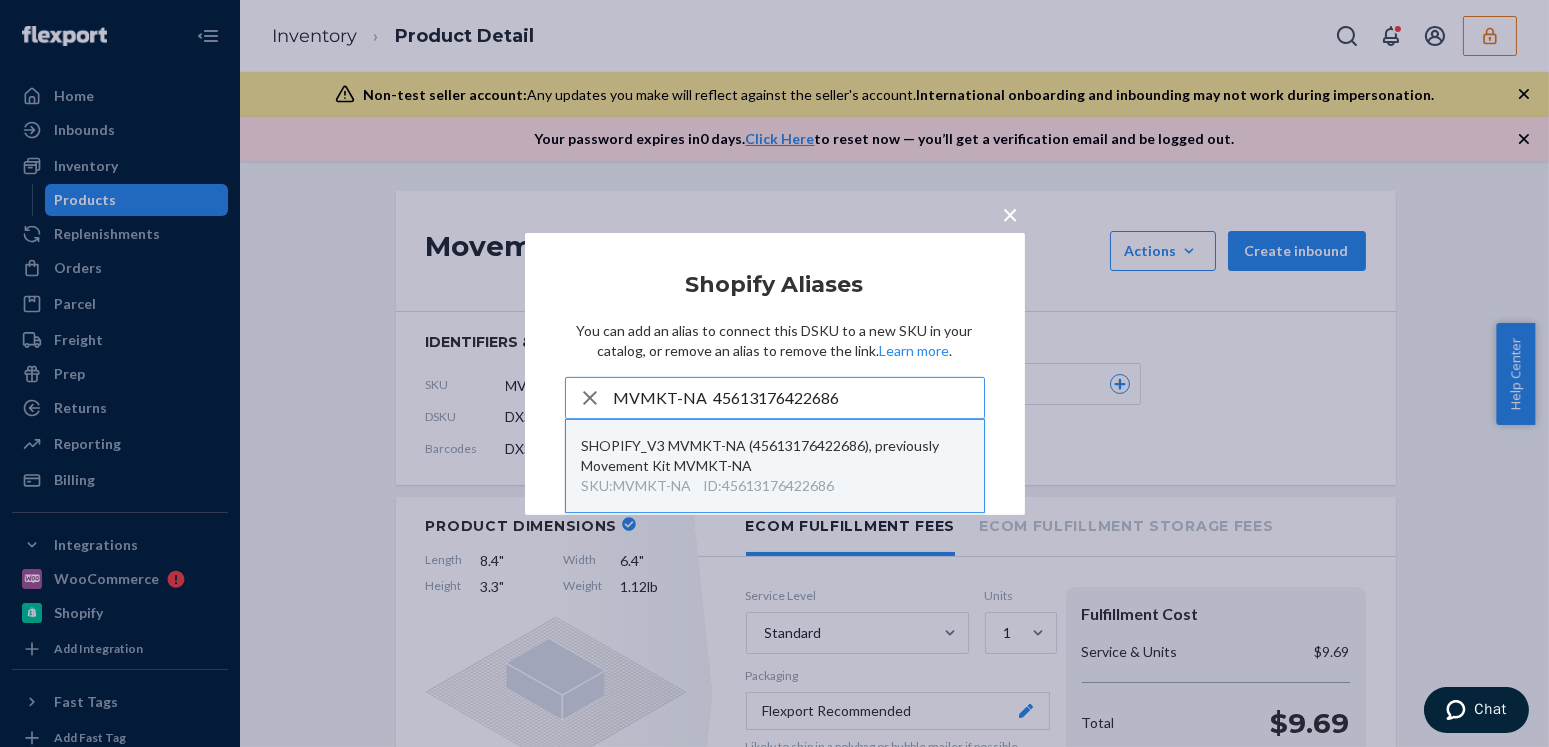 type on "MVMKT-NA  45613176422686" 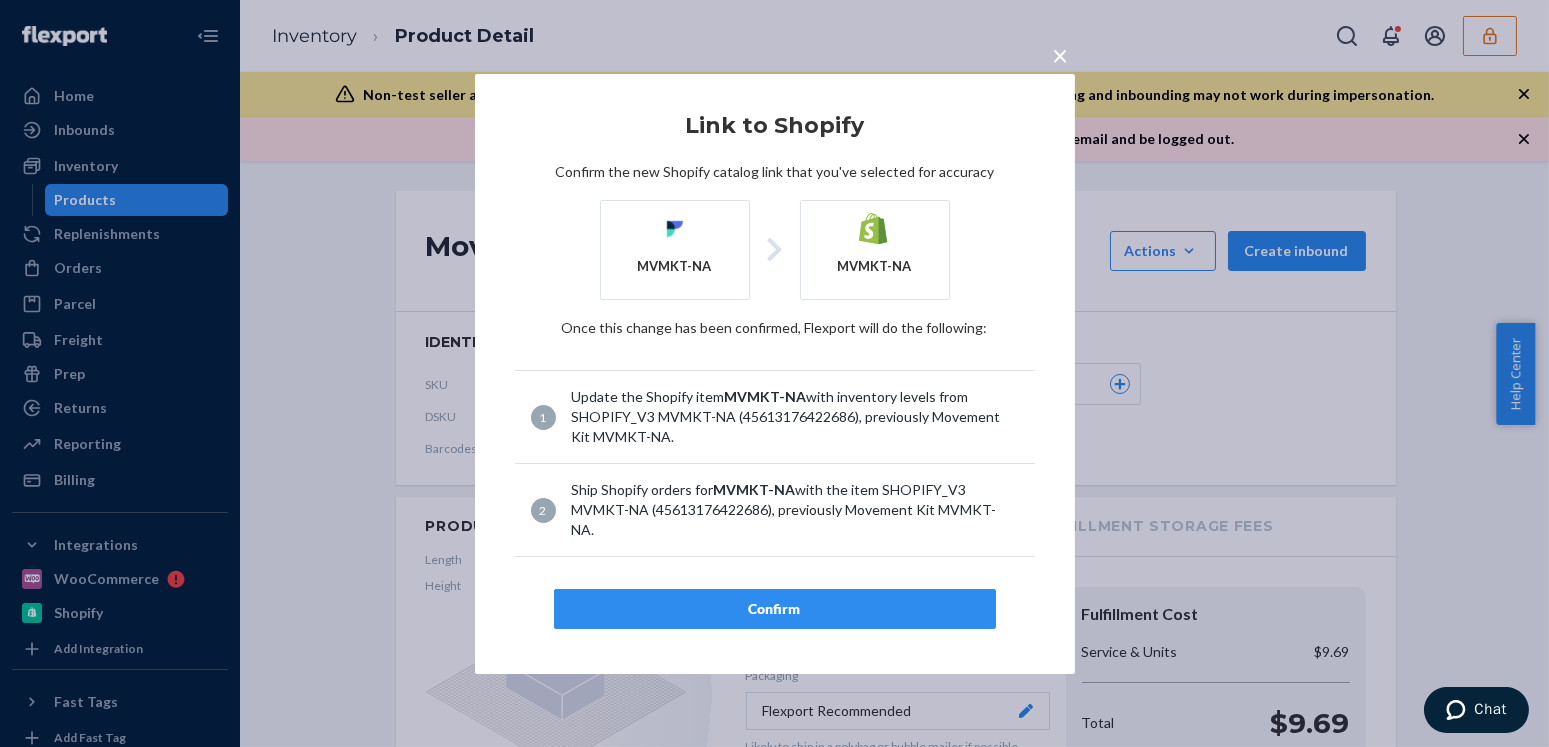click on "Confirm" at bounding box center (775, 609) 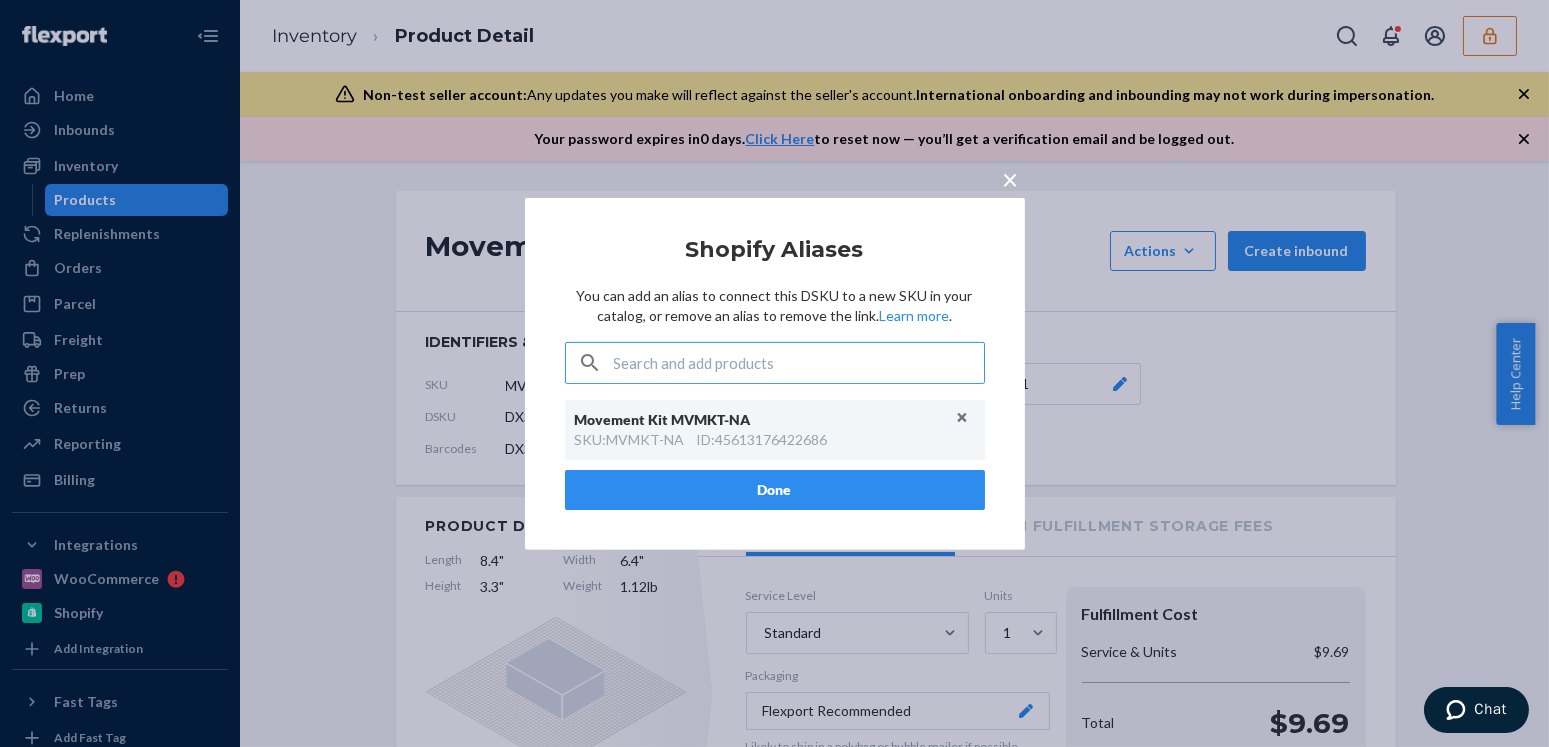 click on "×" at bounding box center [1011, 178] 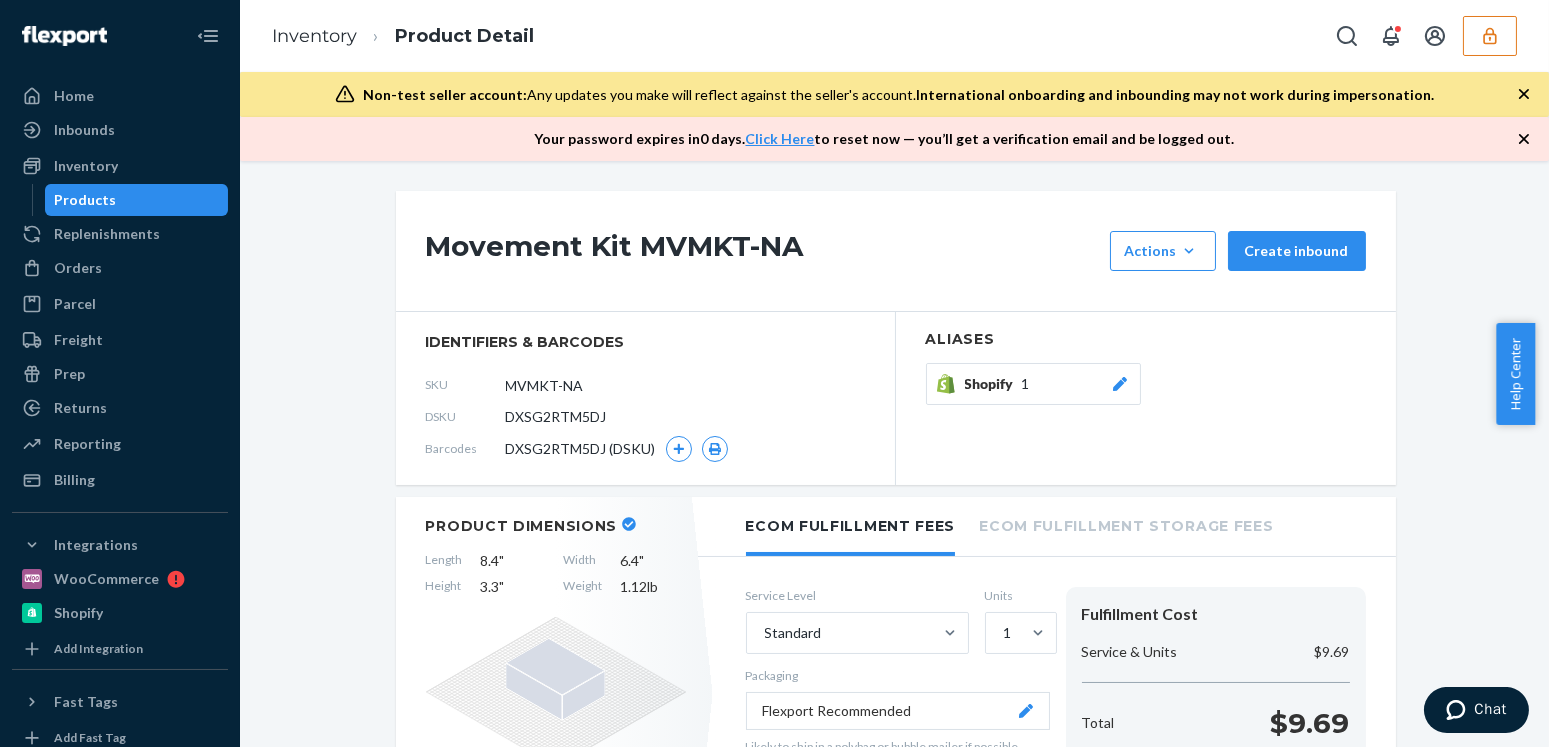 click on "Shopify" at bounding box center [993, 384] 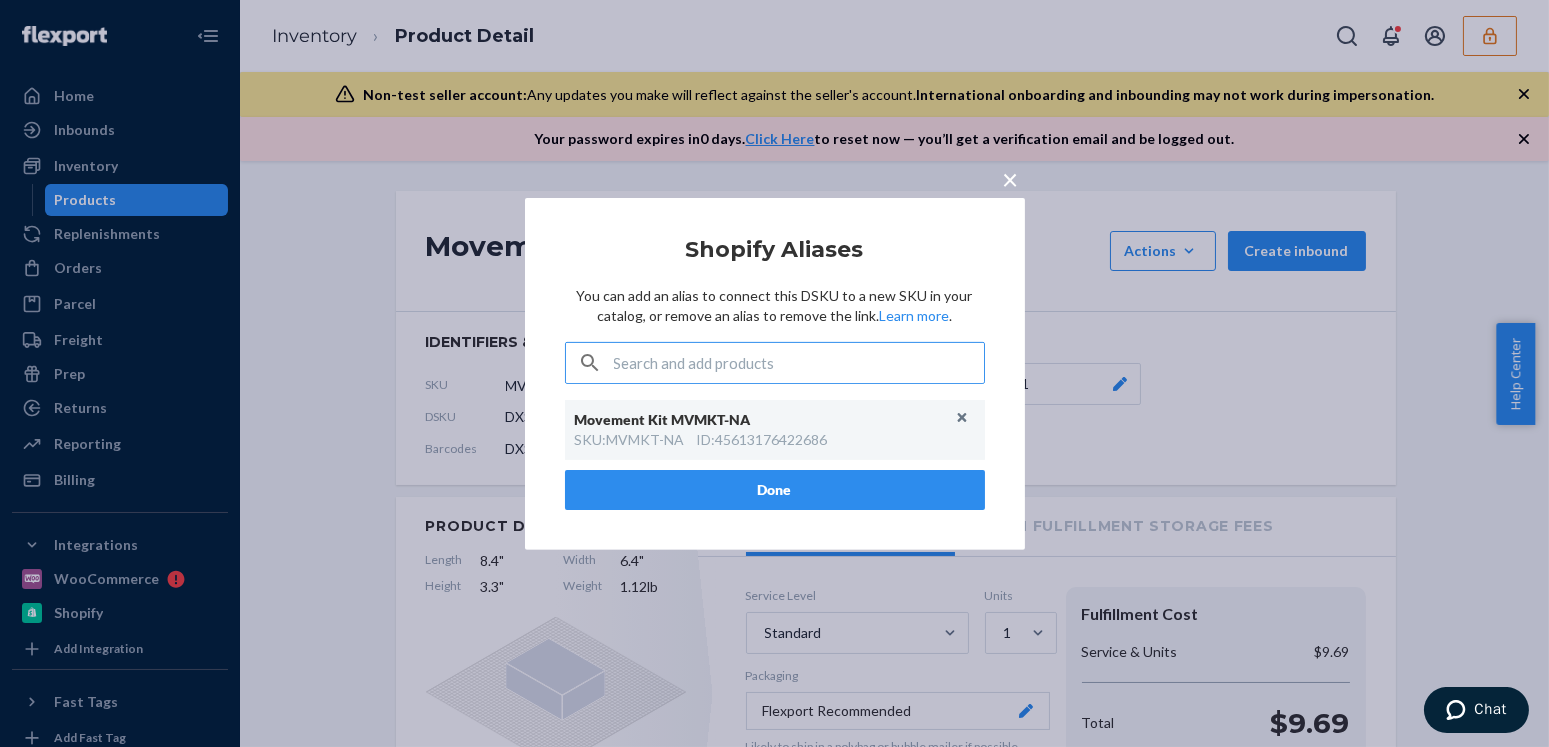 click on "× Shopify Aliases You can add an alias to connect this DSKU to a new SKU in your
catalog, or remove an alias to remove the link.  Learn more . Movement Kit MVMKT-NA SKU :  MVMKT-NA ID :  45613176422686 Done" at bounding box center (774, 373) 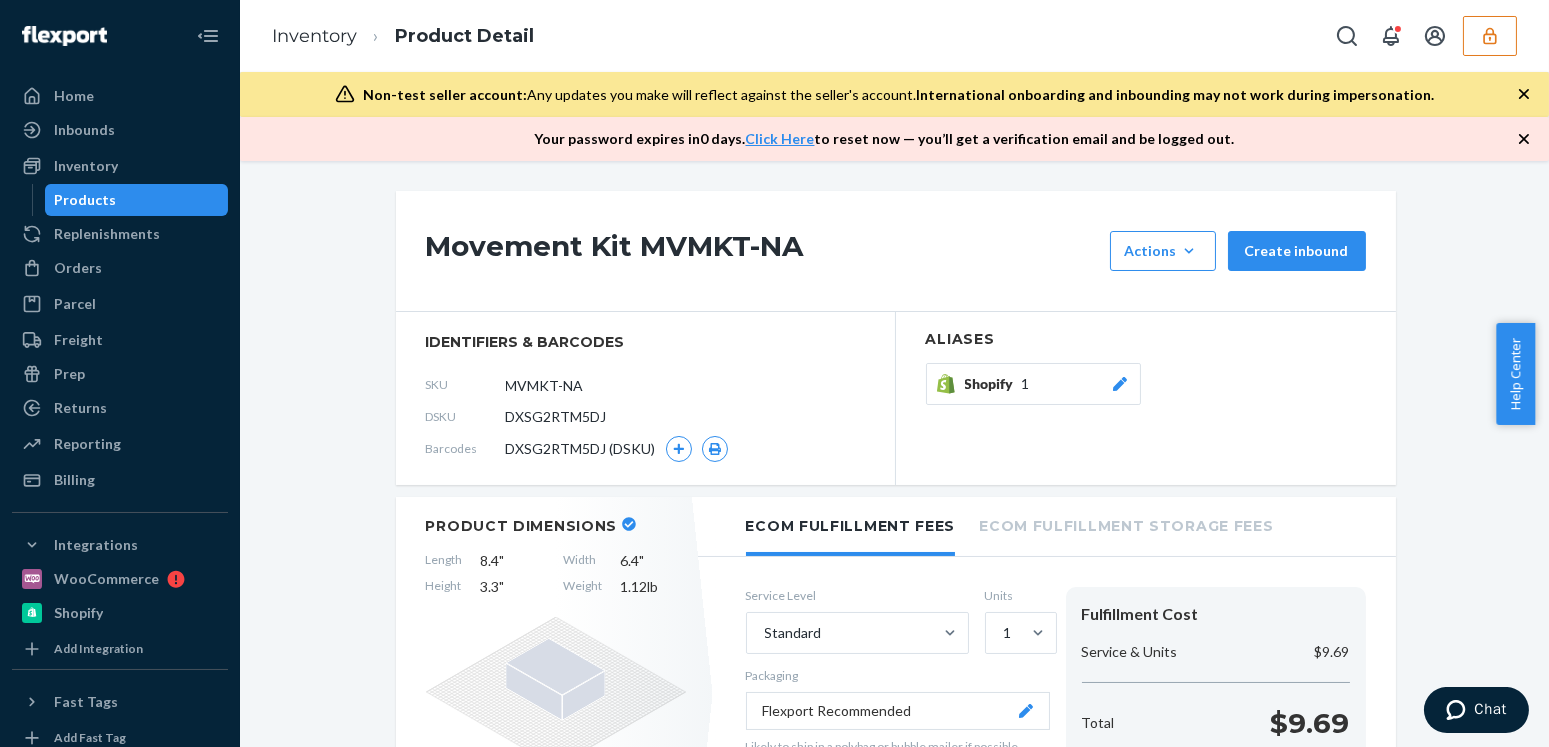 click on "Inventory Product Detail" at bounding box center [403, 36] 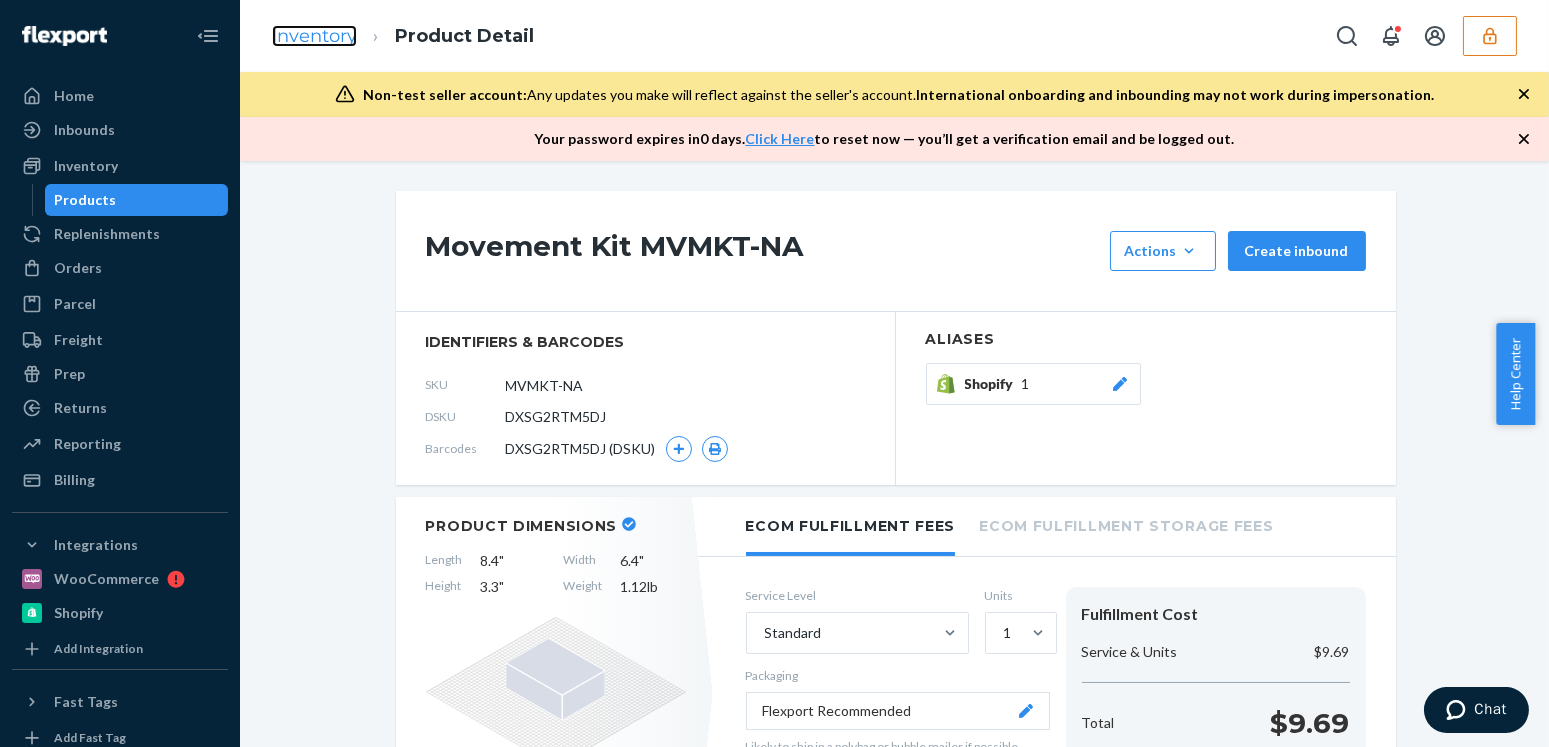 click on "Inventory" at bounding box center (314, 36) 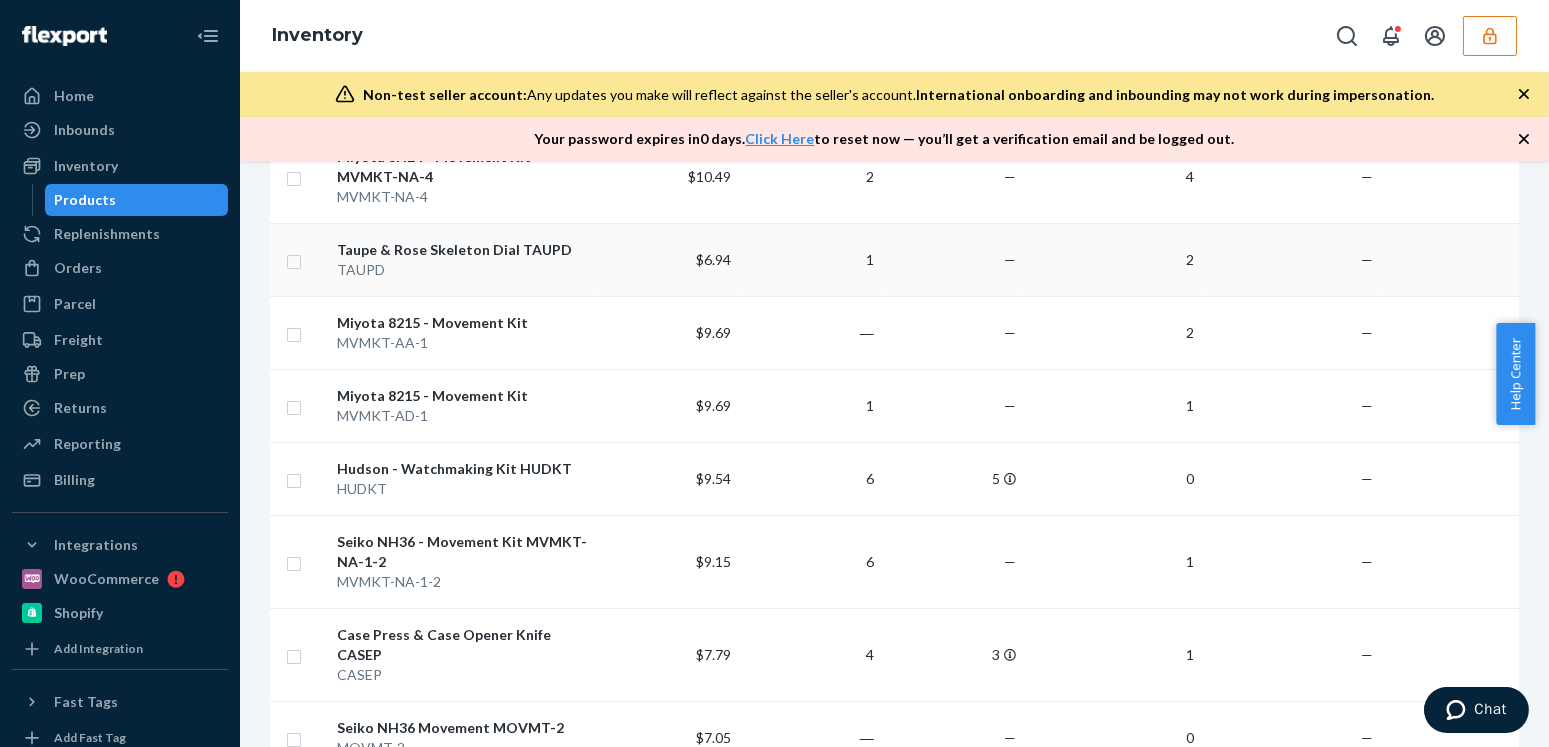 scroll, scrollTop: 1729, scrollLeft: 0, axis: vertical 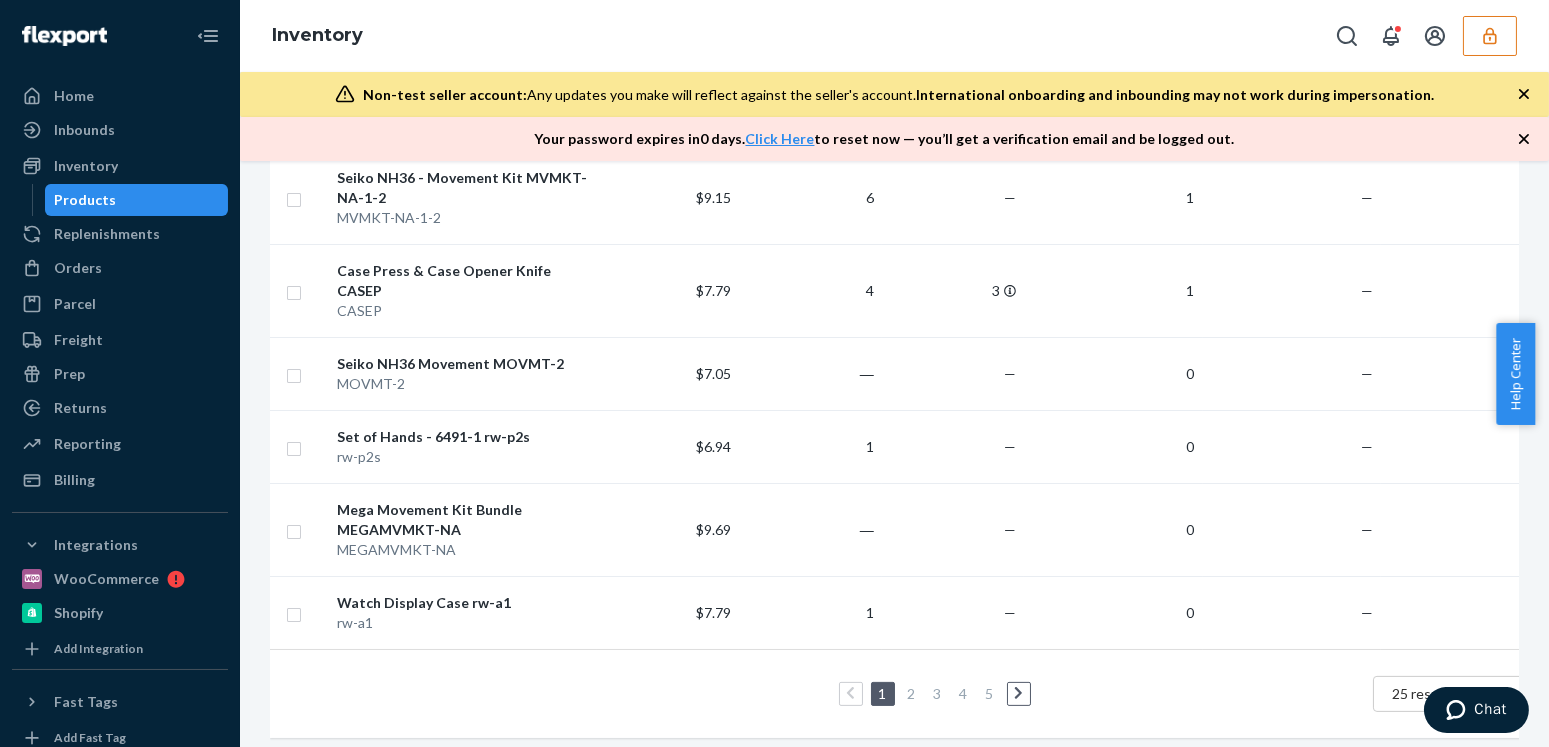 click on "2" at bounding box center (912, 693) 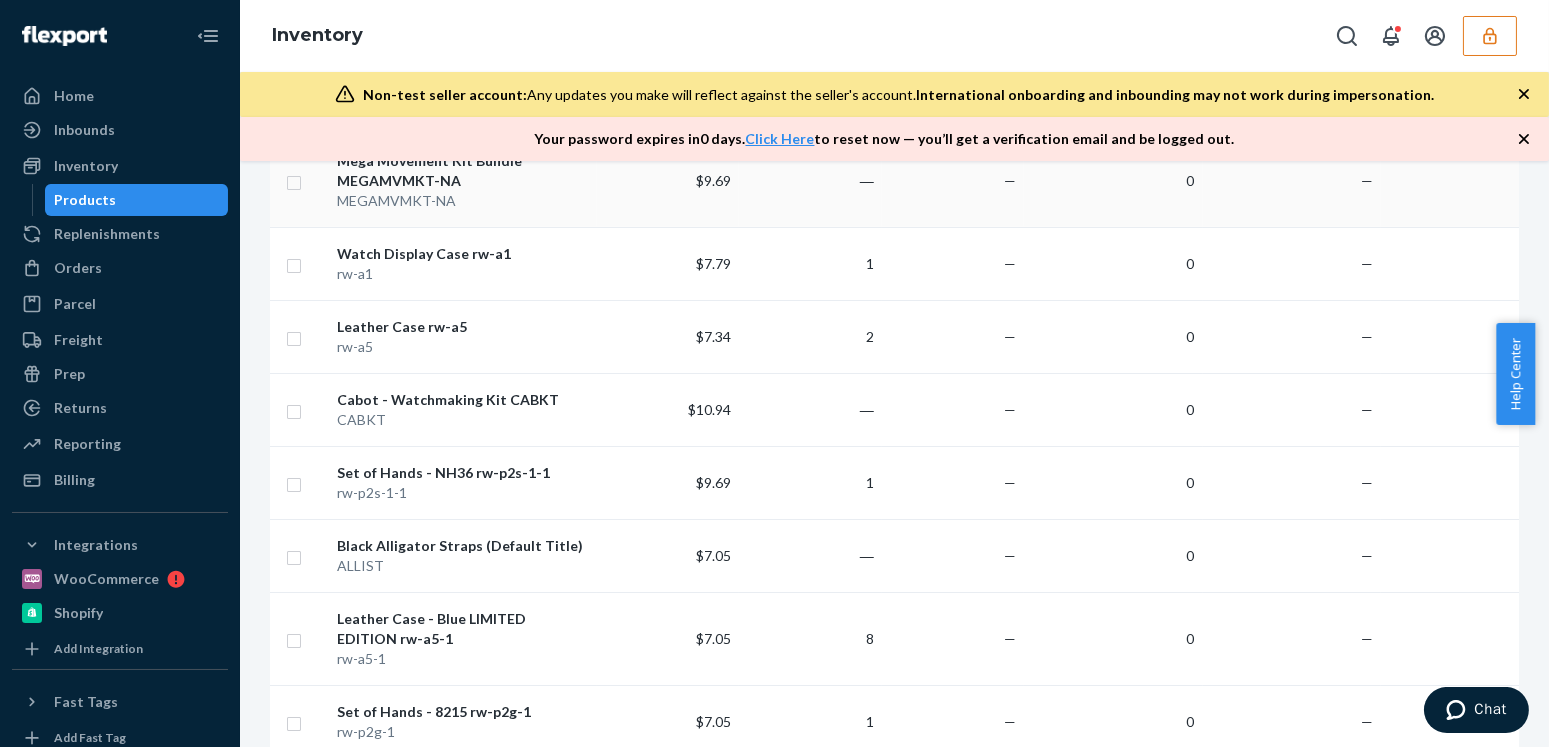 scroll, scrollTop: 1729, scrollLeft: 0, axis: vertical 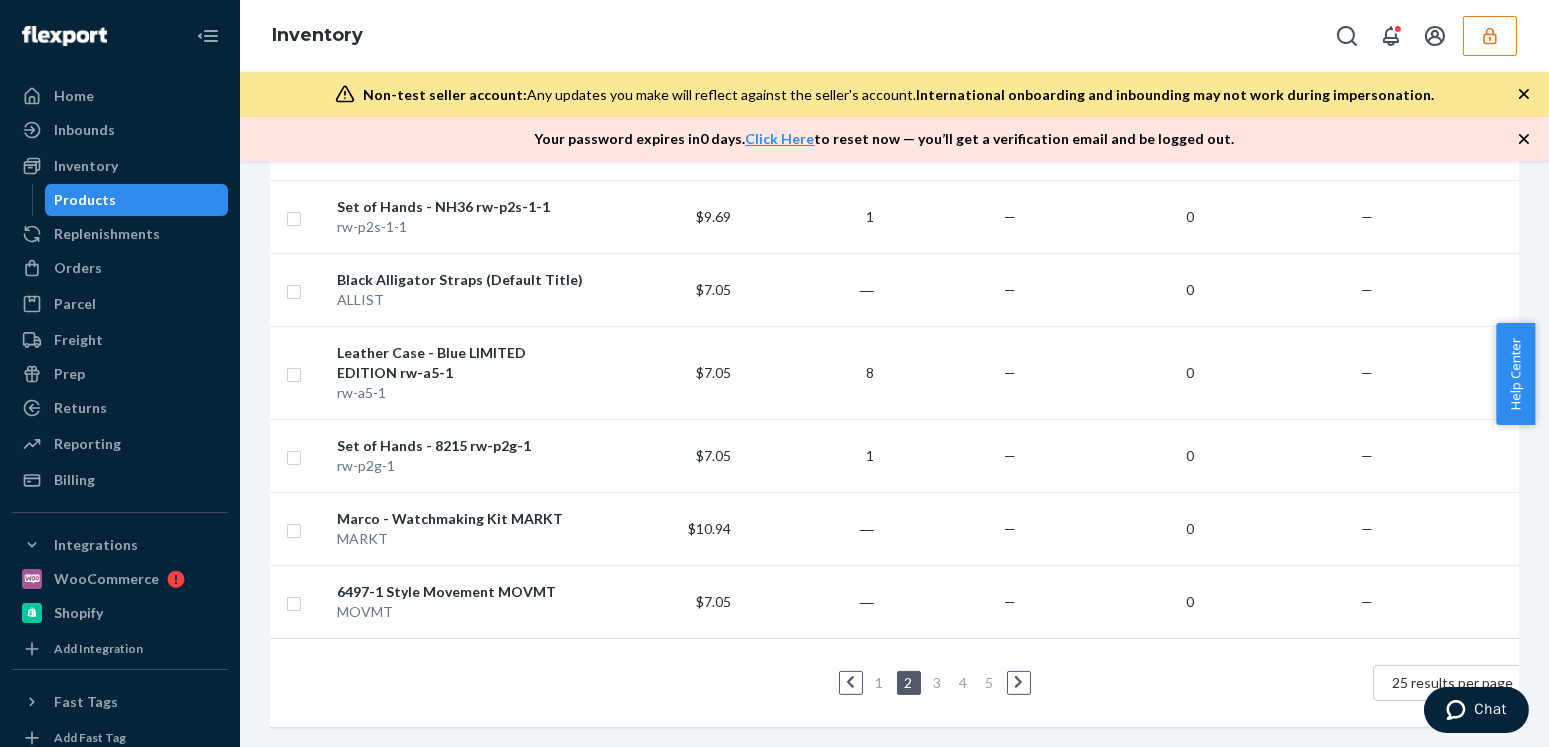 click on "1" at bounding box center [880, 683] 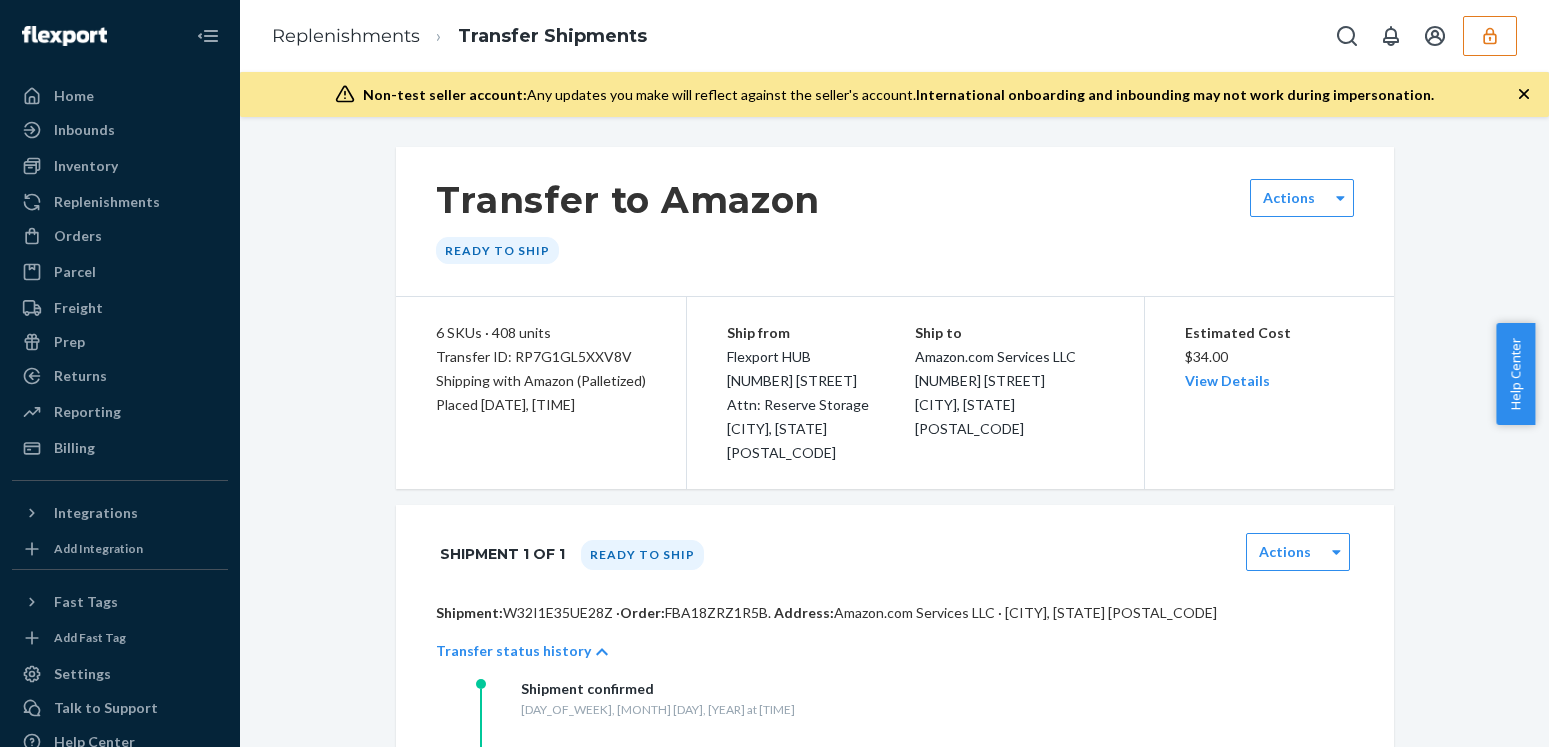 scroll, scrollTop: 0, scrollLeft: 0, axis: both 